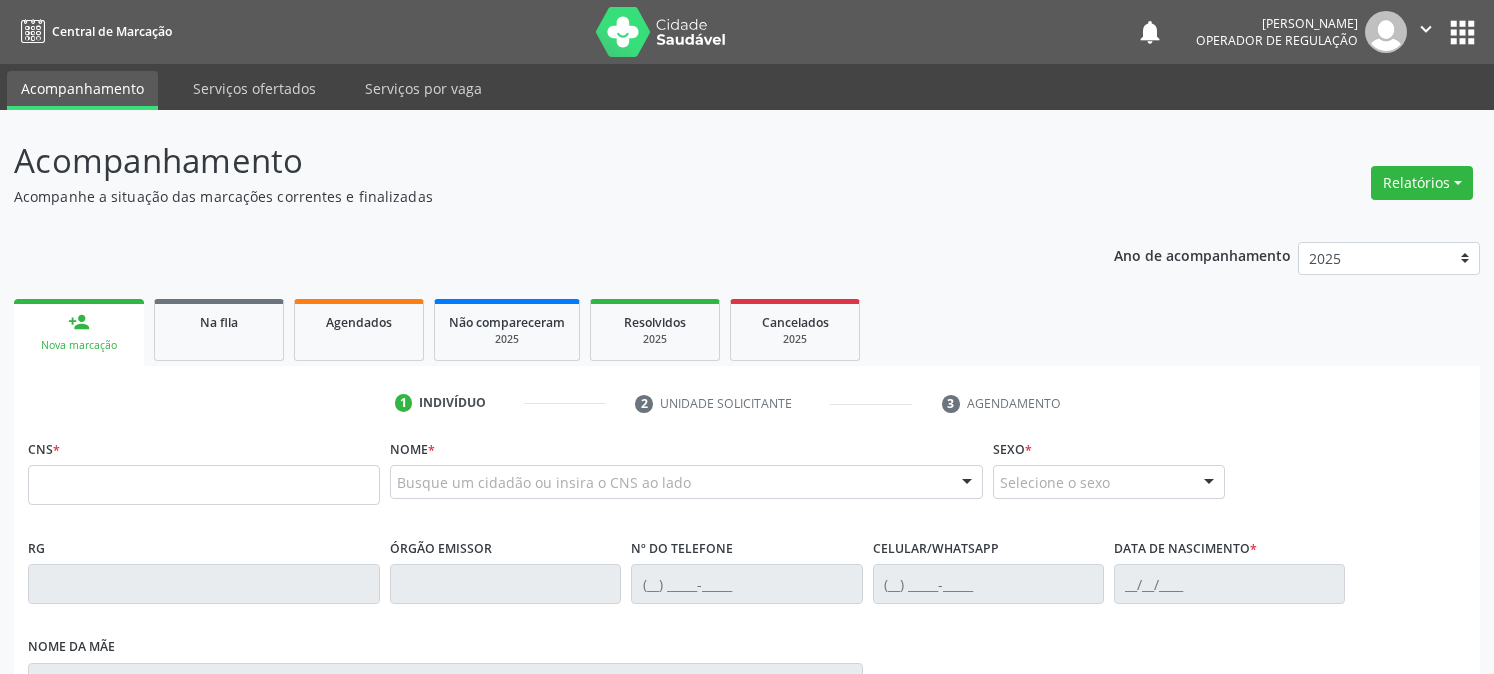 scroll, scrollTop: 0, scrollLeft: 0, axis: both 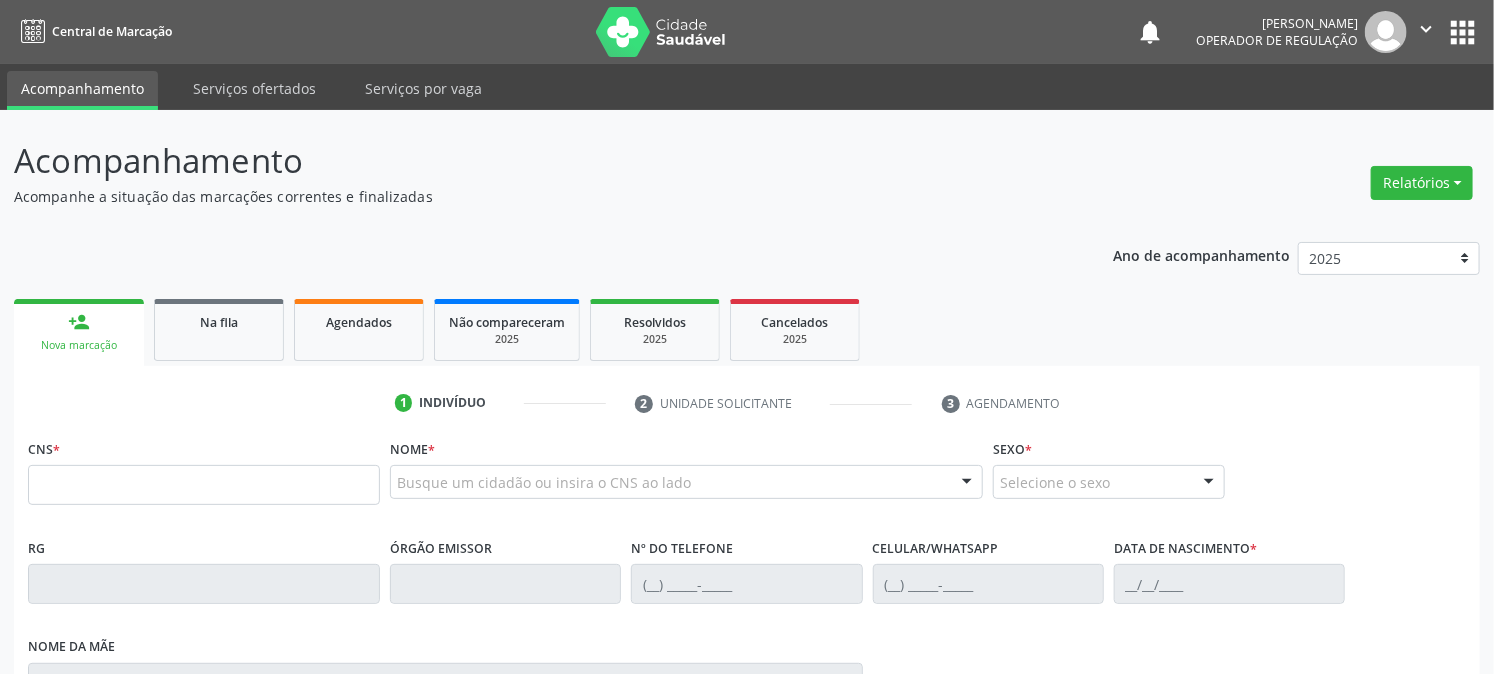 click at bounding box center (204, 485) 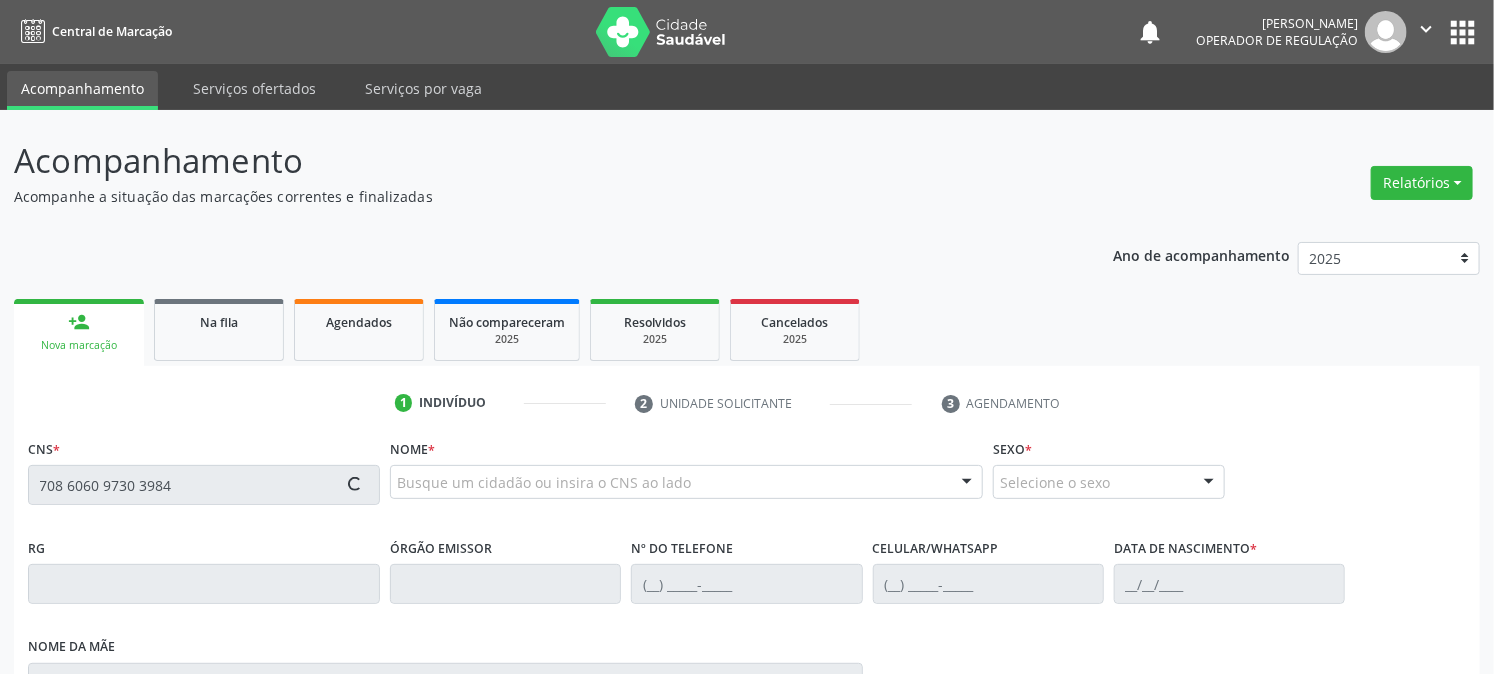 type on "708 6060 9730 3984" 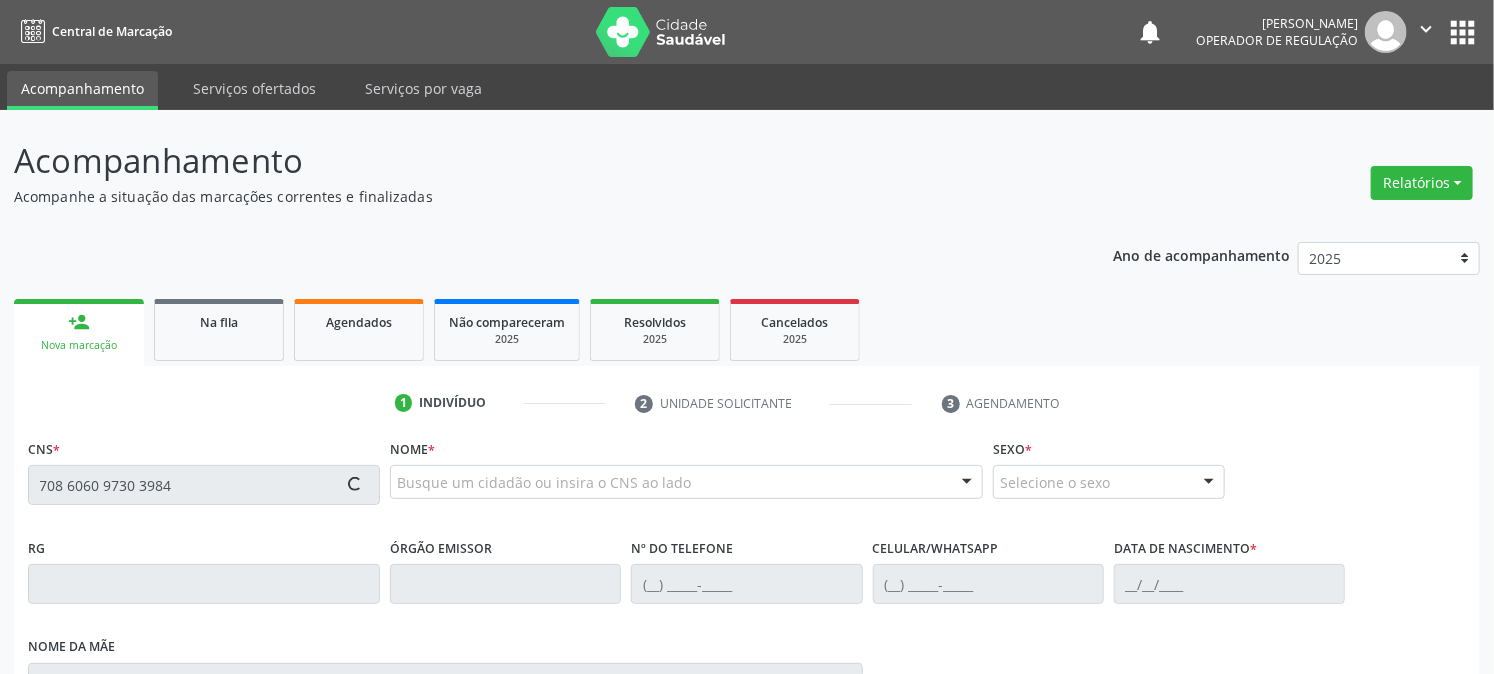 type 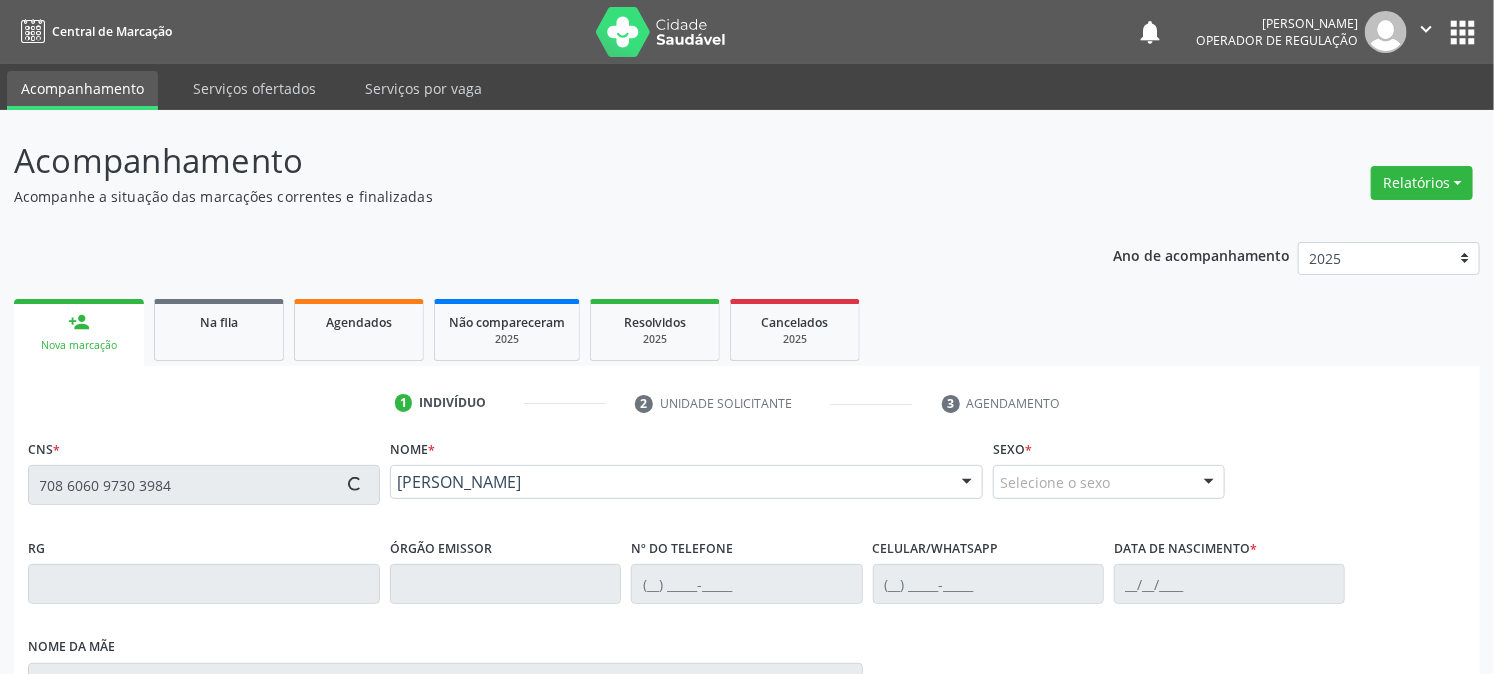 type on "(83) 99145-7892" 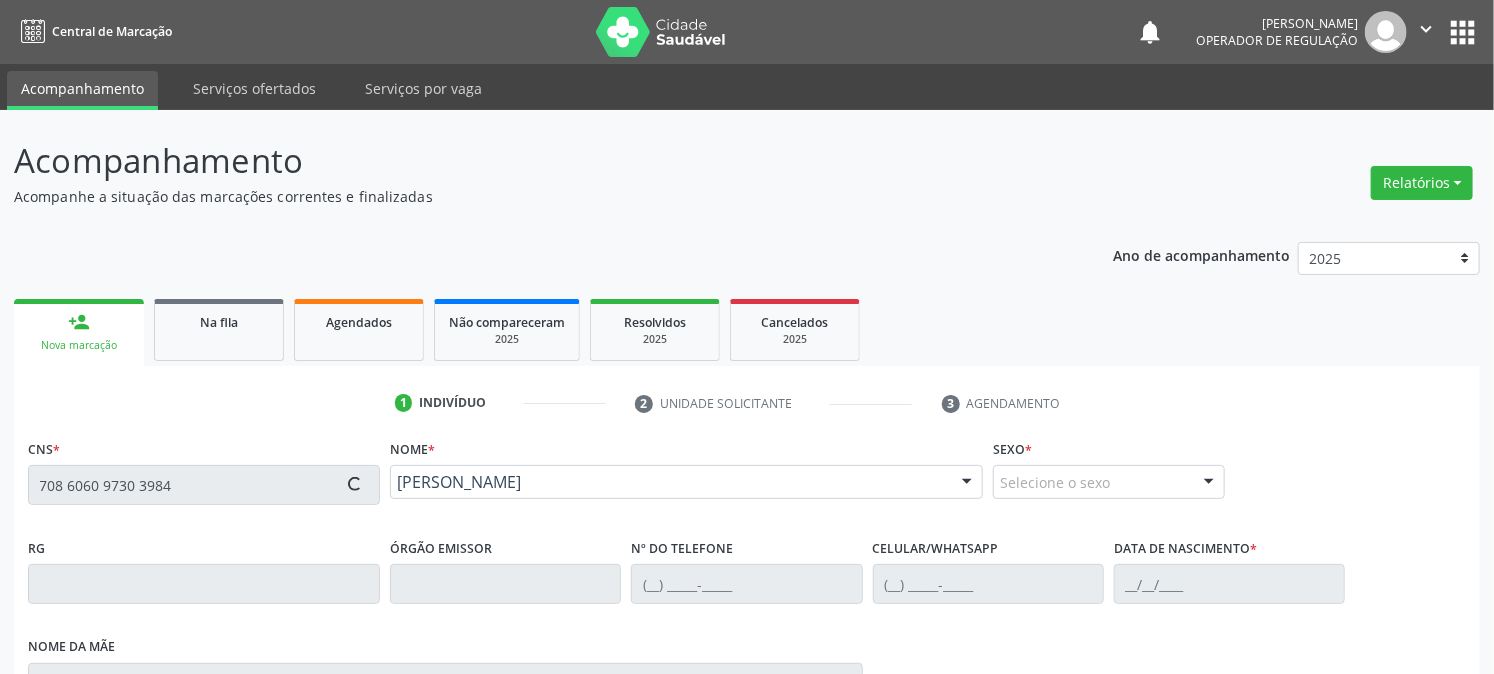type on "(83) 99145-7892" 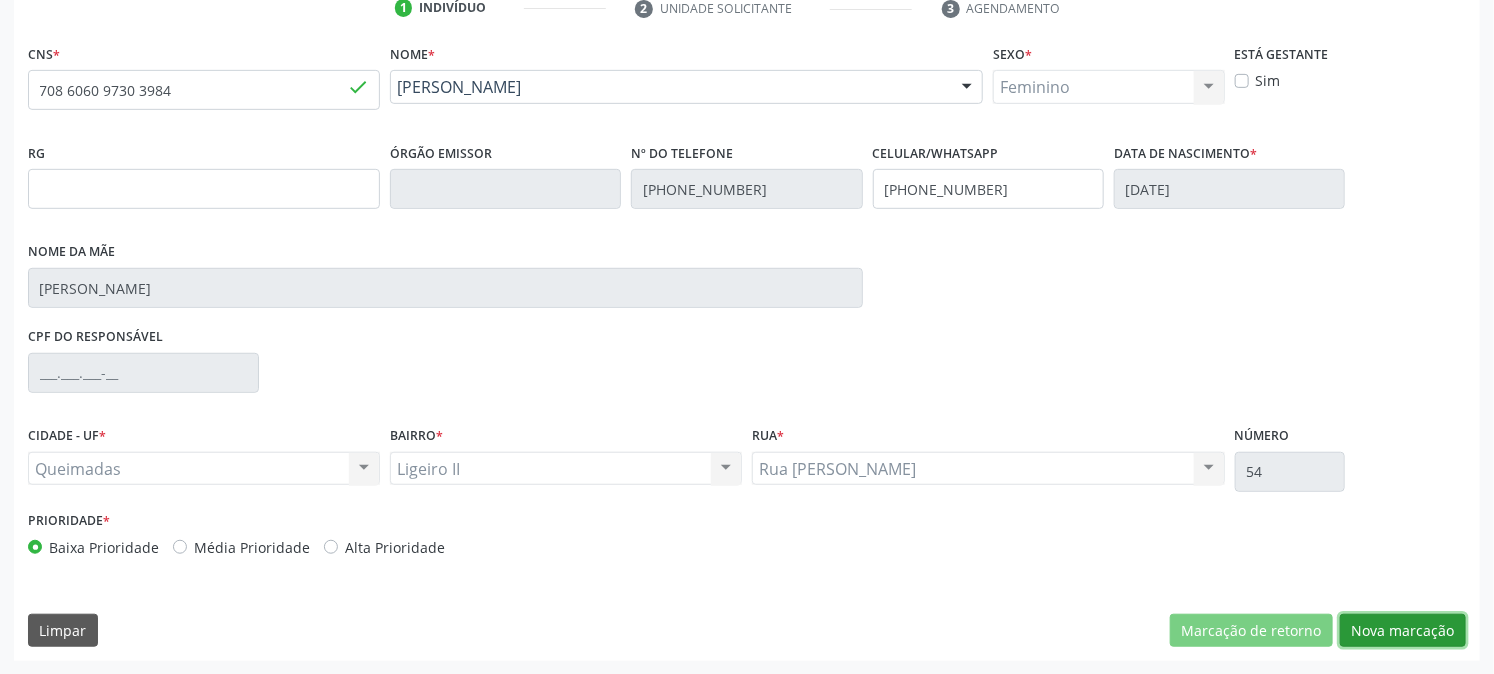 click on "Nova marcação" at bounding box center [1403, 631] 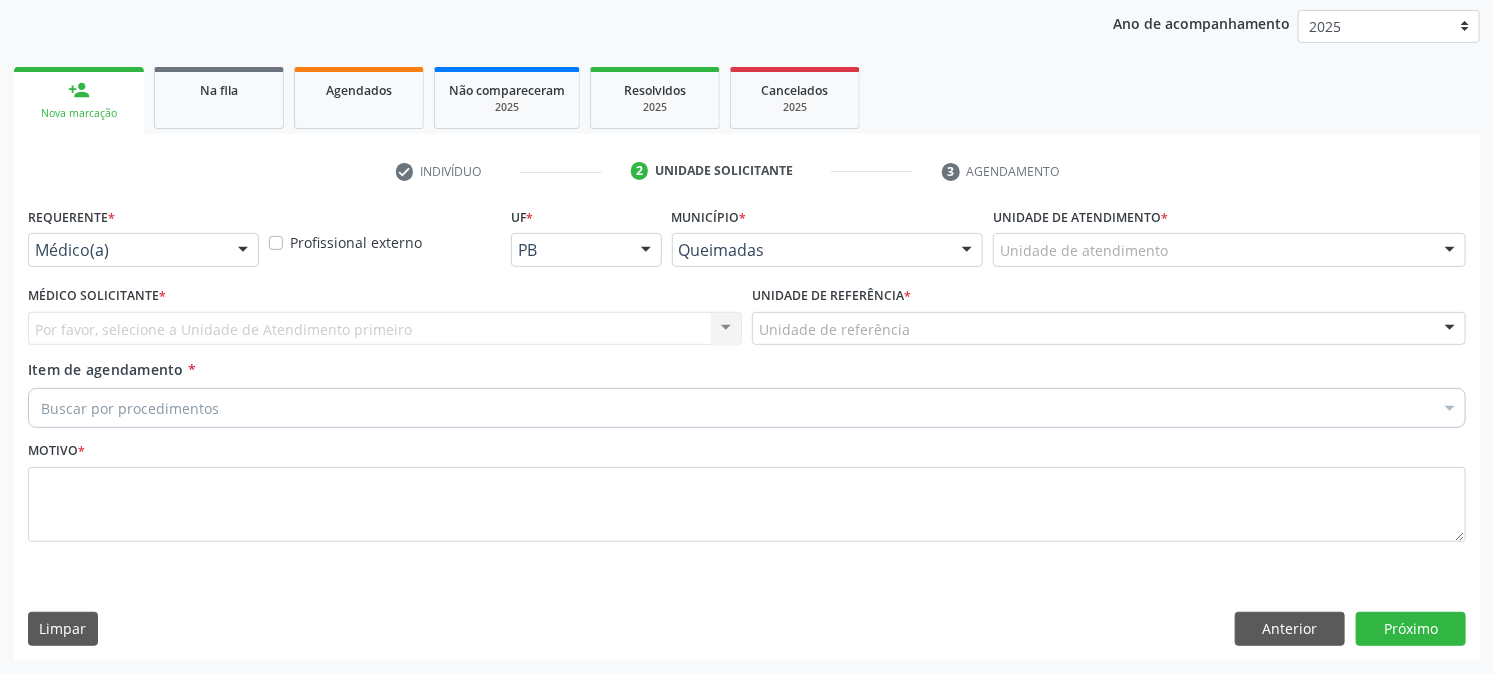scroll, scrollTop: 231, scrollLeft: 0, axis: vertical 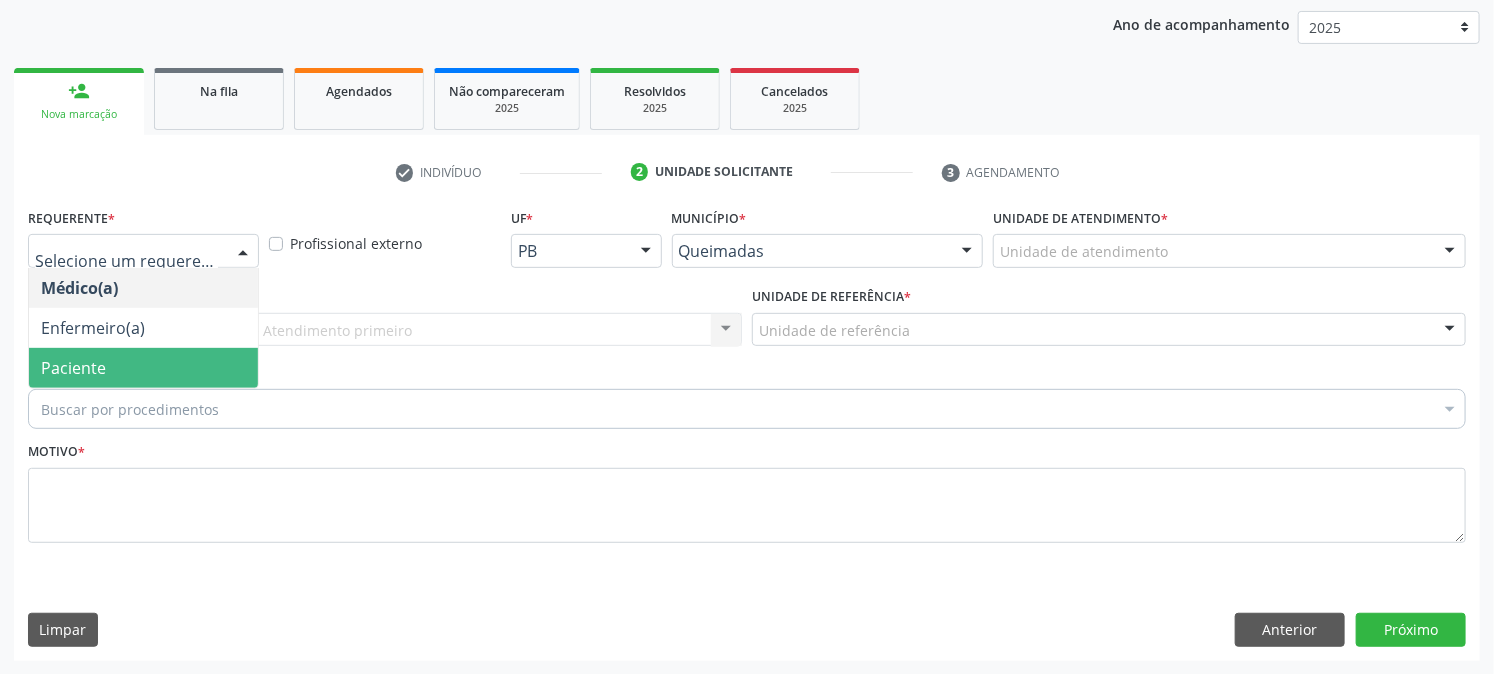 click on "Paciente" at bounding box center [143, 368] 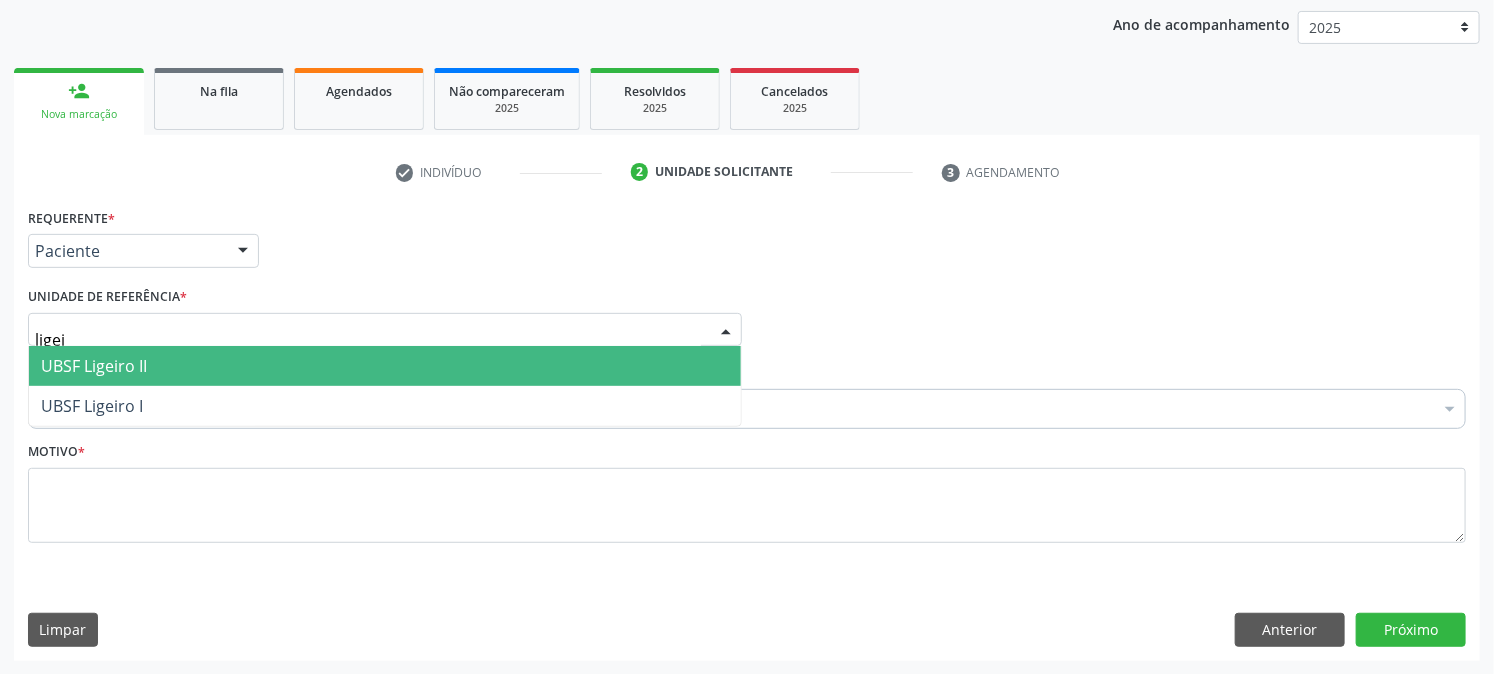 type on "ligeir" 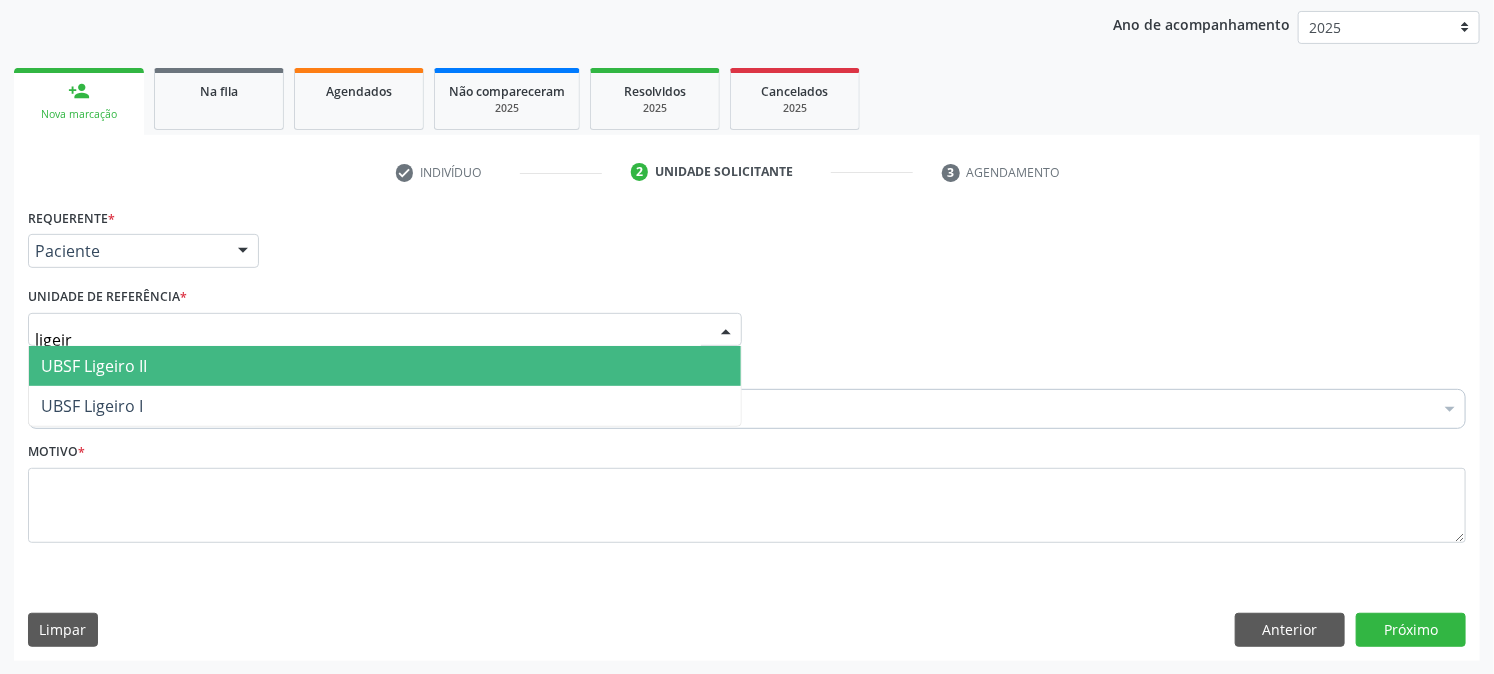 click on "UBSF Ligeiro II" at bounding box center (94, 366) 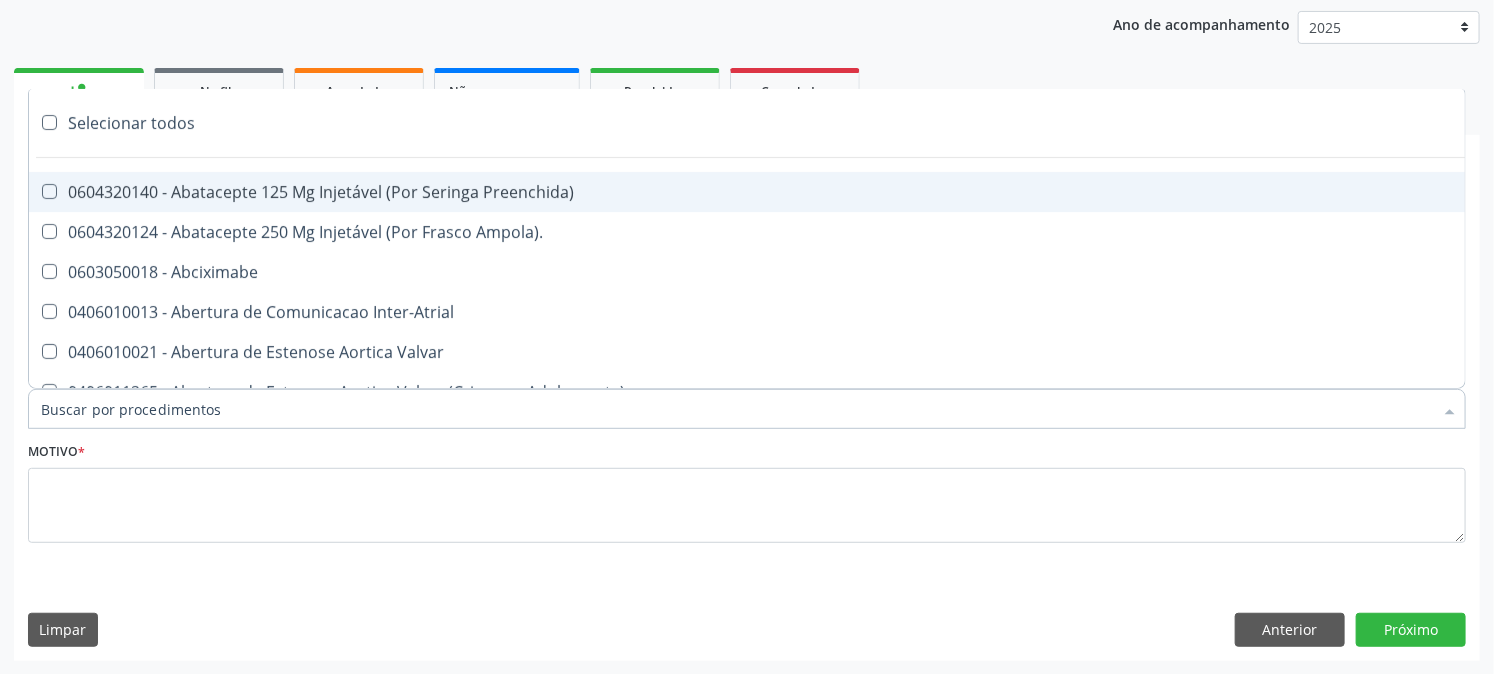 paste on "ULTRASSONOGRAFIA OBSTETRICA" 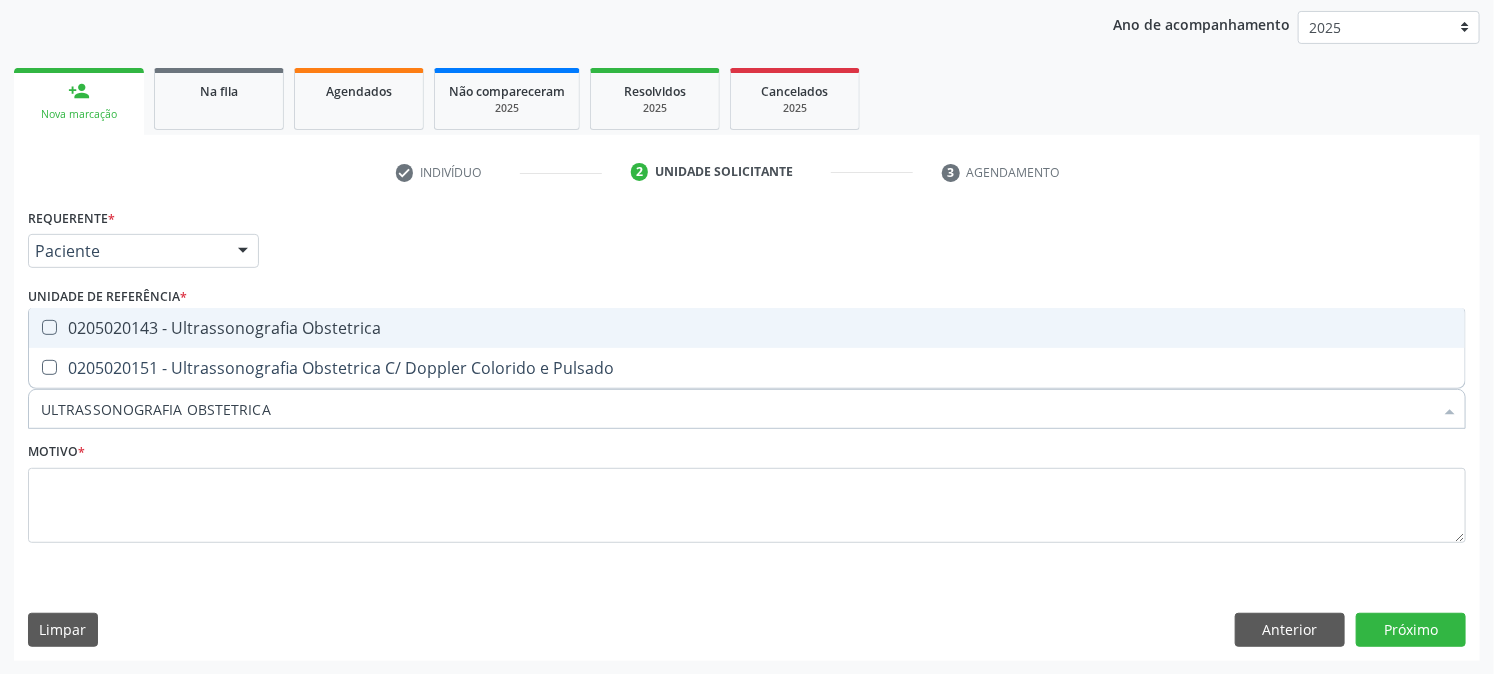 click on "0205020143 - Ultrassonografia Obstetrica" at bounding box center (747, 328) 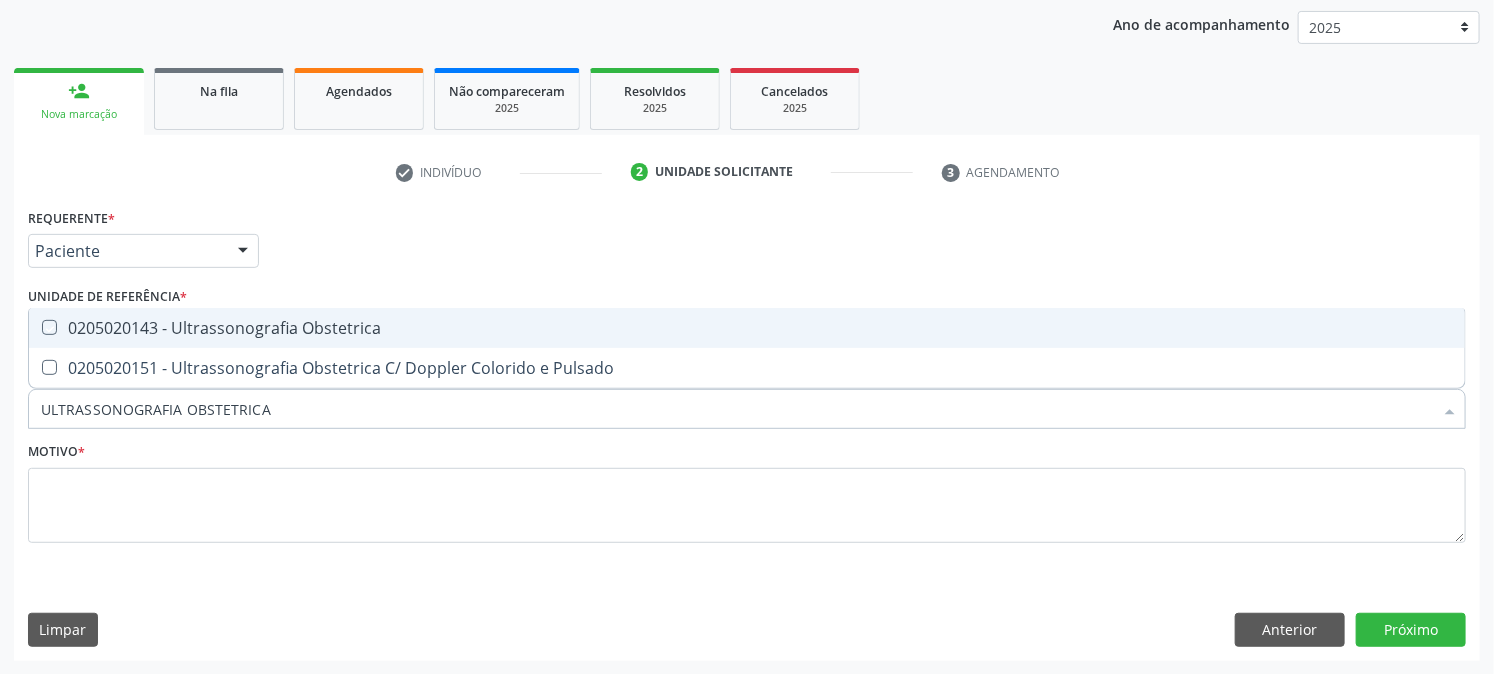 checkbox on "true" 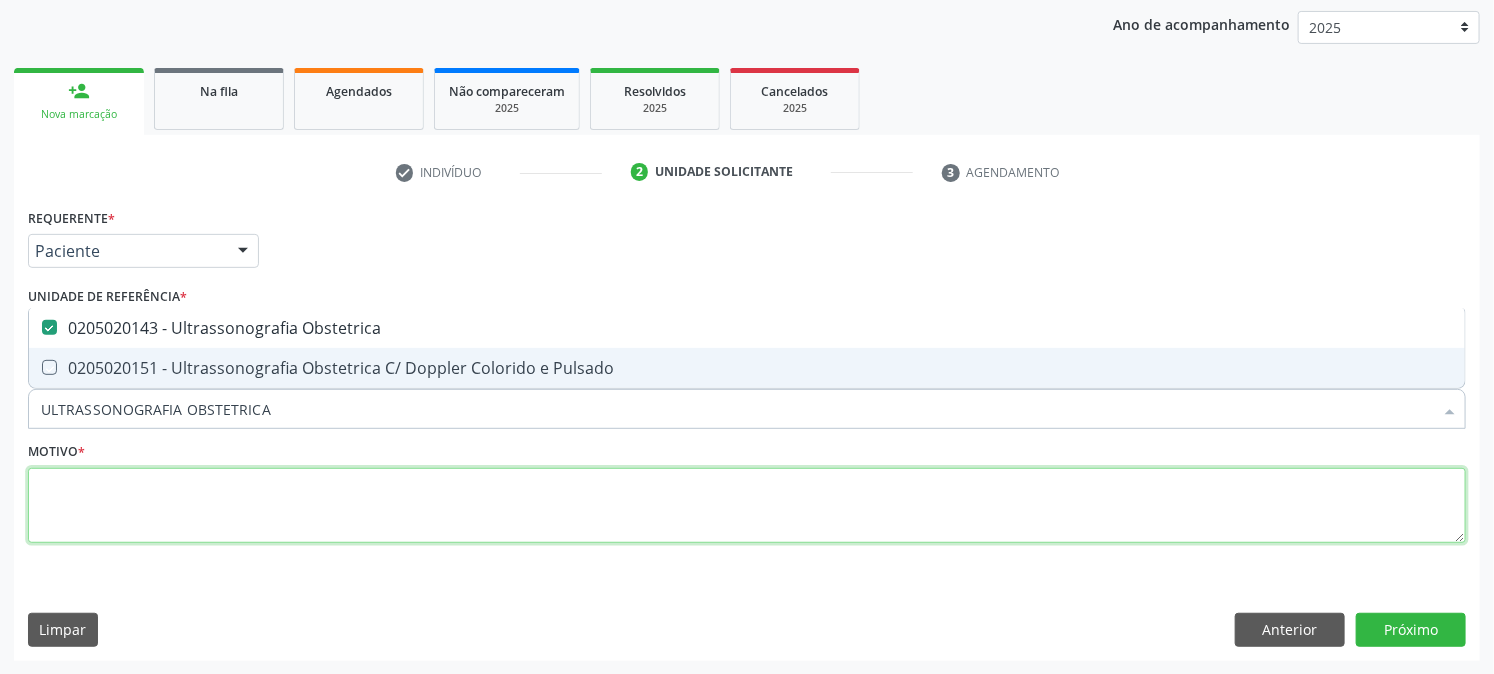 click at bounding box center (747, 506) 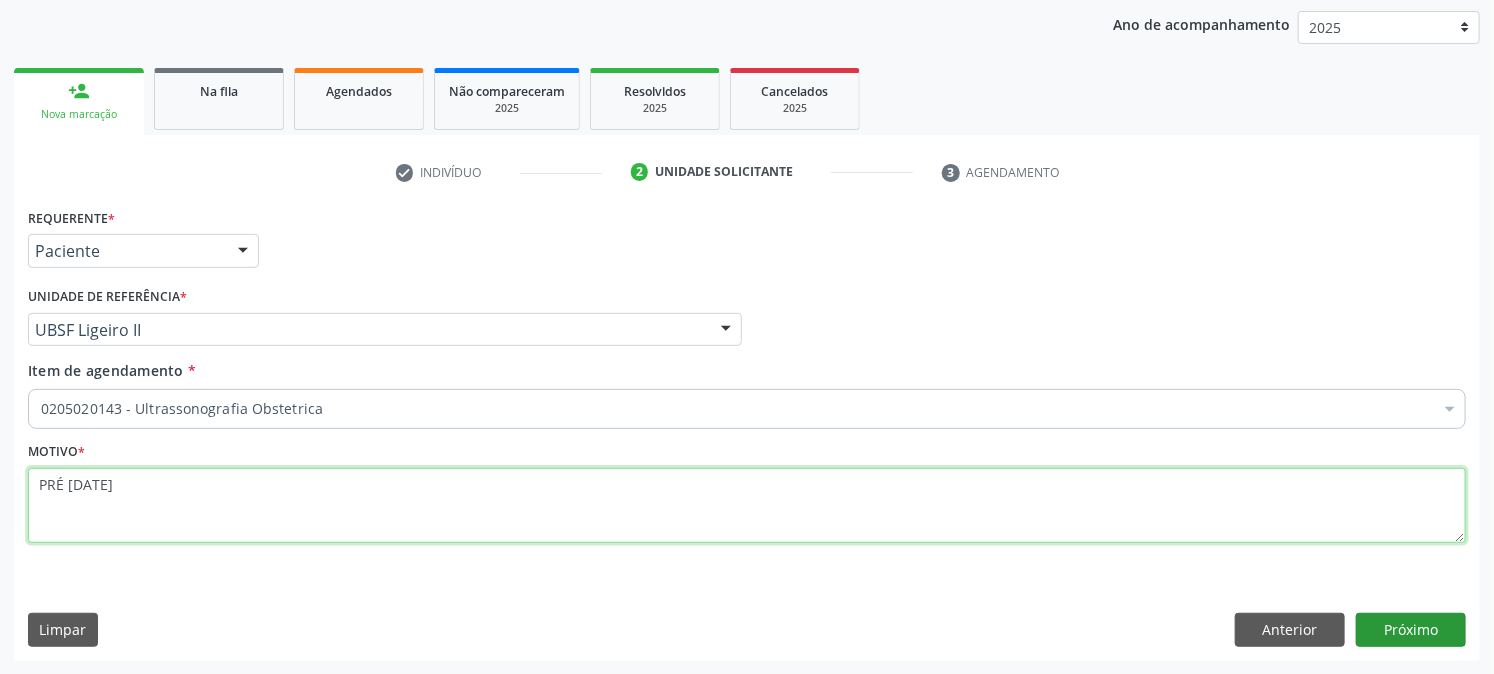 type on "PRÉ [DATE]" 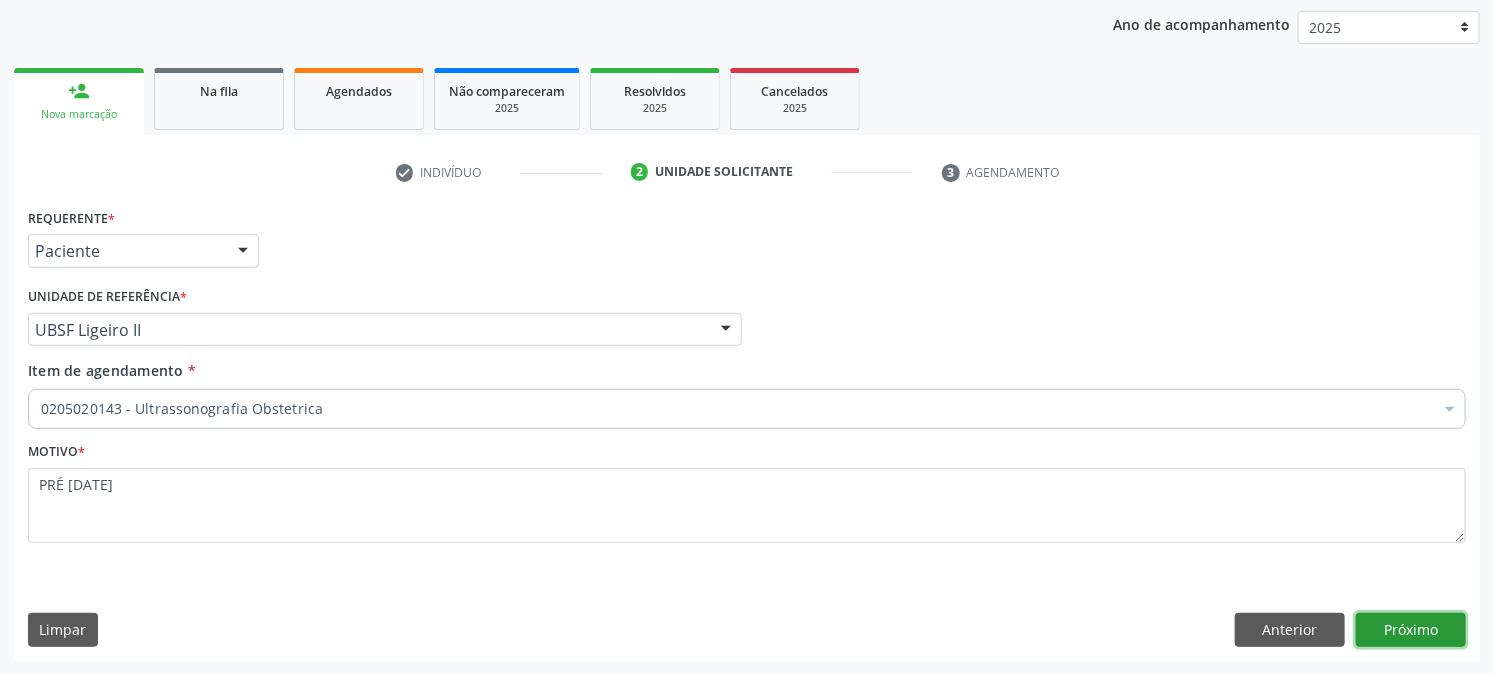 click on "Próximo" at bounding box center [1411, 630] 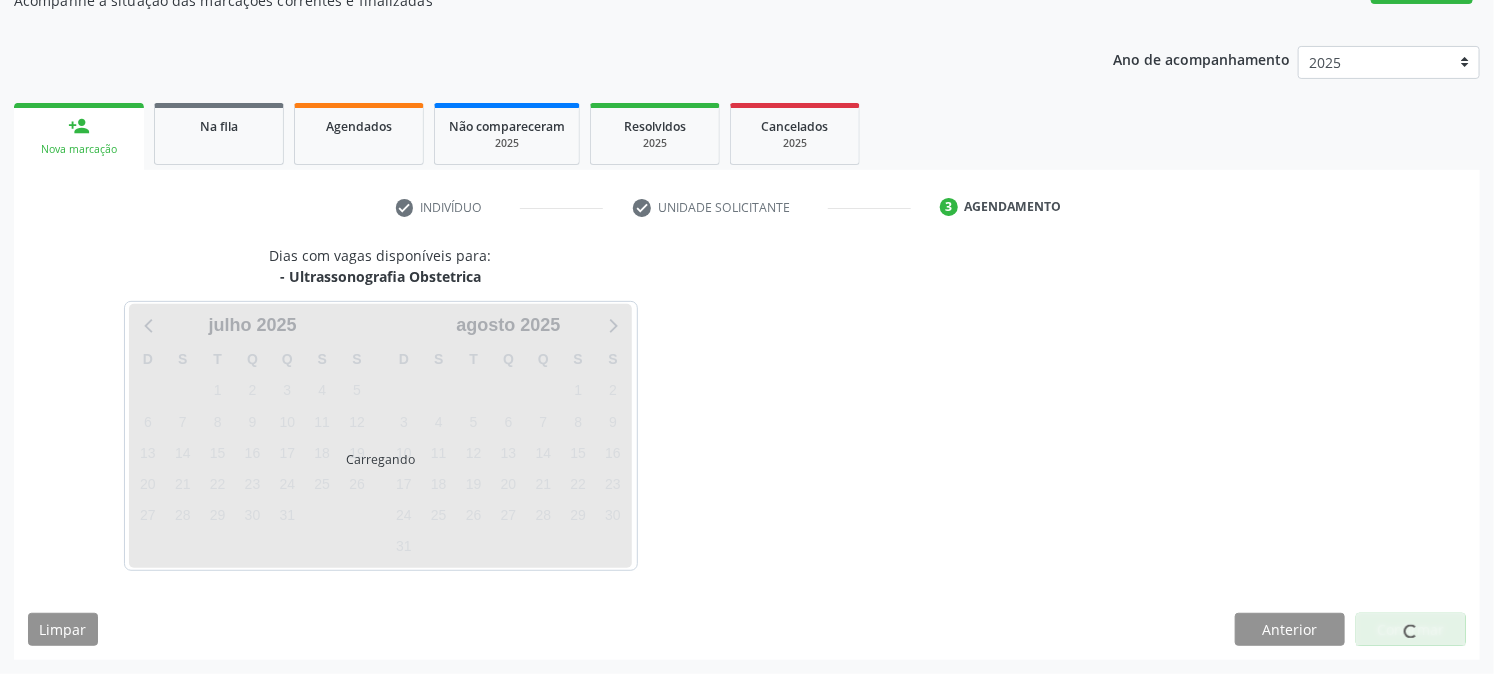 scroll, scrollTop: 195, scrollLeft: 0, axis: vertical 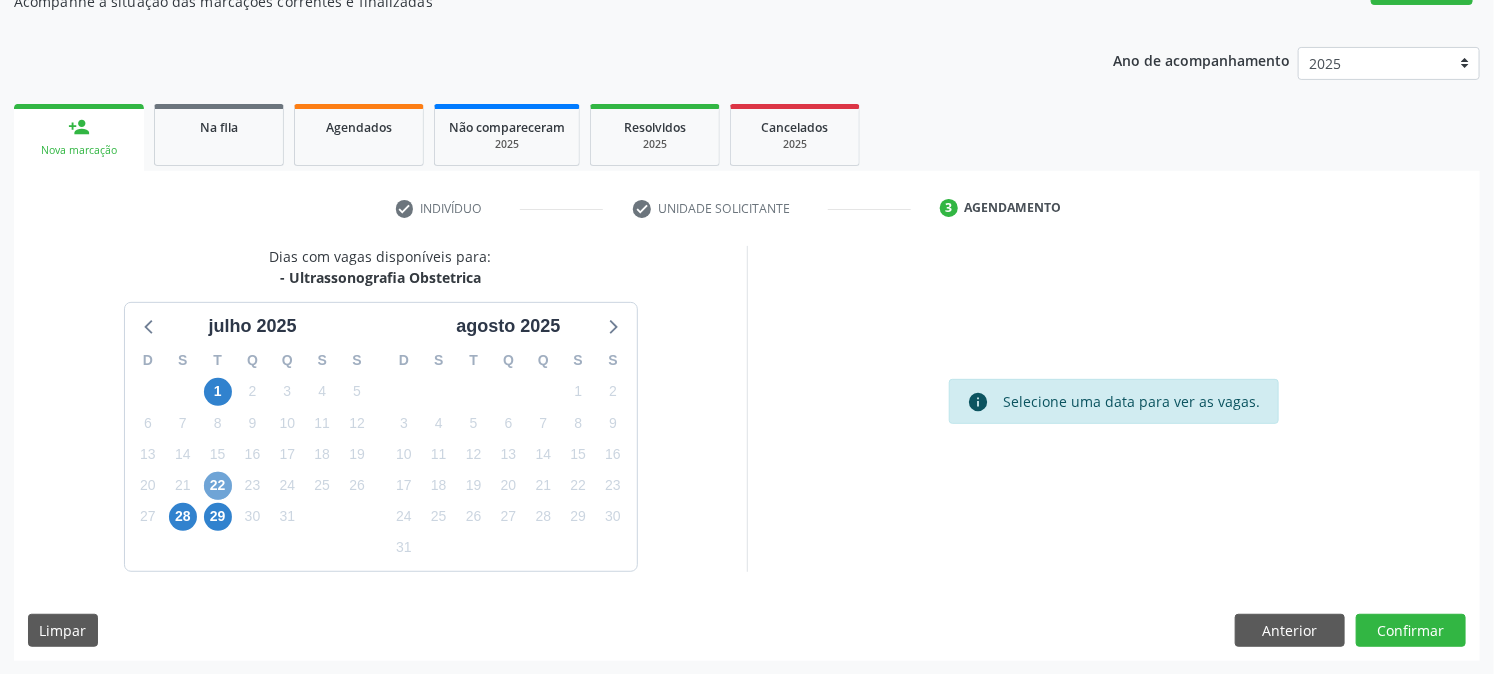 click on "22" at bounding box center (218, 486) 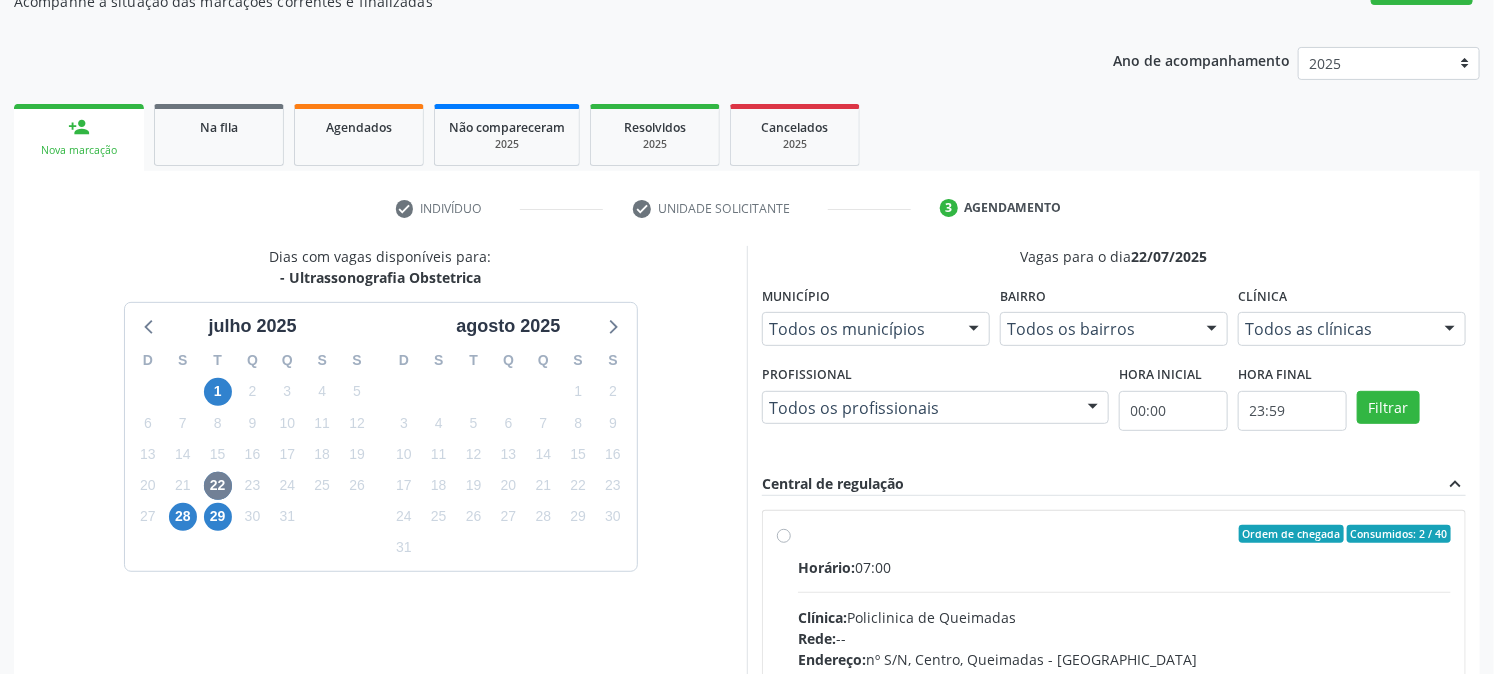 click on "Ordem de chegada
Consumidos: 2 / 40" at bounding box center (1124, 534) 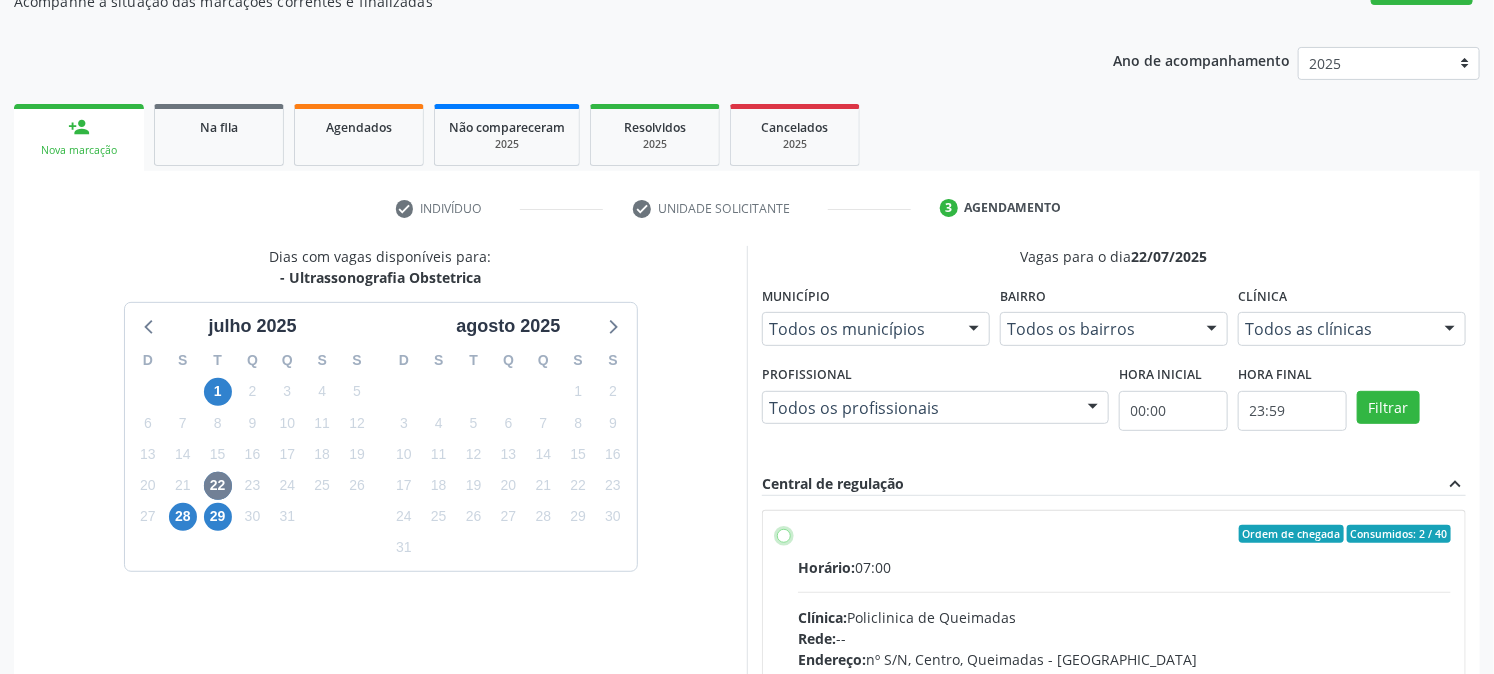 click on "Ordem de chegada
Consumidos: 2 / 40
Horário:   07:00
Clínica:  Policlinica de Queimadas
Rede:
--
Endereço:   nº S/N, Centro, Queimadas - PB
Telefone:   --
Profissional:
--
Informações adicionais sobre o atendimento
Idade de atendimento:
Sem restrição
Gênero(s) atendido(s):
Sem restrição
Informações adicionais:
--" at bounding box center (784, 534) 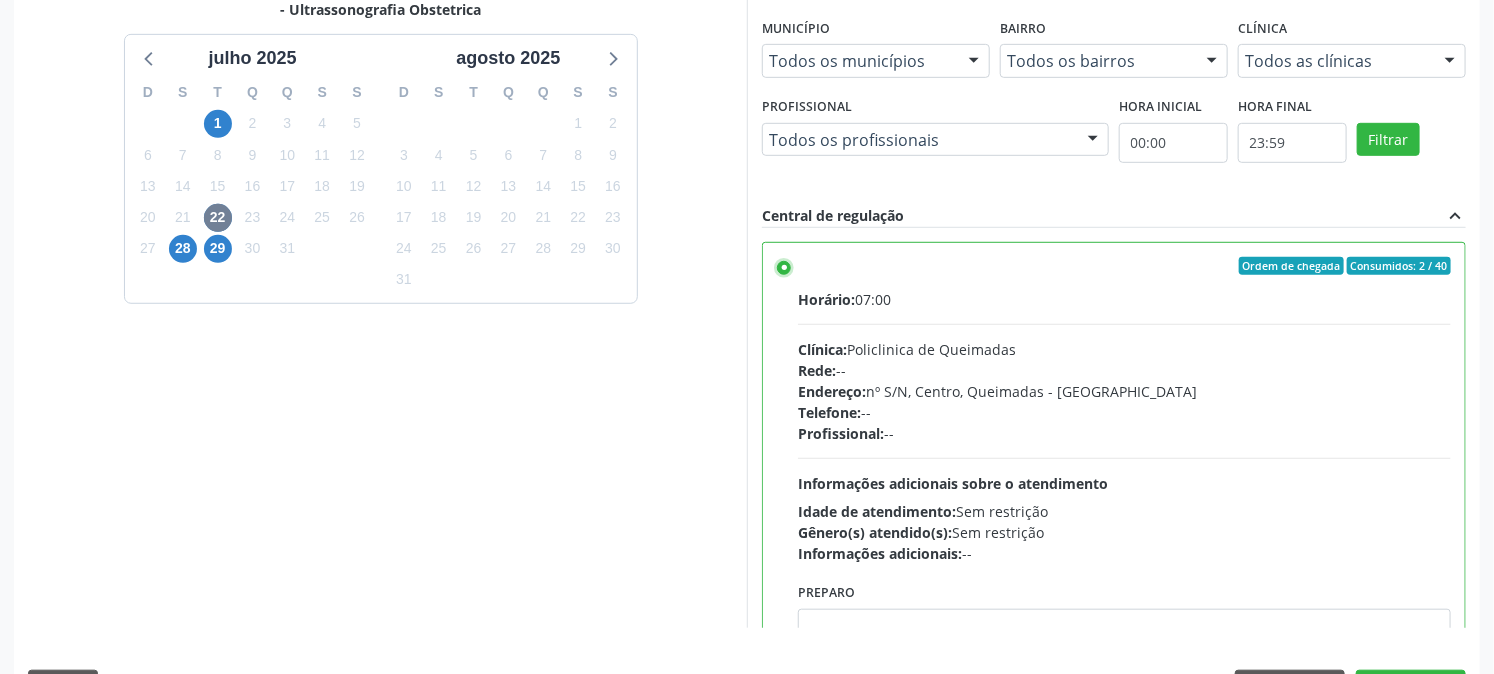 scroll, scrollTop: 520, scrollLeft: 0, axis: vertical 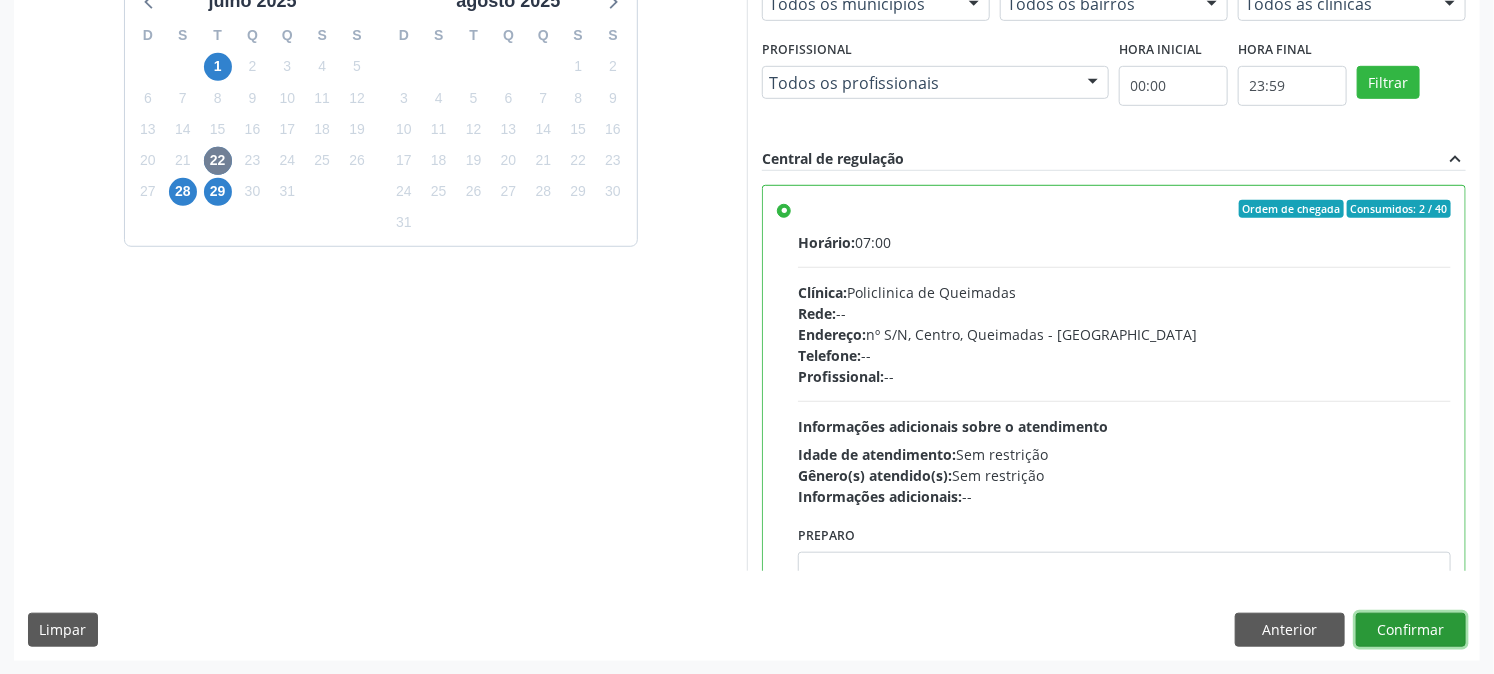 click on "Confirmar" at bounding box center (1411, 630) 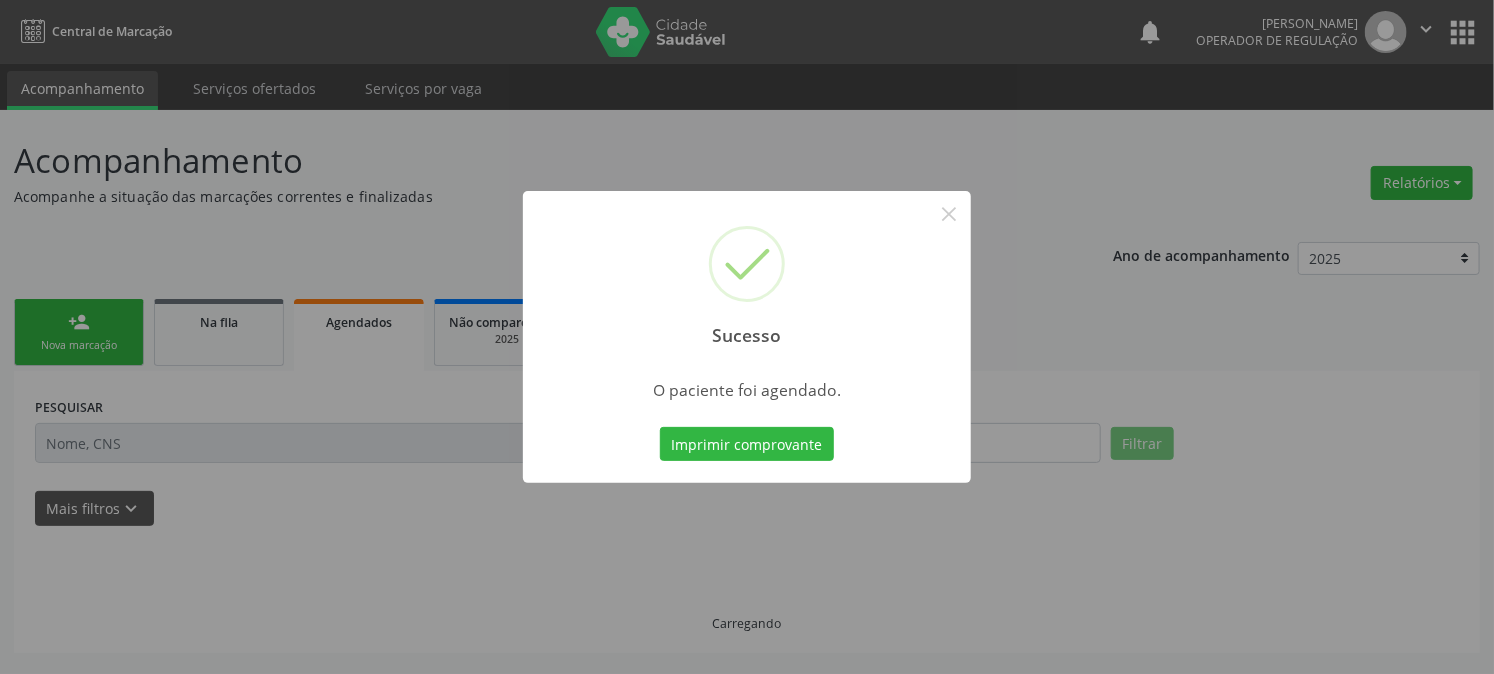 scroll, scrollTop: 0, scrollLeft: 0, axis: both 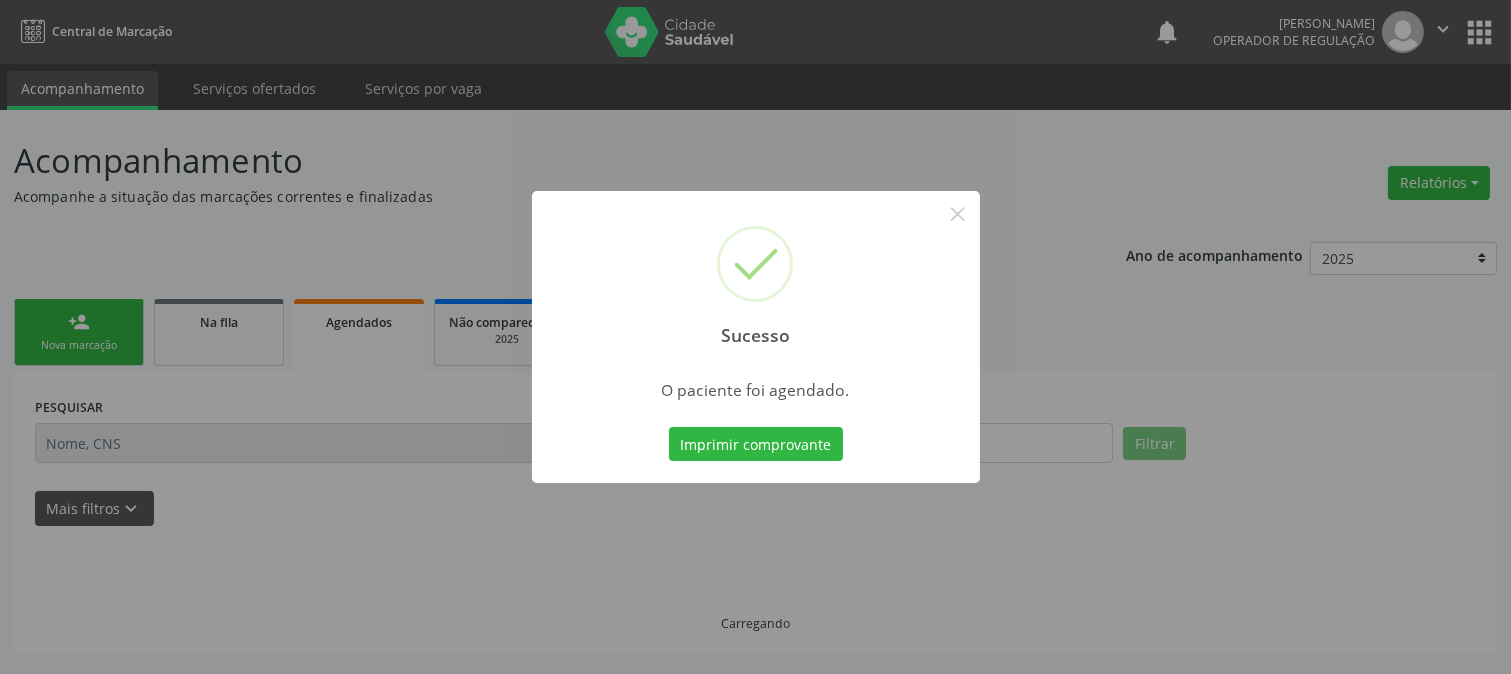 click on "Imprimir comprovante Cancel" at bounding box center [755, 444] 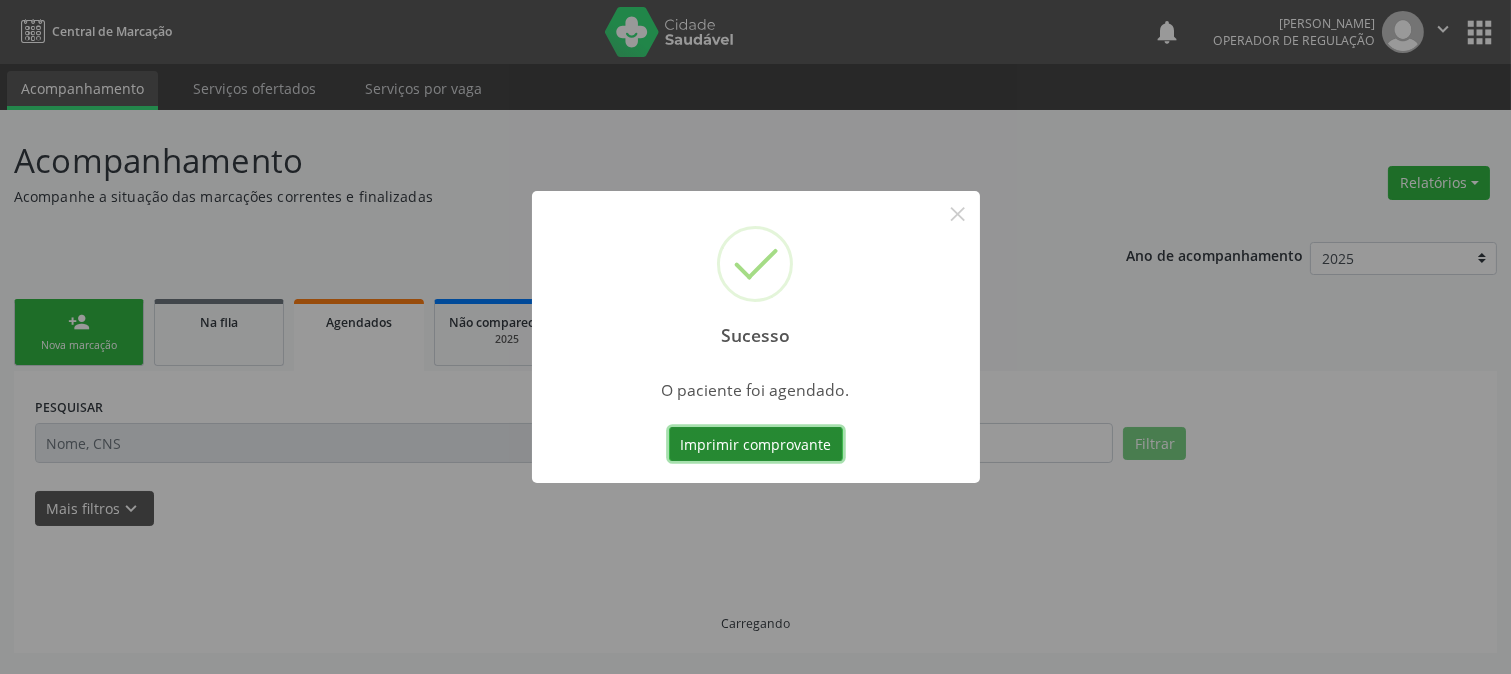 click on "Imprimir comprovante" at bounding box center [756, 444] 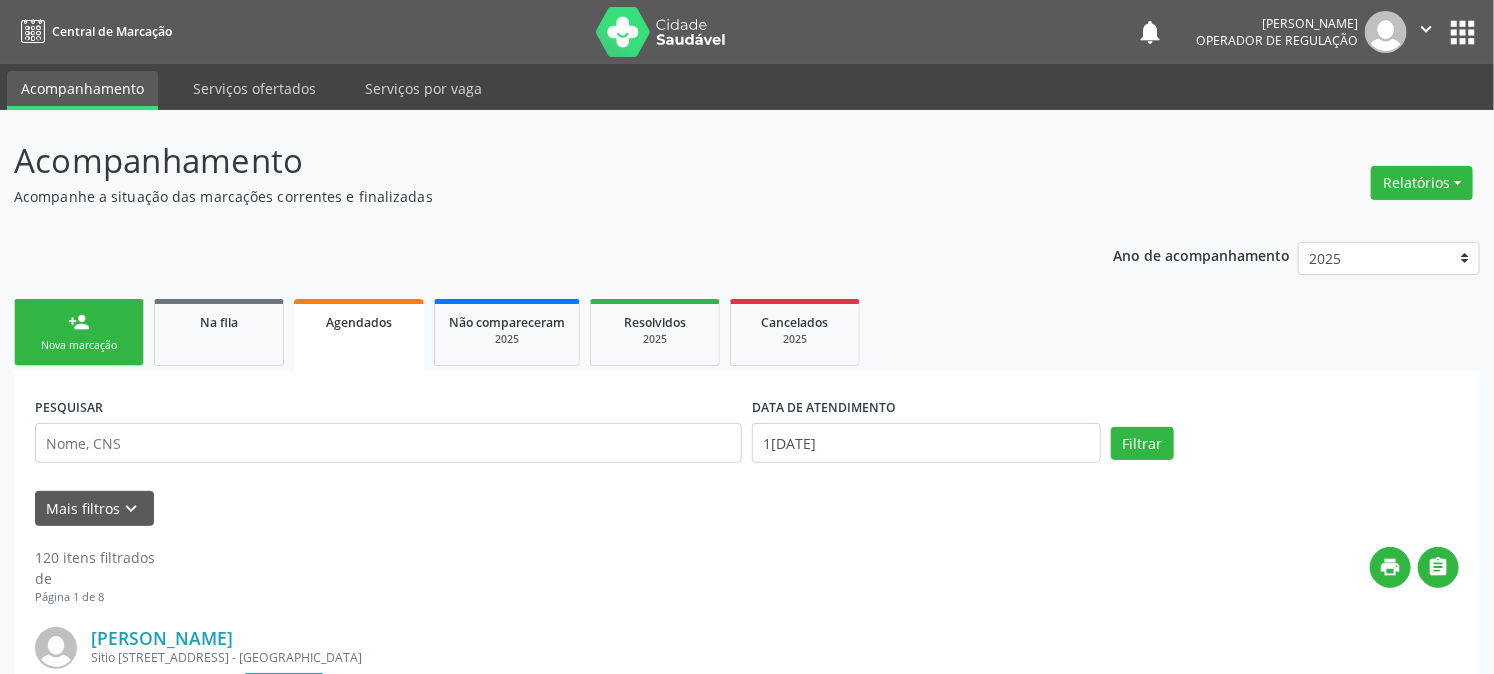 click on "person_add
Nova marcação" at bounding box center (79, 332) 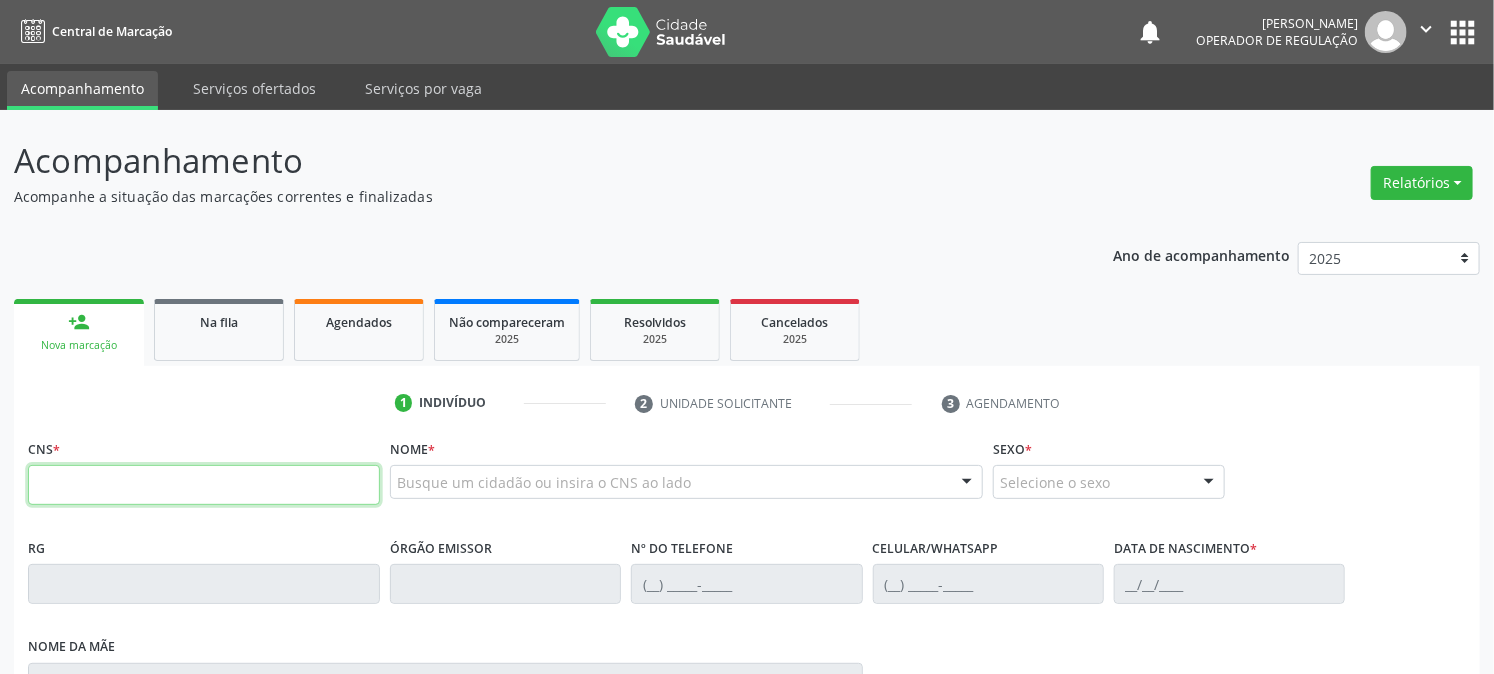 click at bounding box center [204, 485] 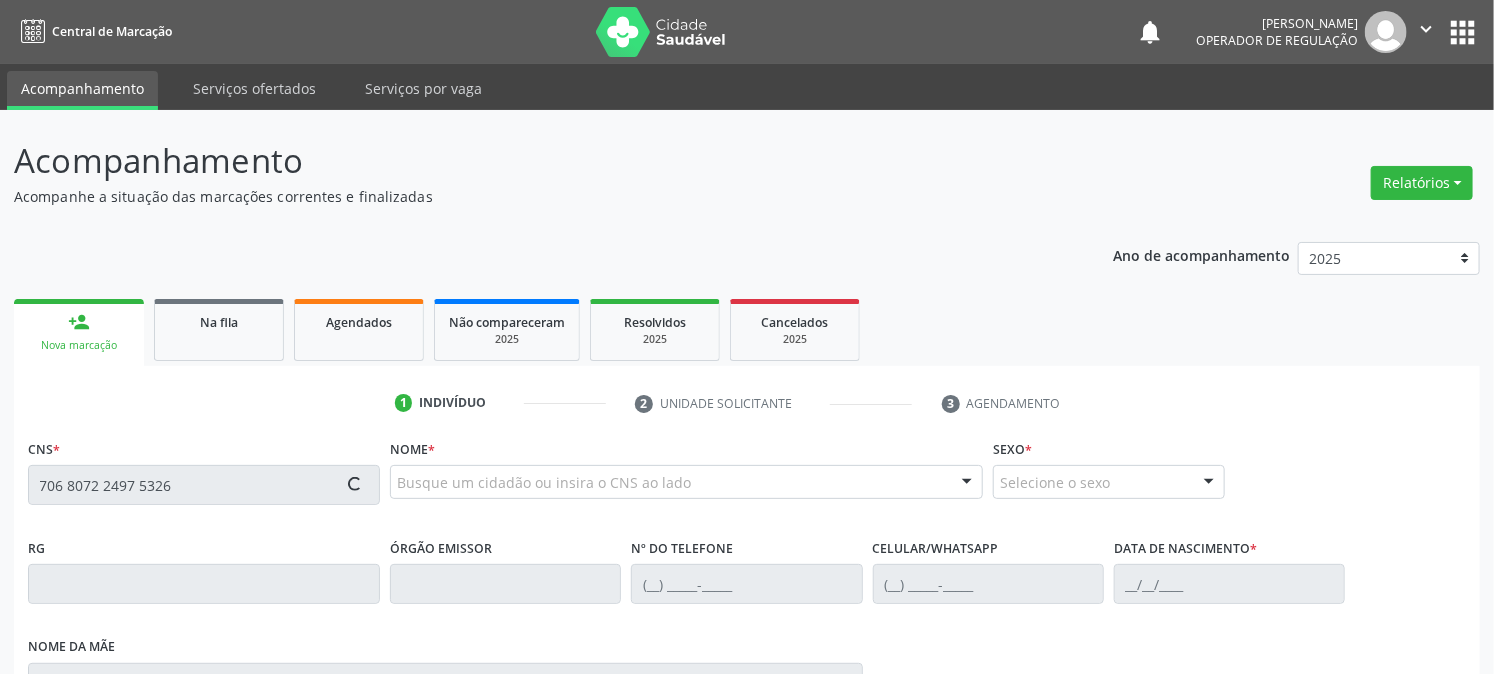 type on "706 8072 2497 5326" 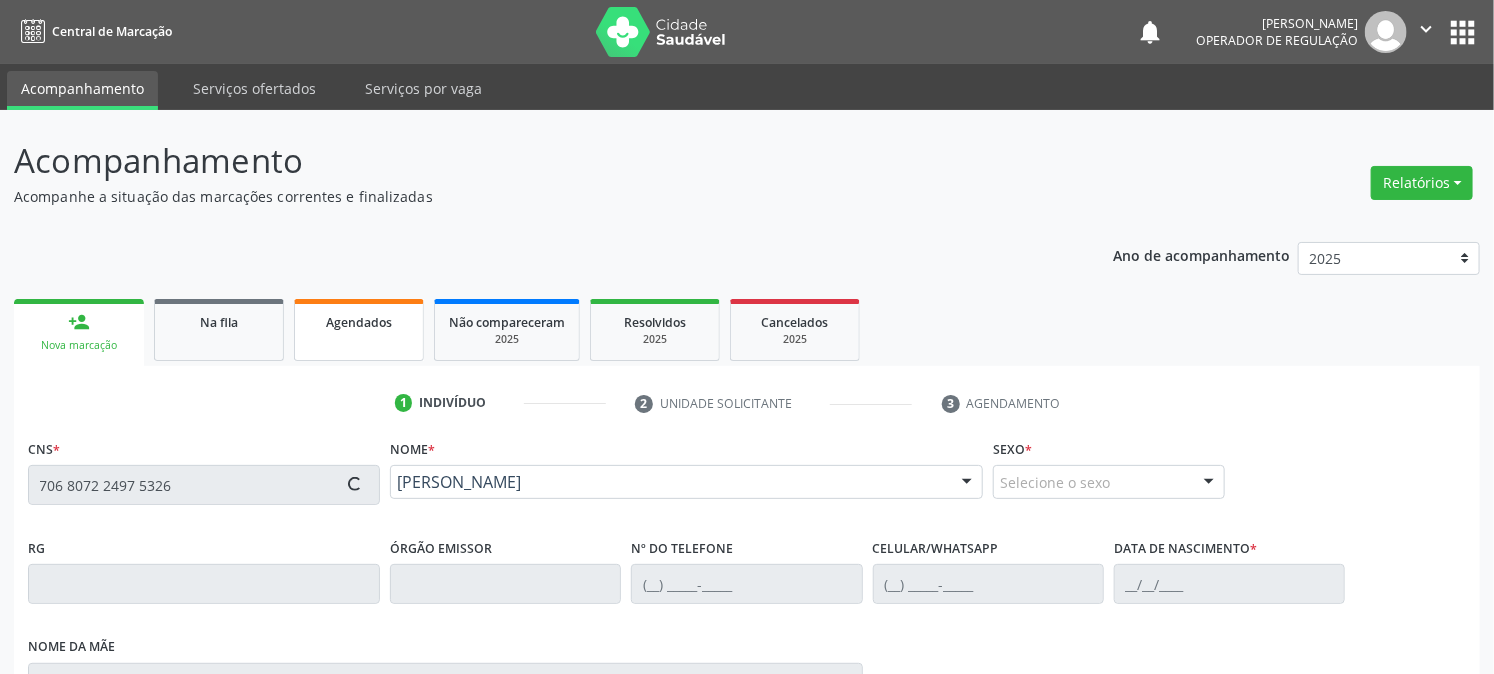 type on "(83) 99401-1243" 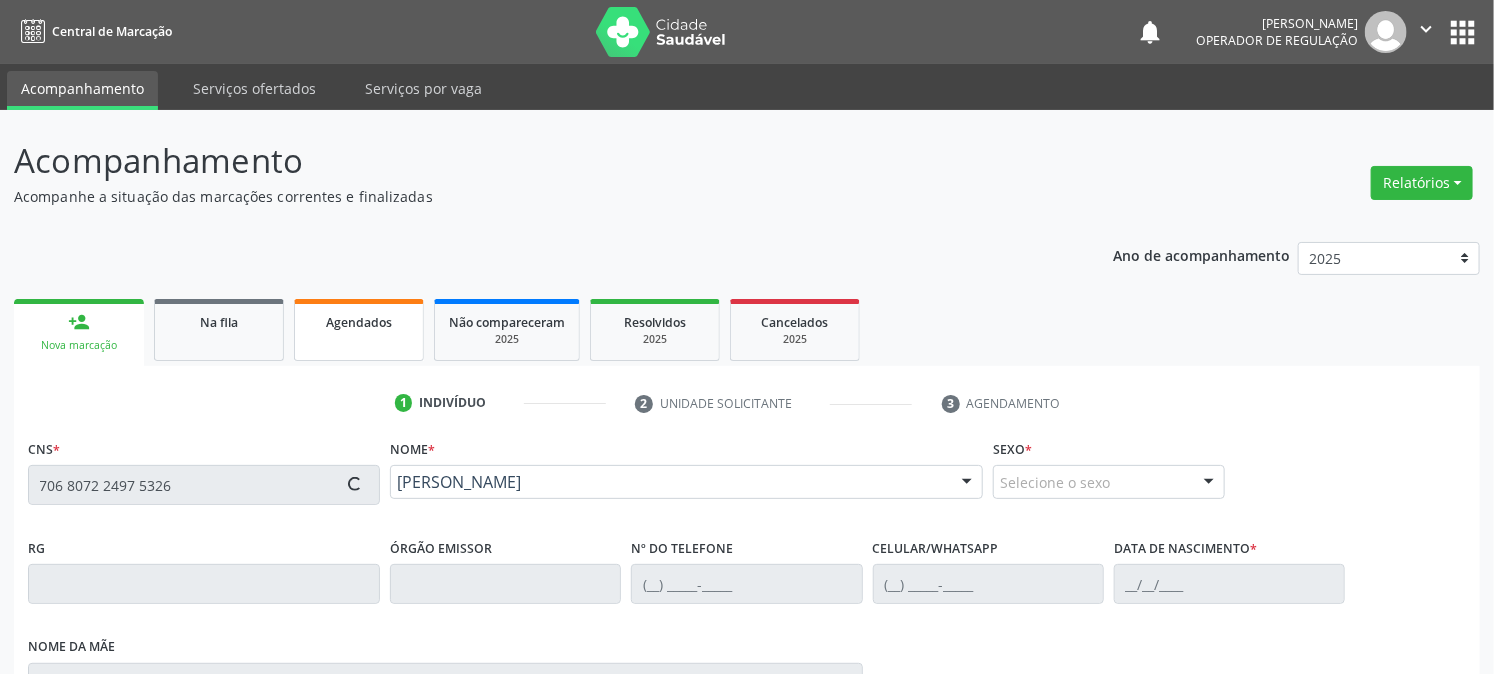 type on "(83) 99401-1243" 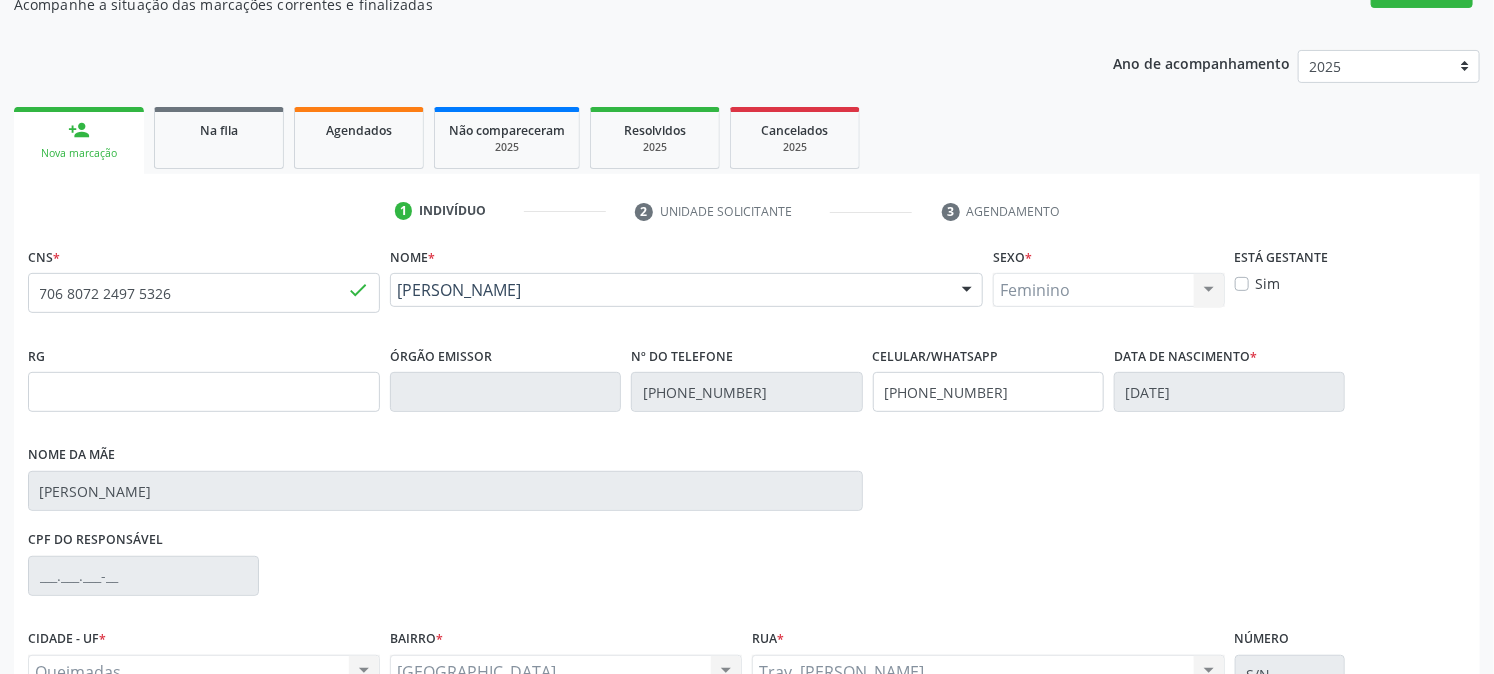 scroll, scrollTop: 395, scrollLeft: 0, axis: vertical 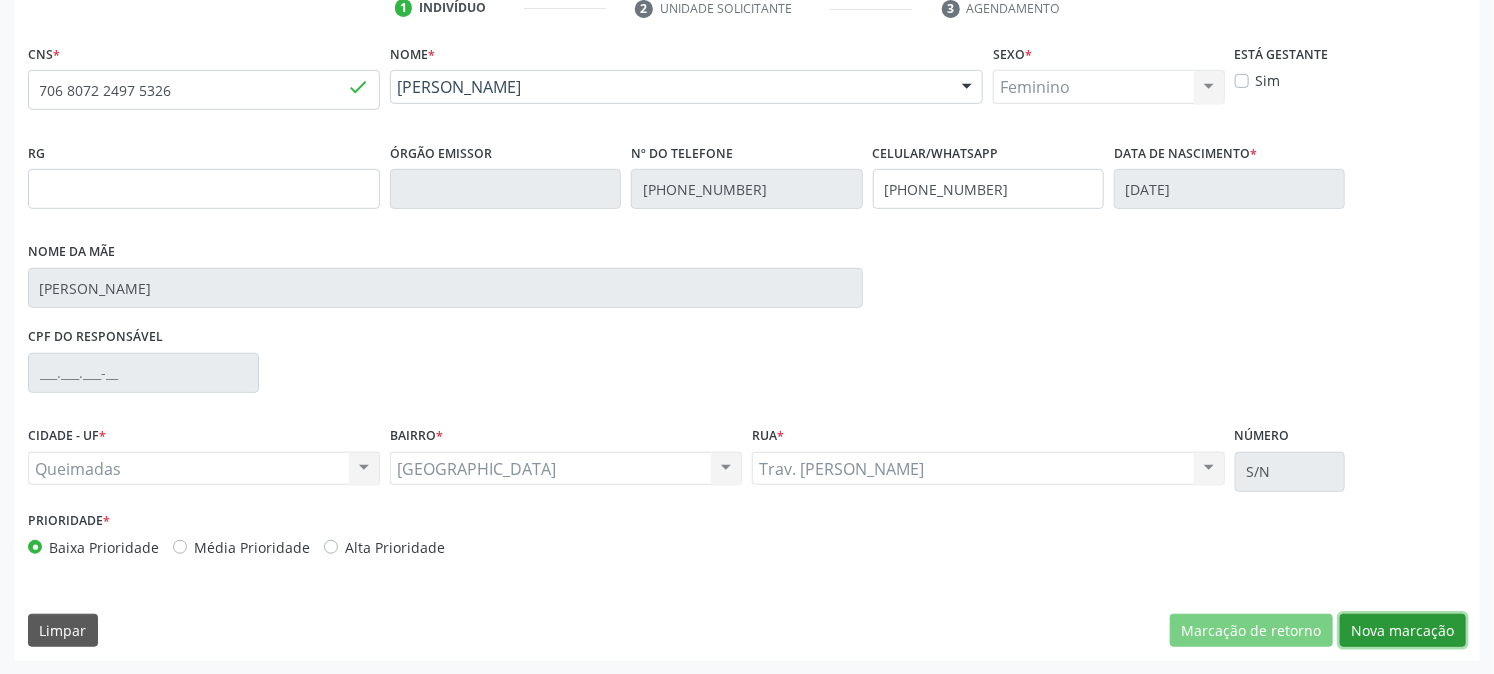 click on "Nova marcação" at bounding box center (1403, 631) 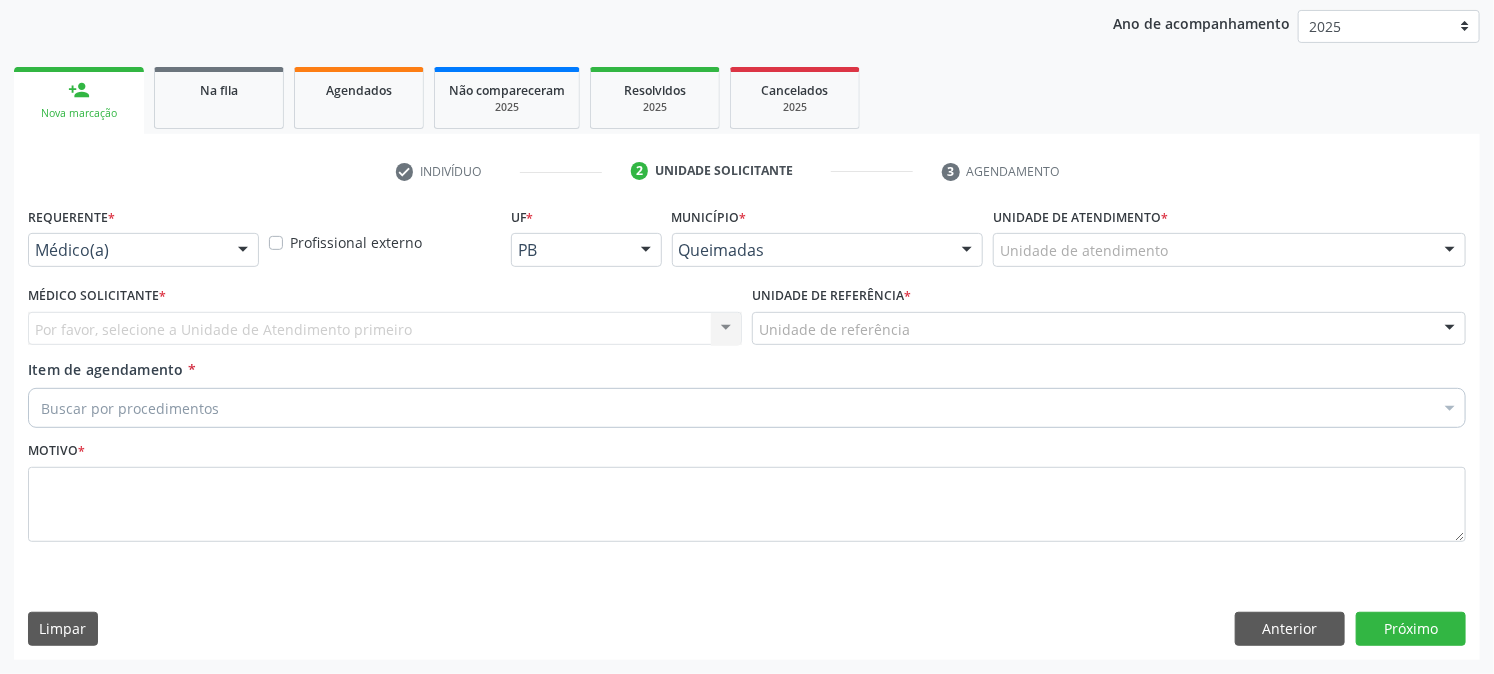 scroll, scrollTop: 231, scrollLeft: 0, axis: vertical 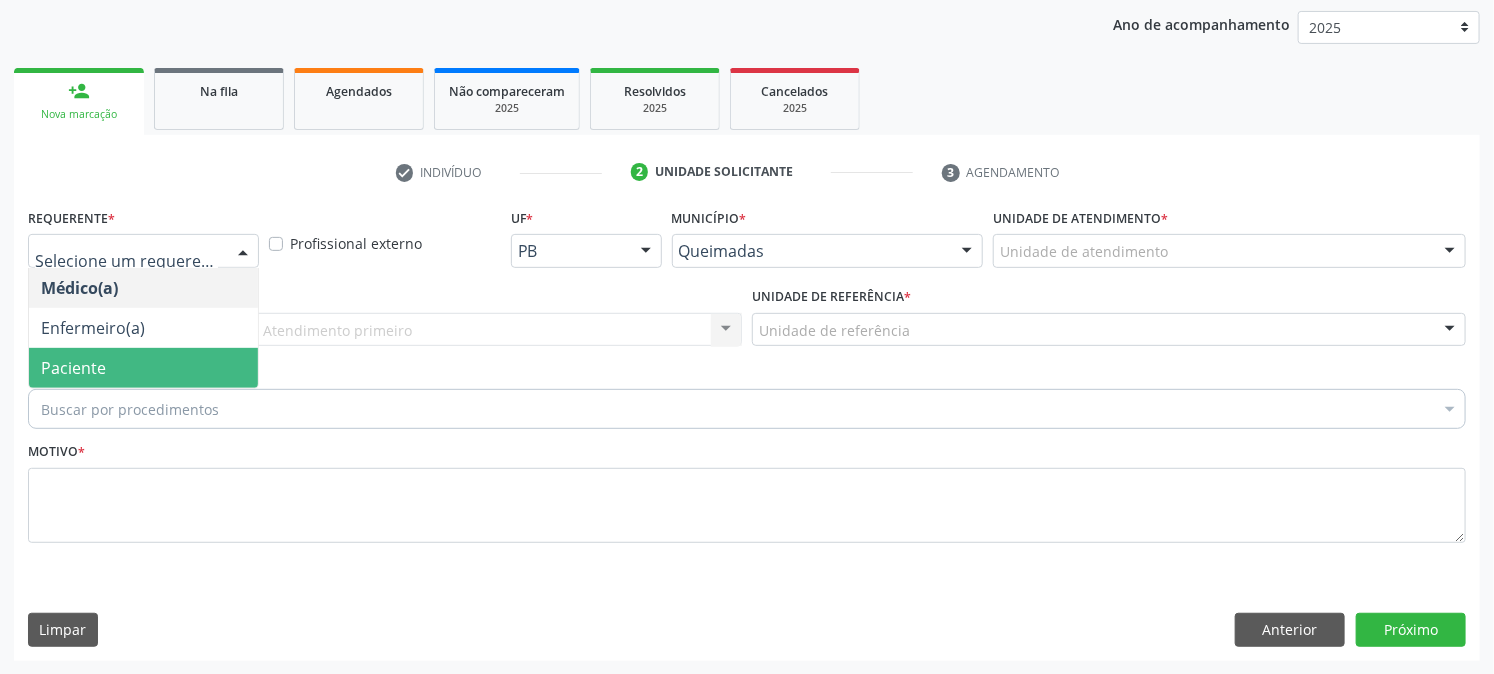 click on "Paciente" at bounding box center [143, 368] 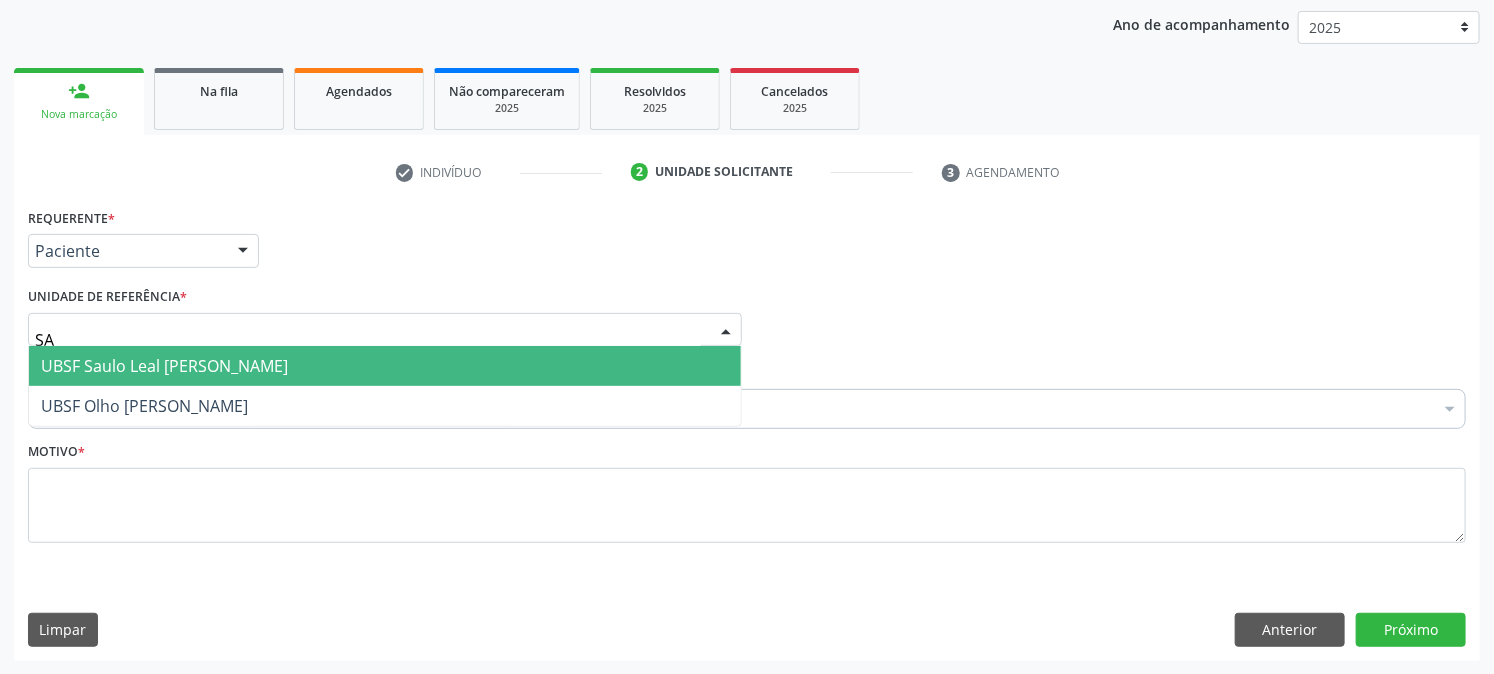 type on "SAU" 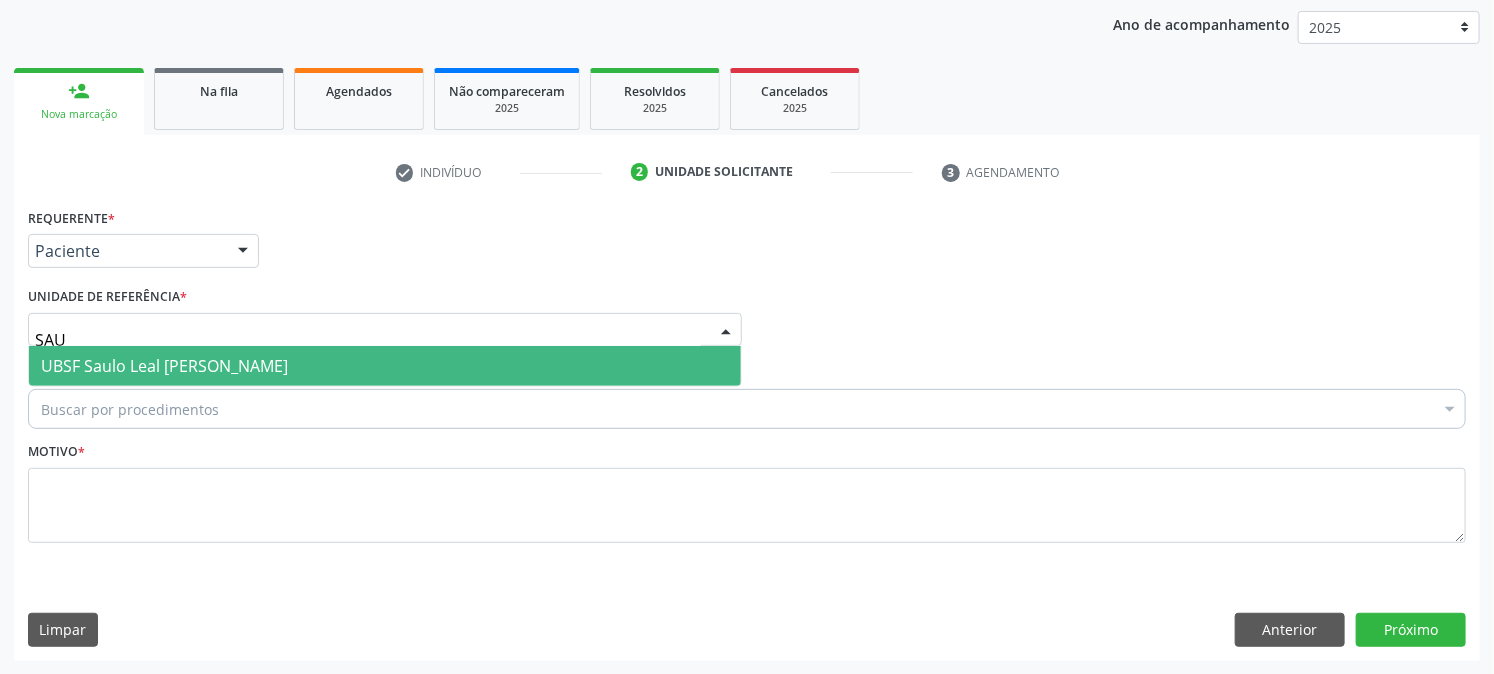 click on "UBSF Saulo Leal [PERSON_NAME]" at bounding box center [164, 366] 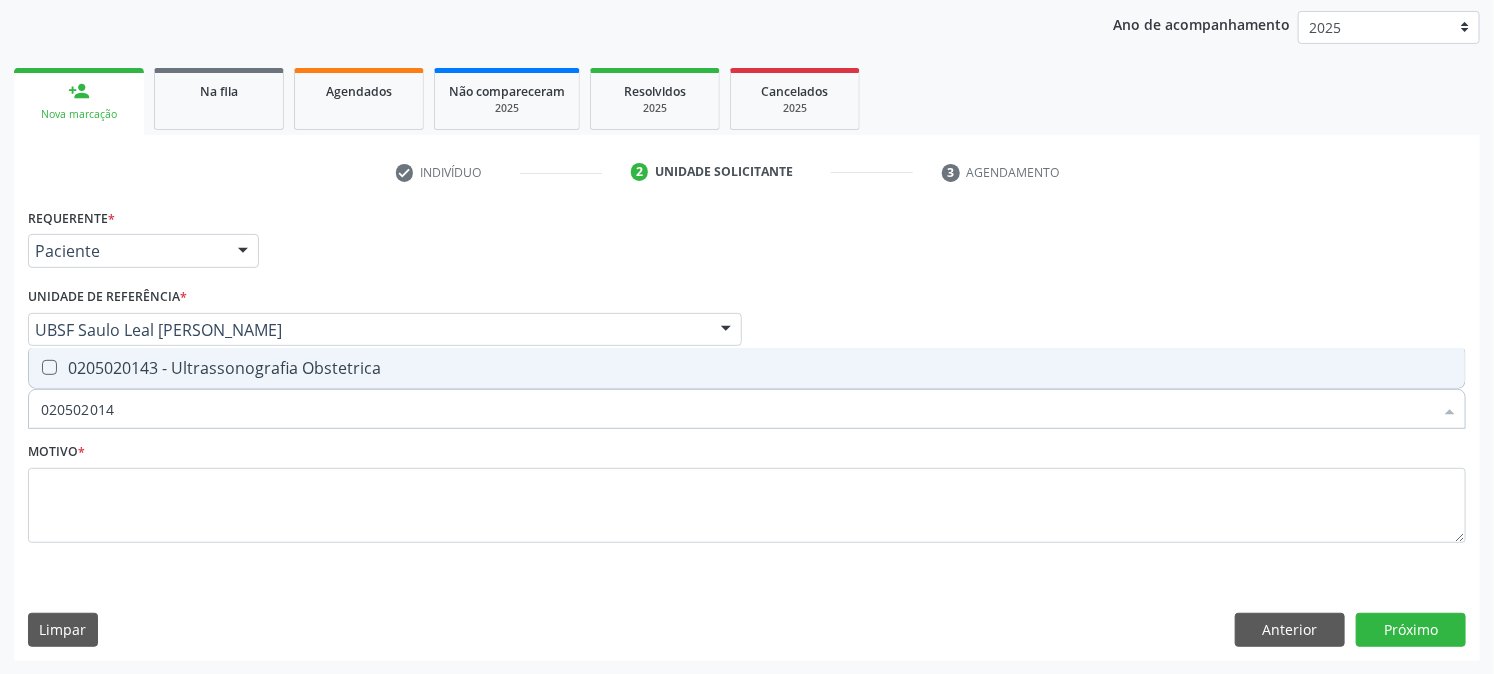type on "0205020143" 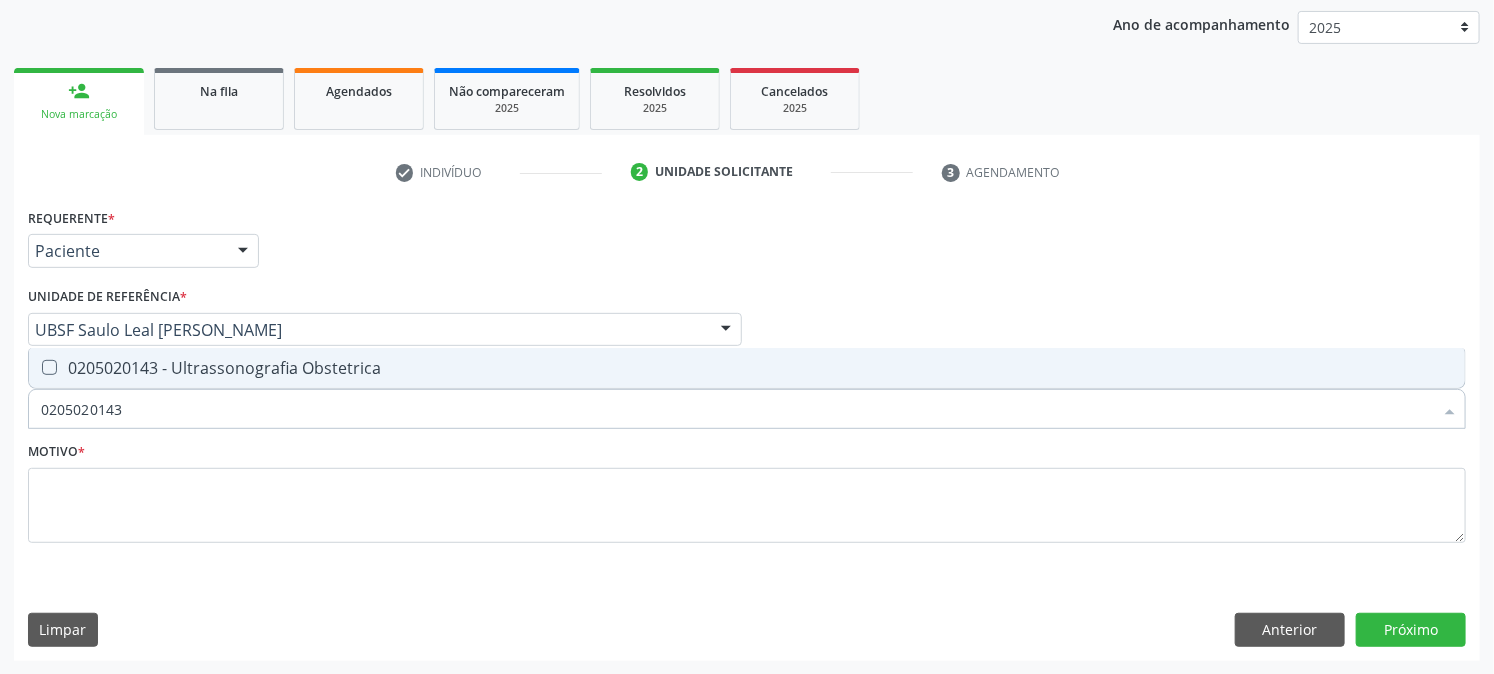 click on "0205020143 - Ultrassonografia Obstetrica" at bounding box center (747, 368) 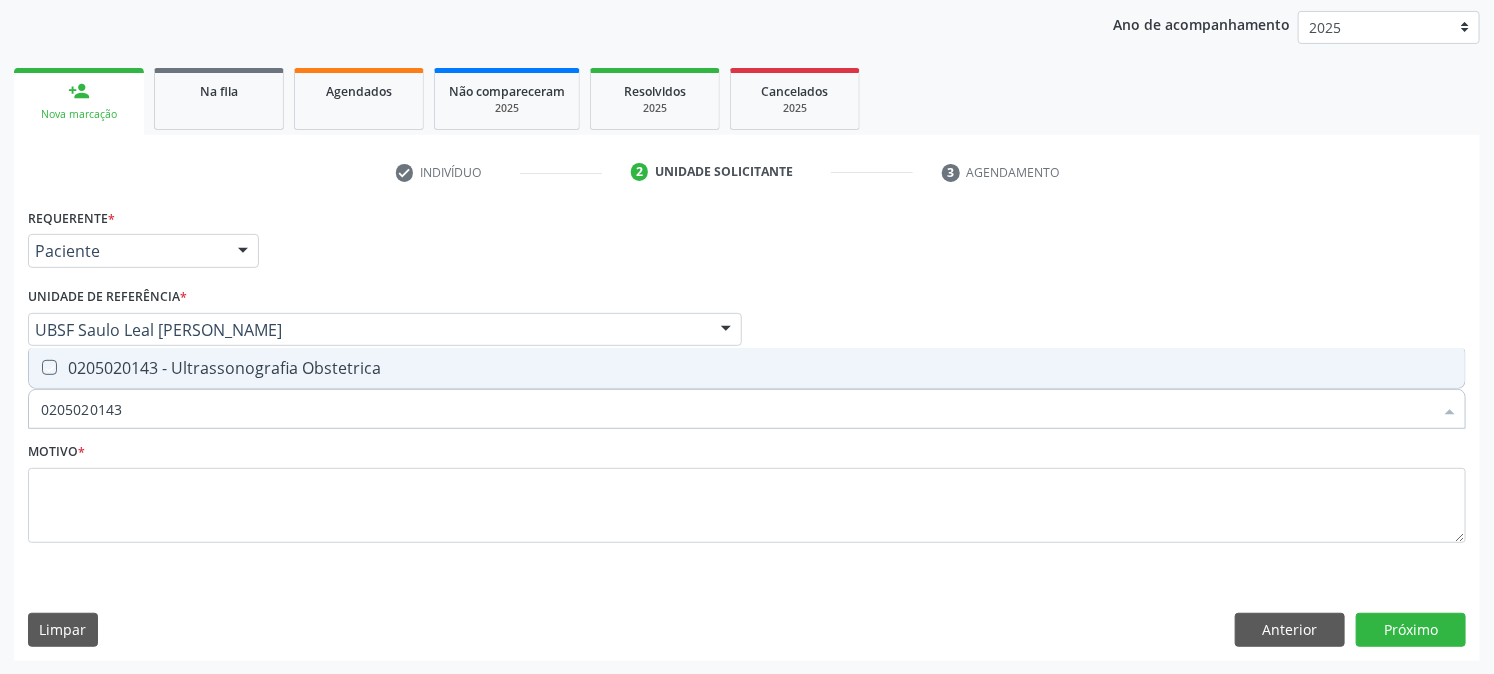 checkbox on "true" 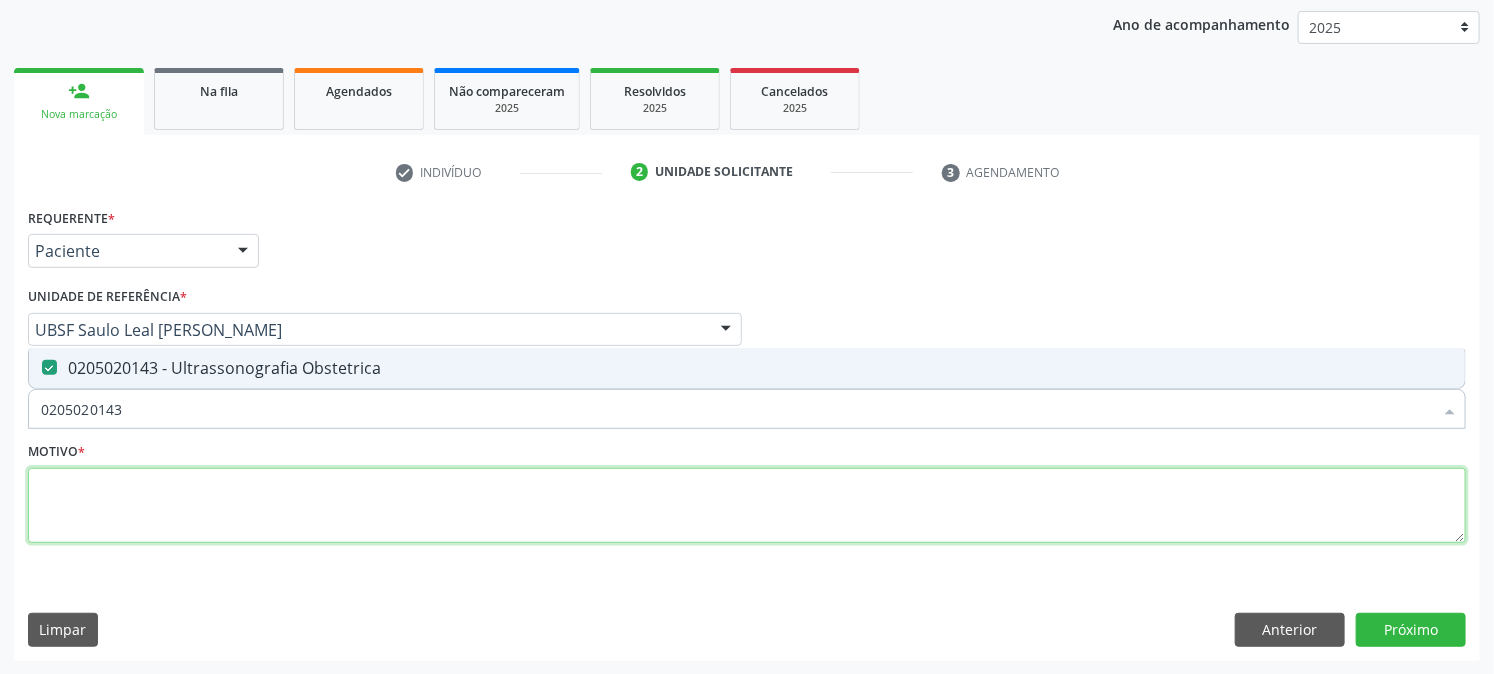 click at bounding box center (747, 506) 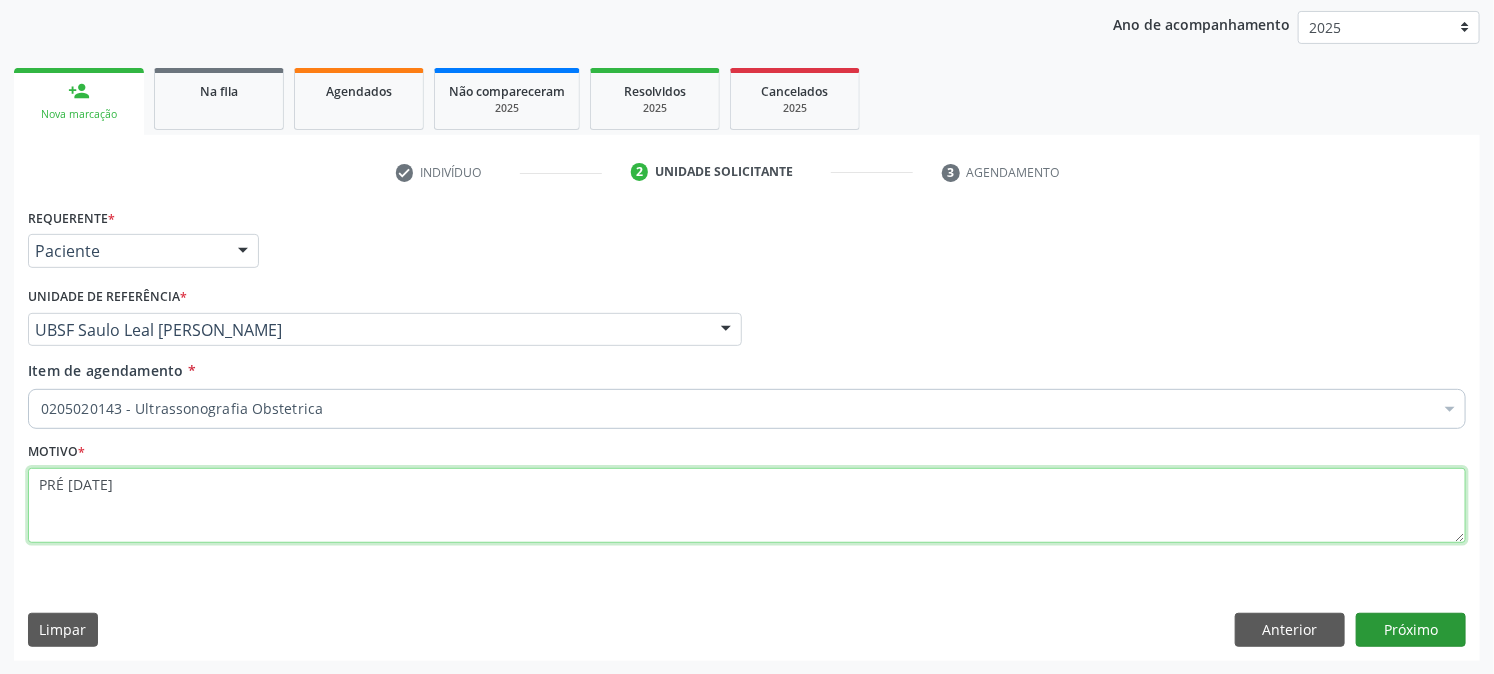 type on "PRÉ [DATE]" 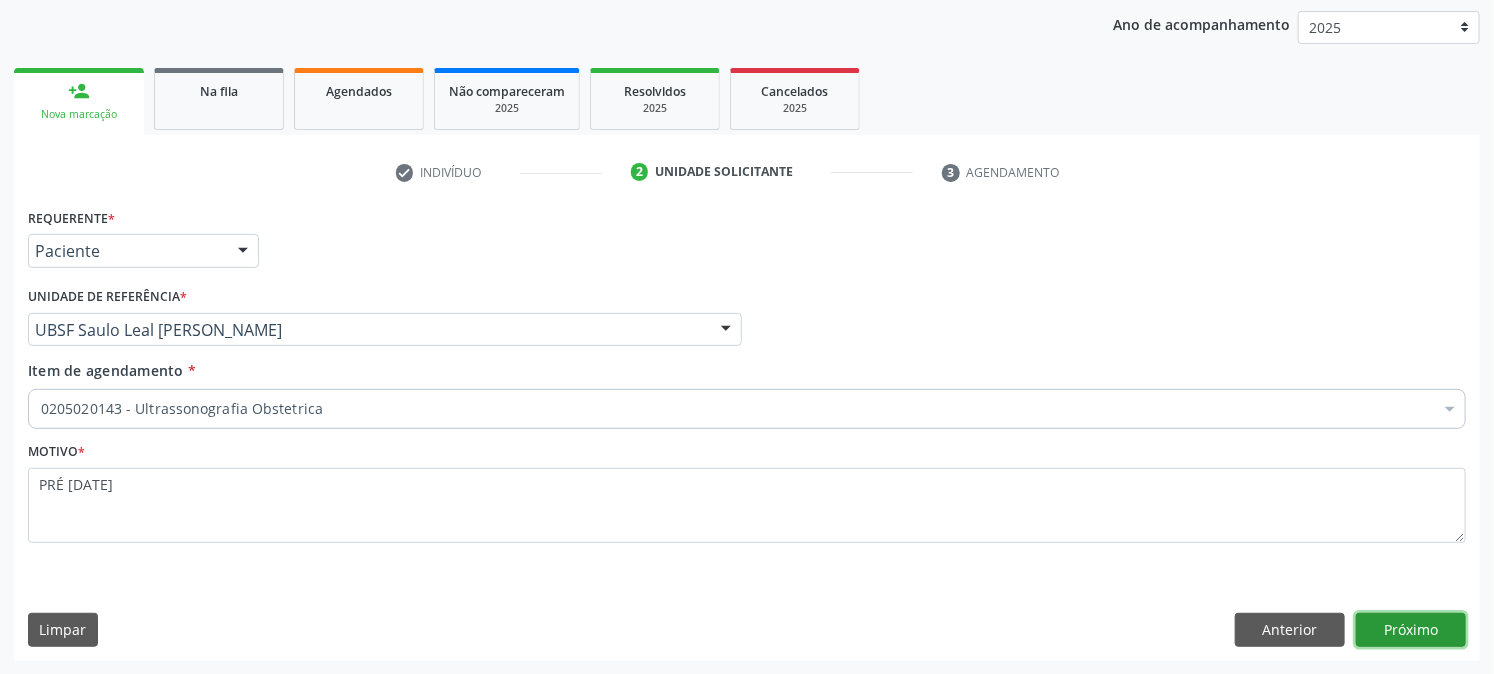 click on "Próximo" at bounding box center [1411, 630] 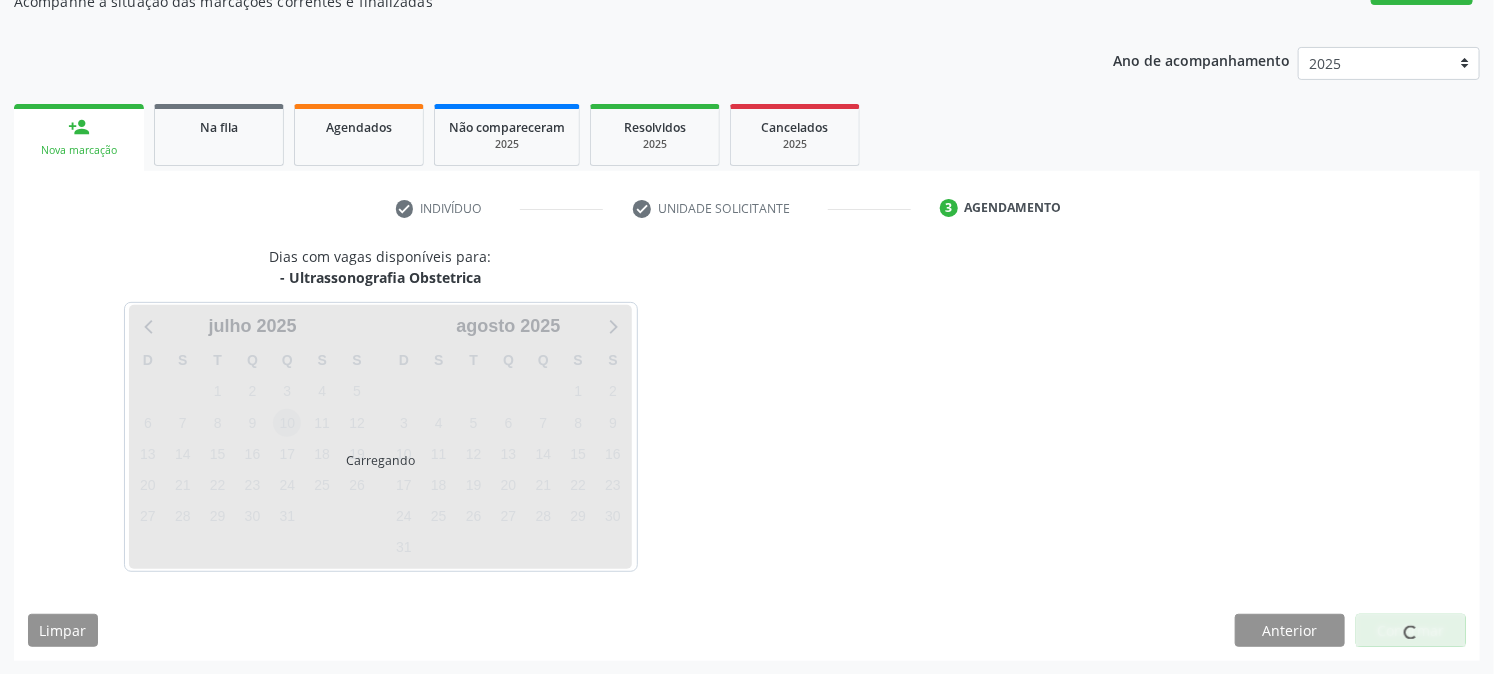 scroll, scrollTop: 195, scrollLeft: 0, axis: vertical 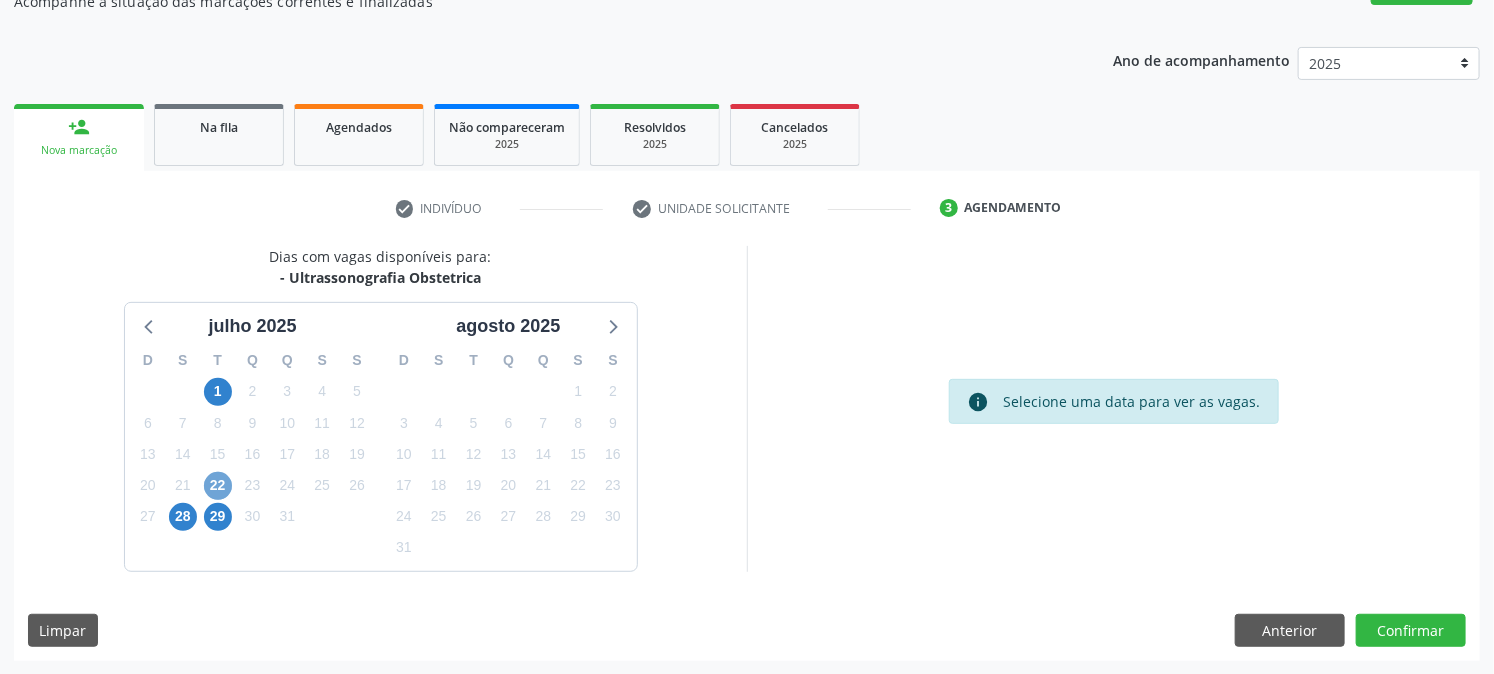 click on "22" at bounding box center [218, 486] 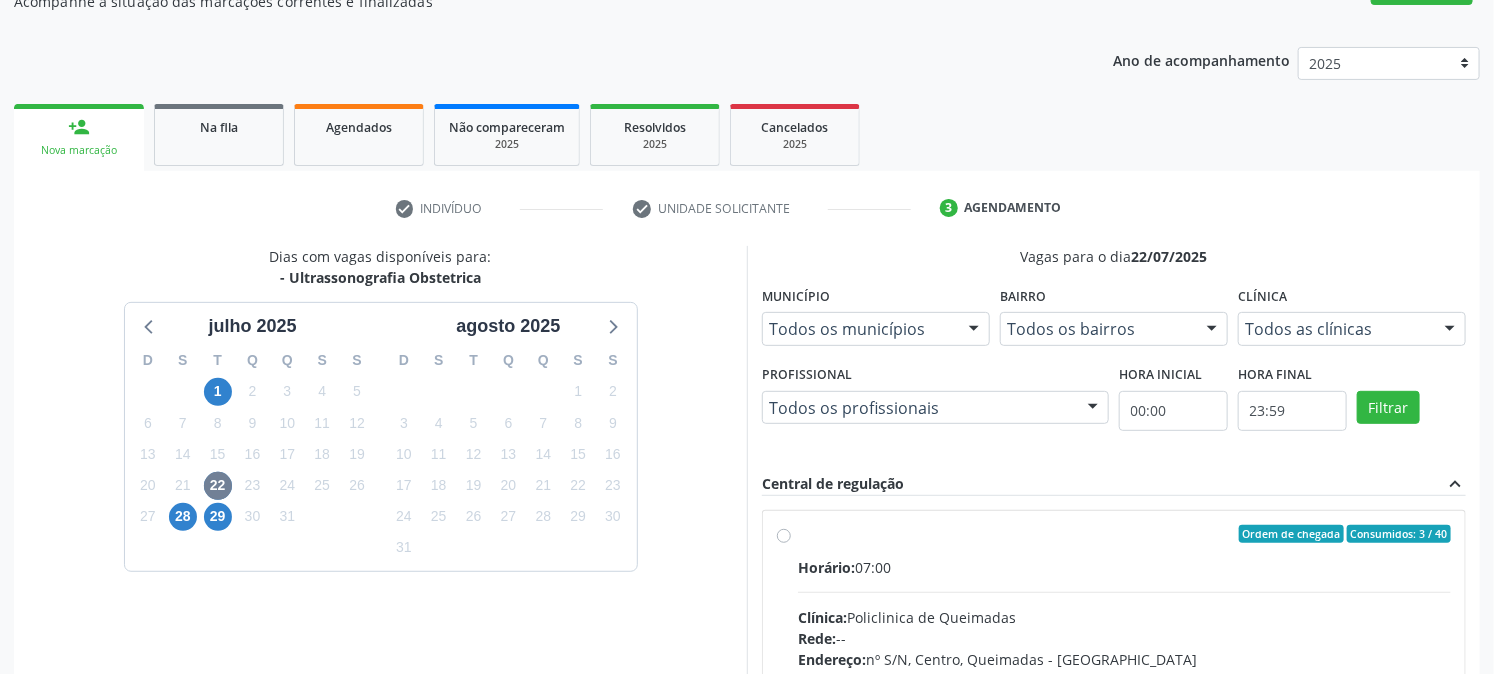 click on "Ordem de chegada
Consumidos: 3 / 40" at bounding box center (1124, 534) 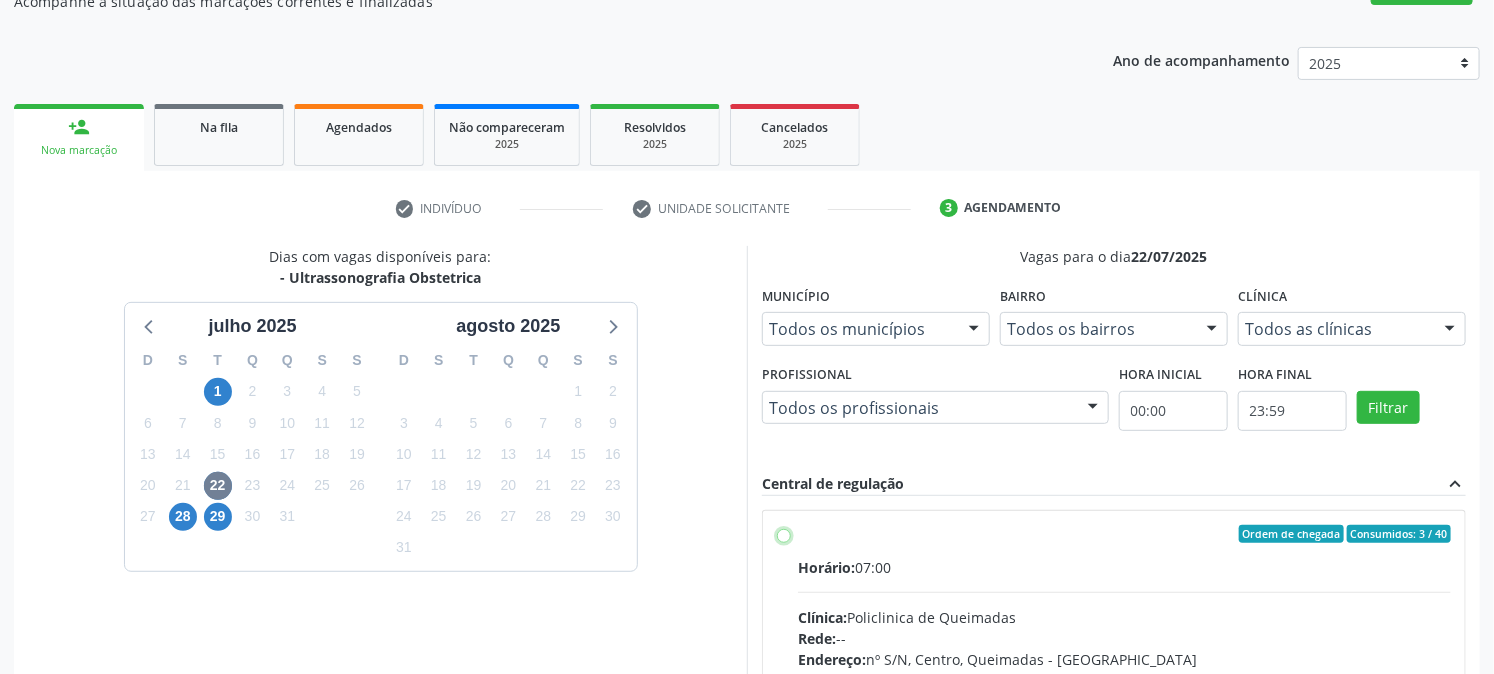 click on "Ordem de chegada
Consumidos: 3 / 40
Horário:   07:00
Clínica:  Policlinica de Queimadas
Rede:
--
Endereço:   nº S/N, Centro, Queimadas - PB
Telefone:   --
Profissional:
--
Informações adicionais sobre o atendimento
Idade de atendimento:
Sem restrição
Gênero(s) atendido(s):
Sem restrição
Informações adicionais:
--" at bounding box center (784, 534) 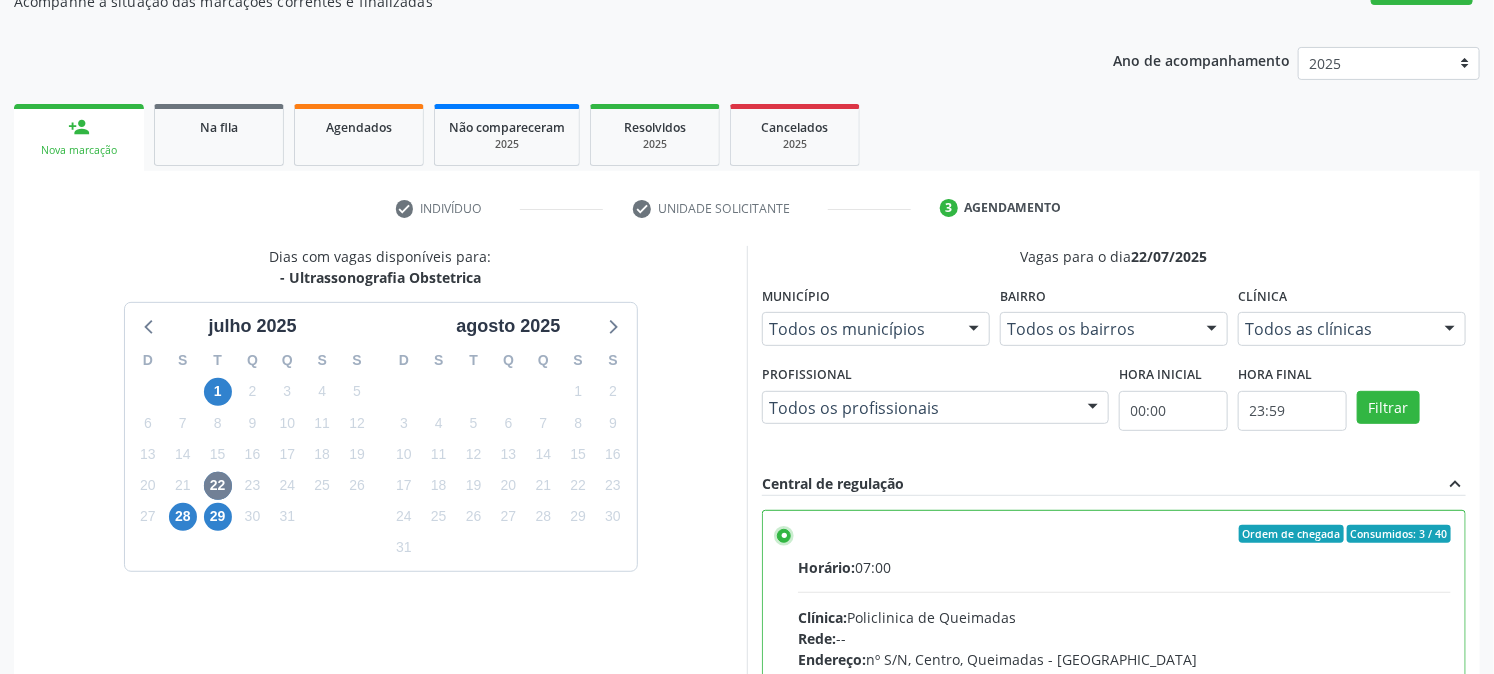 scroll, scrollTop: 520, scrollLeft: 0, axis: vertical 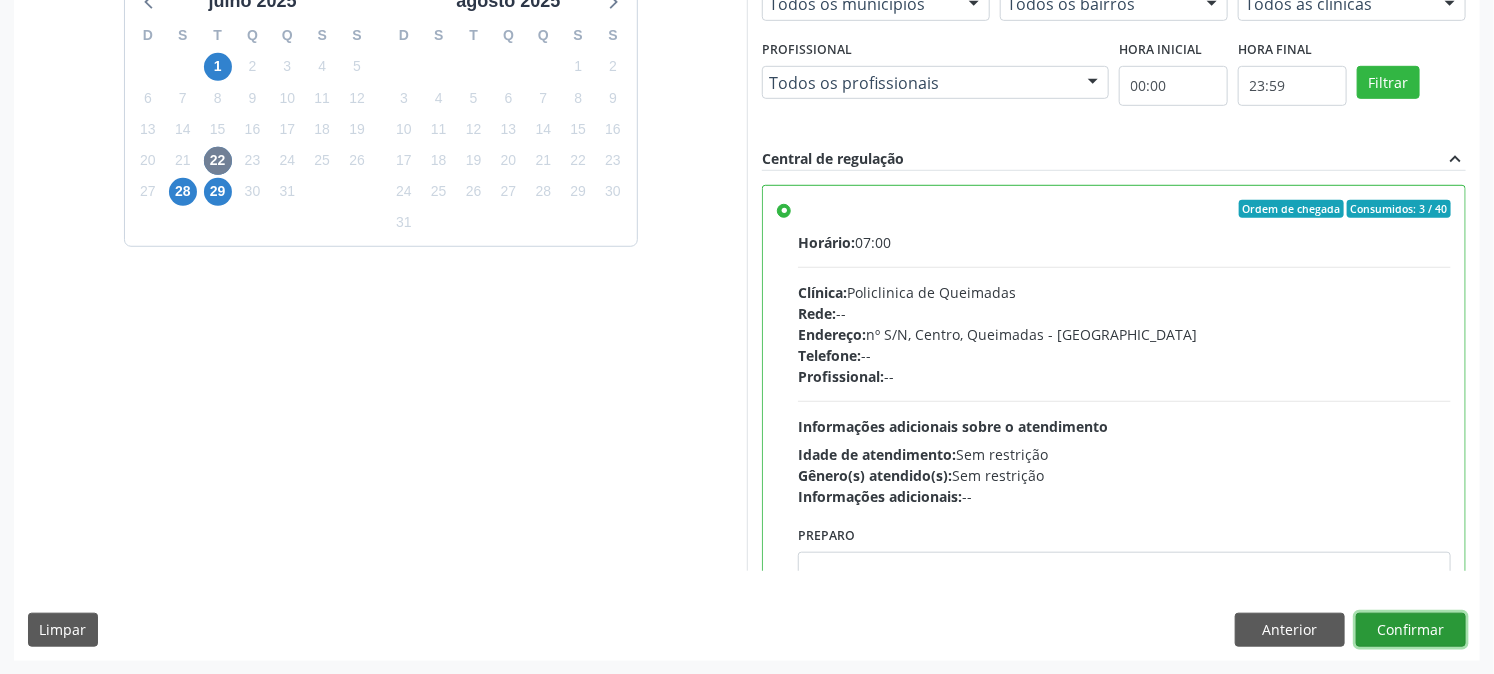 click on "Confirmar" at bounding box center [1411, 630] 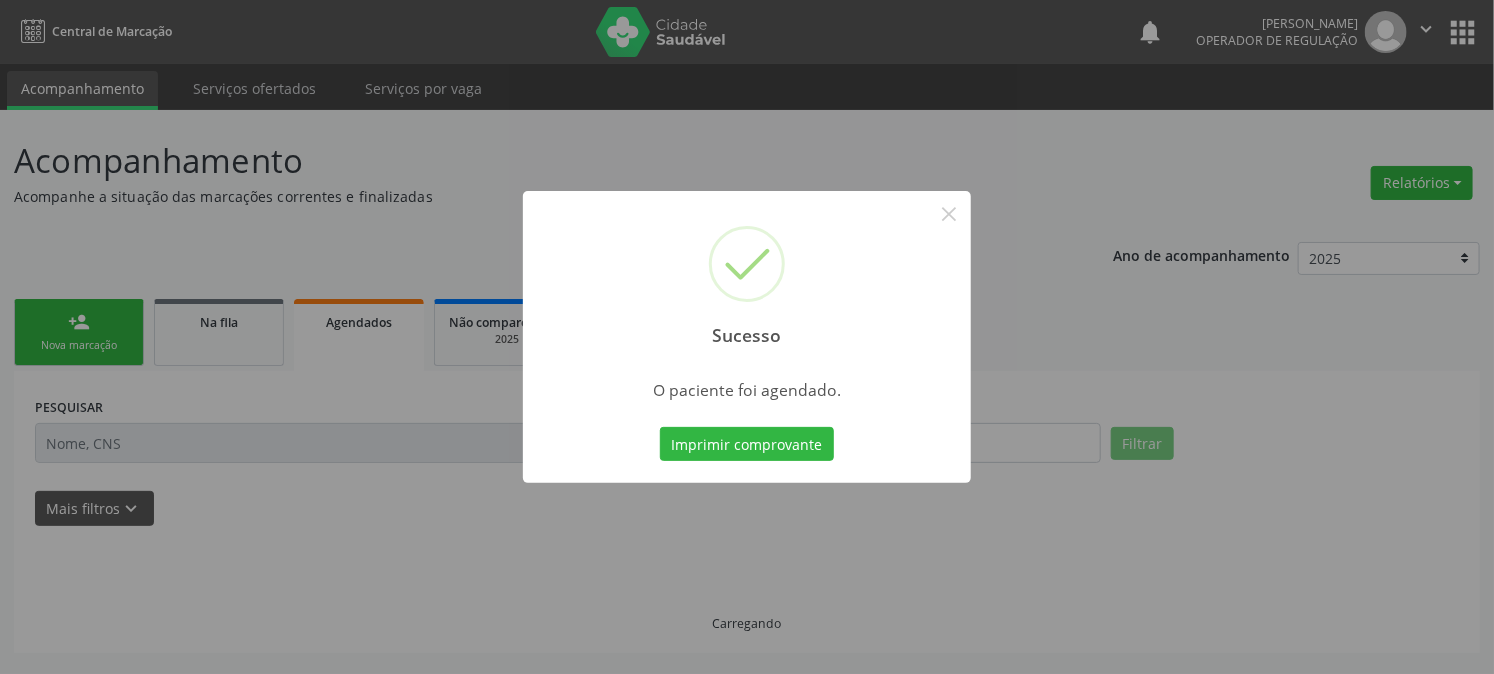 scroll, scrollTop: 0, scrollLeft: 0, axis: both 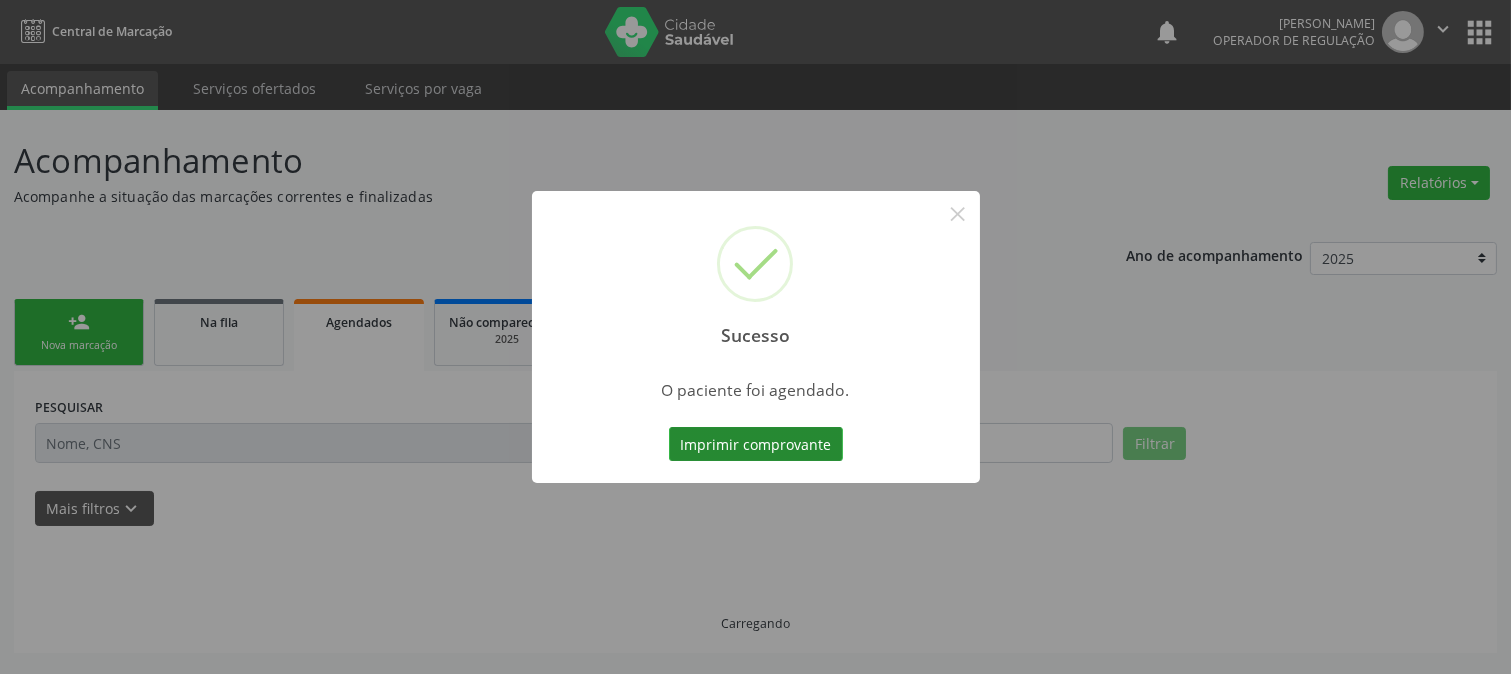 click on "Imprimir comprovante" at bounding box center (756, 444) 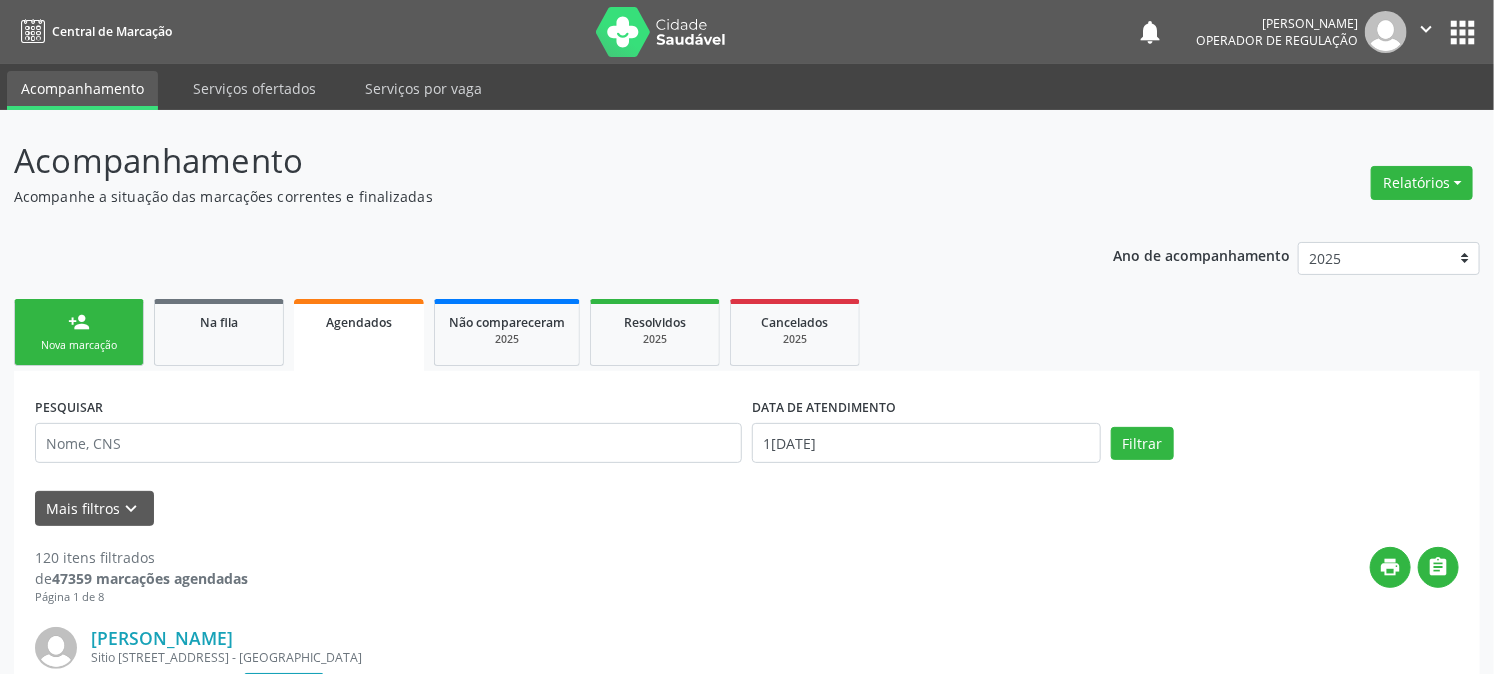 click on "person_add
Nova marcação" at bounding box center [79, 332] 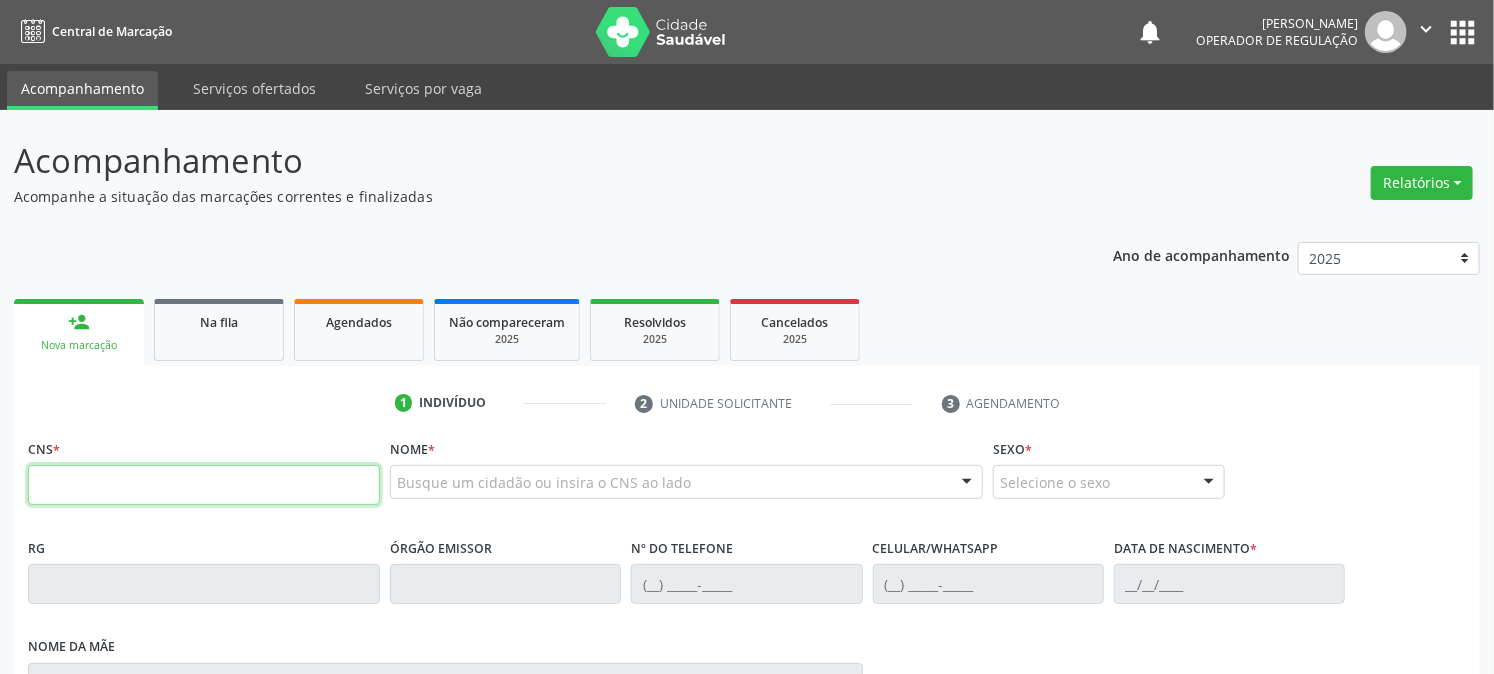 click at bounding box center (204, 485) 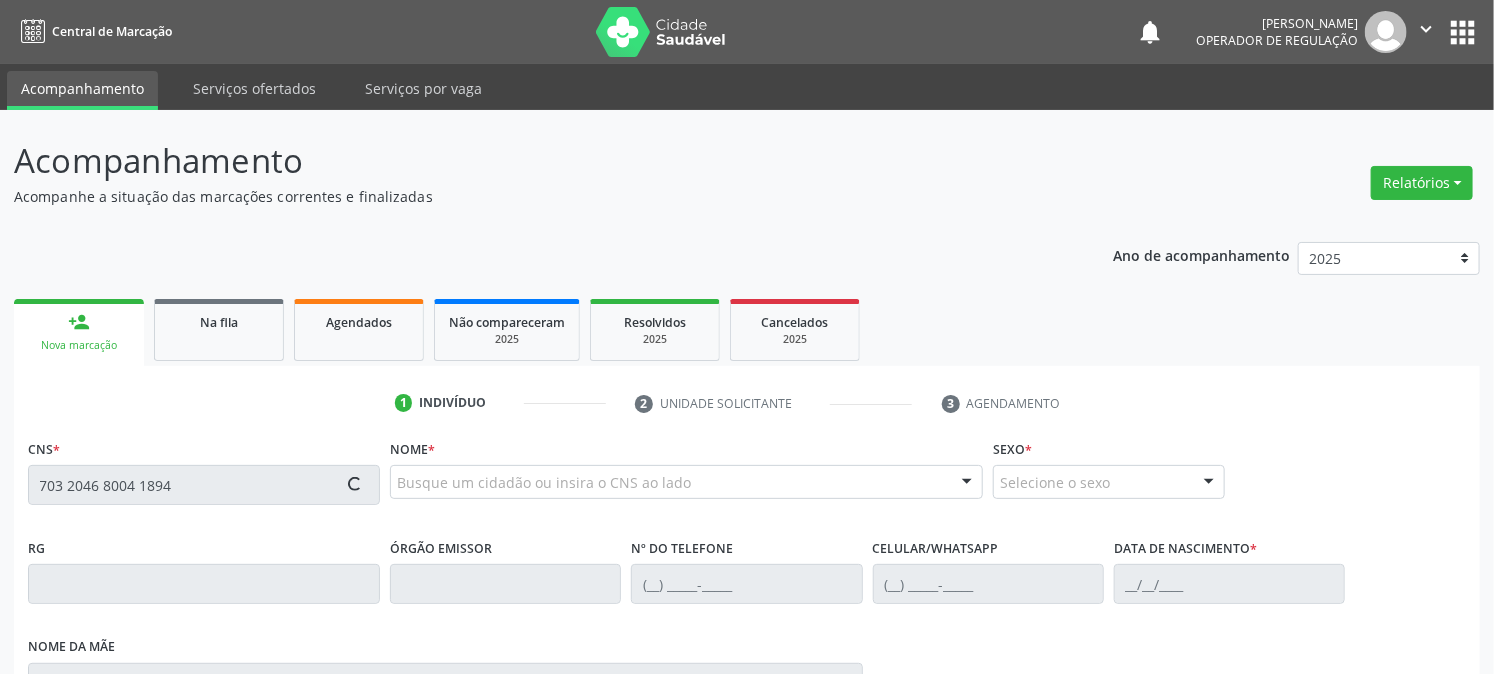 type on "703 2046 8004 1894" 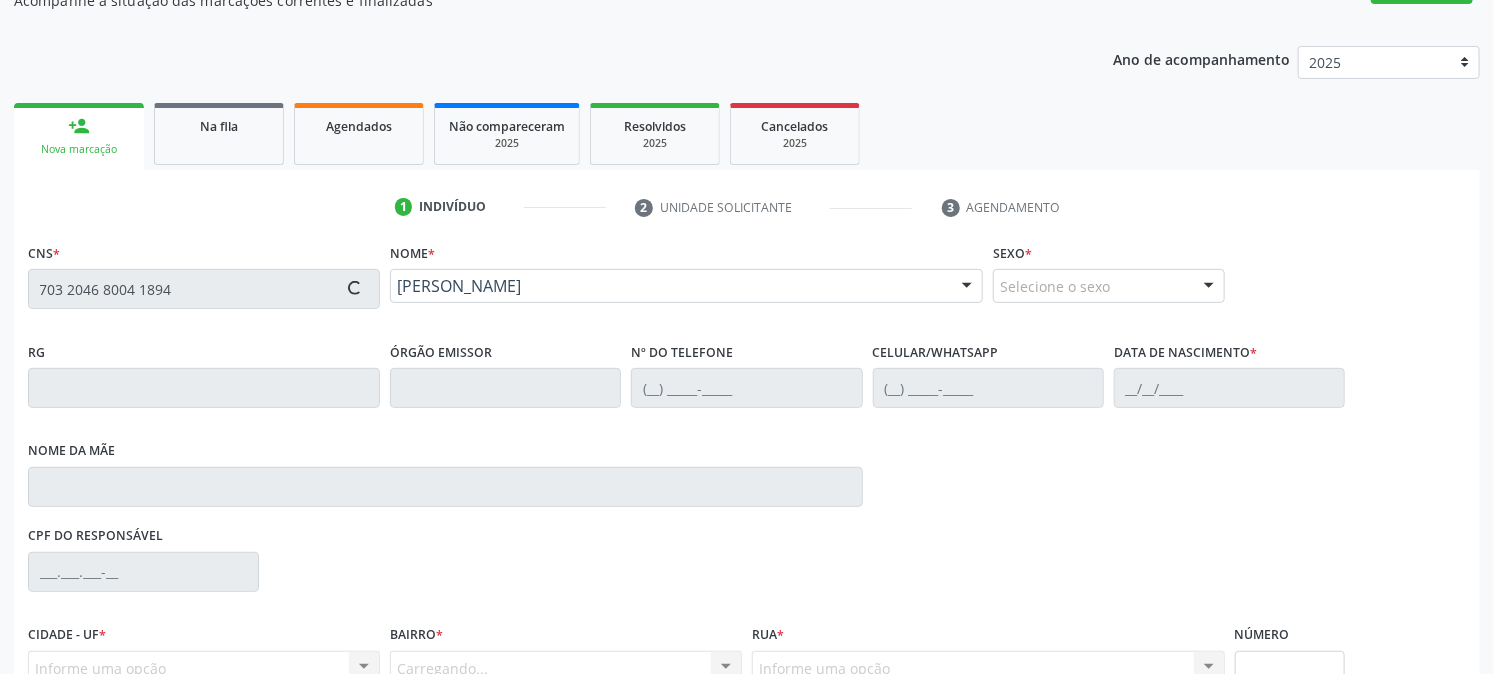 scroll, scrollTop: 395, scrollLeft: 0, axis: vertical 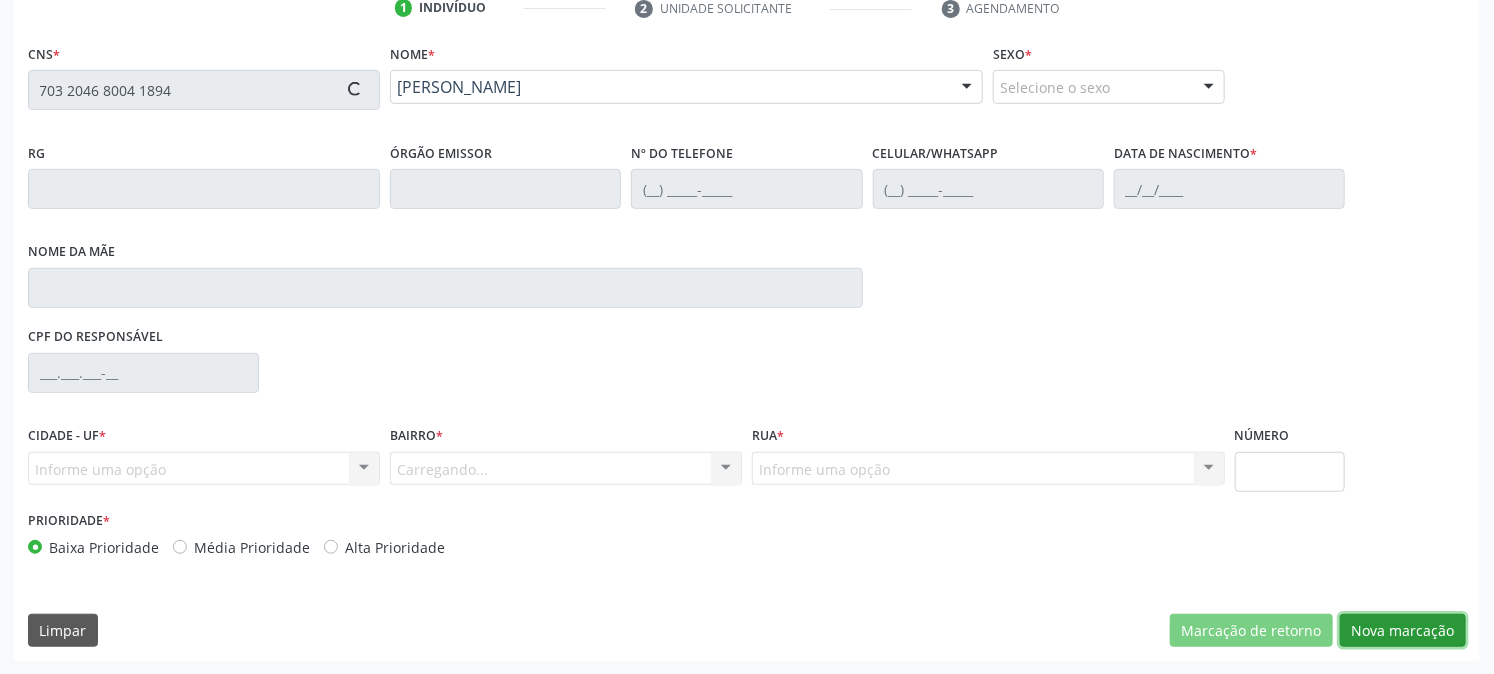 click on "Nova marcação" at bounding box center [1403, 631] 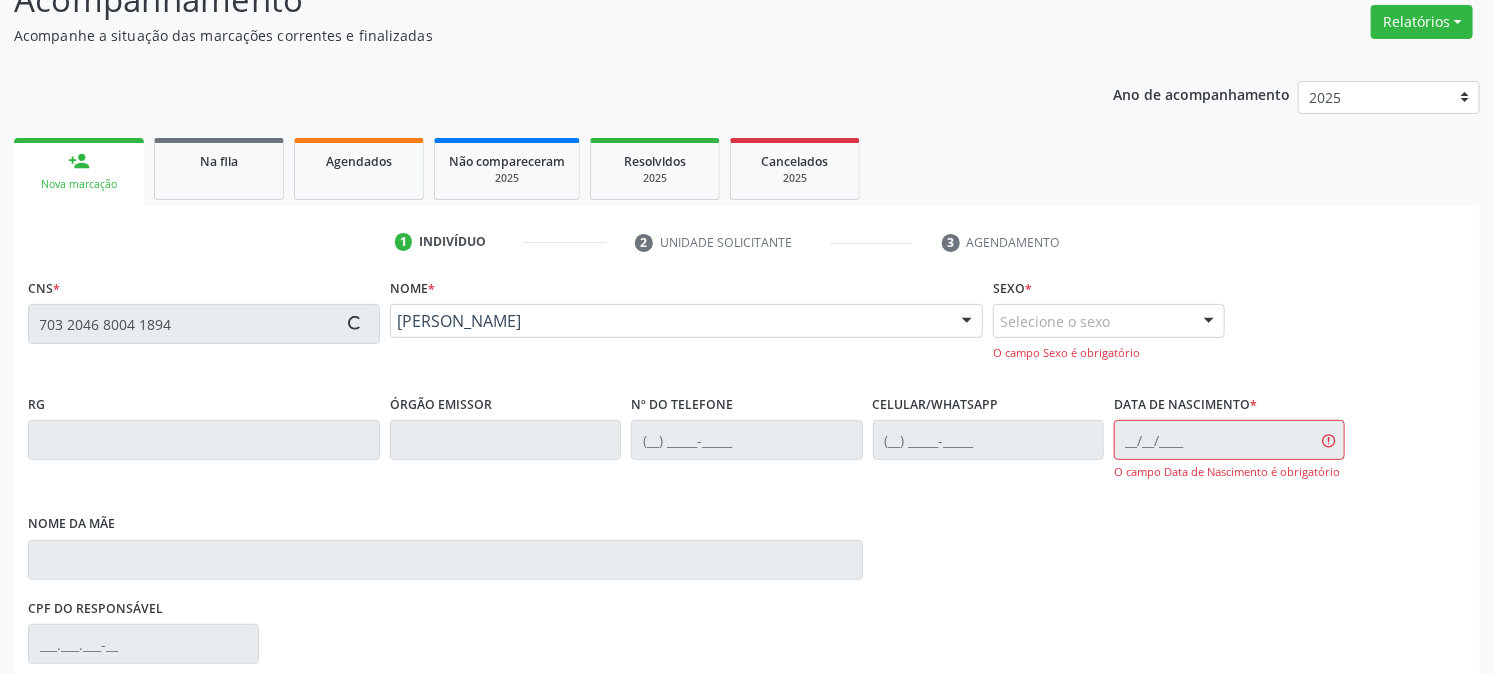 scroll, scrollTop: 450, scrollLeft: 0, axis: vertical 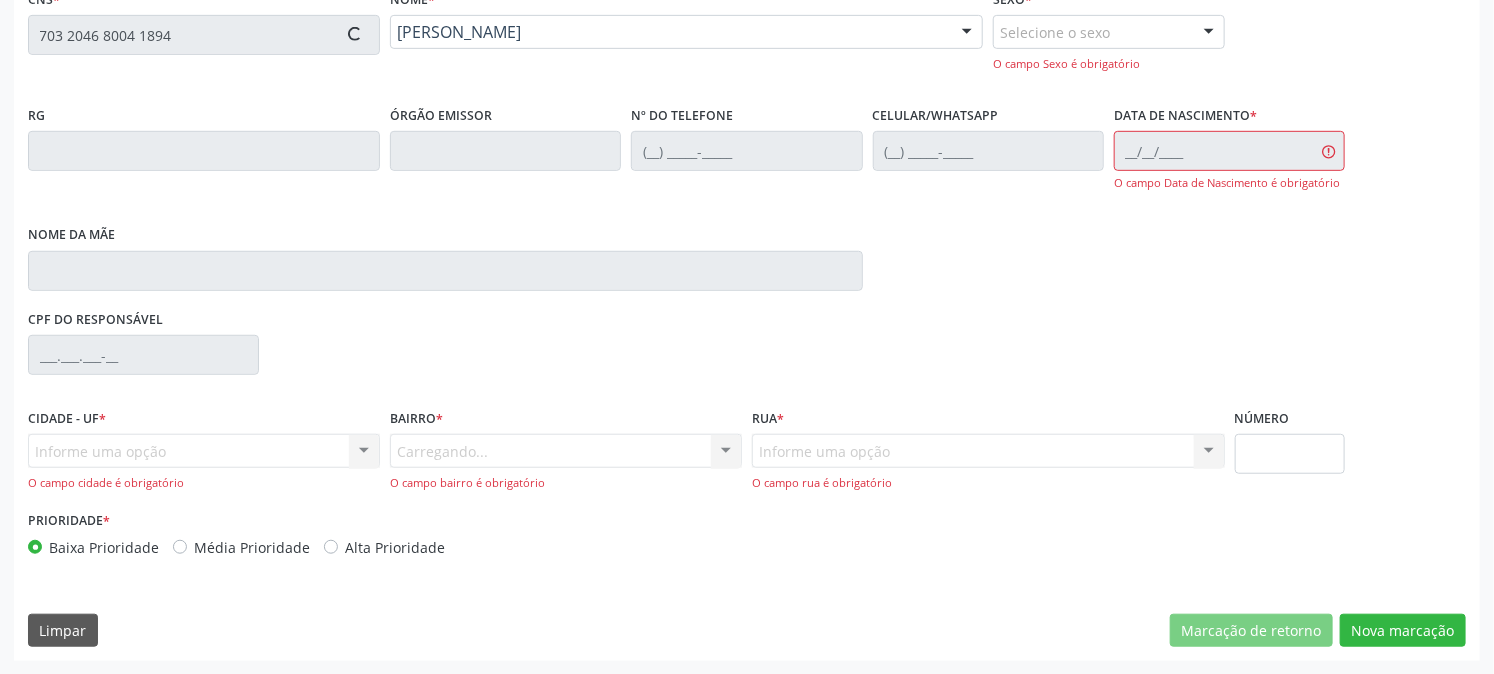 click on "RG
Órgão emissor
Nº do Telefone
Celular/WhatsApp
Data de nascimento
*
O campo Data de Nascimento é obrigatório
Nome da mãe" at bounding box center [747, 203] 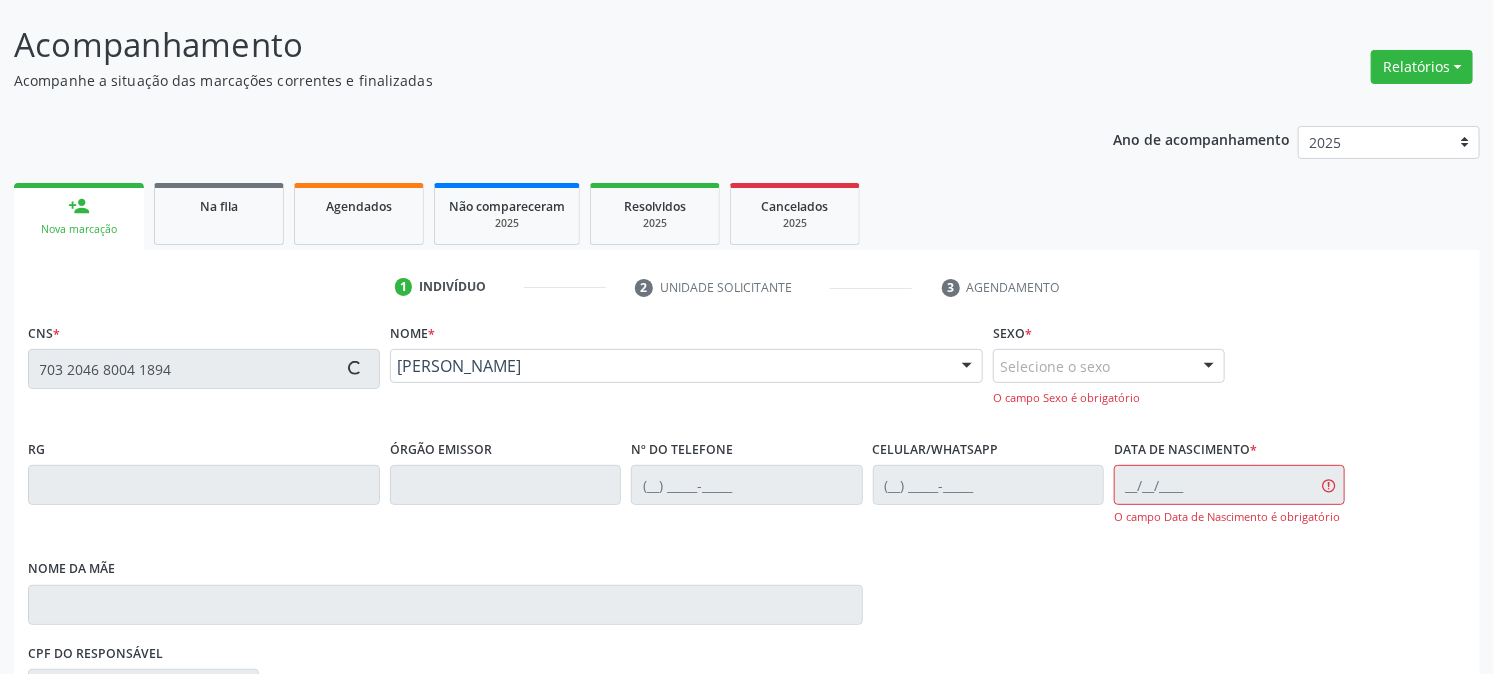 type on "(83) 98810-2468" 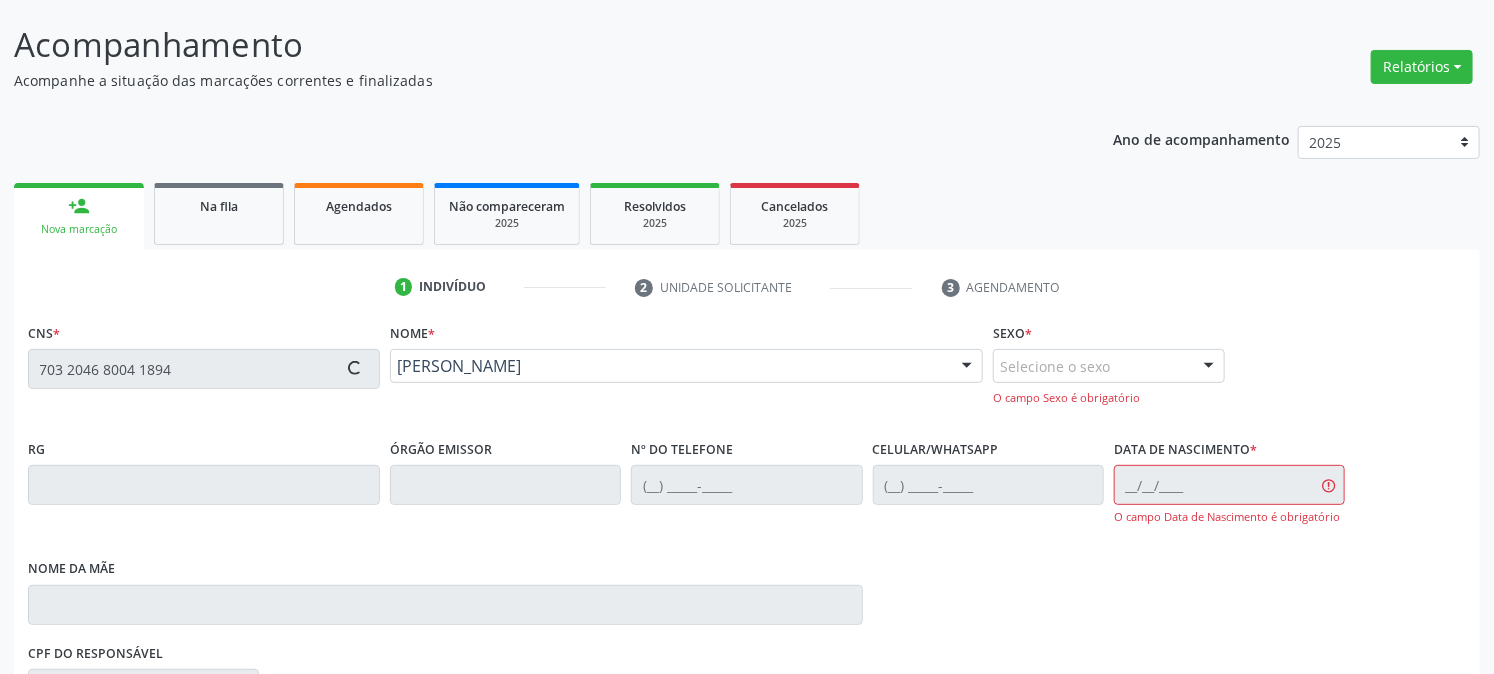type on "(83) 99164-9338" 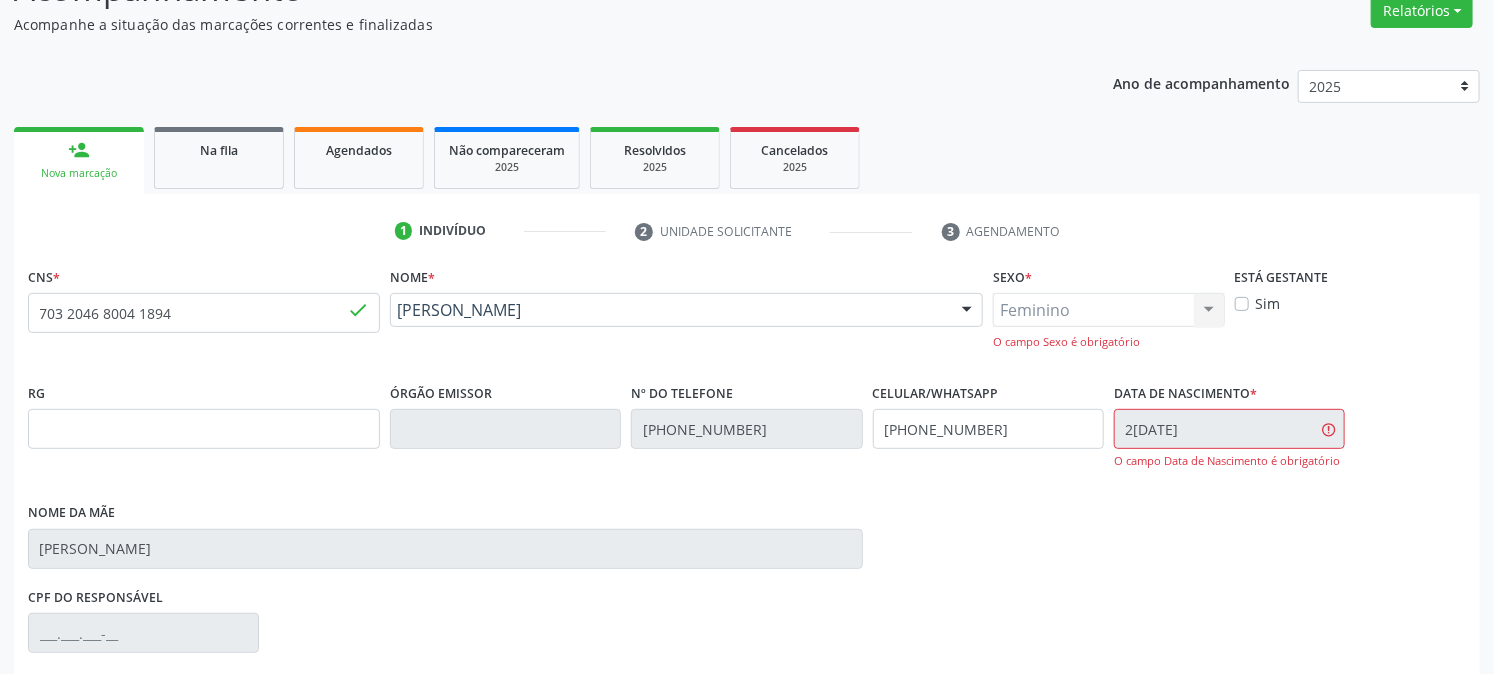 scroll, scrollTop: 433, scrollLeft: 0, axis: vertical 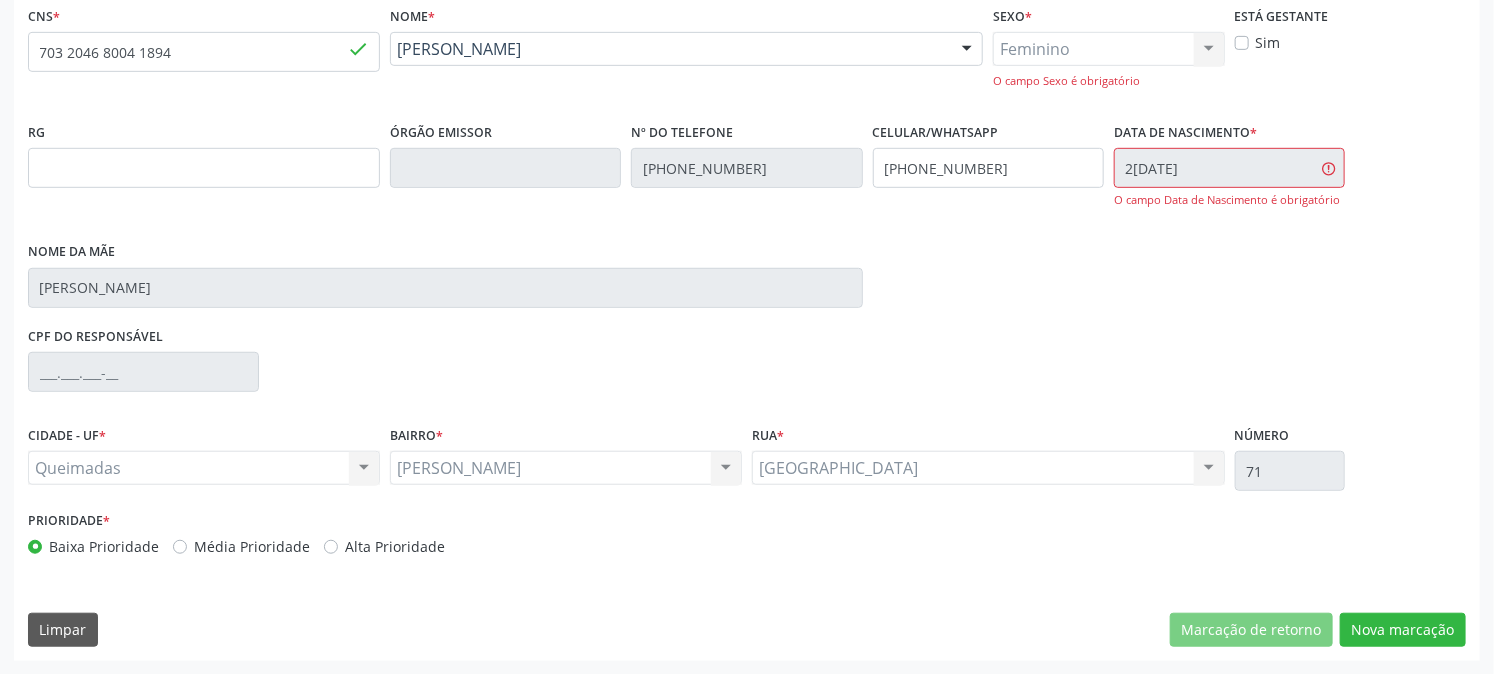 click on "CNS
*
703 2046 8004 1894       done
Nome
*
Raissa Cirino da Silva
Raissa Cirino da Silva
CNS:
703 2046 8004 1894
CPF:    --   Nascimento:
22/01/2005
Nenhum resultado encontrado para: "   "
Digite o nome ou CNS para buscar um indivíduo
Sexo
*
Feminino         Masculino   Feminino
Nenhum resultado encontrado para: "   "
Não há nenhuma opção para ser exibida.
O campo Sexo é obrigatório
Está gestante
Sim
RG
Órgão emissor
Nº do Telefone
(83) 98810-2468
Celular/WhatsApp
(83) 99164-9338
Data de nascimento
*
22/01/2005
O campo Data de Nascimento é obrigatório
Nome da mãe
Maria Rosenilda da Silva
CPF do responsável" at bounding box center (747, 330) 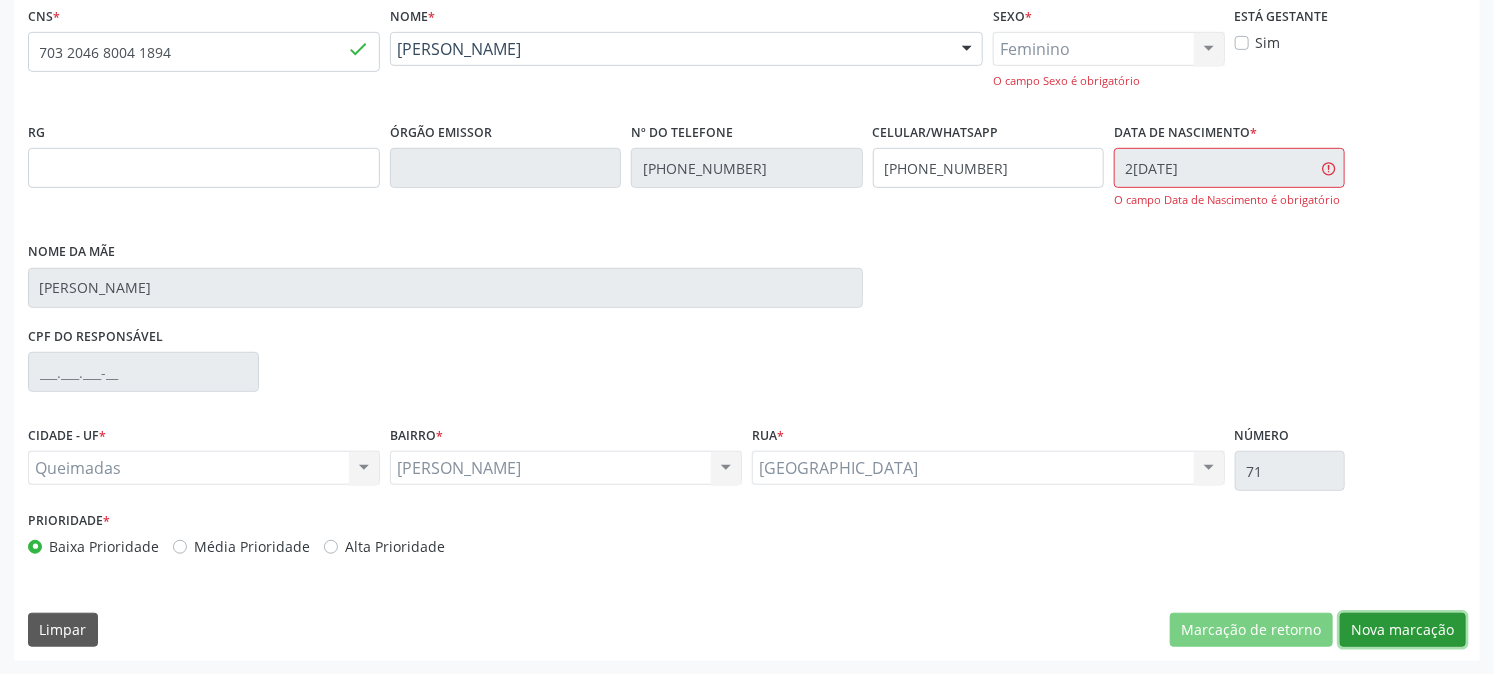 click on "Nova marcação" at bounding box center (1403, 630) 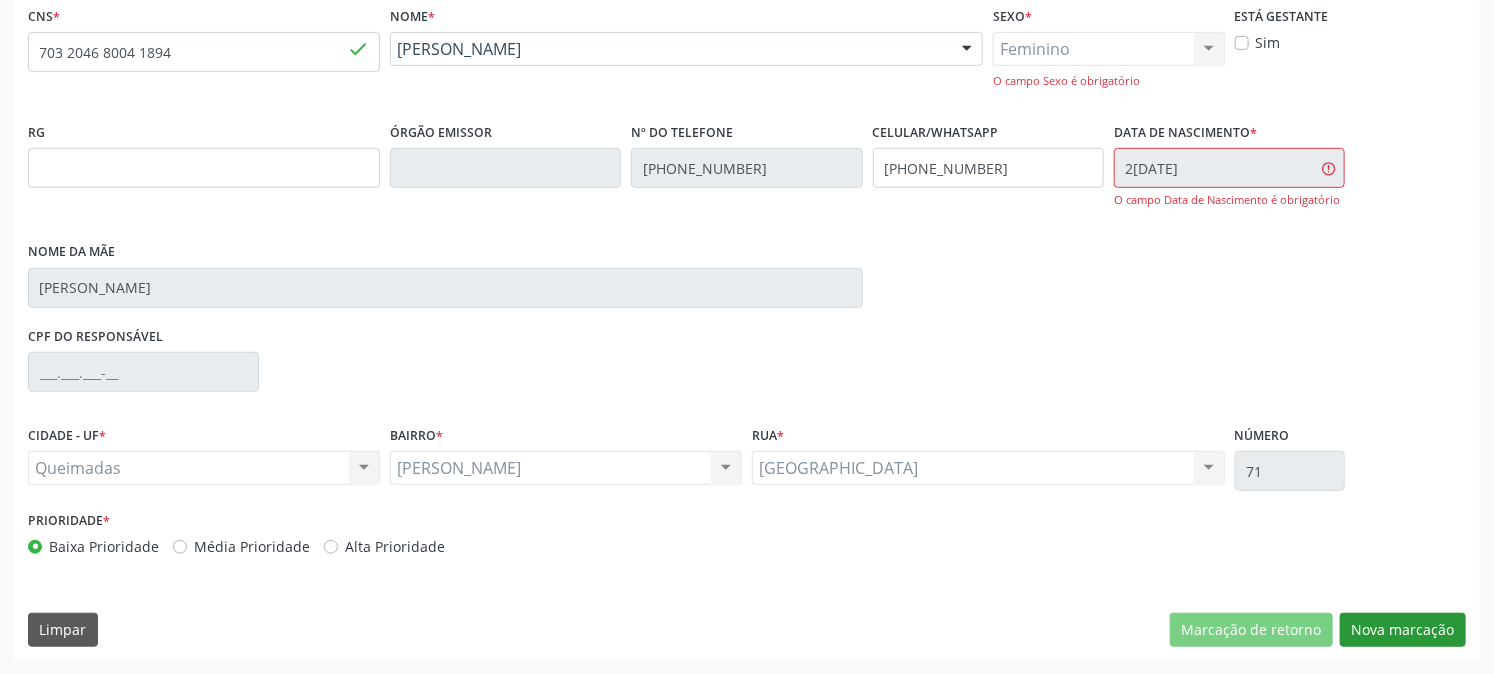 scroll, scrollTop: 231, scrollLeft: 0, axis: vertical 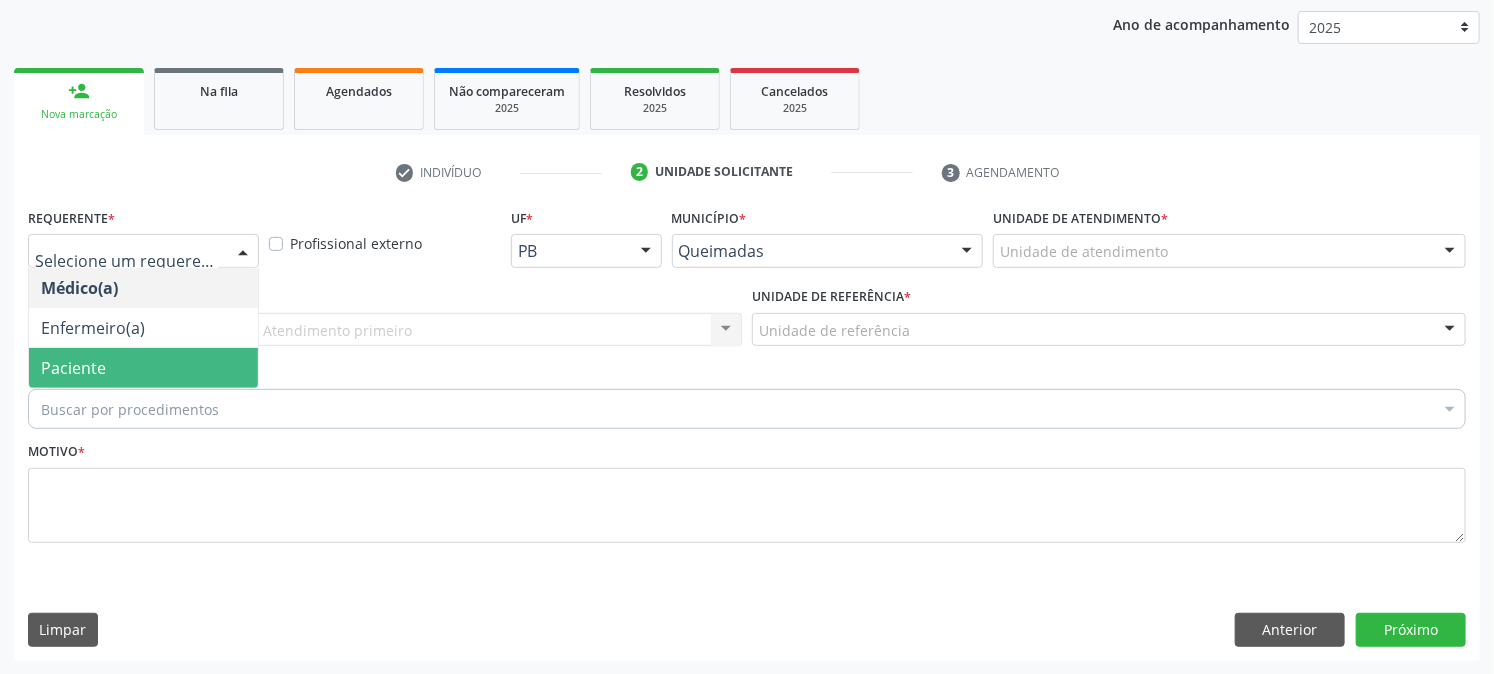 click on "Paciente" at bounding box center [143, 368] 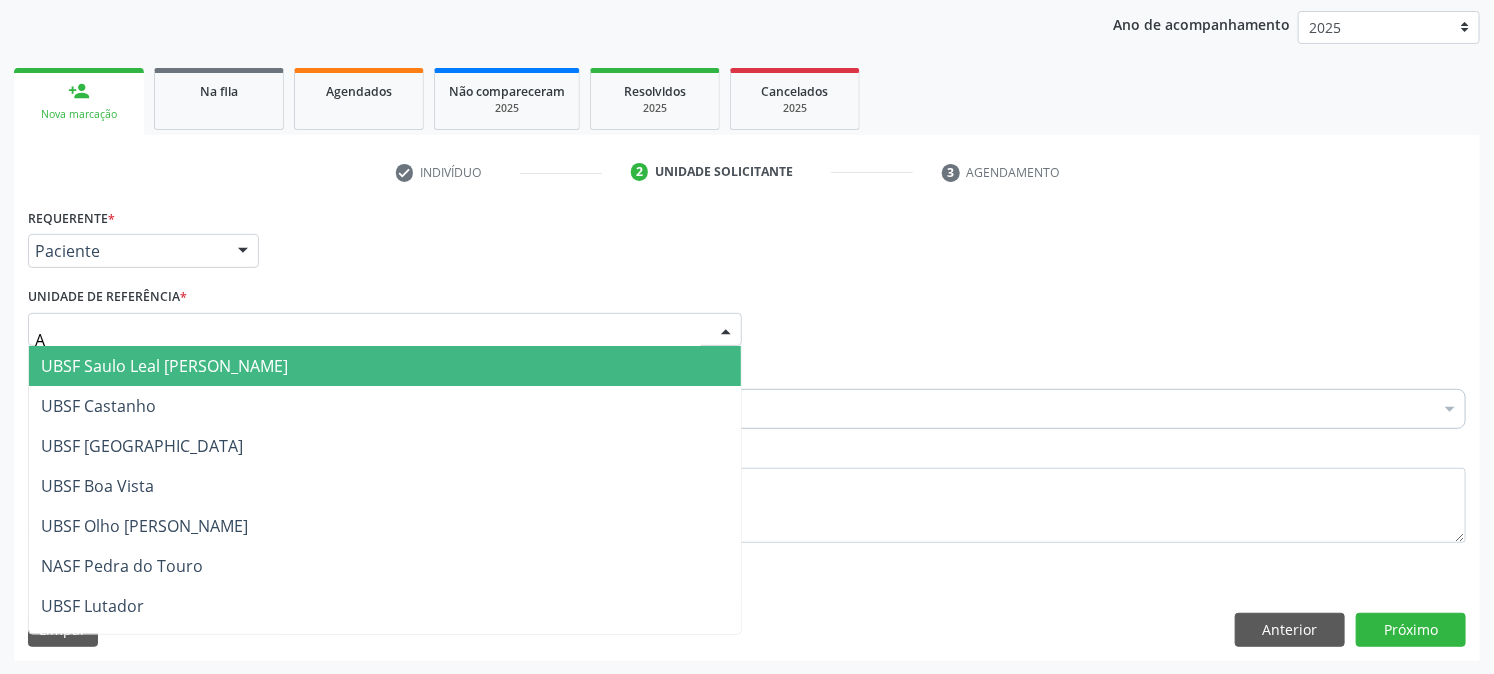 type on "AN" 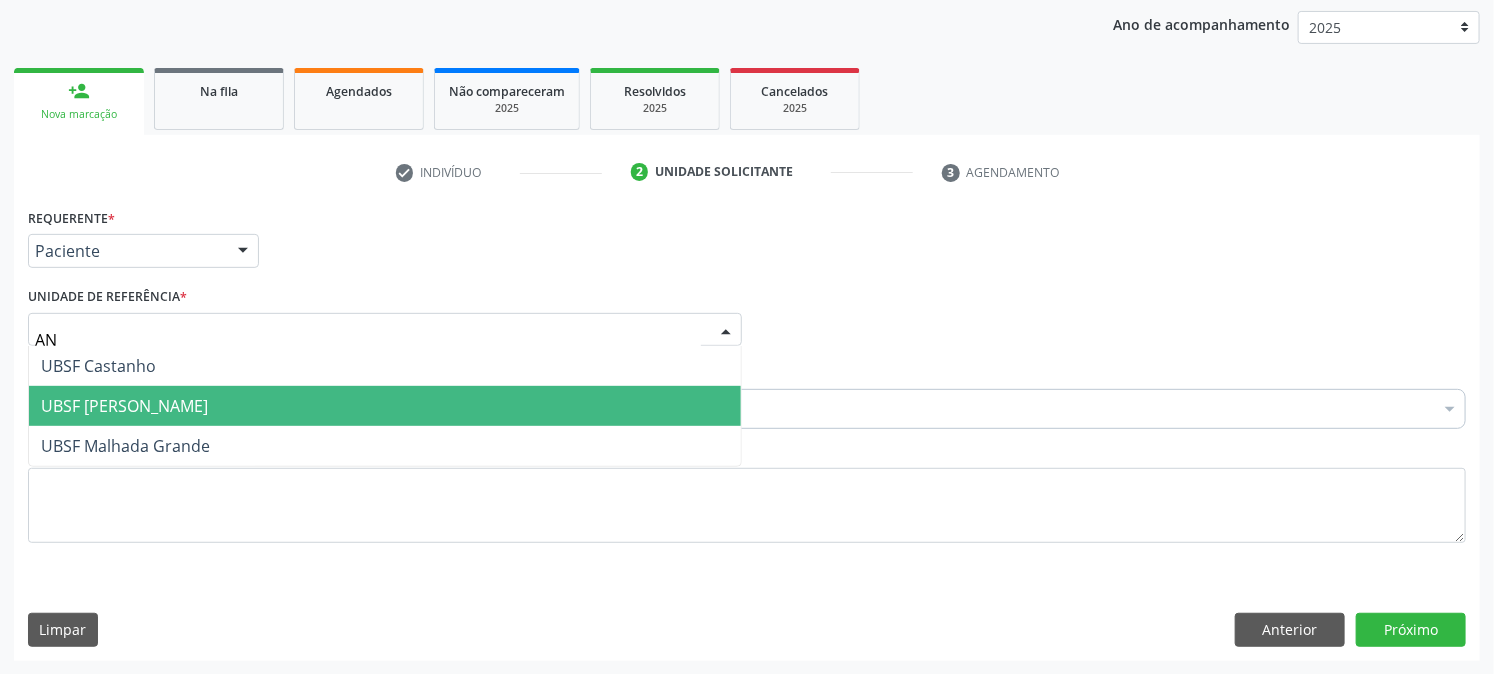 click on "UBSF [PERSON_NAME]" at bounding box center (124, 406) 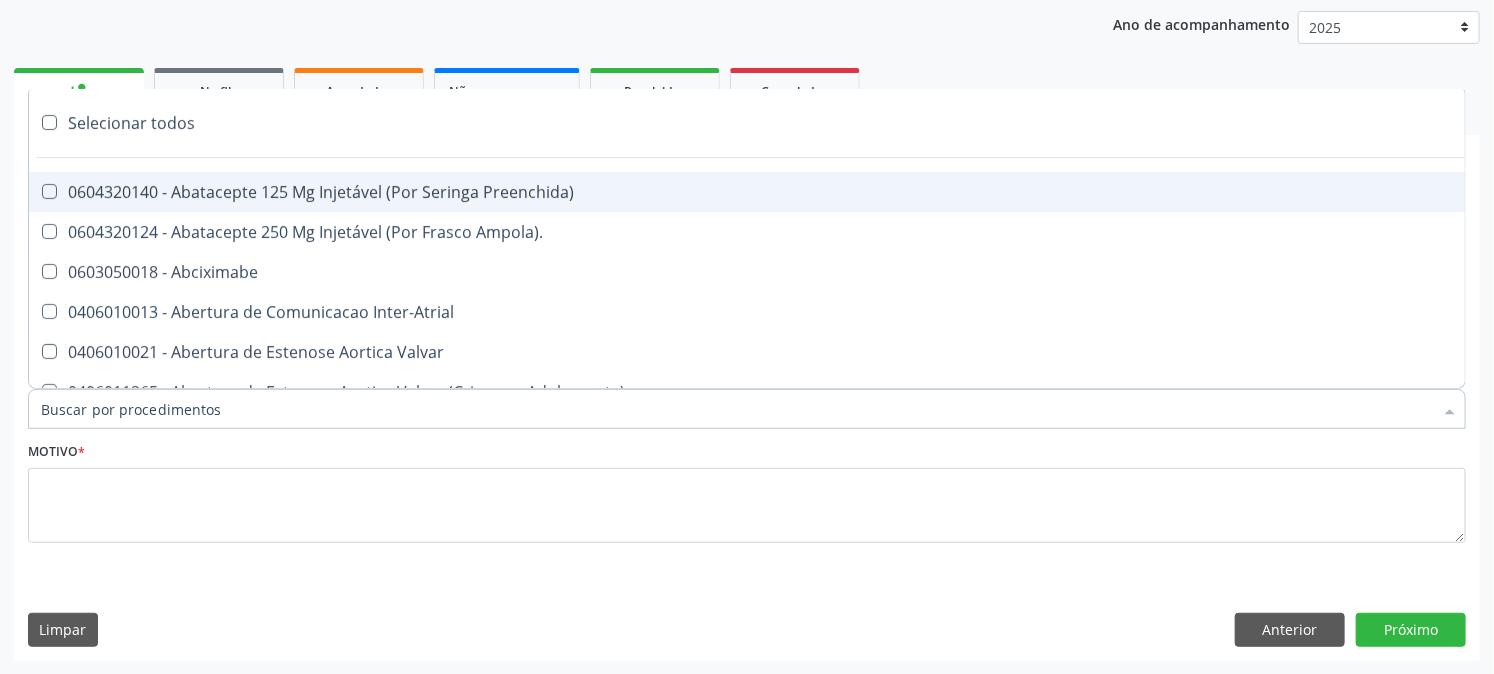 paste on "ULTRASSONOGRAFIA OBSTETRICA" 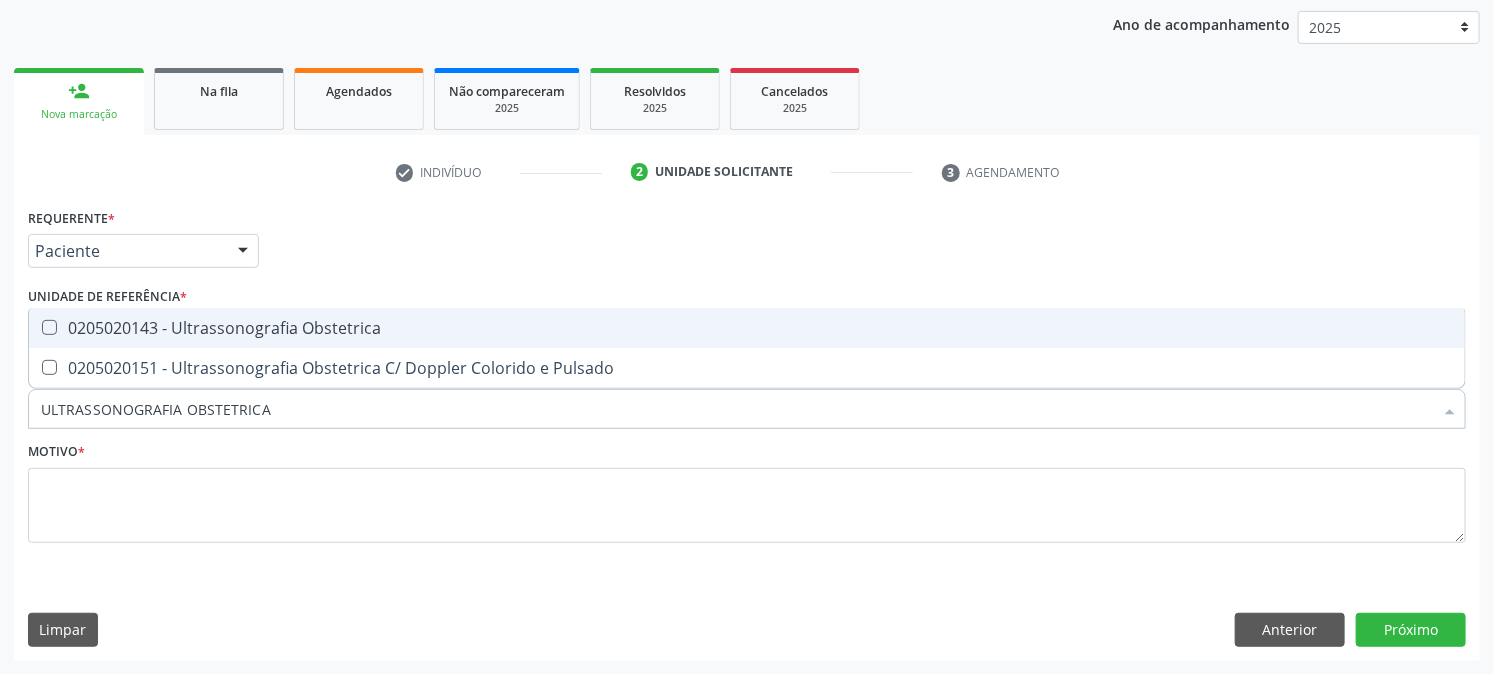 click on "0205020143 - Ultrassonografia Obstetrica" at bounding box center (747, 328) 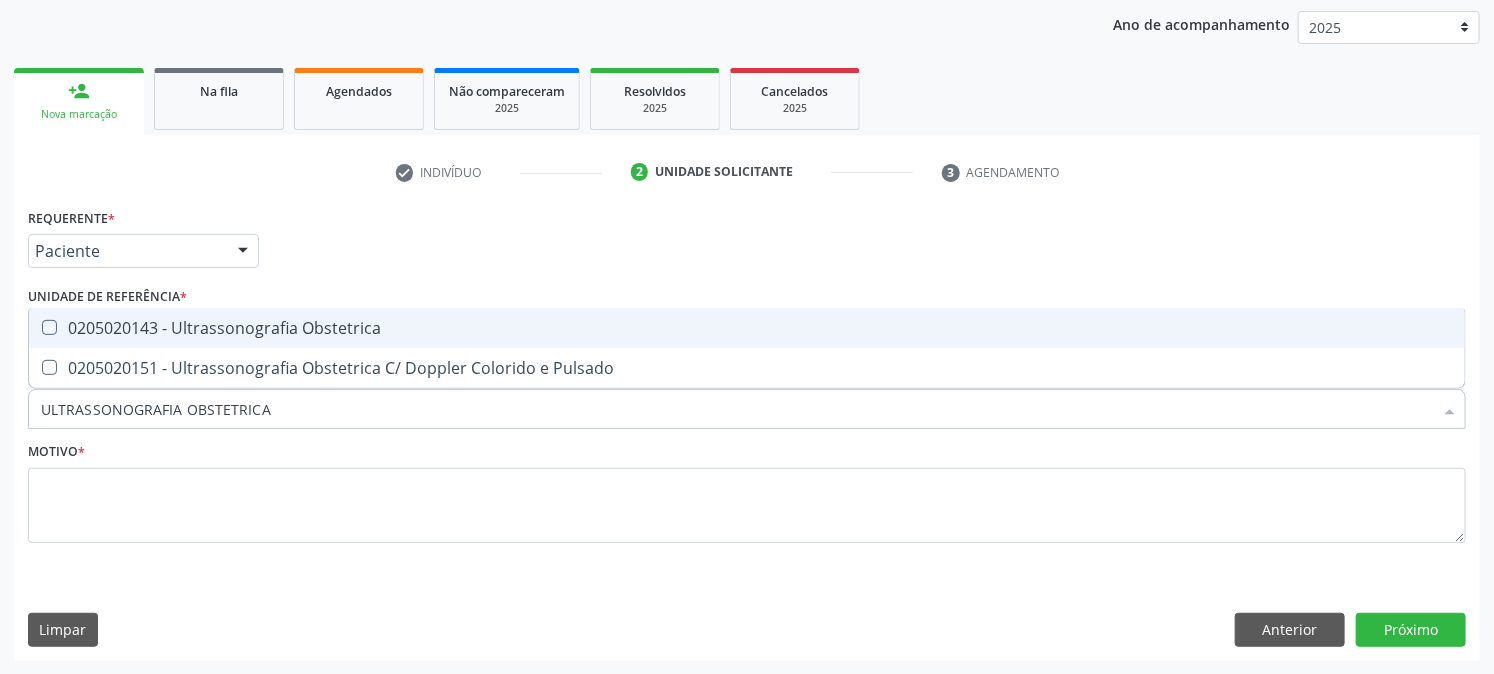 checkbox on "true" 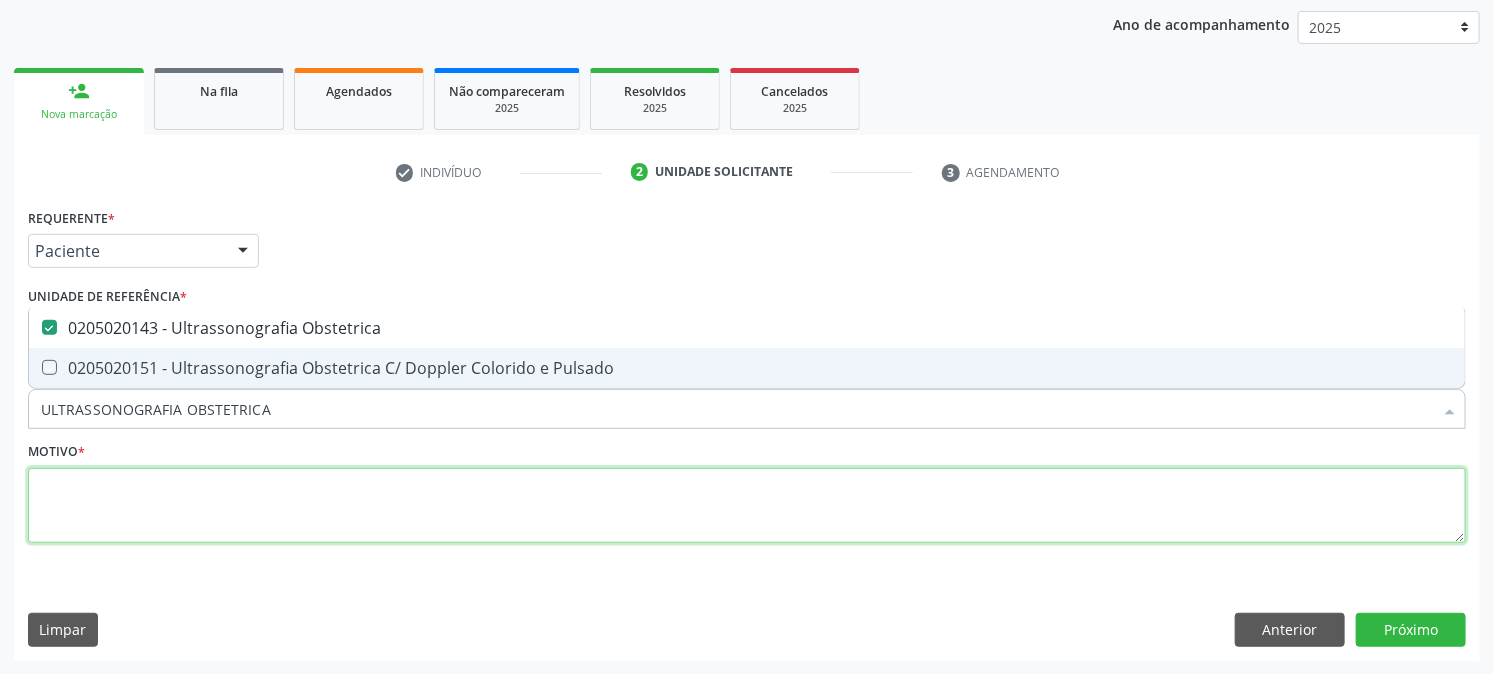 click at bounding box center [747, 506] 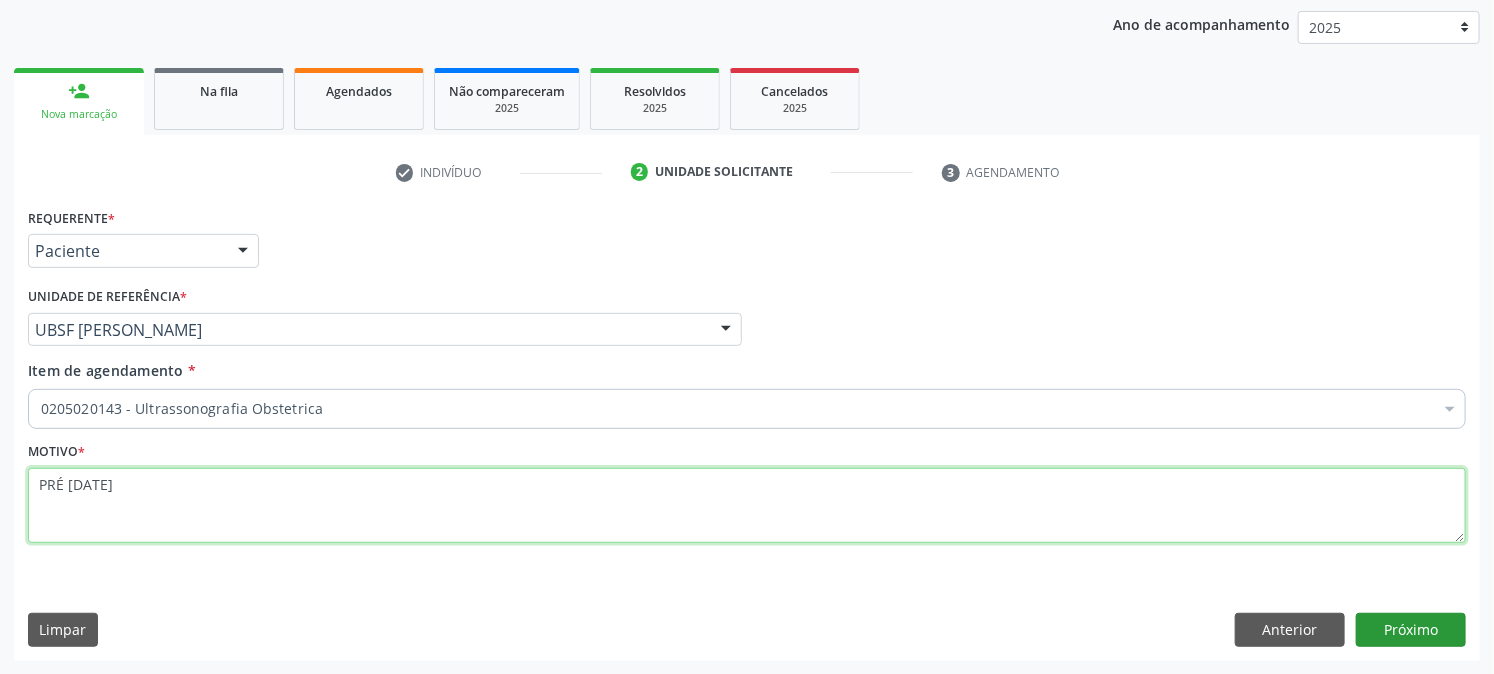 type on "PRÉ [DATE]" 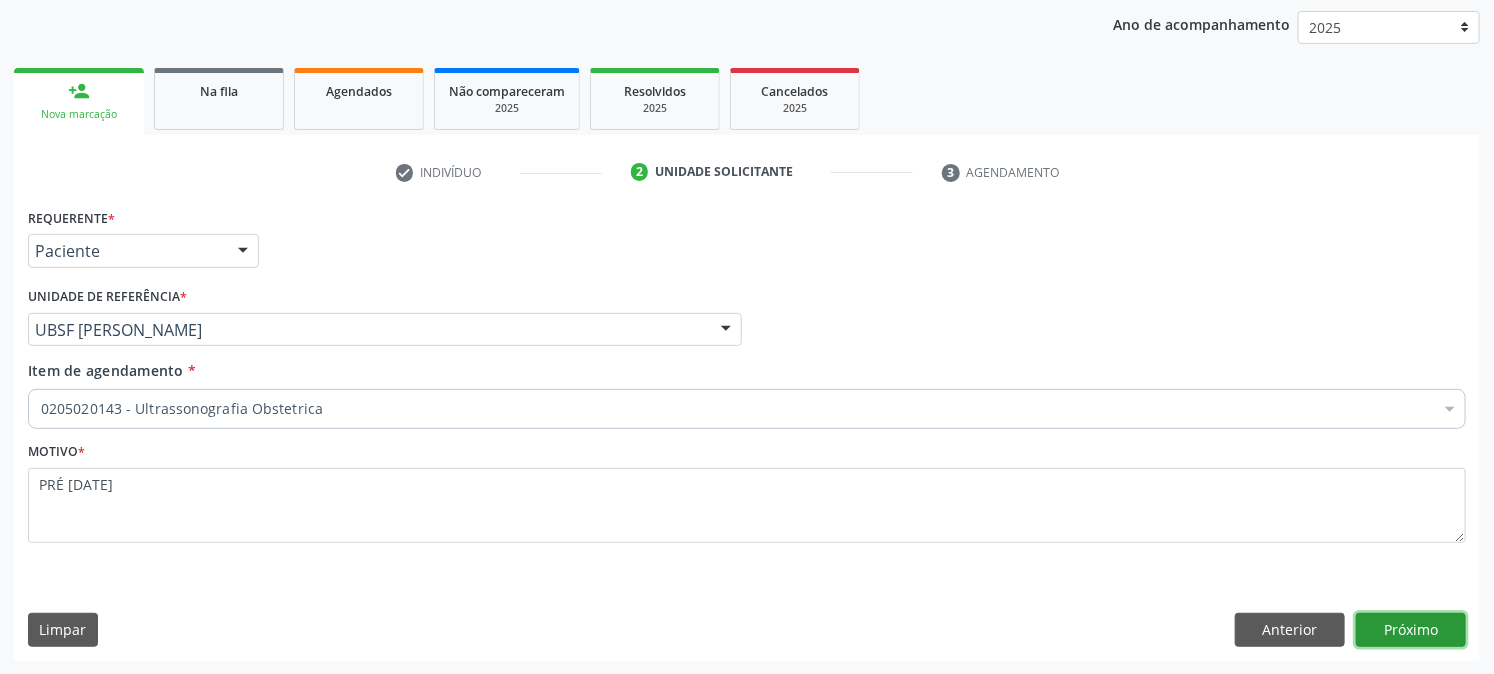 click on "Próximo" at bounding box center [1411, 630] 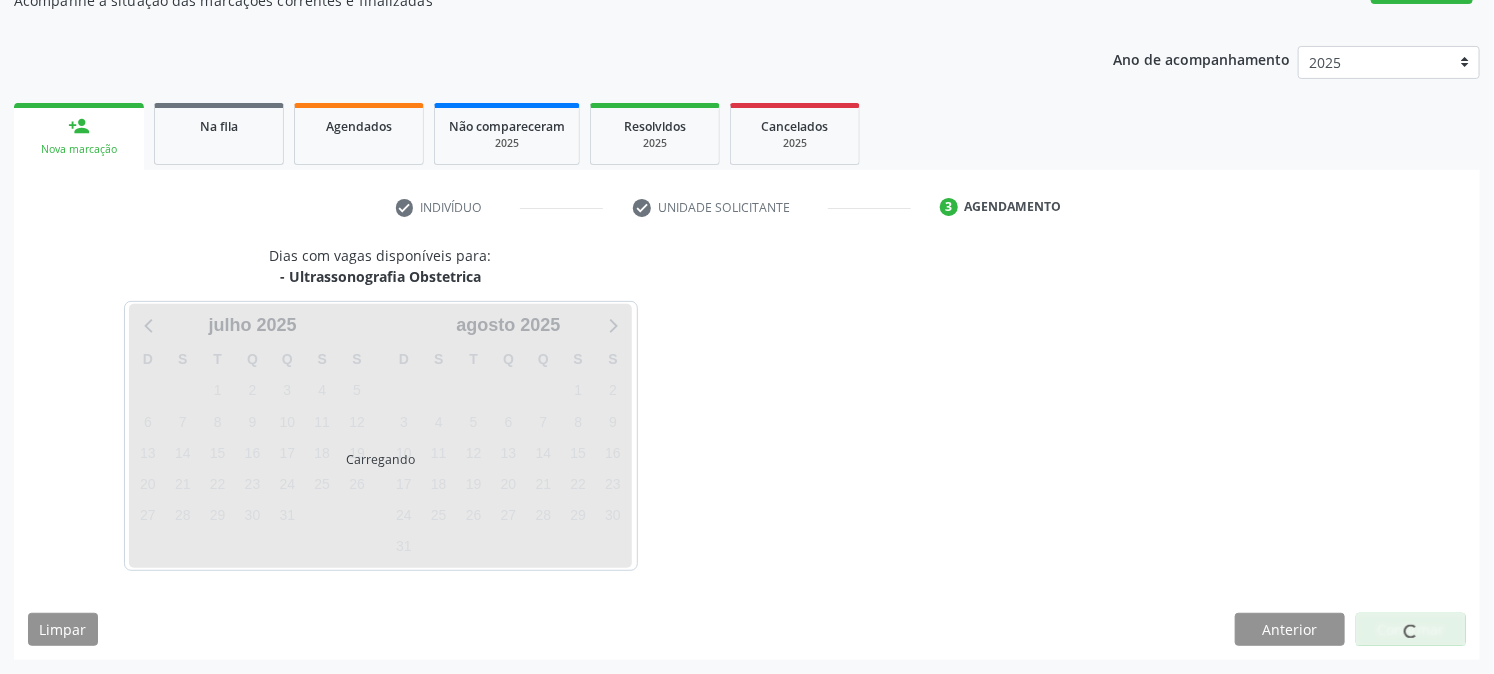 scroll, scrollTop: 195, scrollLeft: 0, axis: vertical 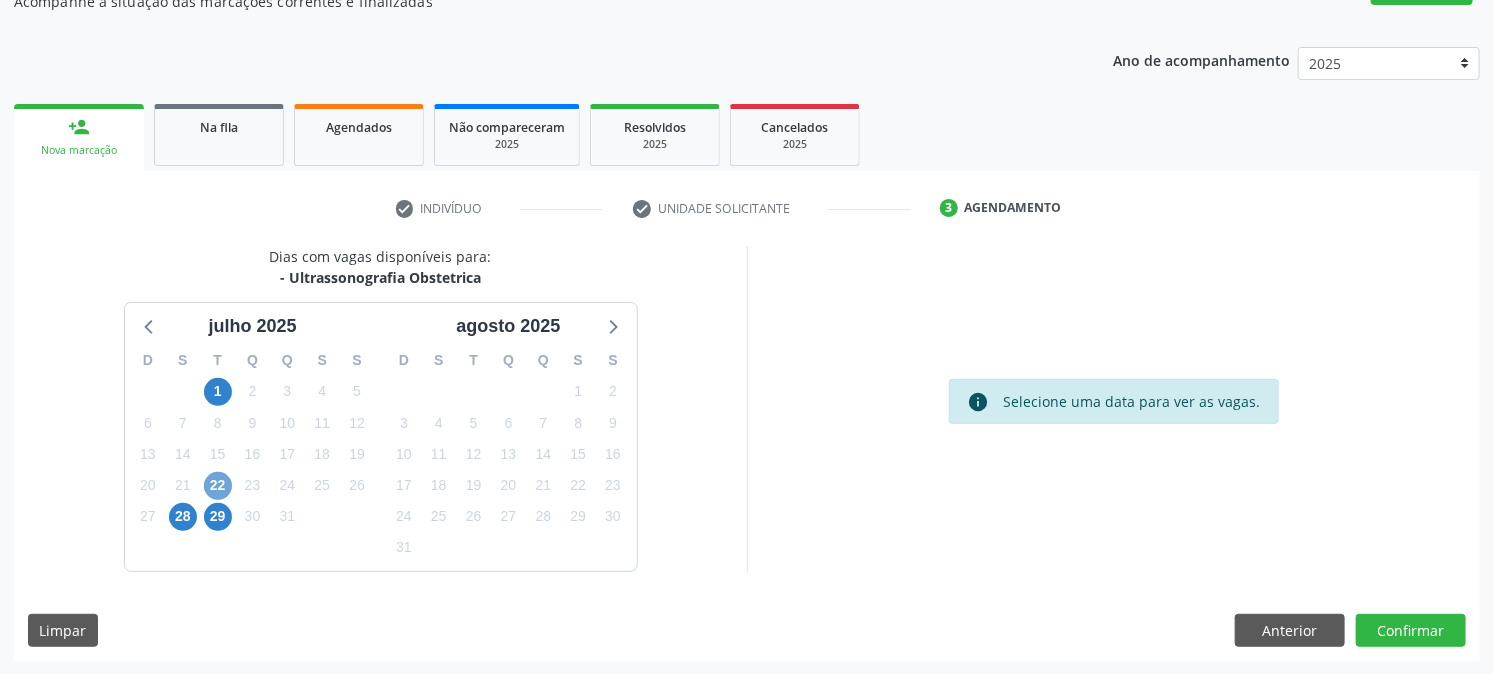 click on "22" at bounding box center [218, 486] 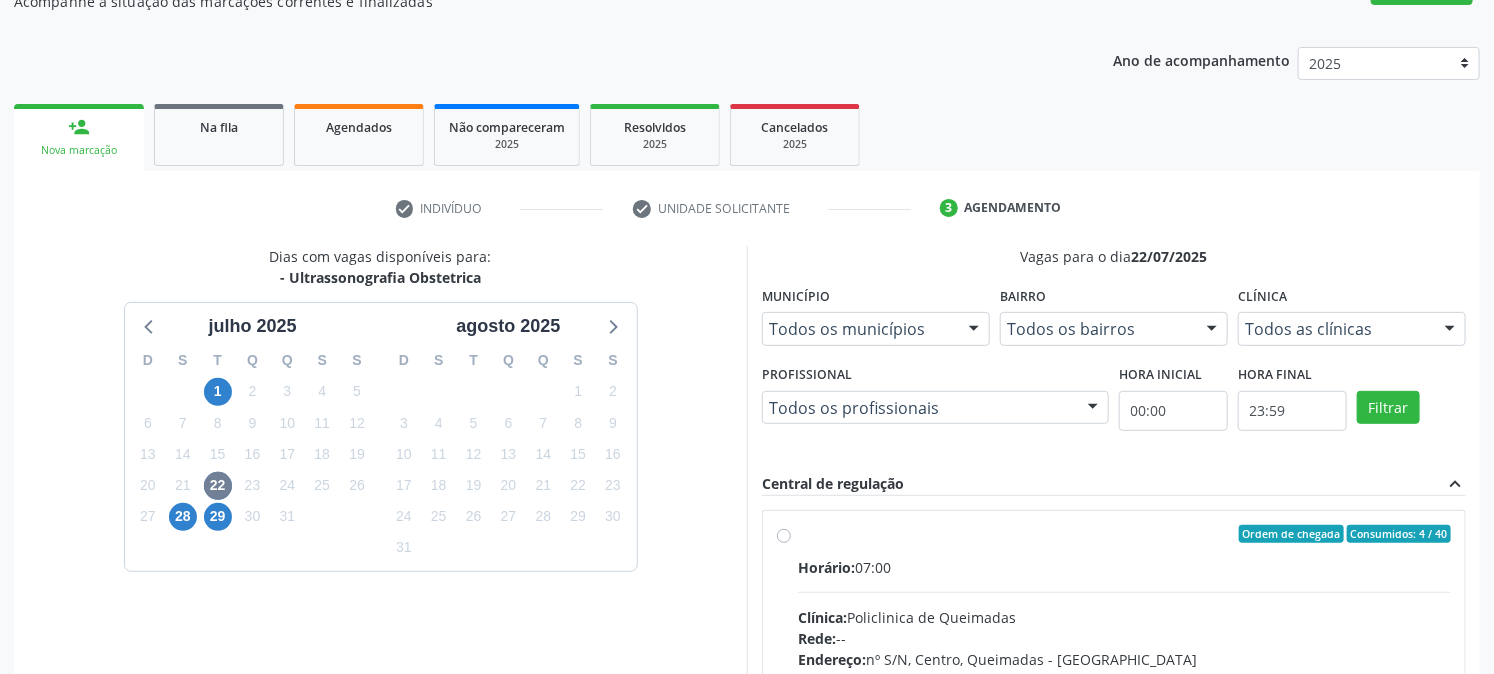 click on "Ordem de chegada
Consumidos: 4 / 40" at bounding box center [1124, 534] 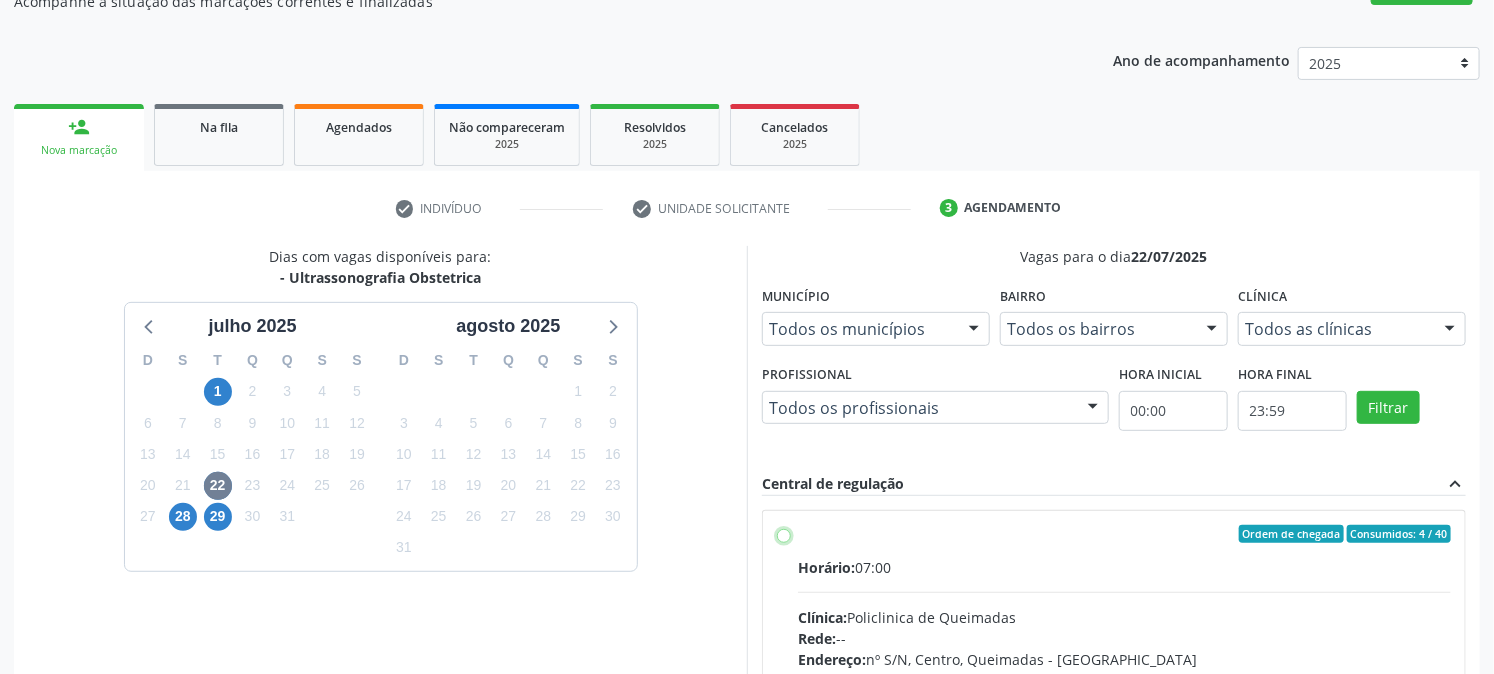 click on "Ordem de chegada
Consumidos: 4 / 40
Horário:   07:00
Clínica:  Policlinica de Queimadas
Rede:
--
Endereço:   nº S/N, Centro, Queimadas - PB
Telefone:   --
Profissional:
--
Informações adicionais sobre o atendimento
Idade de atendimento:
Sem restrição
Gênero(s) atendido(s):
Sem restrição
Informações adicionais:
--" at bounding box center (784, 534) 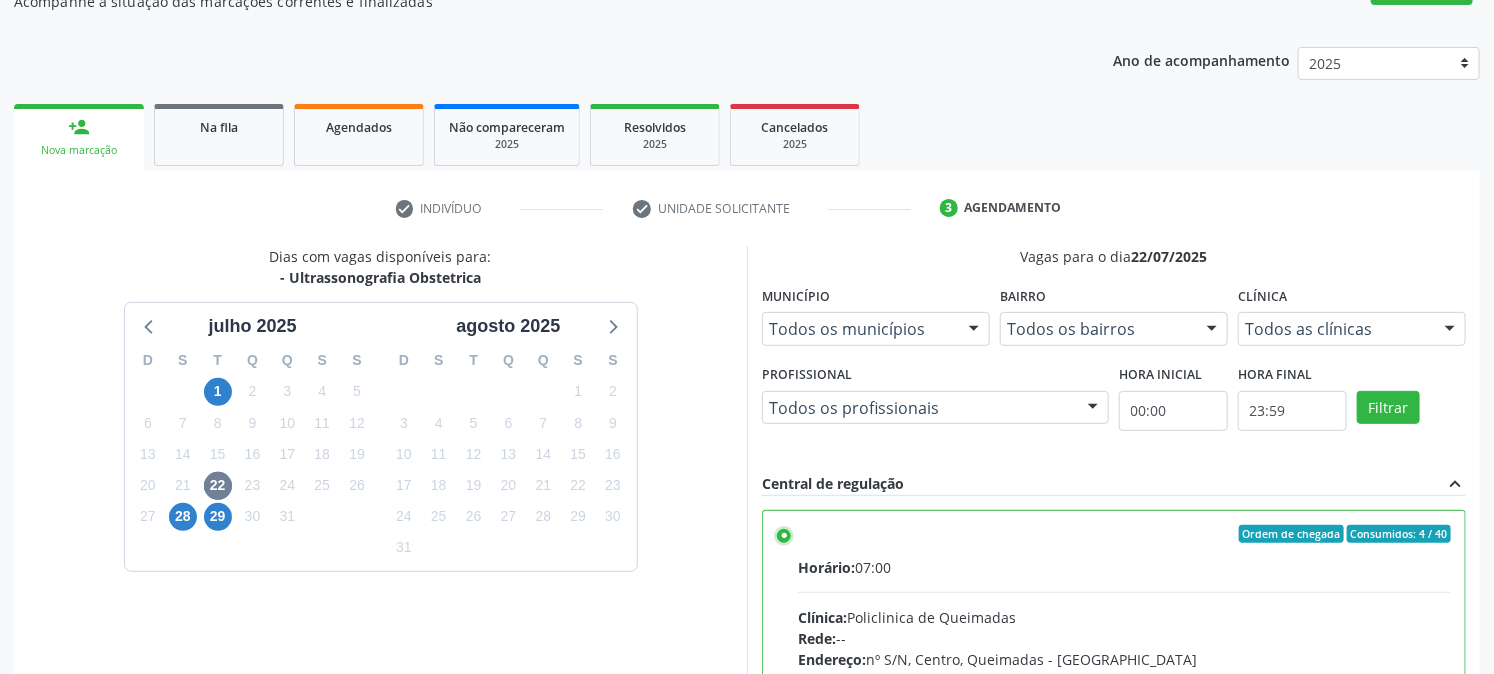 scroll, scrollTop: 520, scrollLeft: 0, axis: vertical 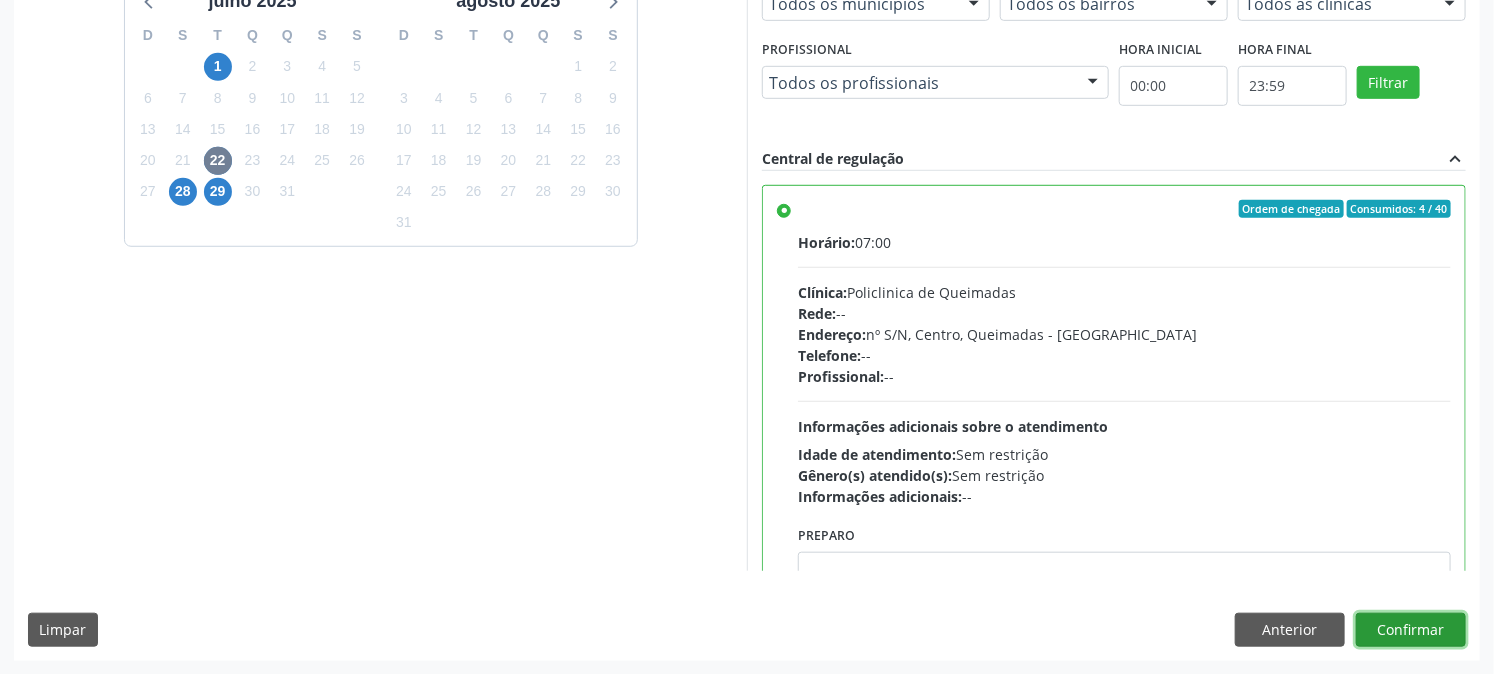 click on "Confirmar" at bounding box center (1411, 630) 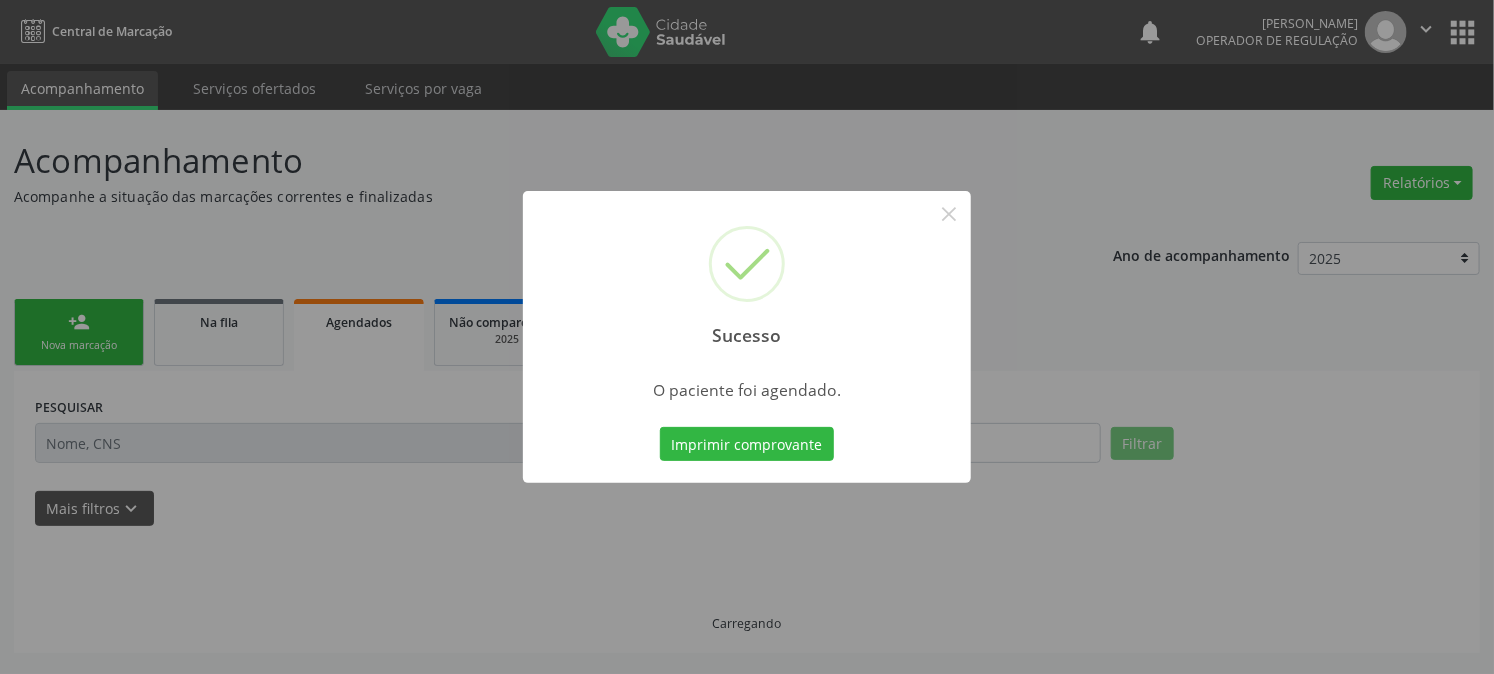 scroll, scrollTop: 0, scrollLeft: 0, axis: both 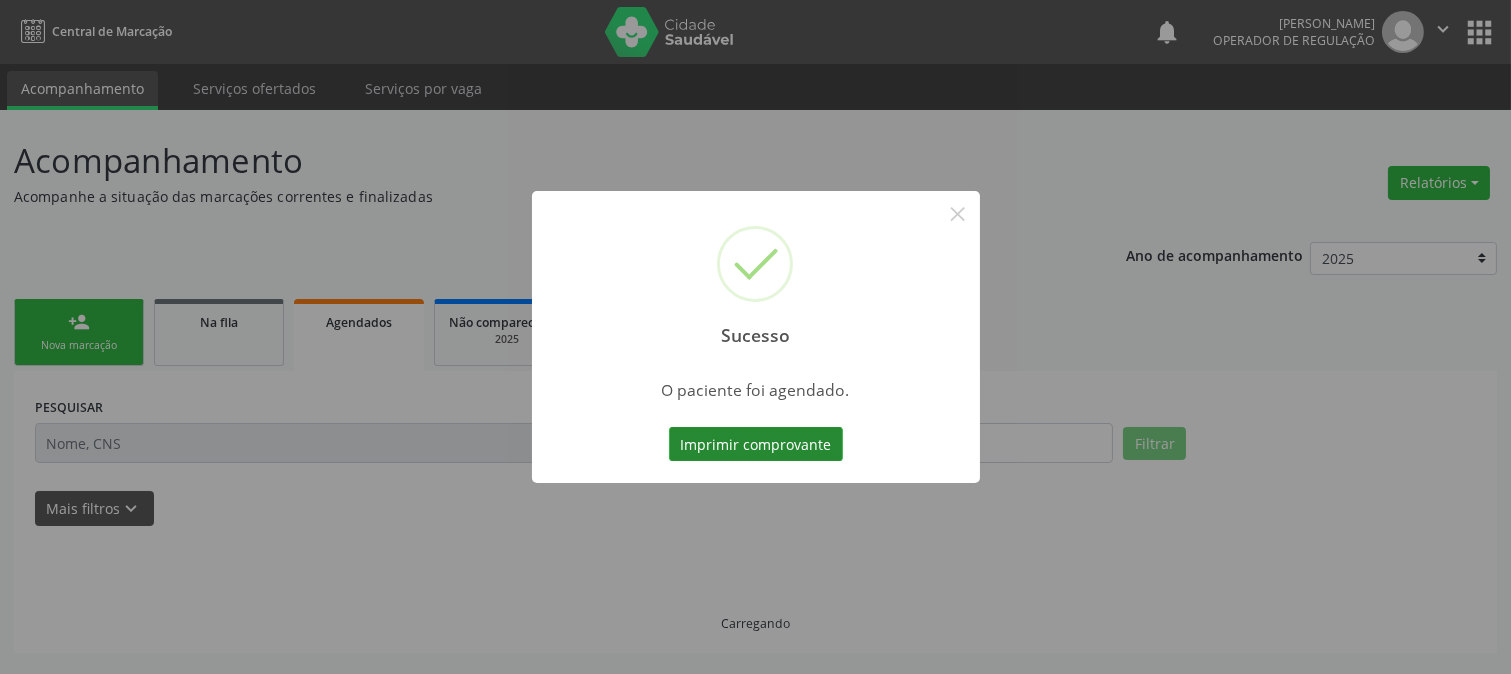 click on "Imprimir comprovante" at bounding box center (756, 444) 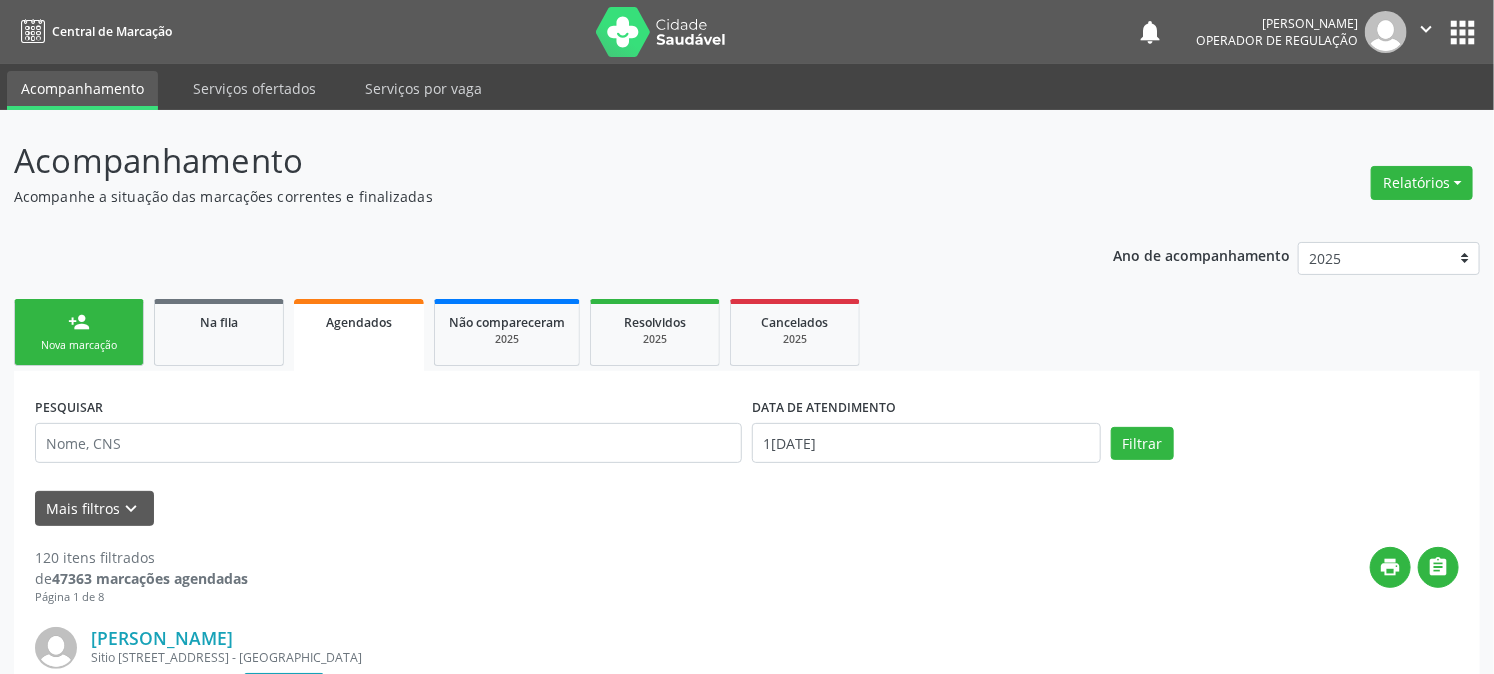 click on "Nova marcação" at bounding box center (79, 345) 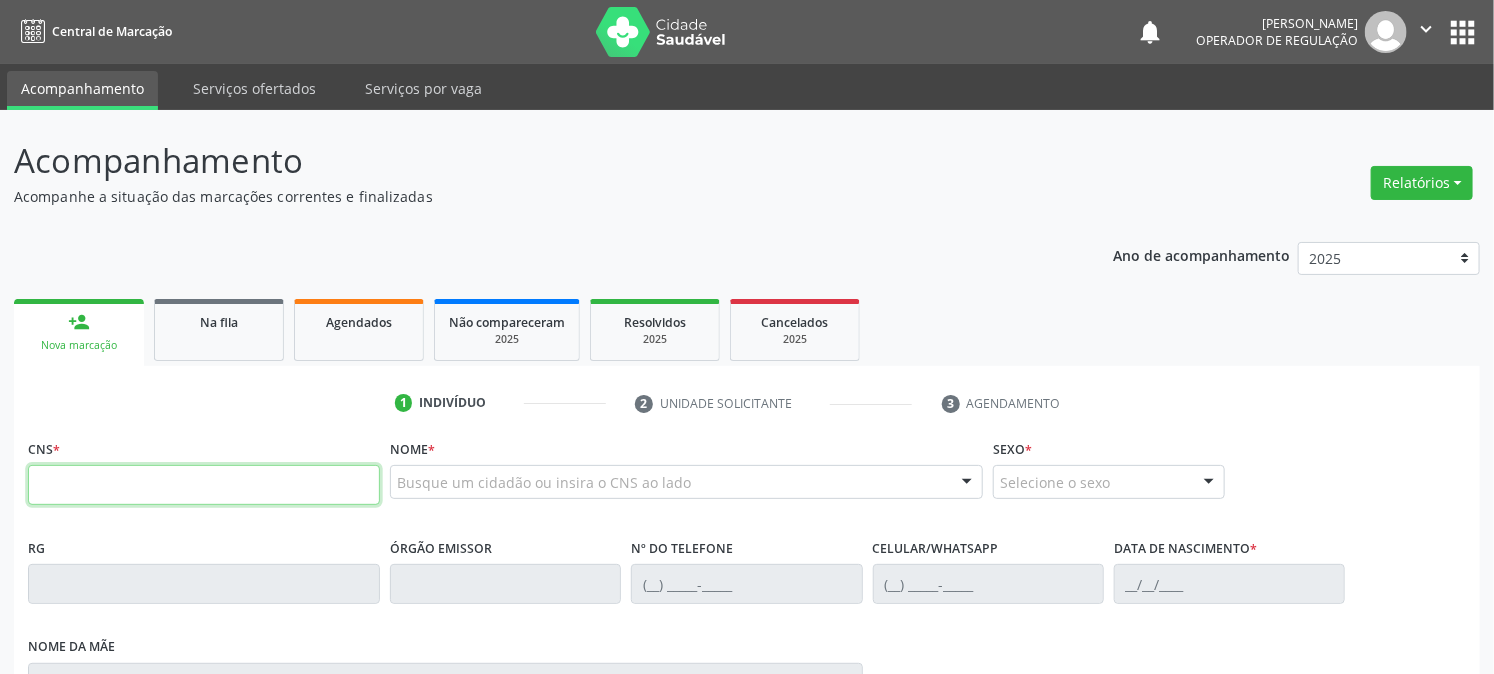click at bounding box center (204, 485) 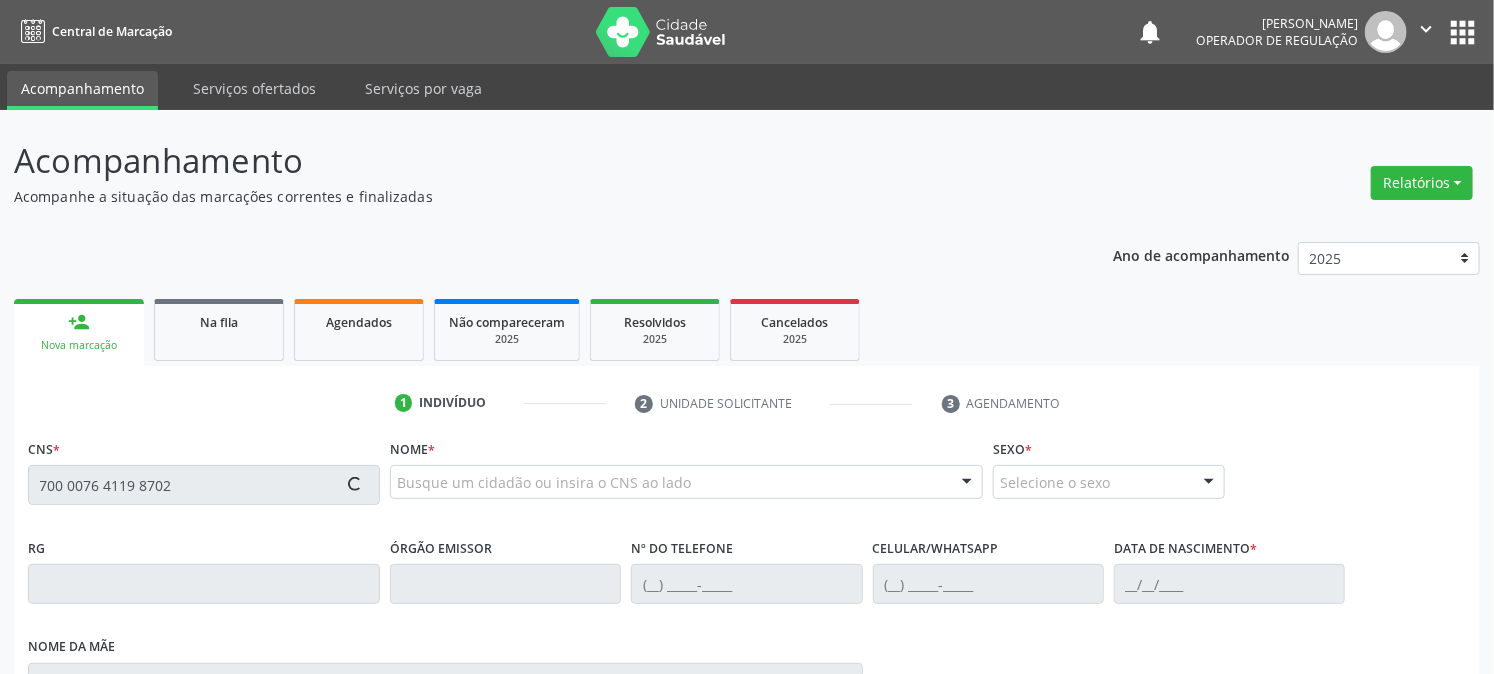 type on "700 0076 4119 8702" 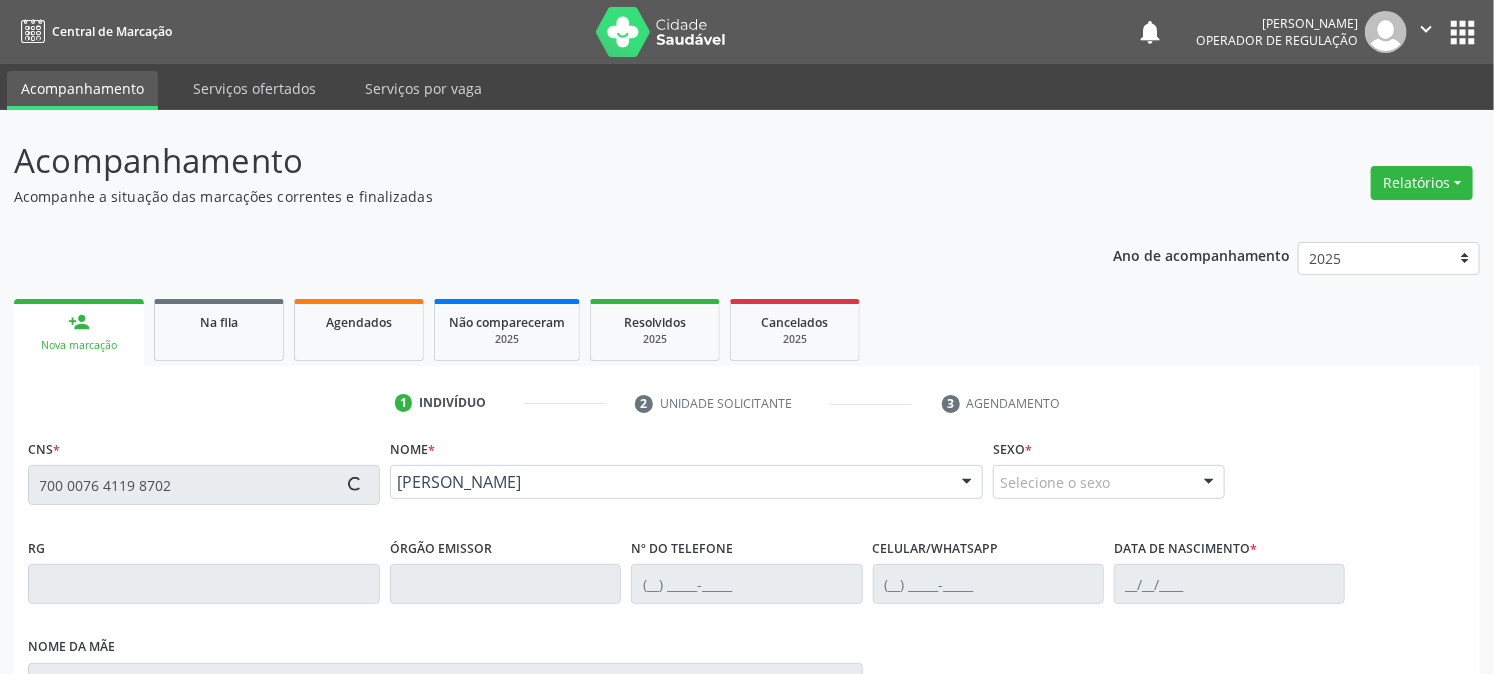 type on "[PHONE_NUMBER]" 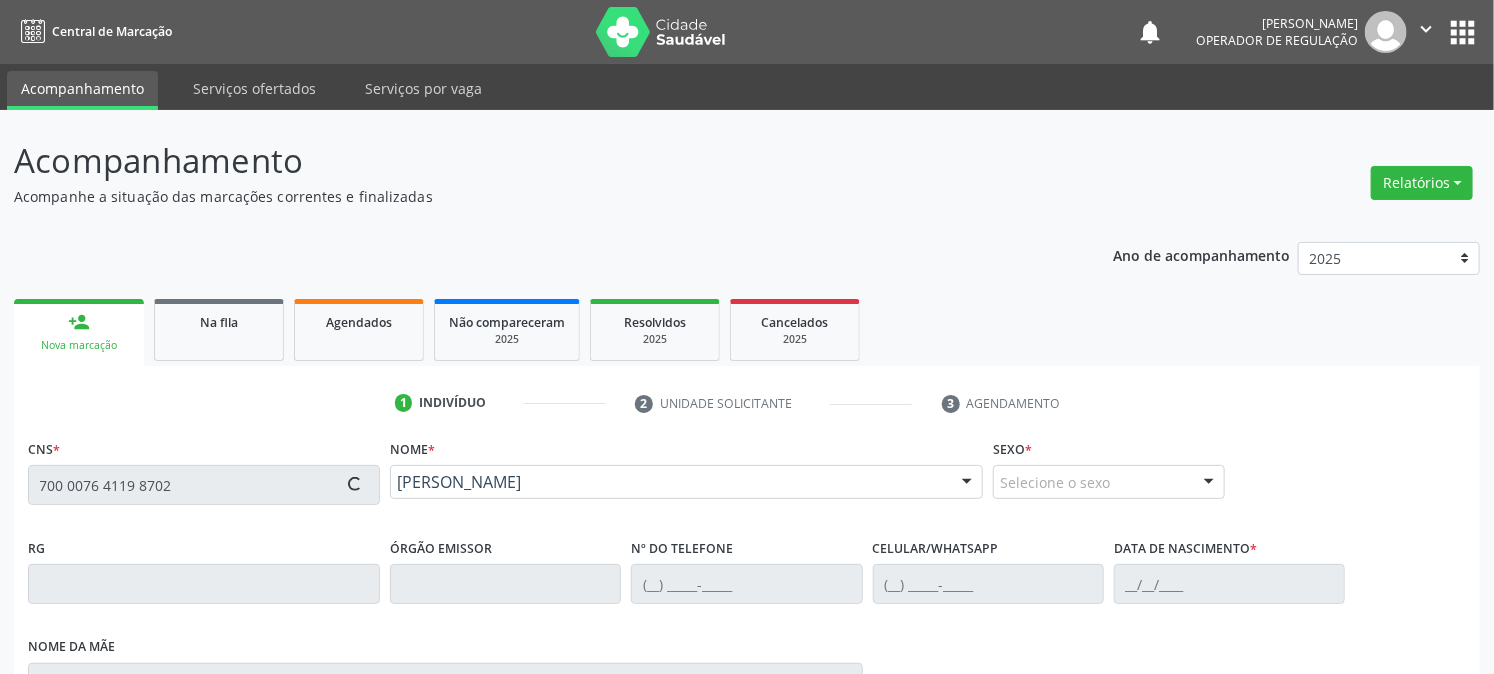 type on "[PHONE_NUMBER]" 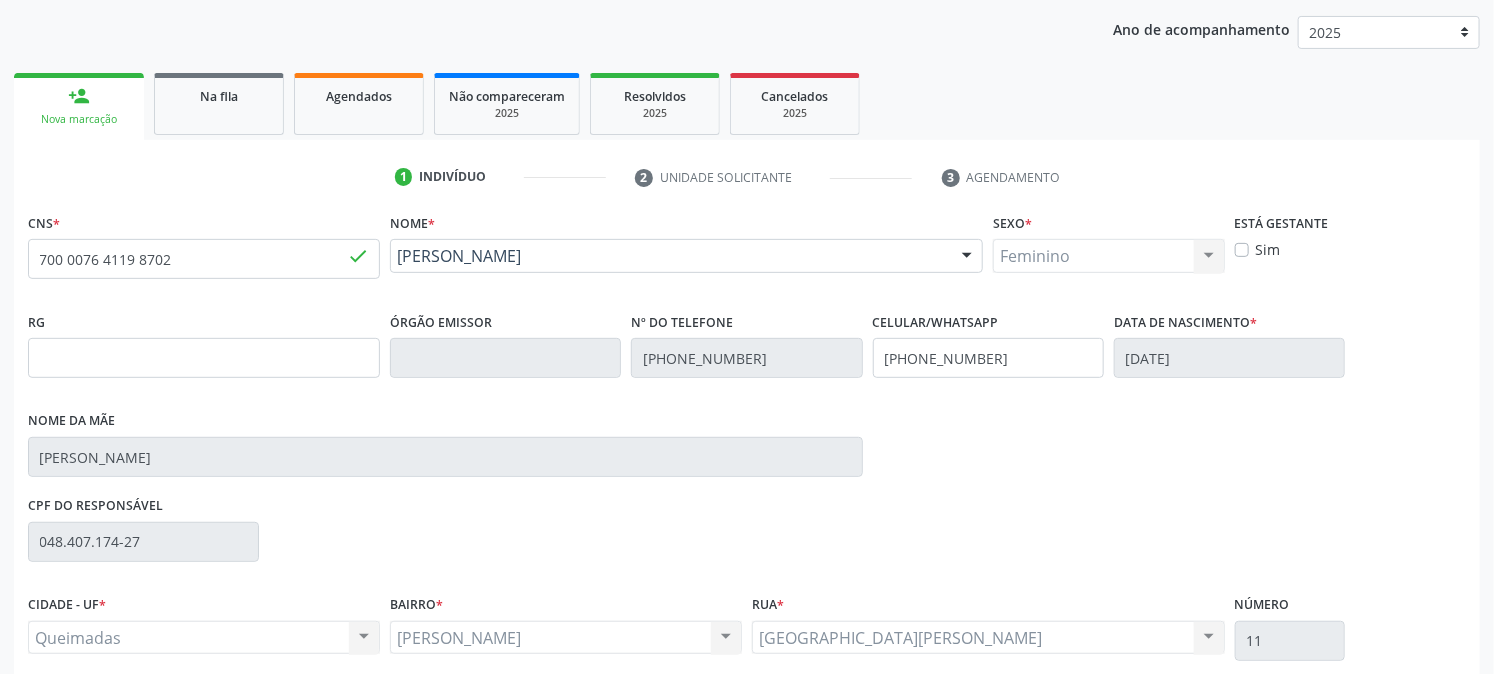 scroll, scrollTop: 395, scrollLeft: 0, axis: vertical 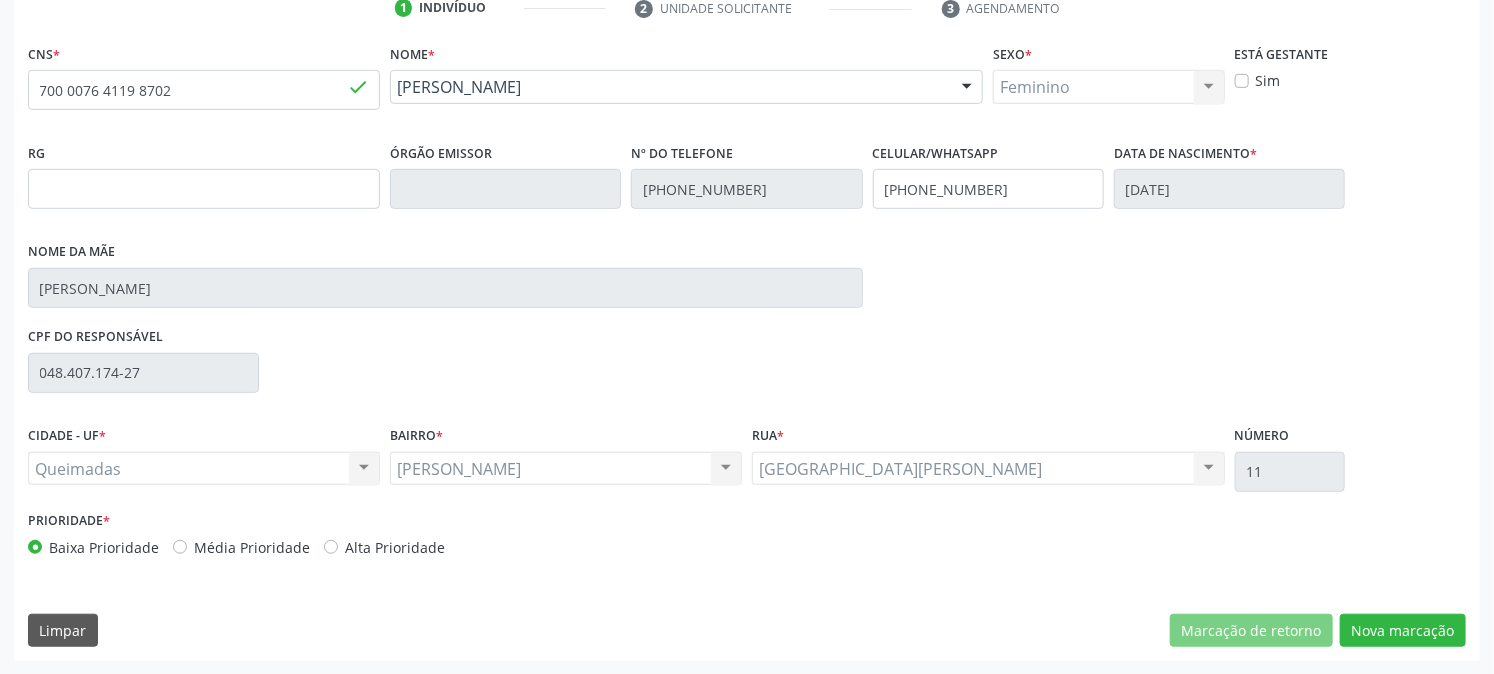 click on "CNS
*
700 0076 4119 8702       done
Nome
*
Jailma Barbosa Silva
Jailma Barbosa Silva
CNS:
700 0076 4119 8702
CPF:    --   Nascimento:
05/07/1989
Nenhum resultado encontrado para: "   "
Digite o nome ou CNS para buscar um indivíduo
Sexo
*
Feminino         Masculino   Feminino
Nenhum resultado encontrado para: "   "
Não há nenhuma opção para ser exibida.
Está gestante
Sim
RG
Órgão emissor
Nº do Telefone
(83) 99316-7321
Celular/WhatsApp
(83) 99316-7321
Data de nascimento
*
05/07/1989
Nome da mãe
Ana Maria Barbosa Silva
CPF do responsável
048.407.174-27
CIDADE - UF
*
Queimadas" at bounding box center (747, 350) 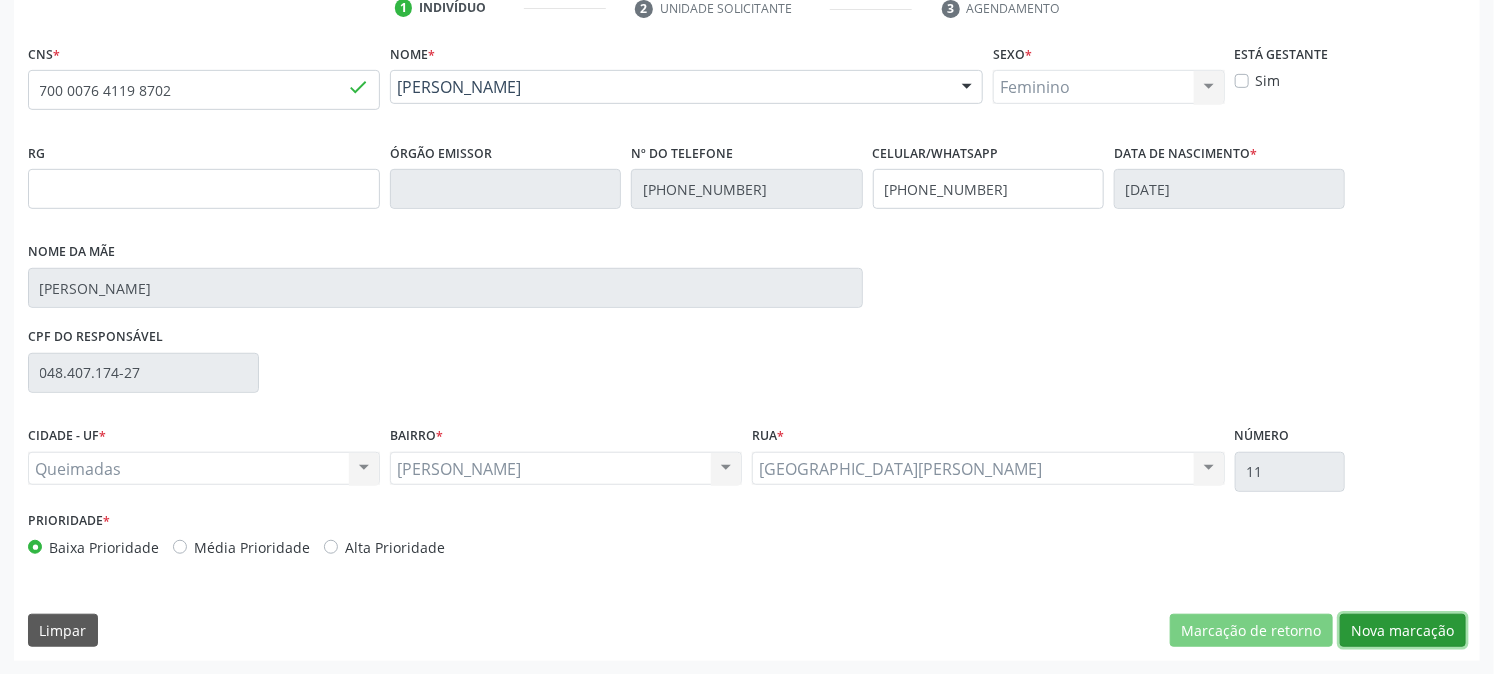 click on "Nova marcação" at bounding box center (1403, 631) 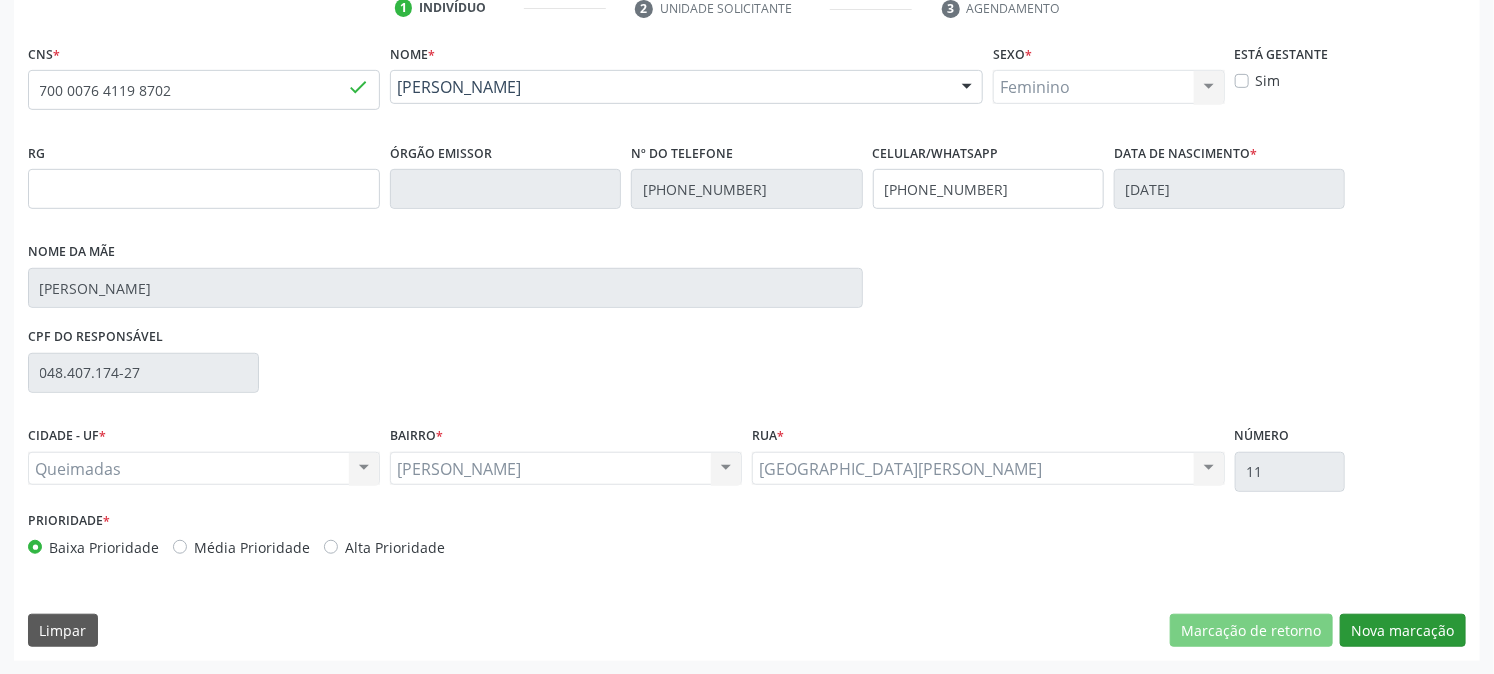 scroll, scrollTop: 231, scrollLeft: 0, axis: vertical 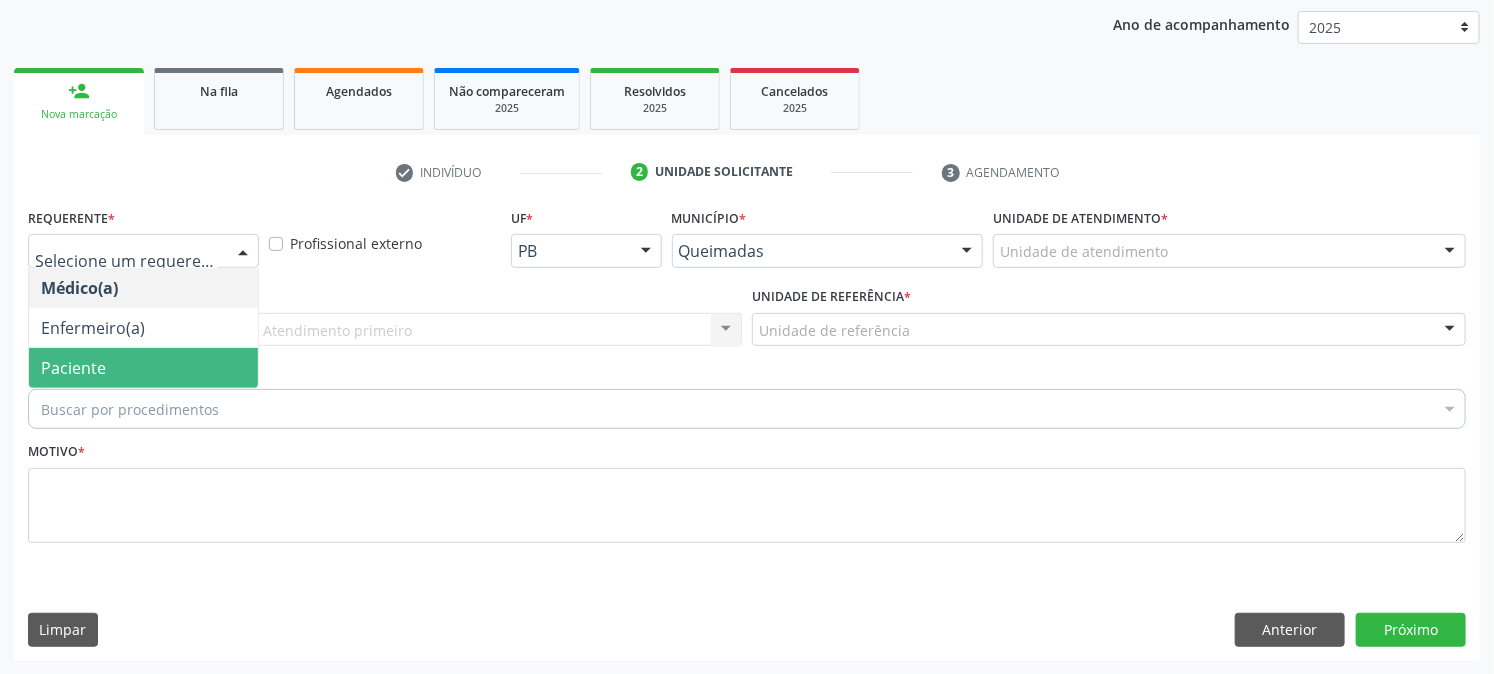click on "Paciente" at bounding box center [143, 368] 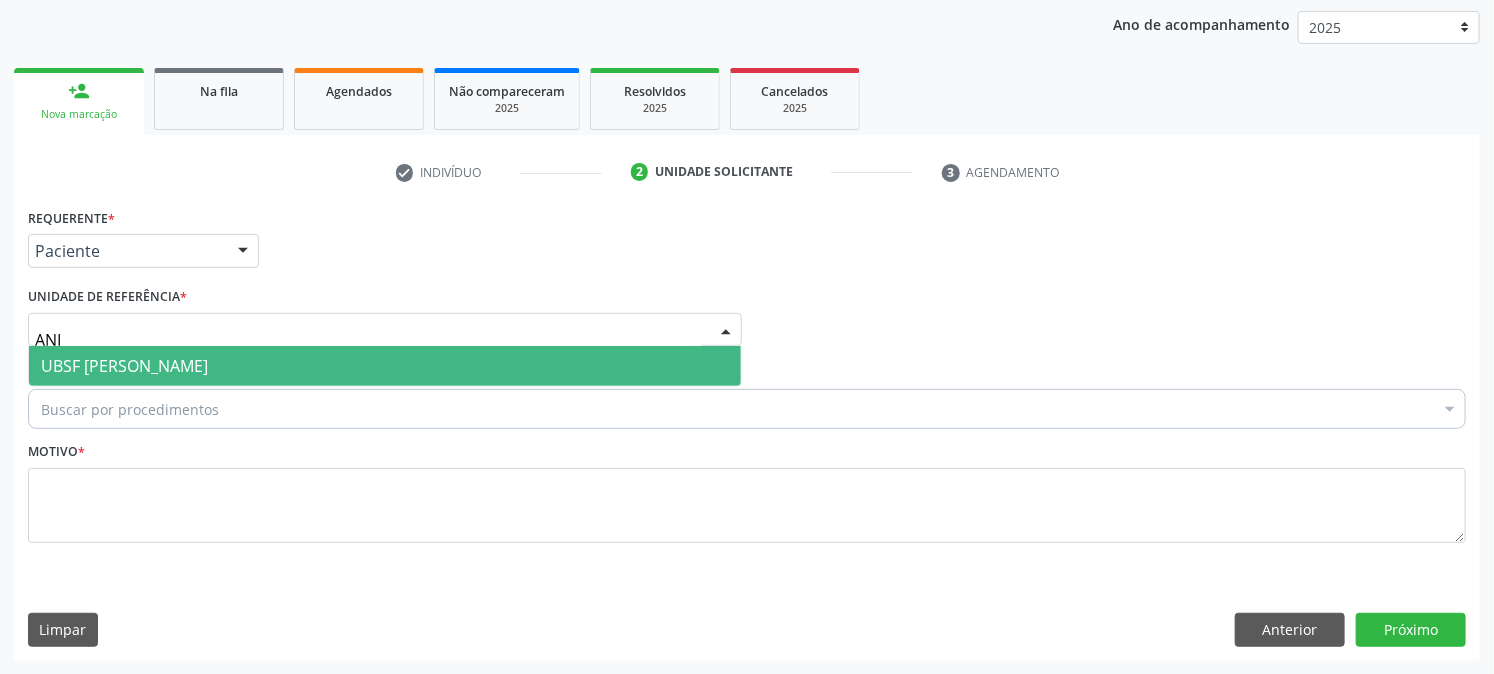 type on "ANIB" 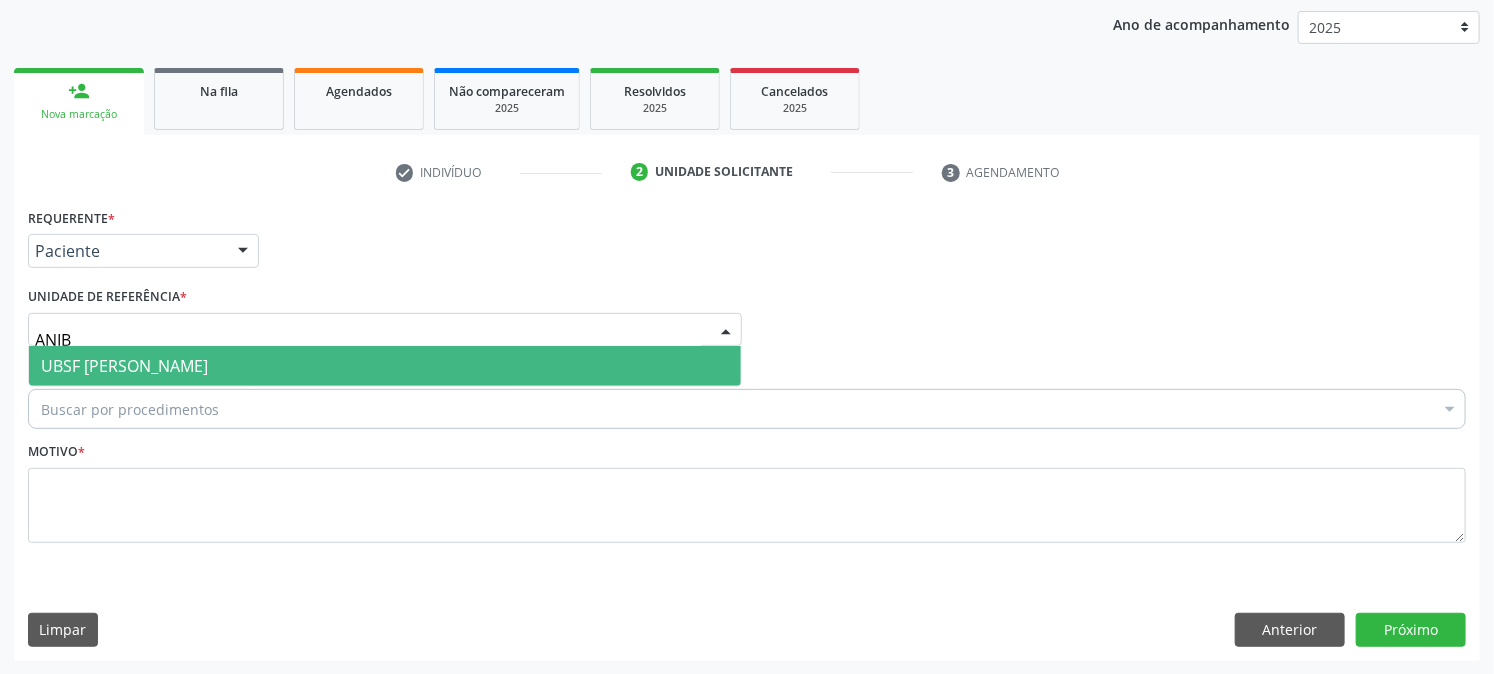 click on "UBSF [PERSON_NAME]" at bounding box center (124, 366) 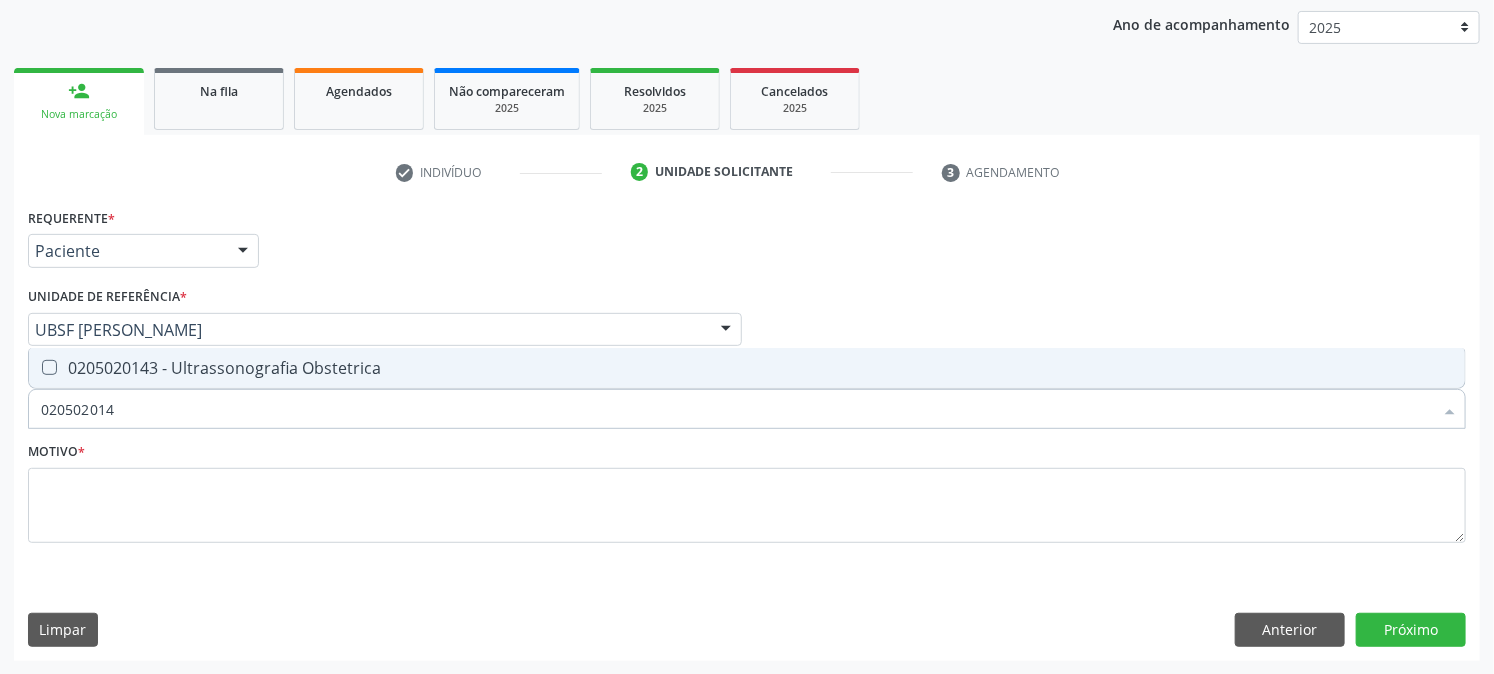 type on "0205020143" 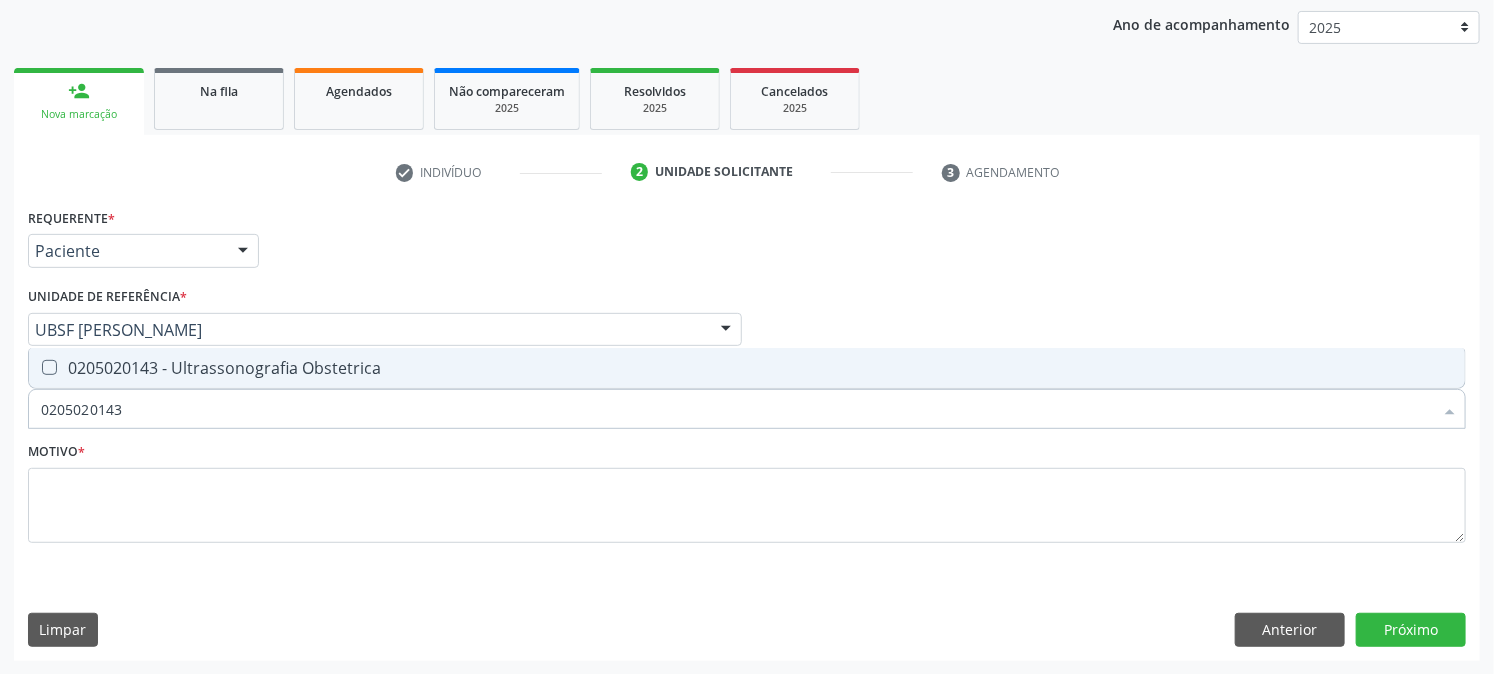 click on "0205020143 - Ultrassonografia Obstetrica" at bounding box center [747, 368] 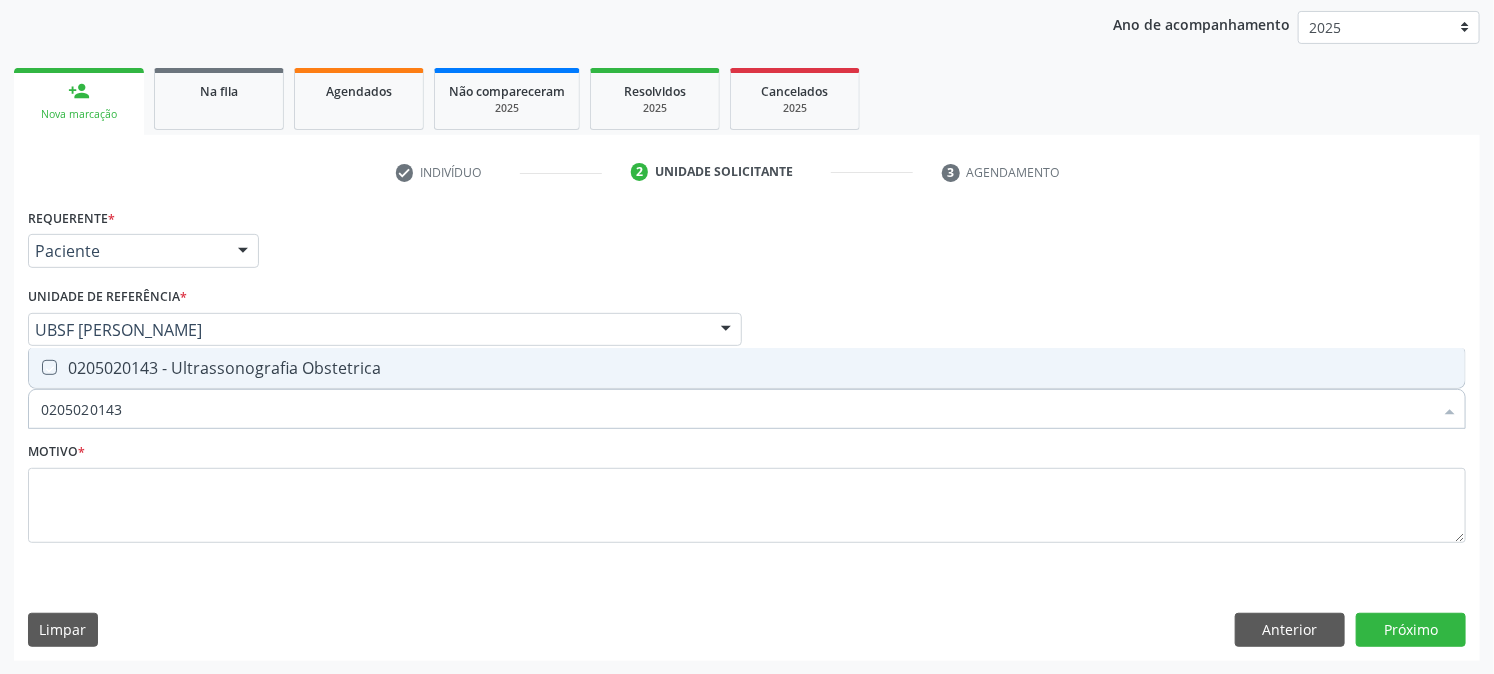 checkbox on "true" 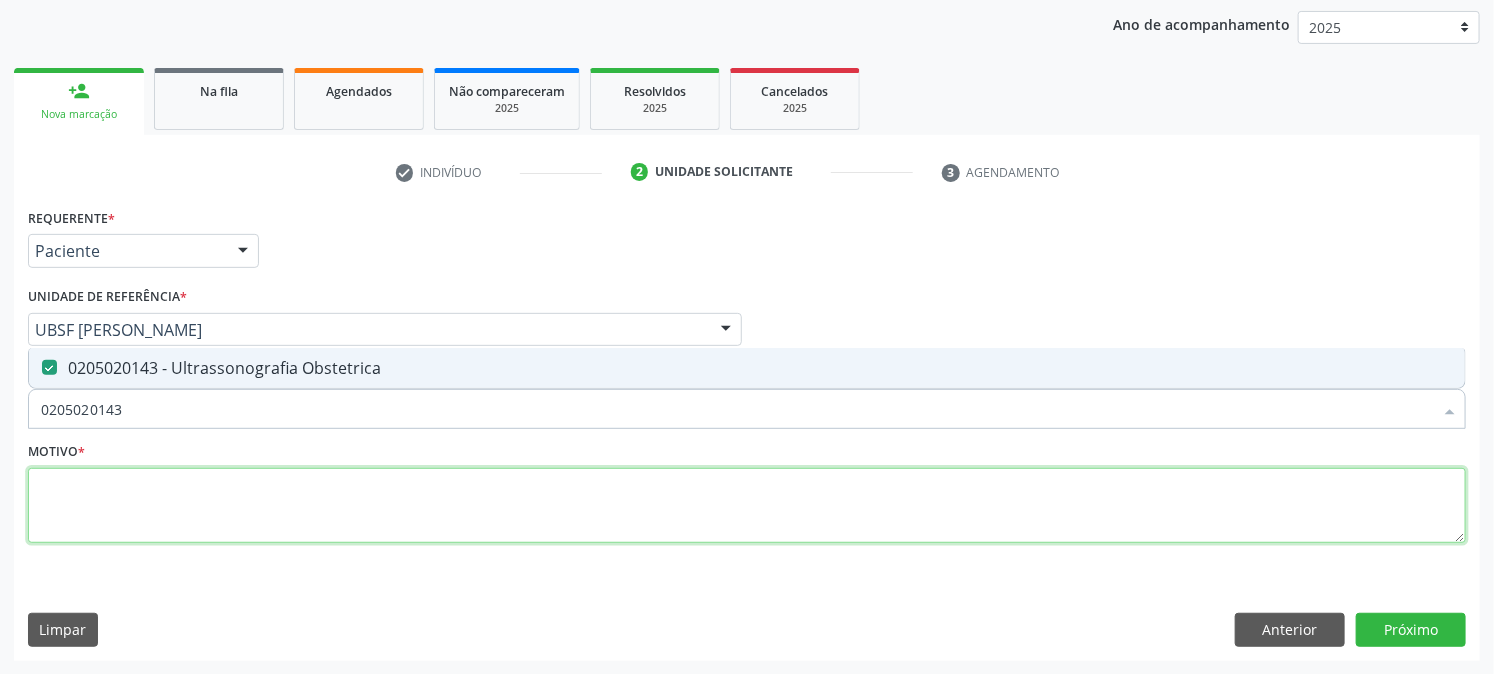 click at bounding box center (747, 506) 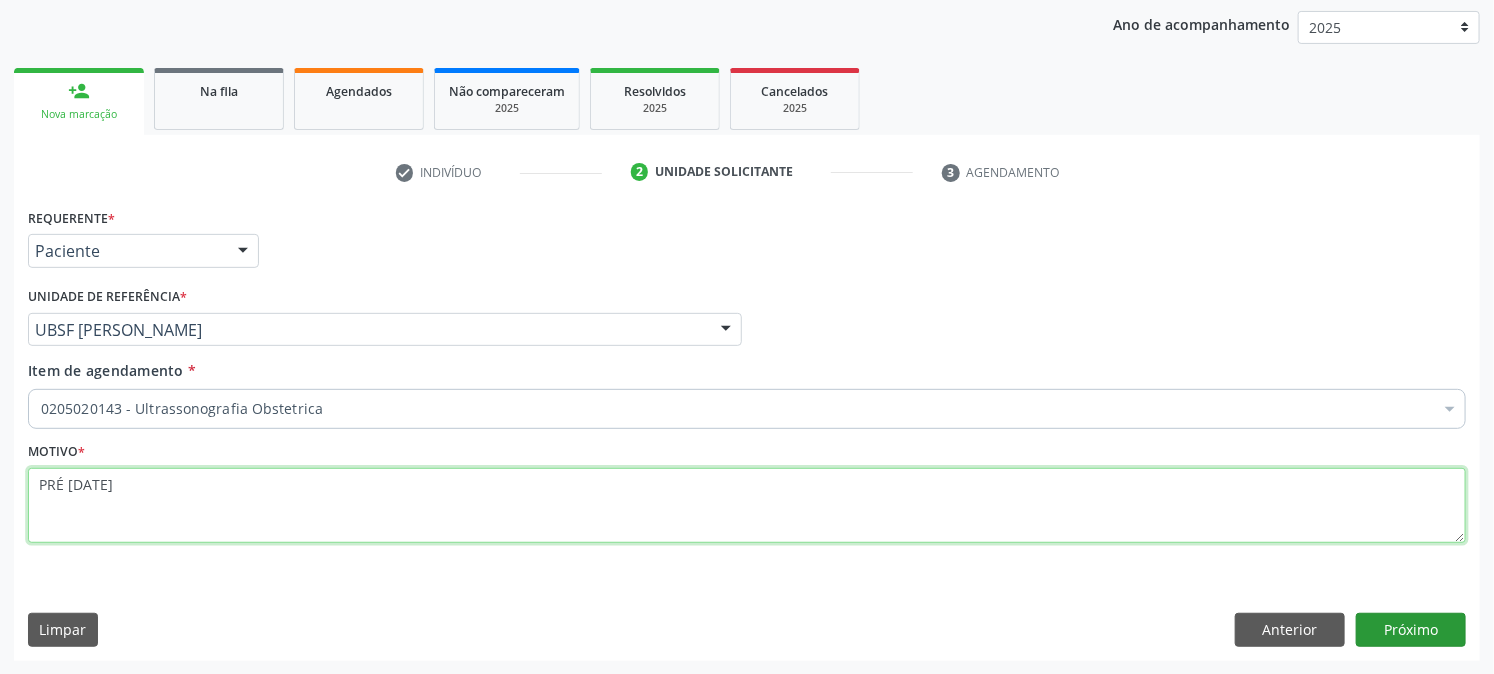 type on "PRÉ [DATE]" 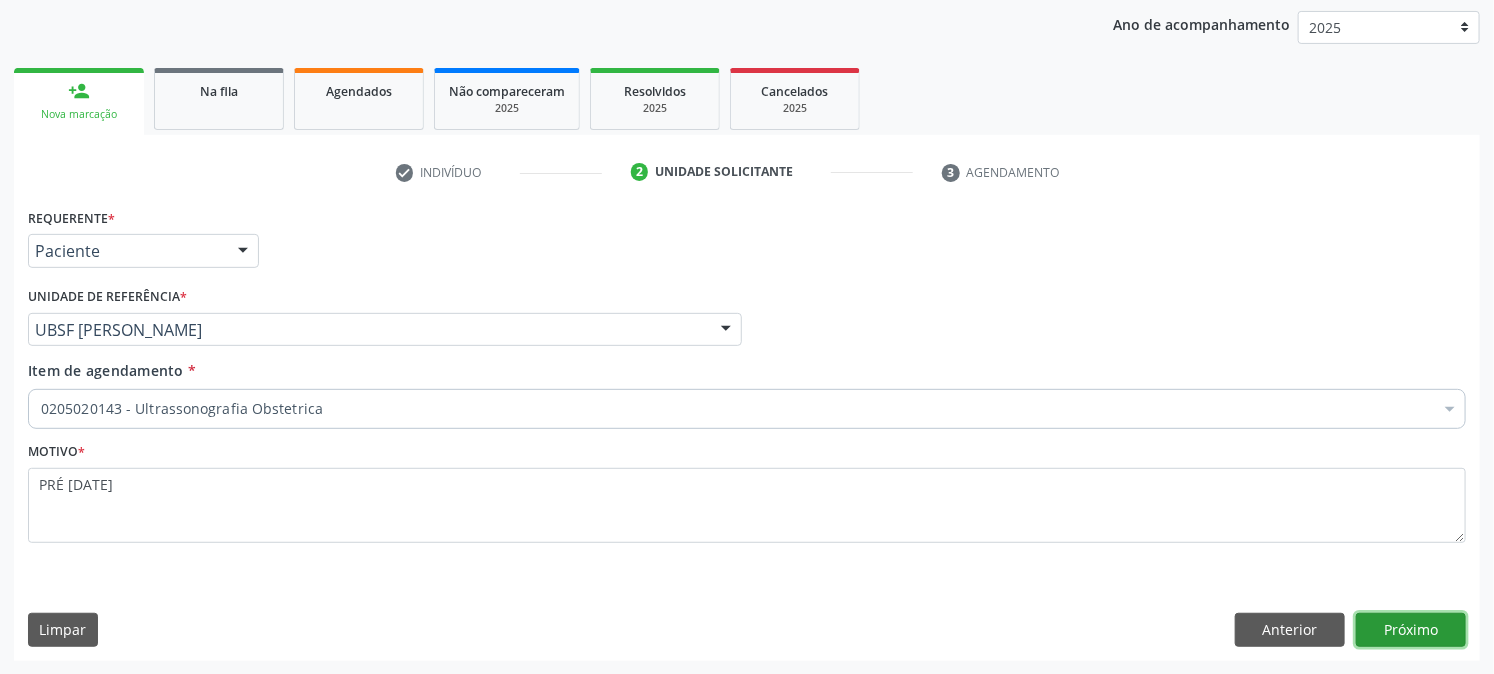 click on "Próximo" at bounding box center (1411, 630) 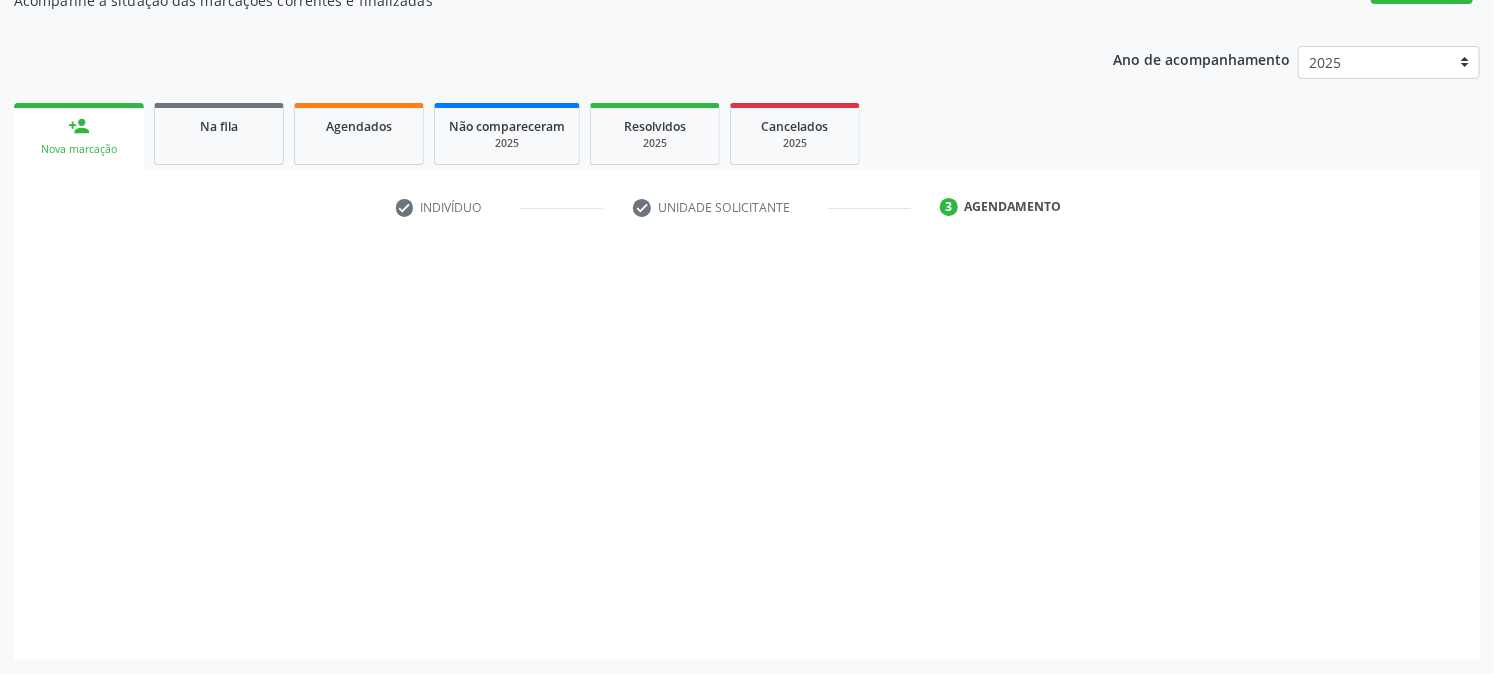 scroll, scrollTop: 195, scrollLeft: 0, axis: vertical 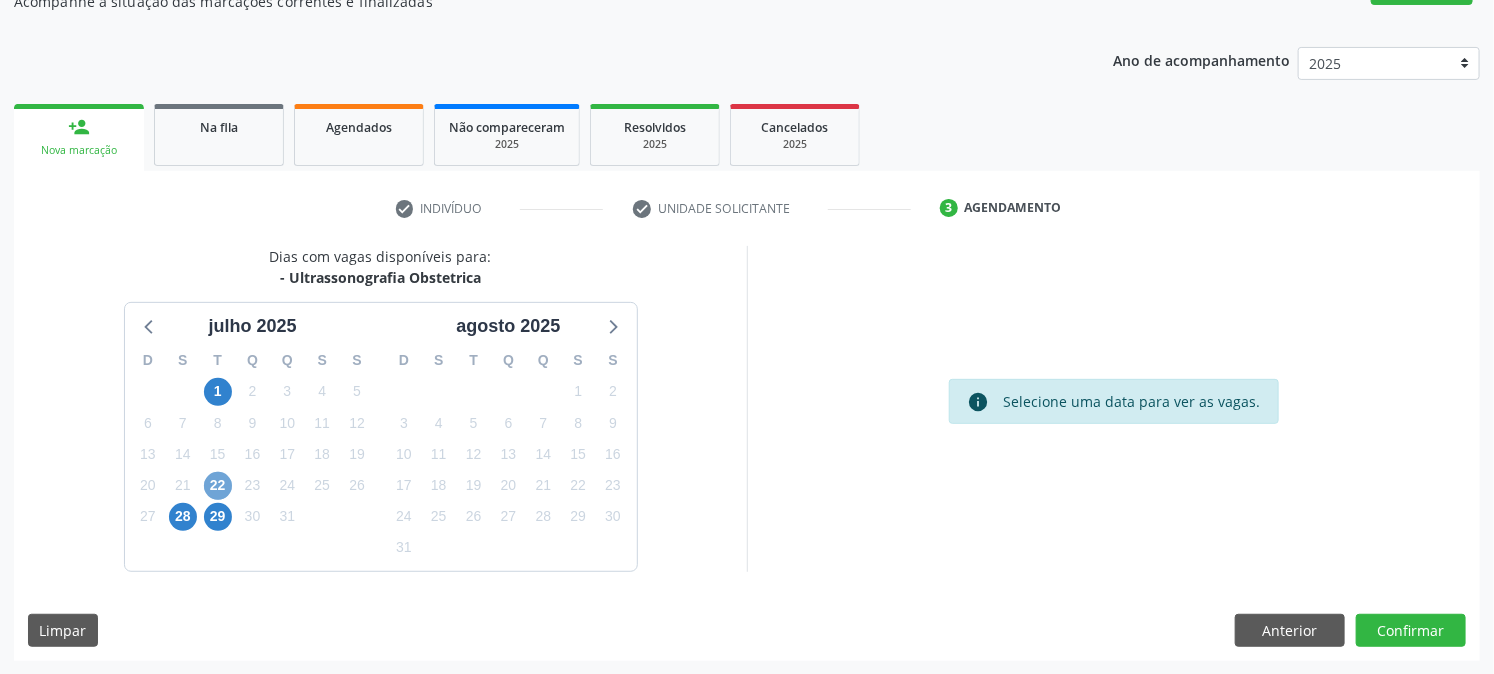 click on "22" at bounding box center [218, 486] 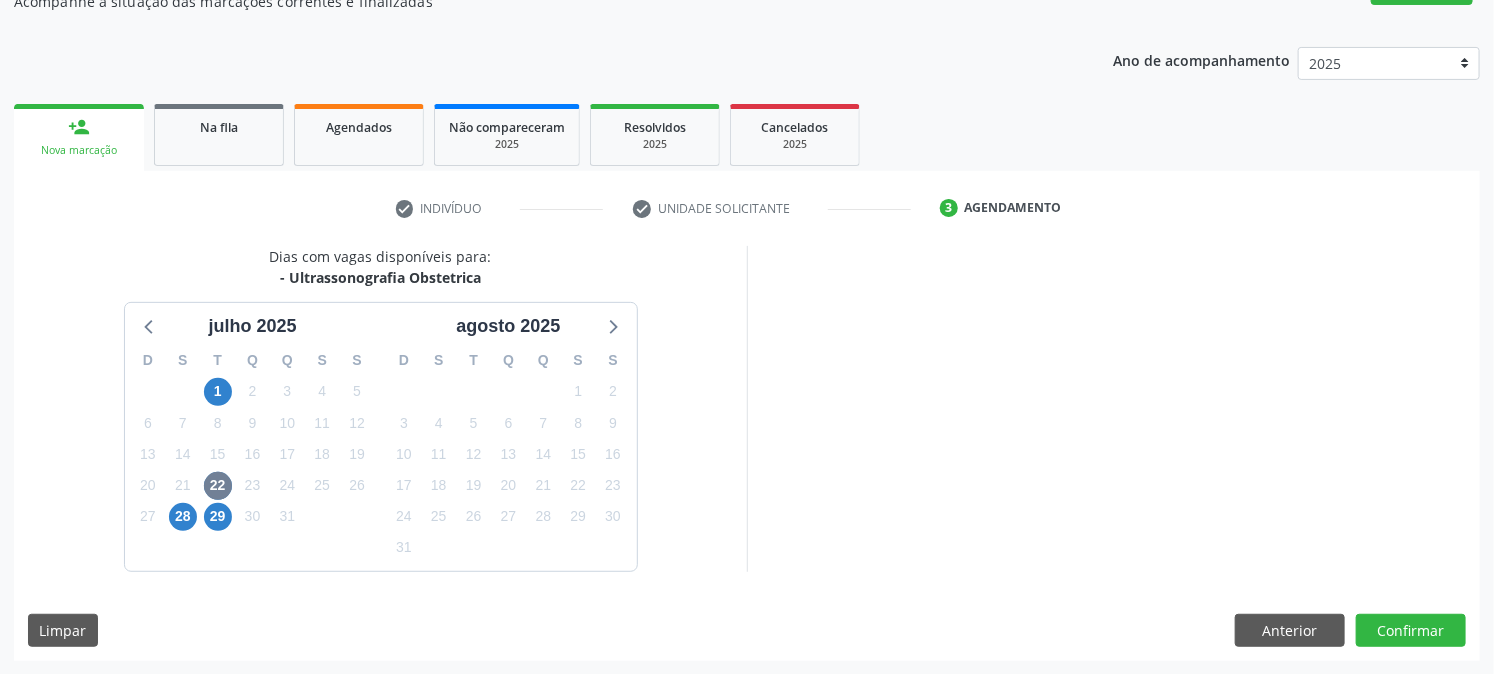 click at bounding box center (1113, 408) 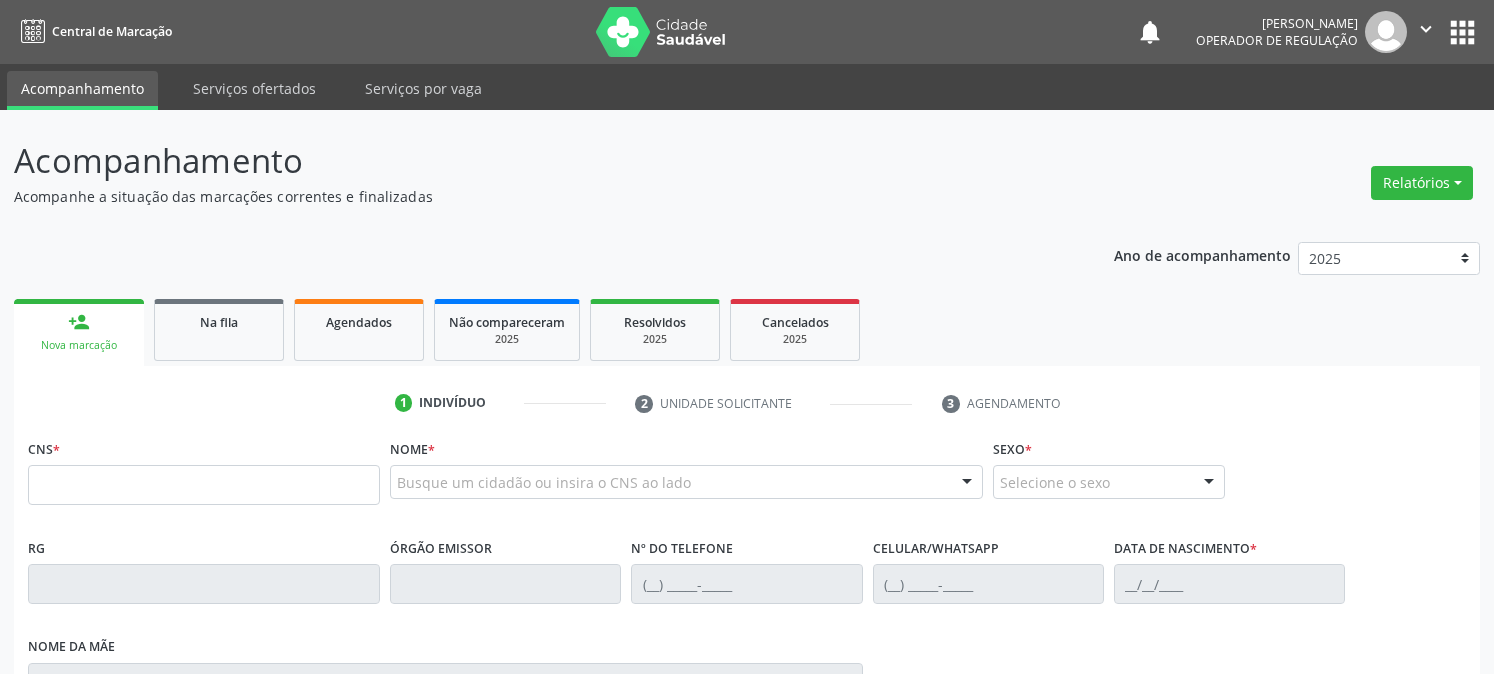 scroll, scrollTop: 195, scrollLeft: 0, axis: vertical 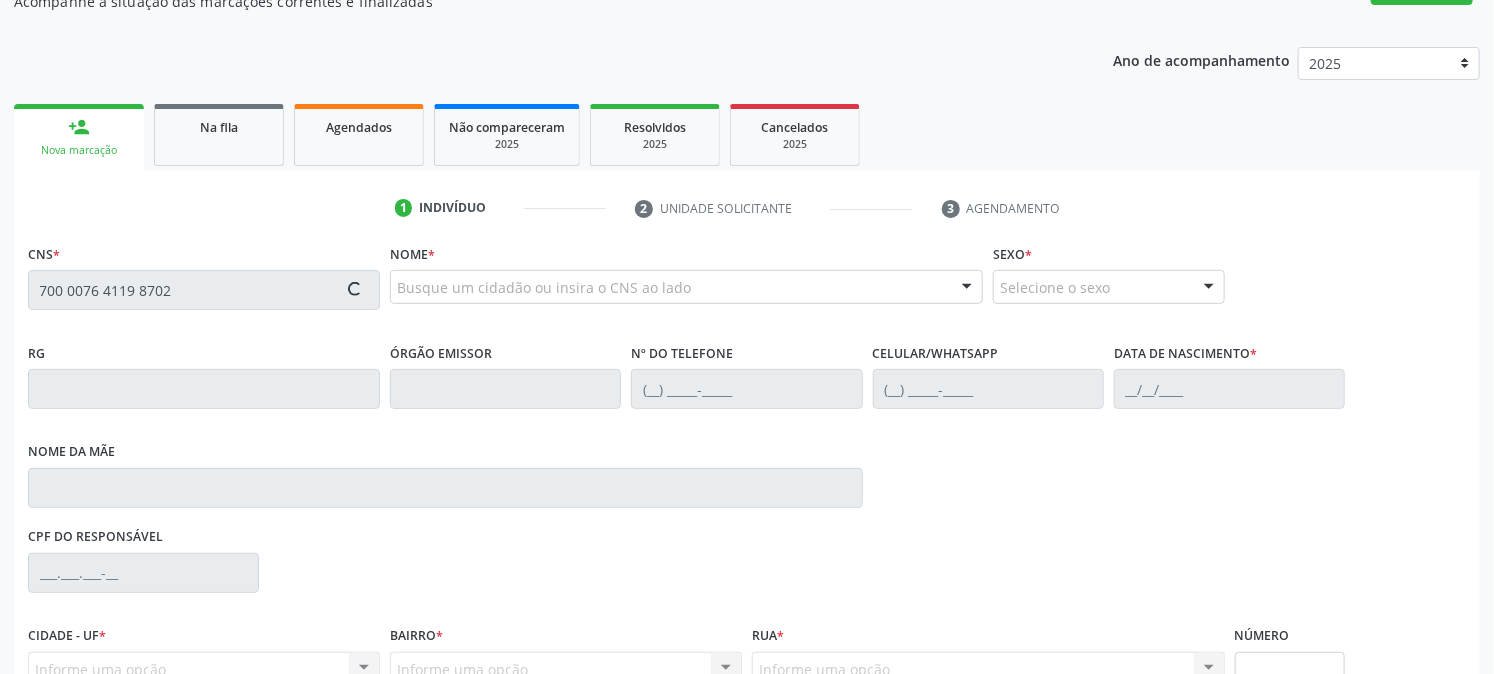 type on "700 0076 4119 8702" 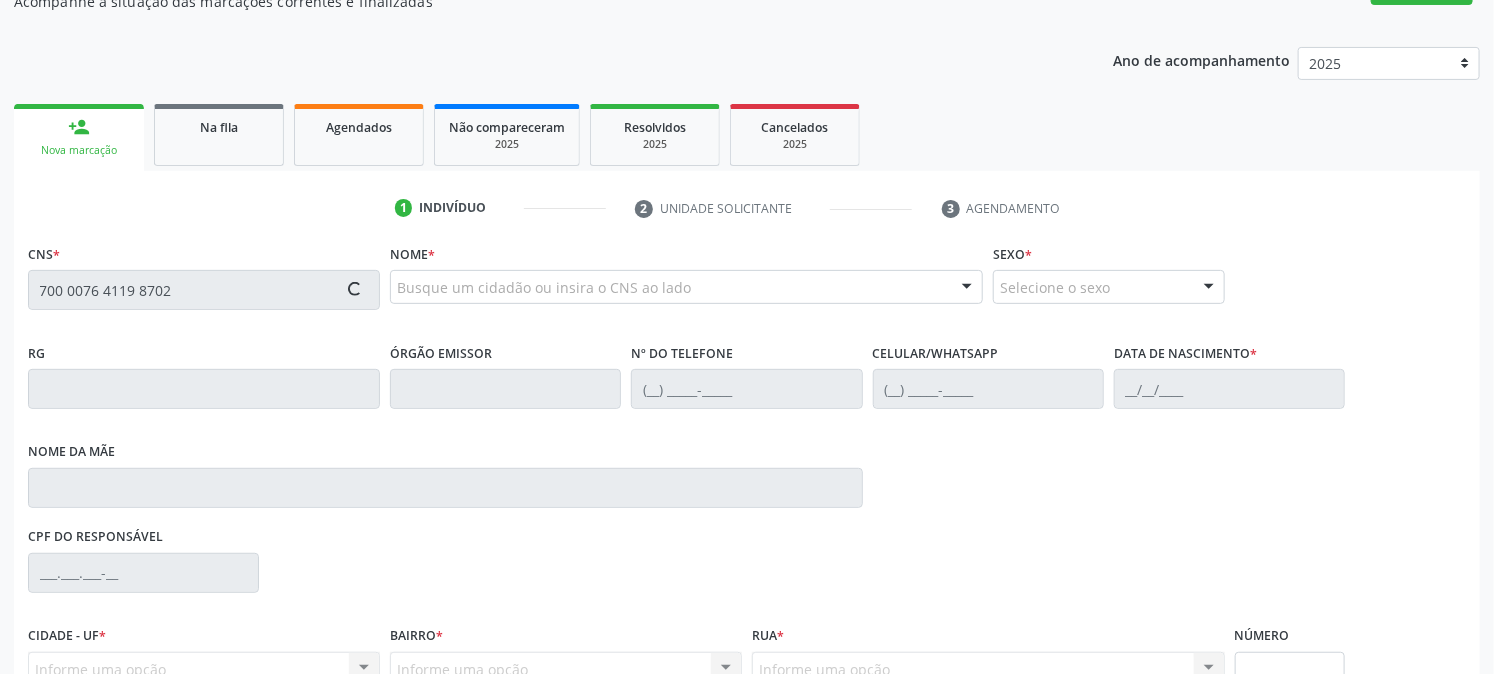 type 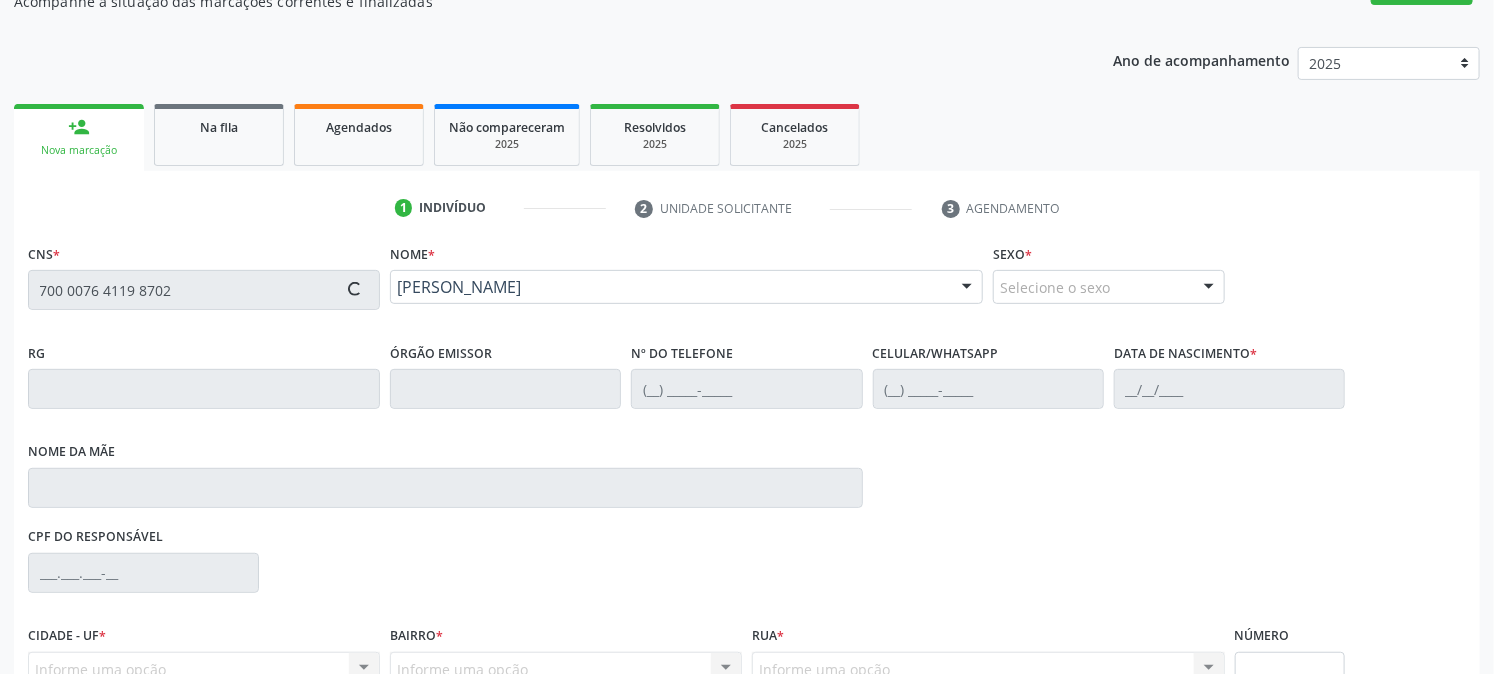 type on "[PHONE_NUMBER]" 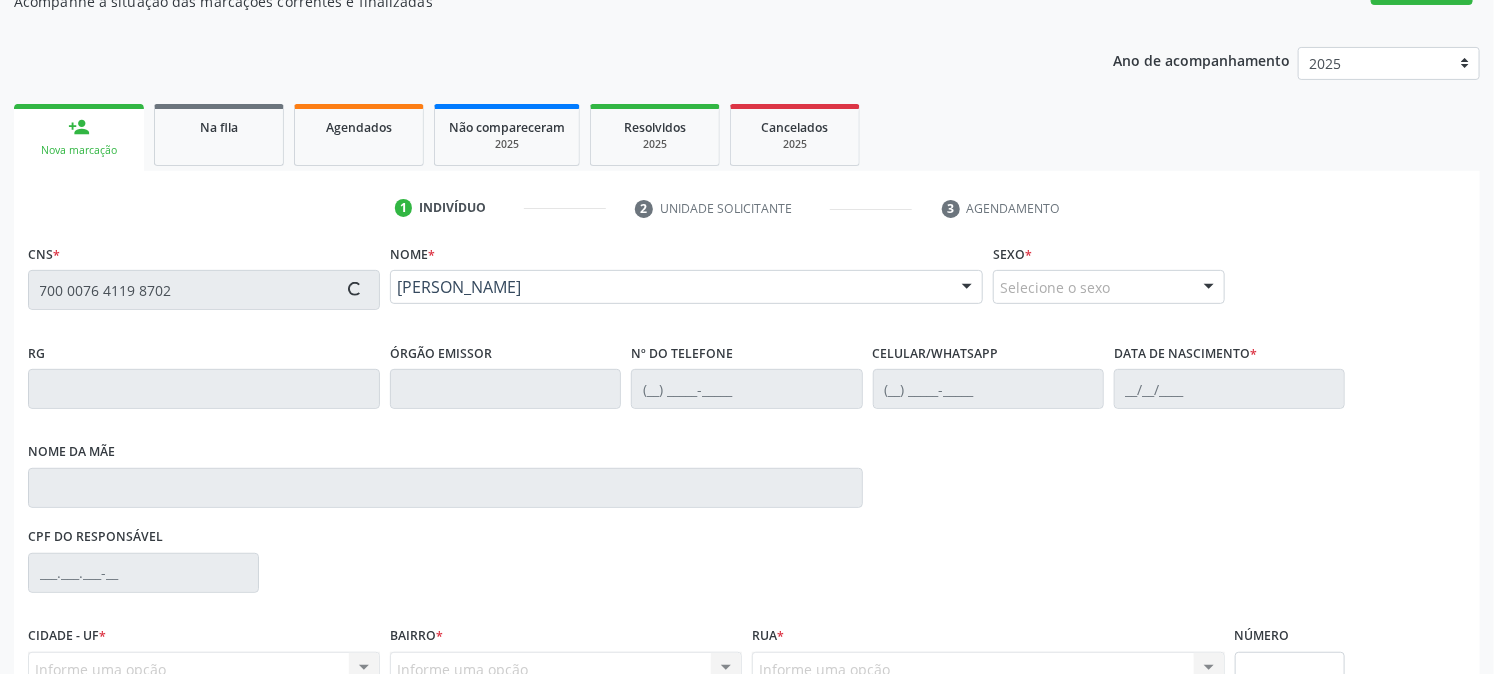 type on "[PHONE_NUMBER]" 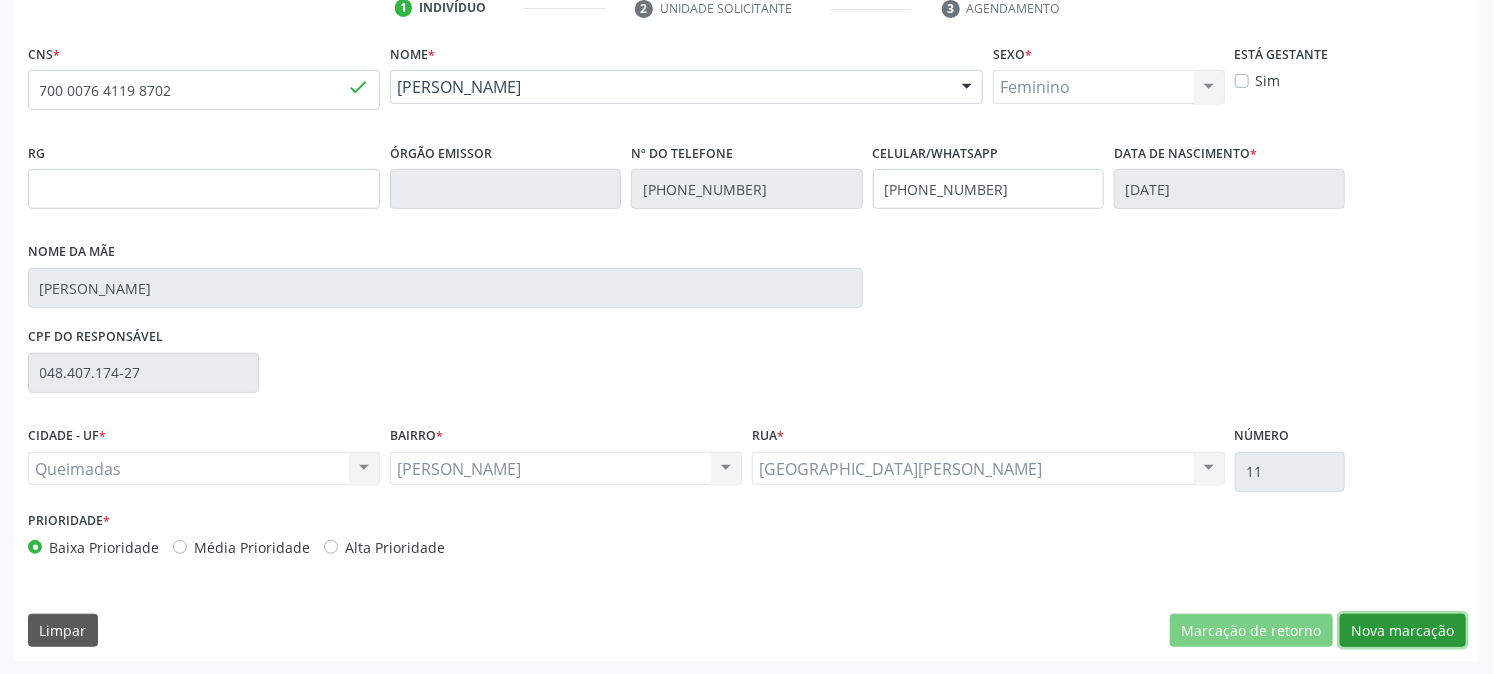 click on "Nova marcação" at bounding box center [1403, 631] 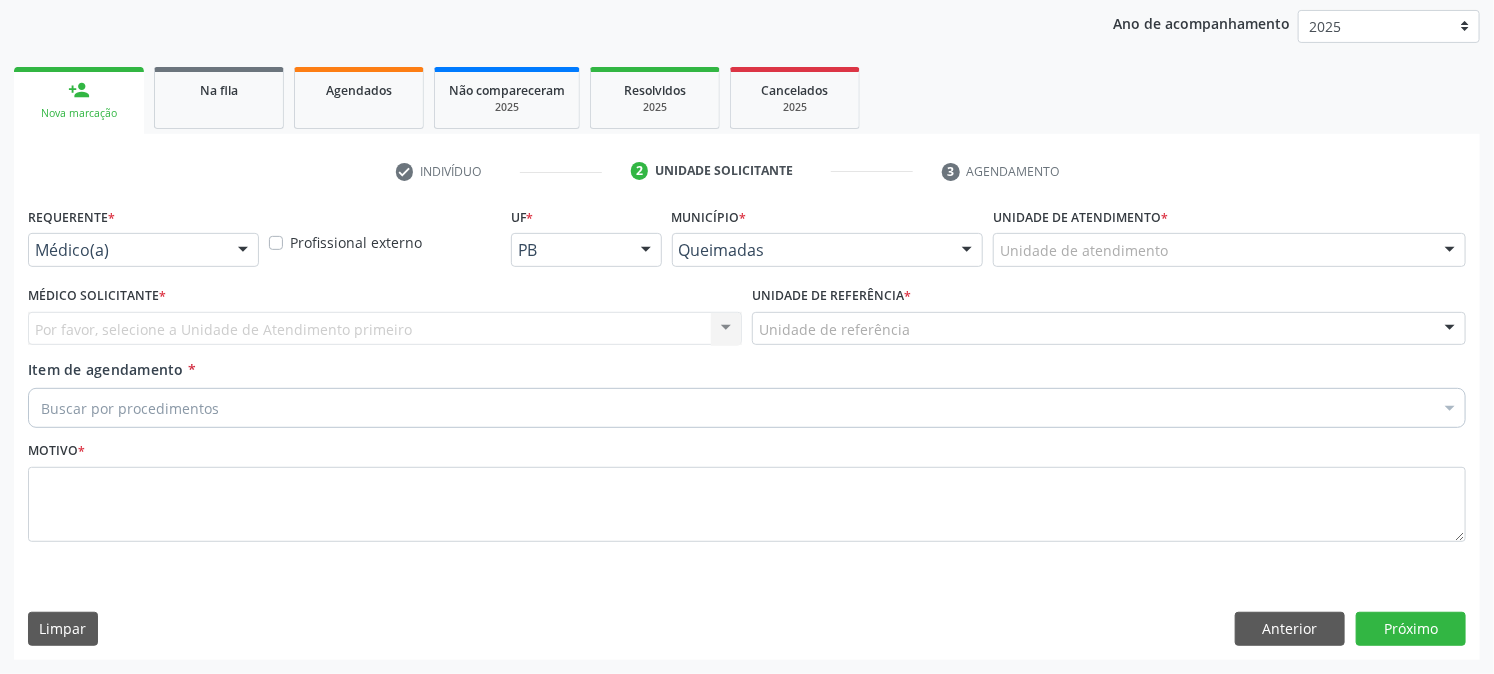 scroll, scrollTop: 231, scrollLeft: 0, axis: vertical 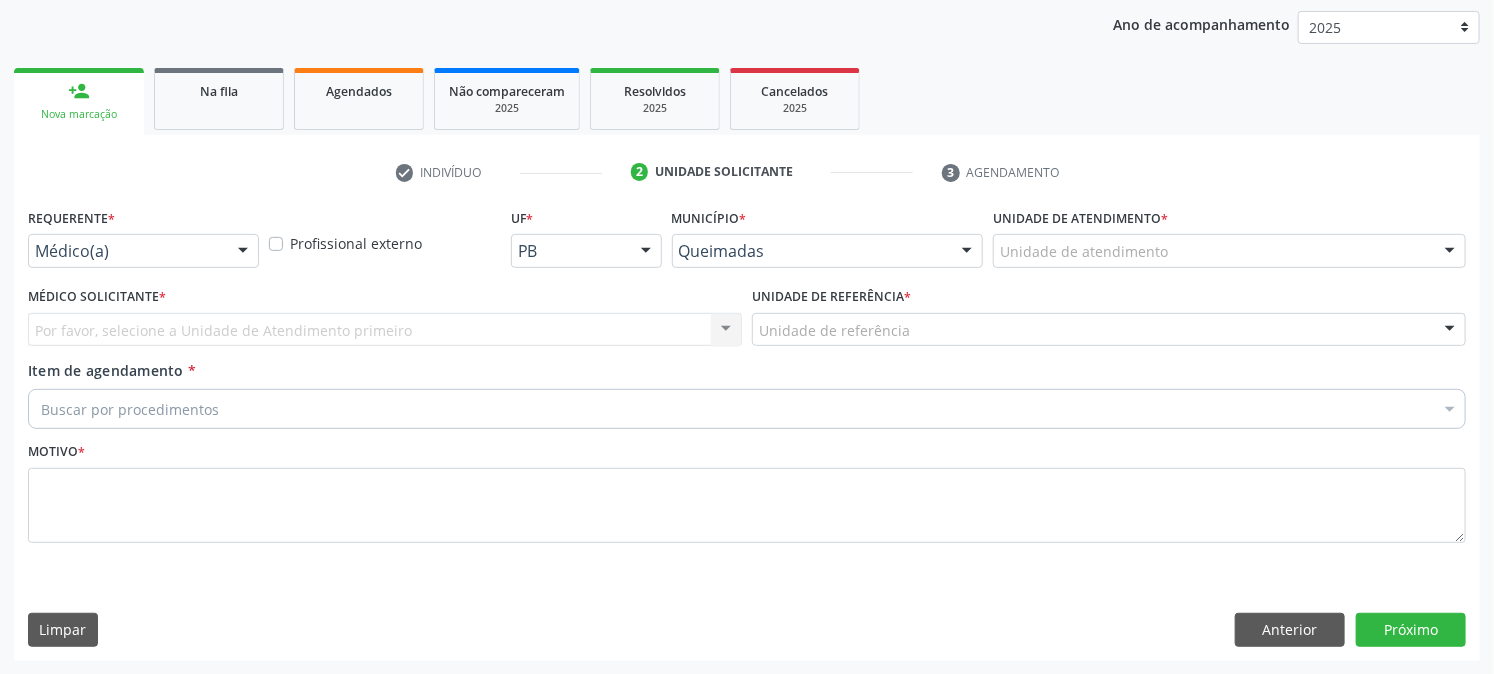 click on "Médico(a)" at bounding box center [143, 251] 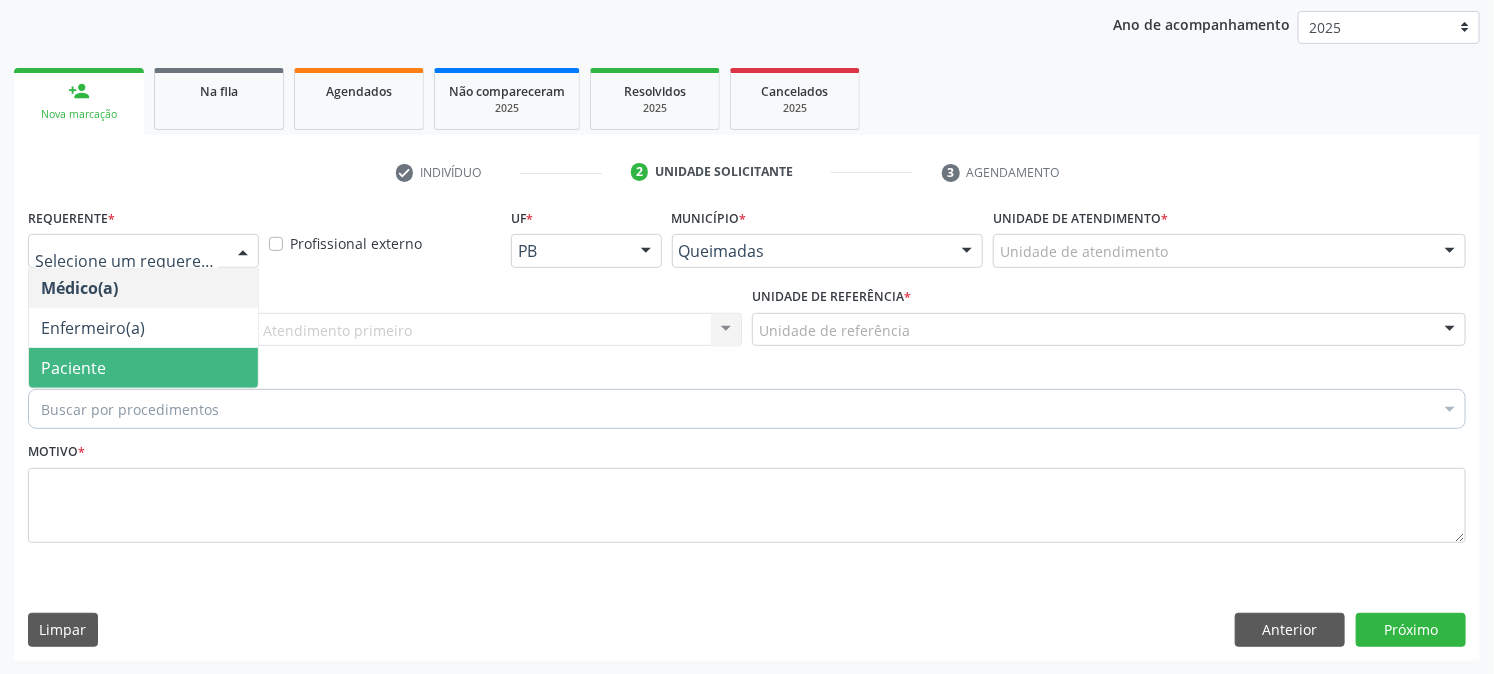 click on "Paciente" at bounding box center (143, 368) 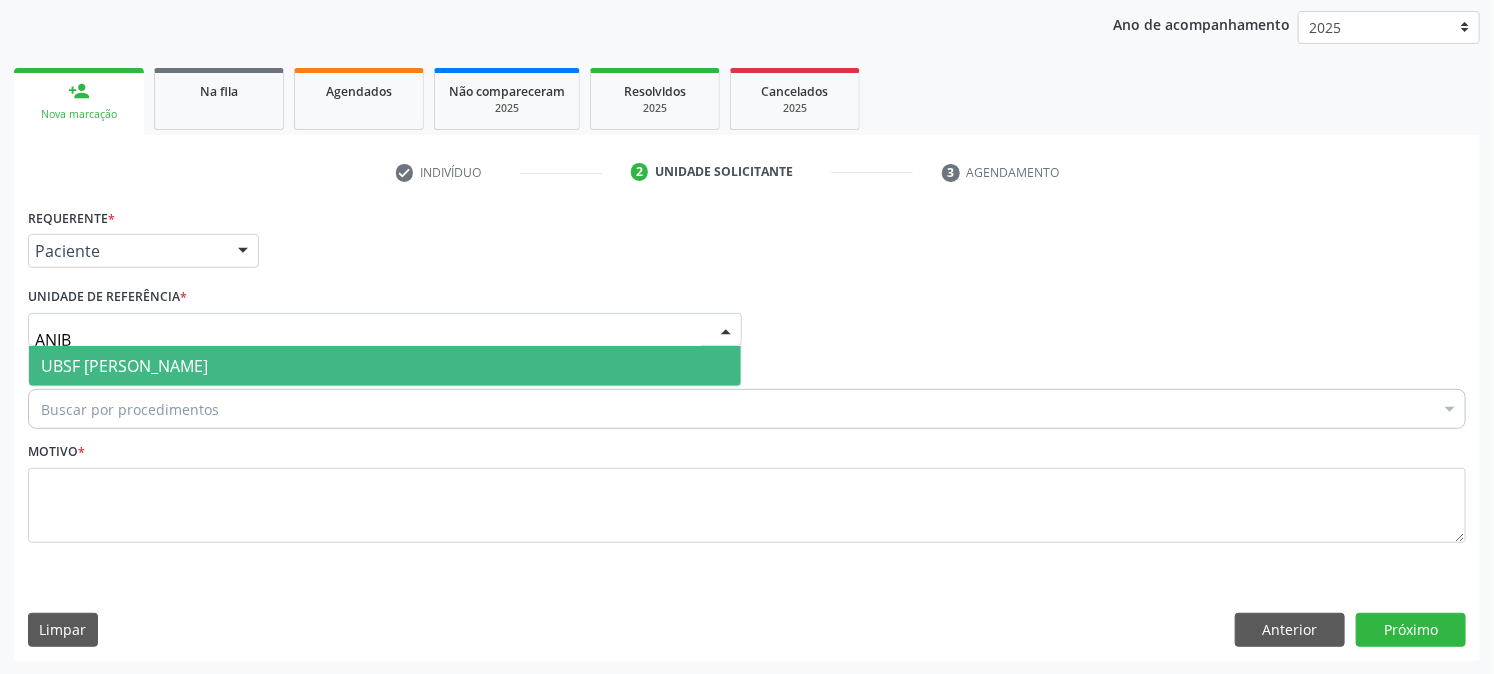 type on "ANIBA" 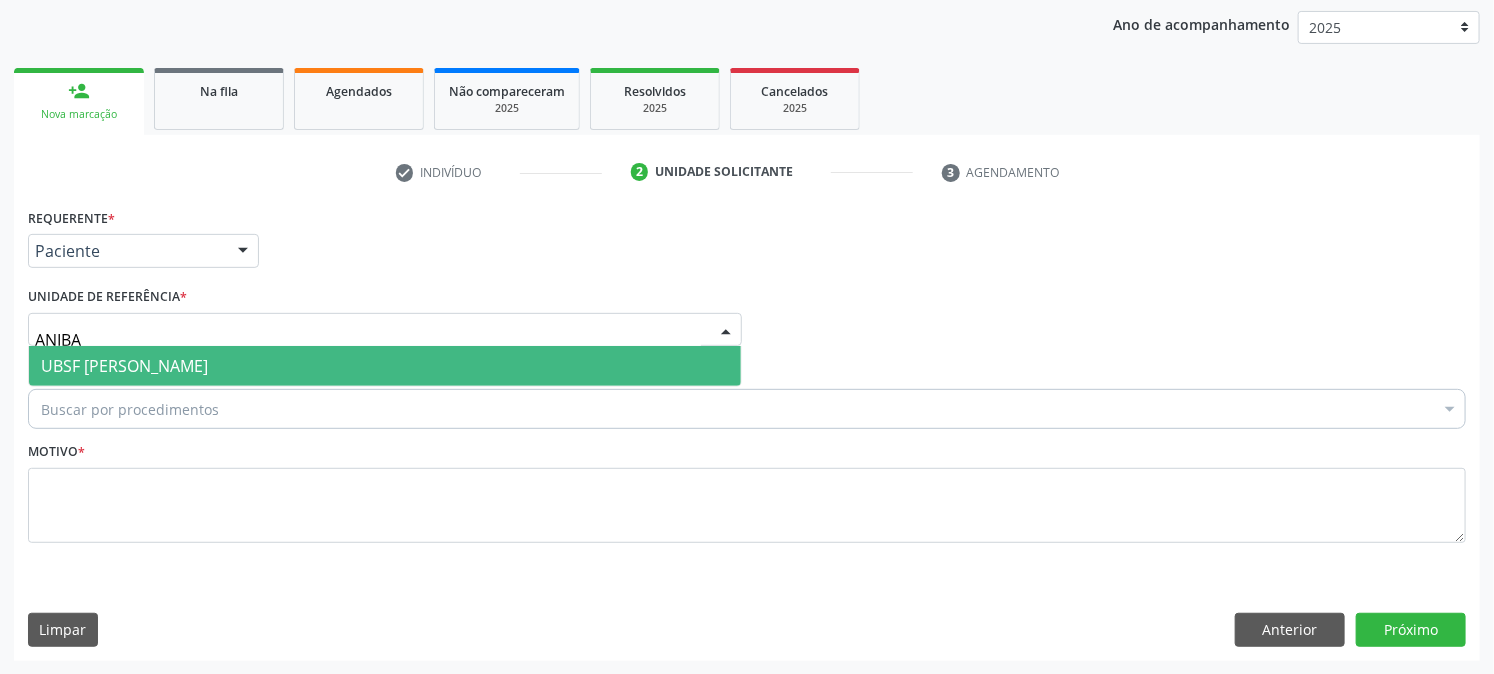click on "UBSF [PERSON_NAME]" at bounding box center (124, 366) 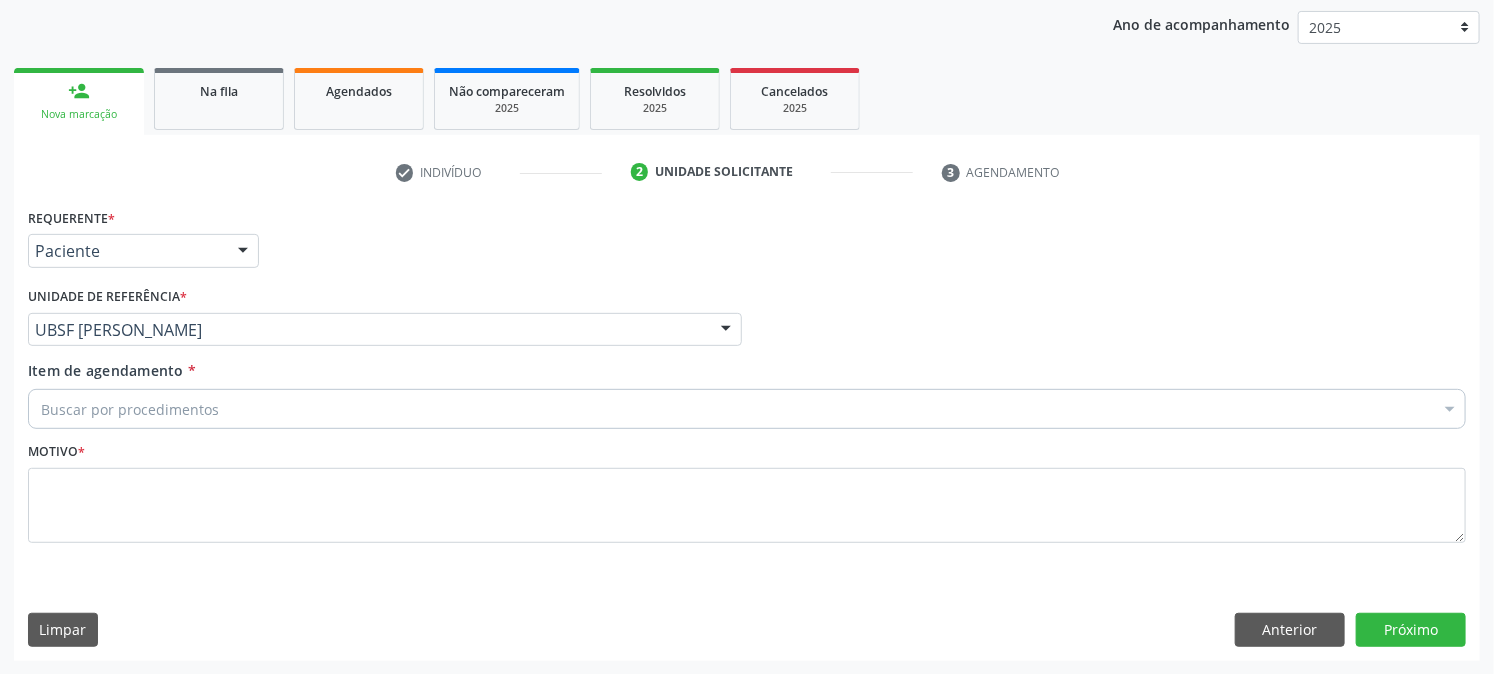 click on "Buscar por procedimentos" at bounding box center (747, 409) 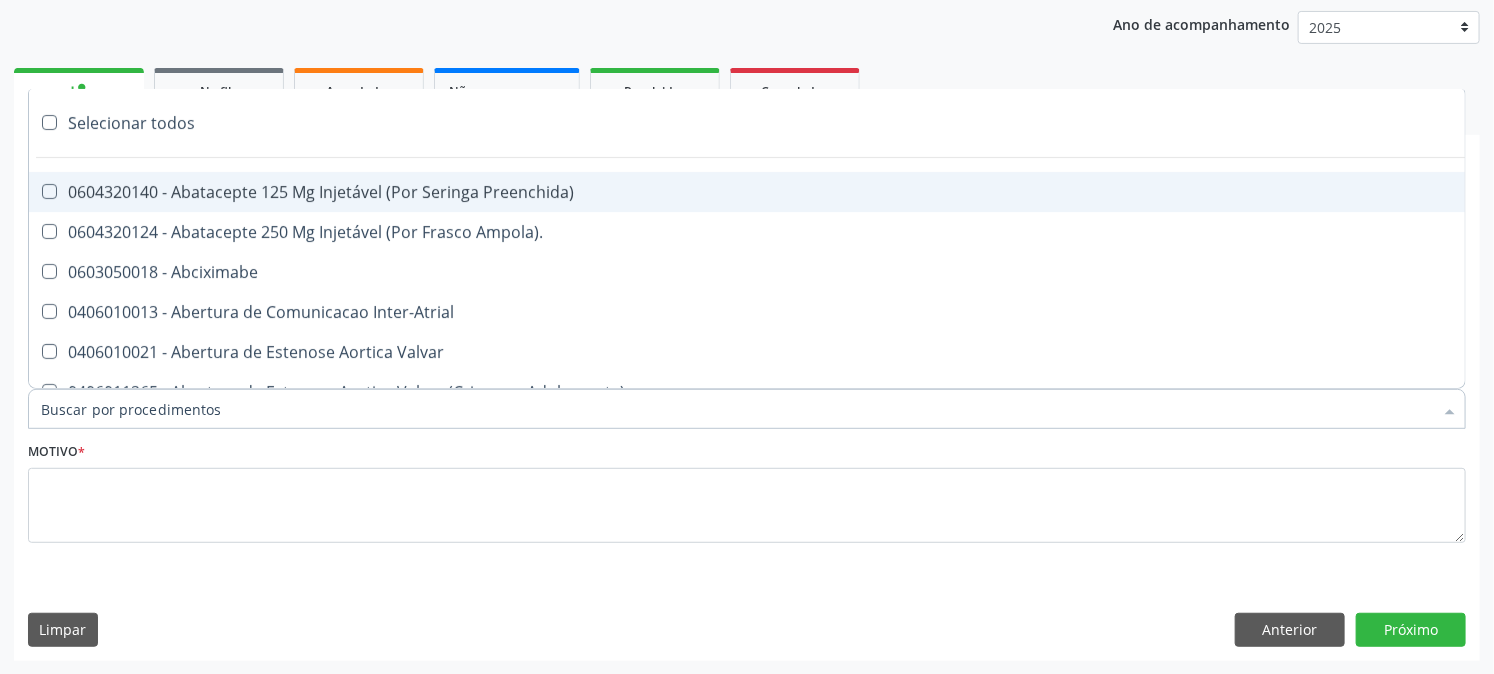 paste on "ULTRASSONOGRAFIA OBSTETRICA" 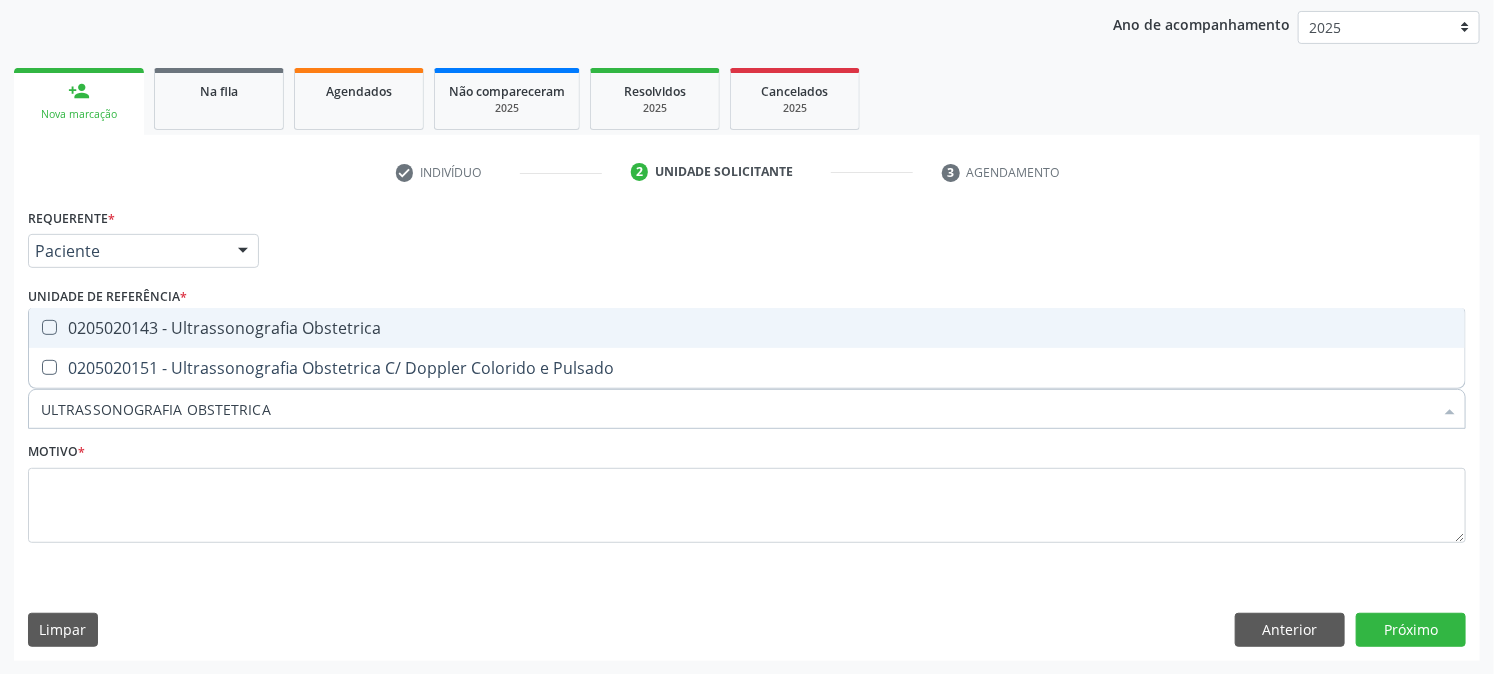 click on "0205020143 - Ultrassonografia Obstetrica" at bounding box center [747, 328] 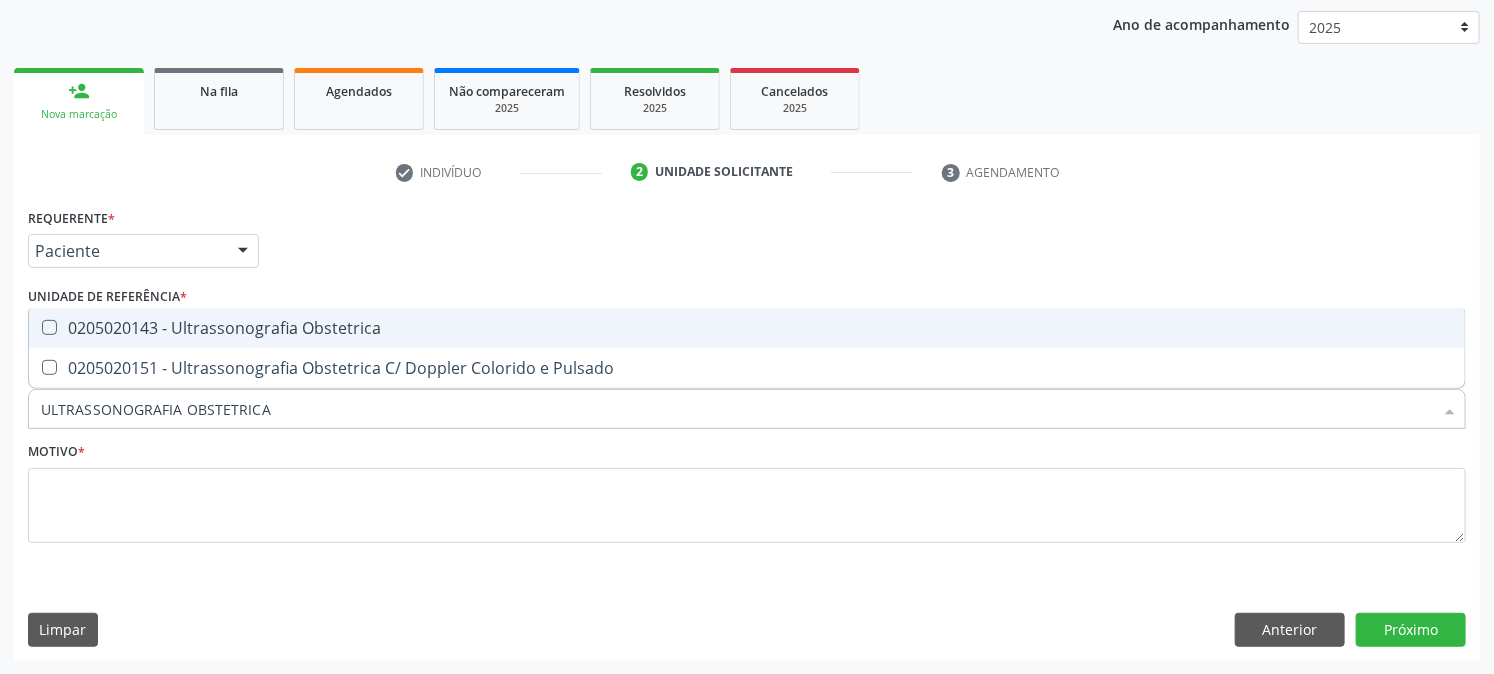 checkbox on "true" 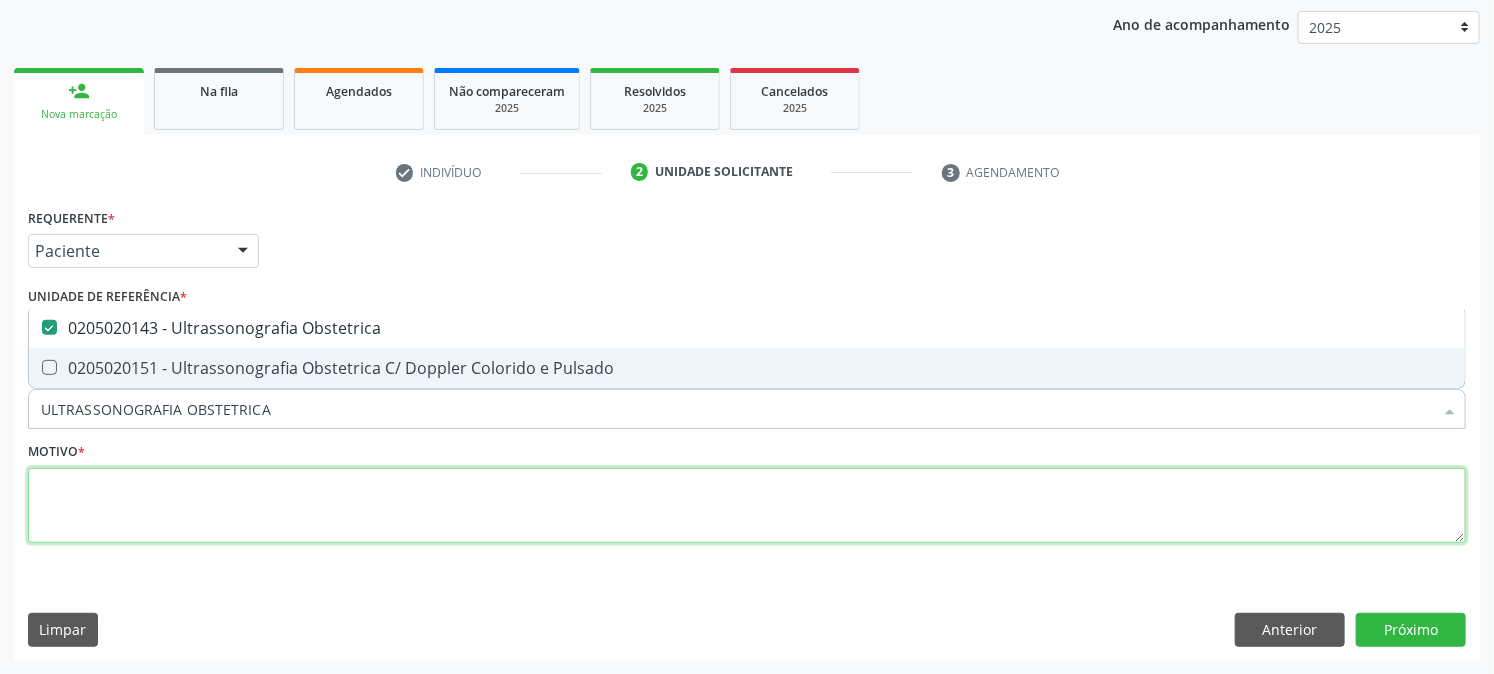 click at bounding box center [747, 506] 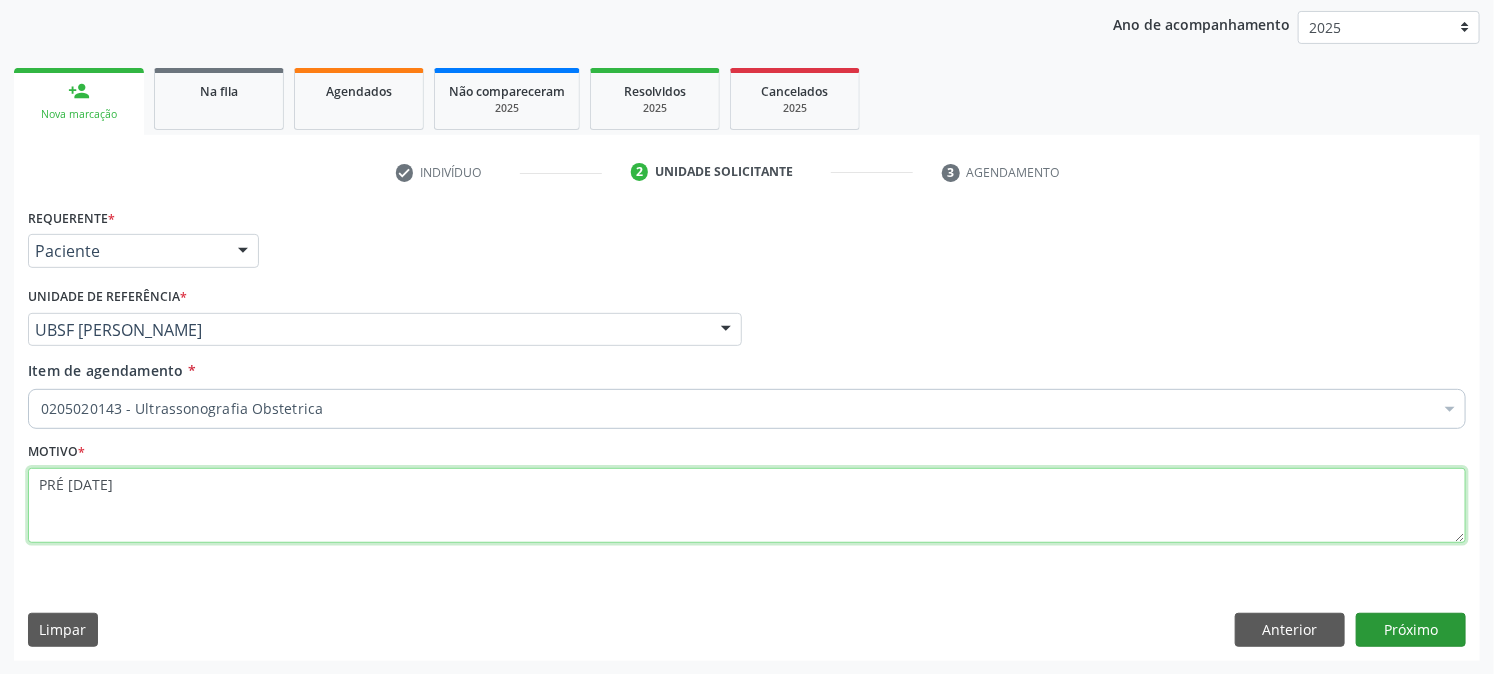 type on "PRÉ [DATE]" 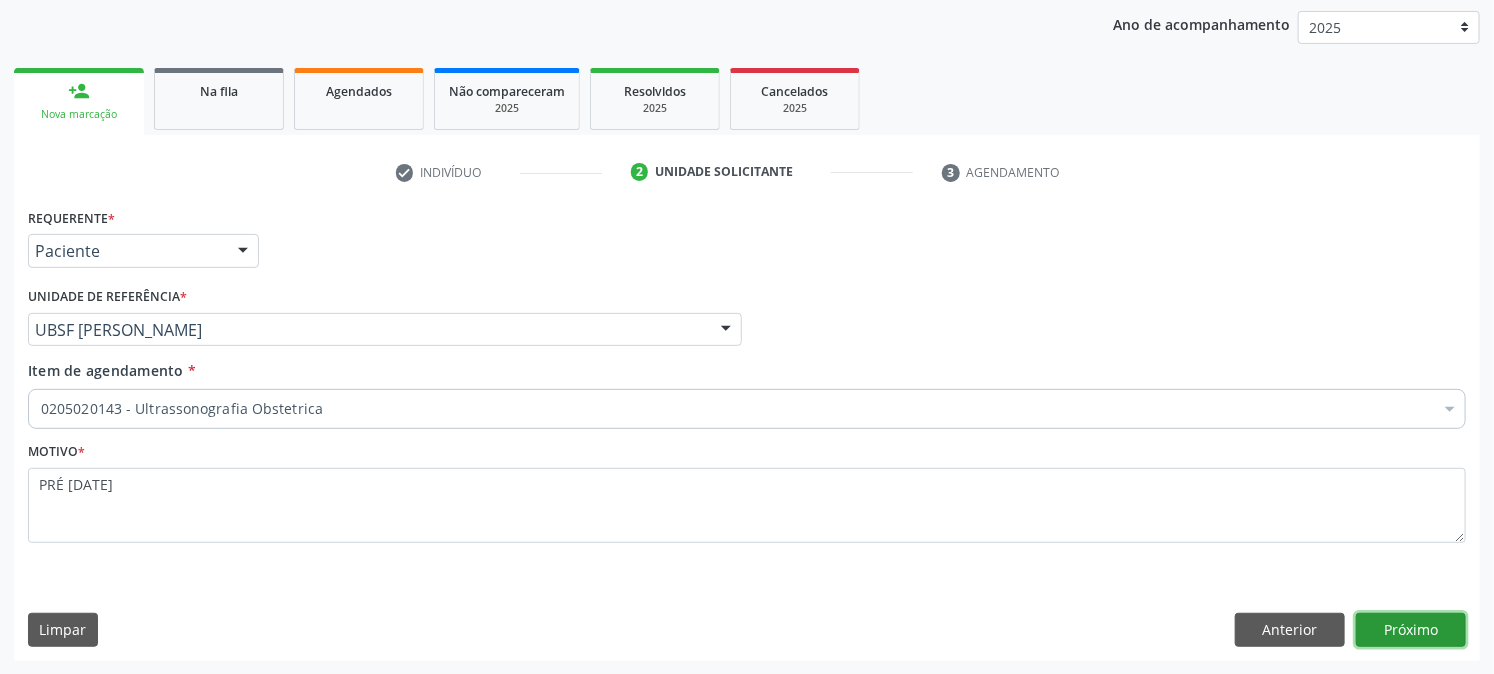 click on "Próximo" at bounding box center [1411, 630] 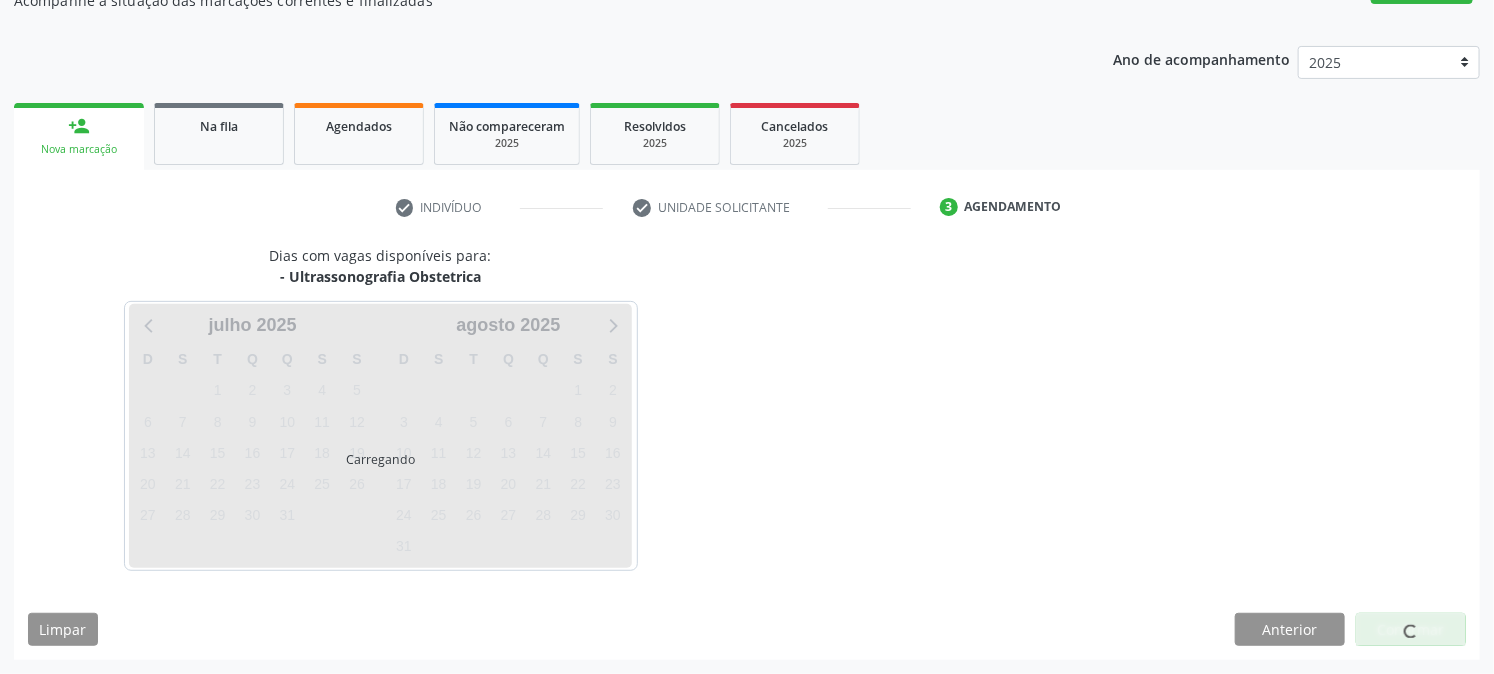 scroll, scrollTop: 195, scrollLeft: 0, axis: vertical 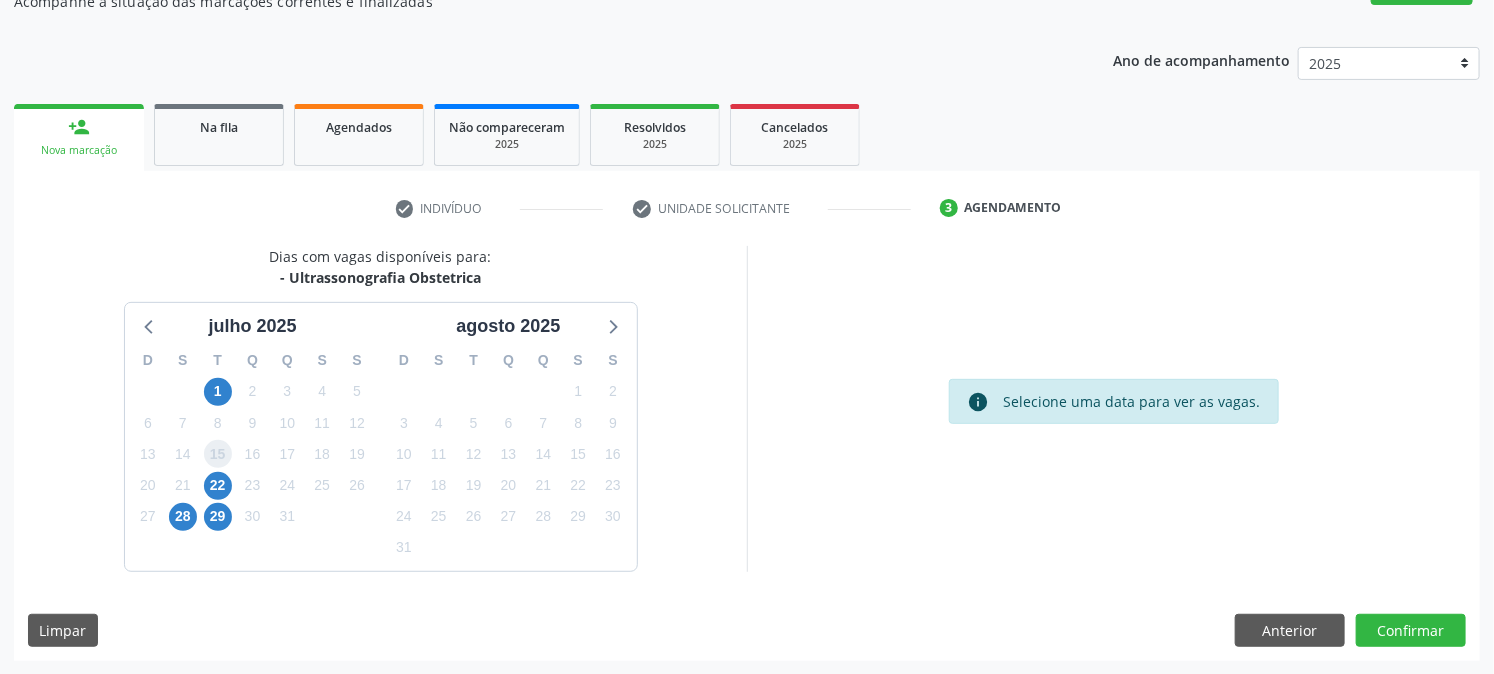 click on "15" at bounding box center (218, 454) 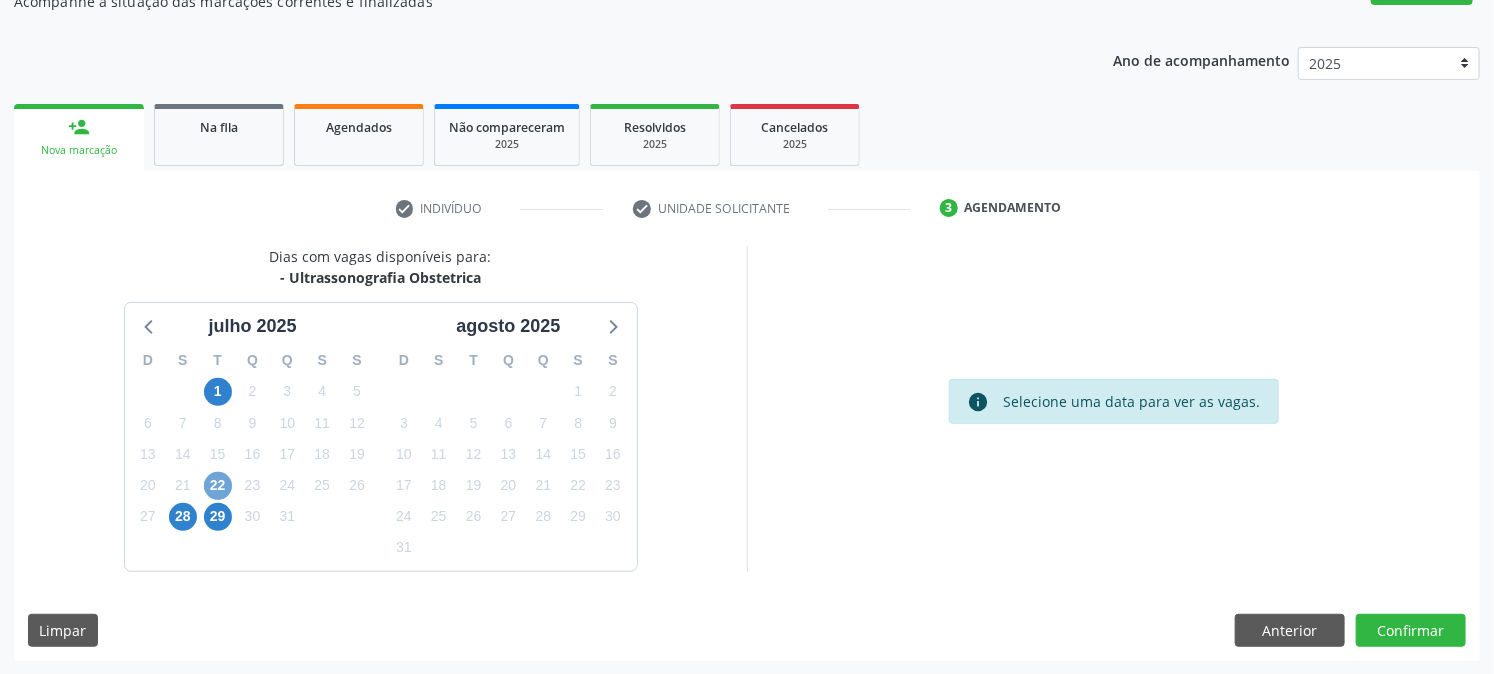 click on "22" at bounding box center (218, 486) 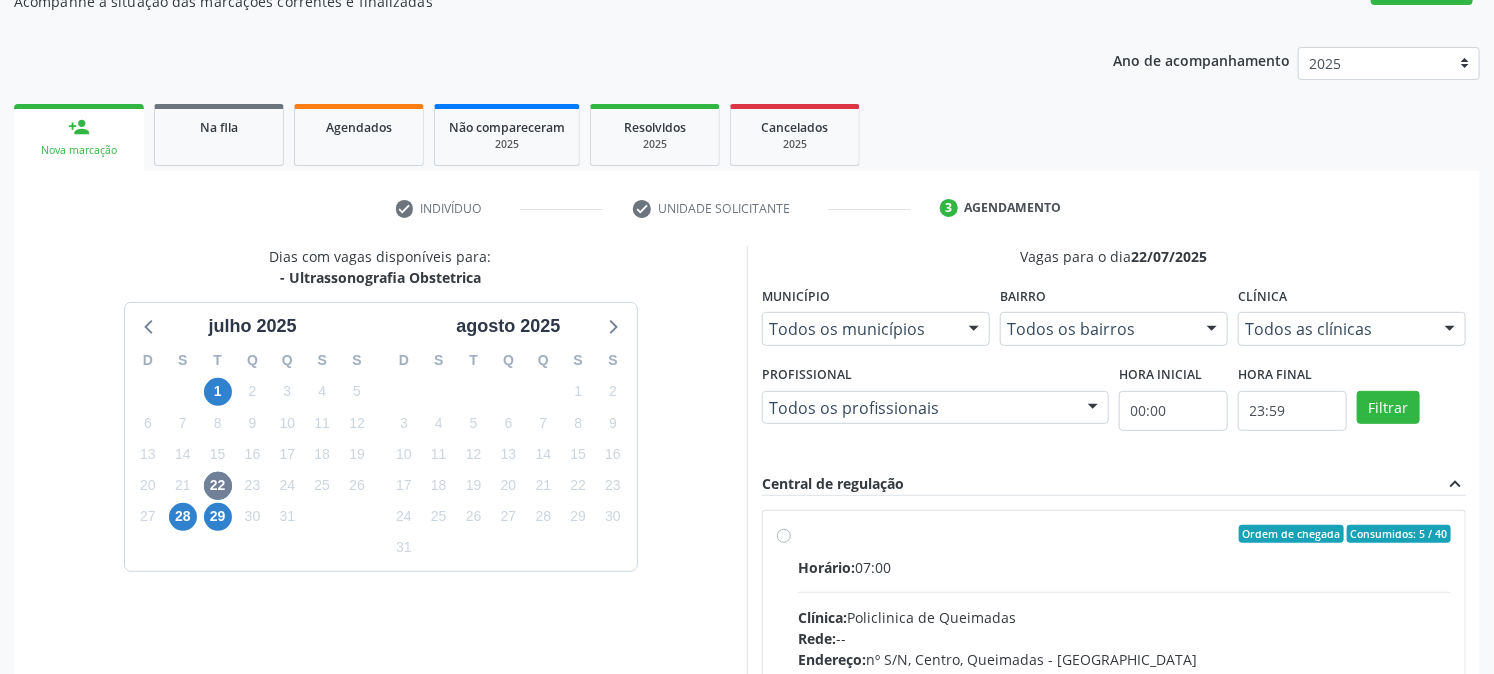 click on "Ordem de chegada
Consumidos: 5 / 40" at bounding box center [1124, 534] 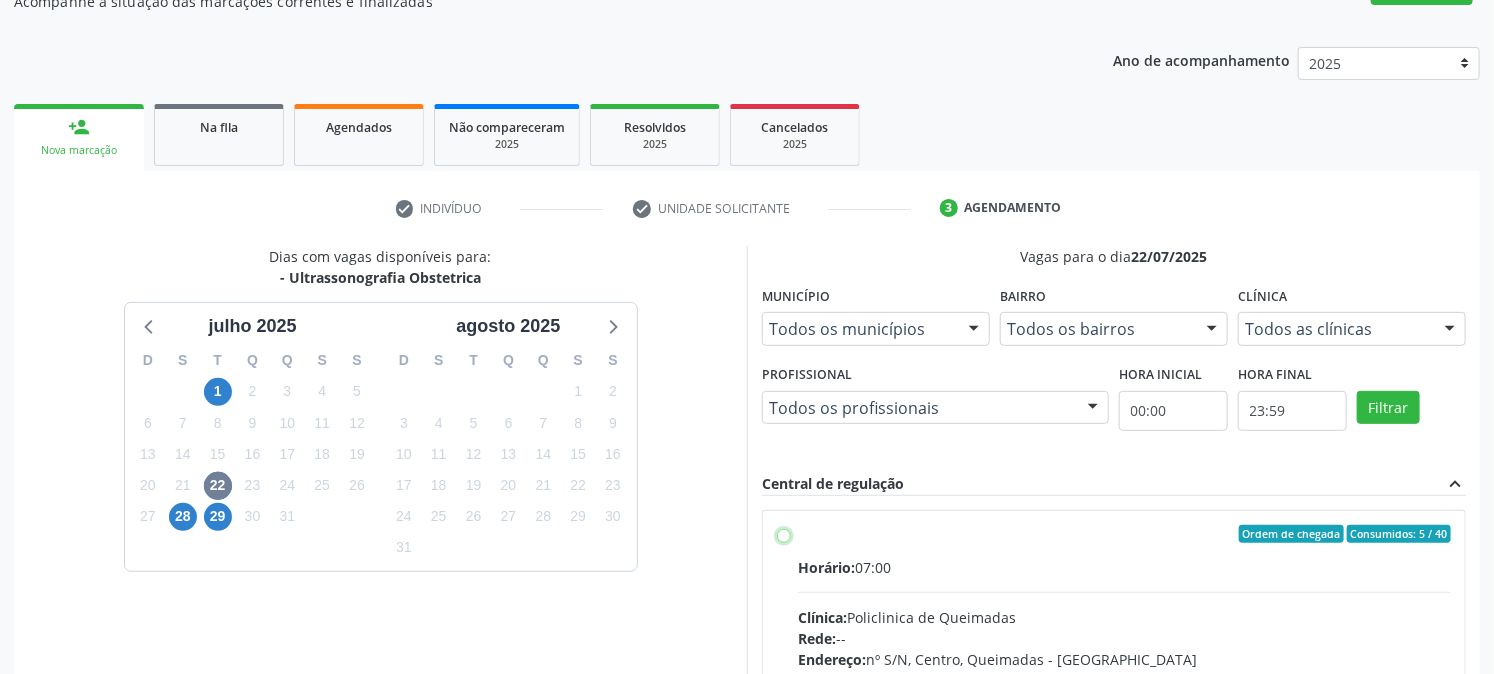 radio on "true" 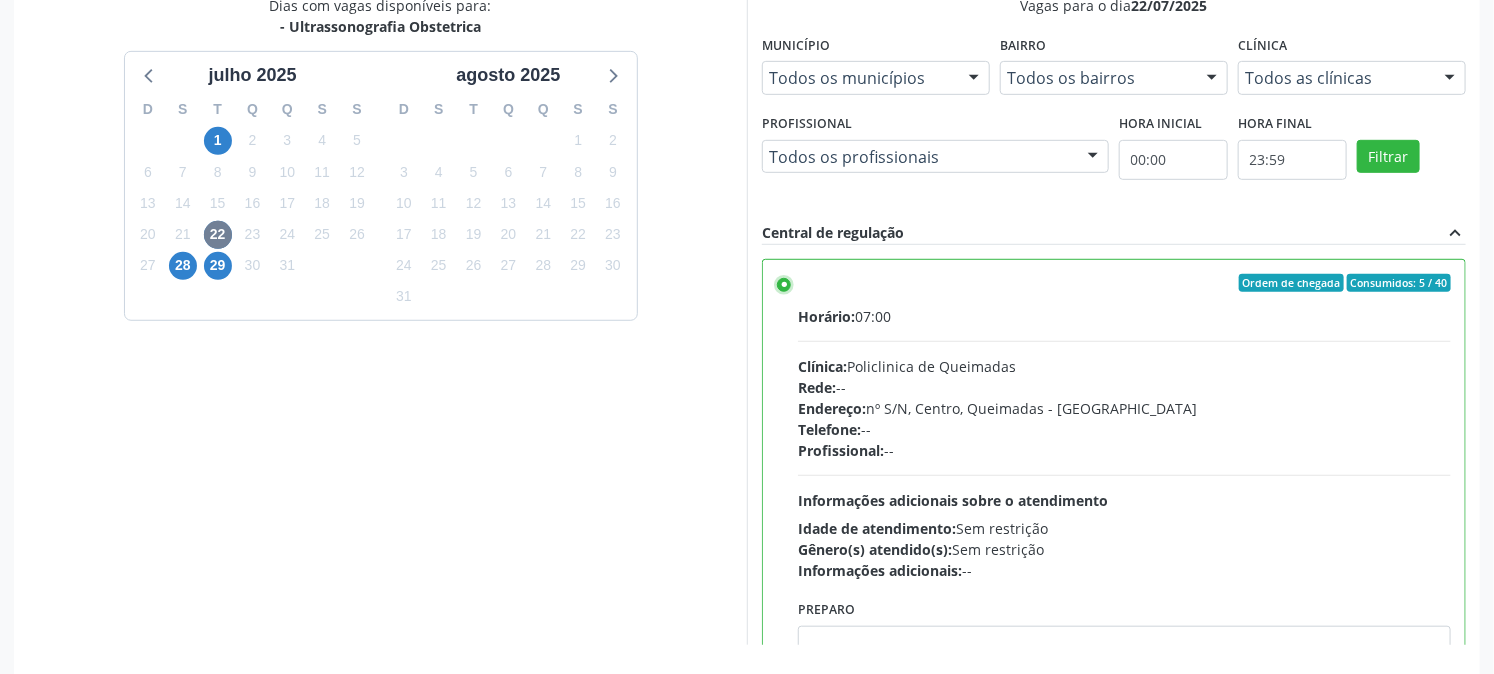 scroll, scrollTop: 520, scrollLeft: 0, axis: vertical 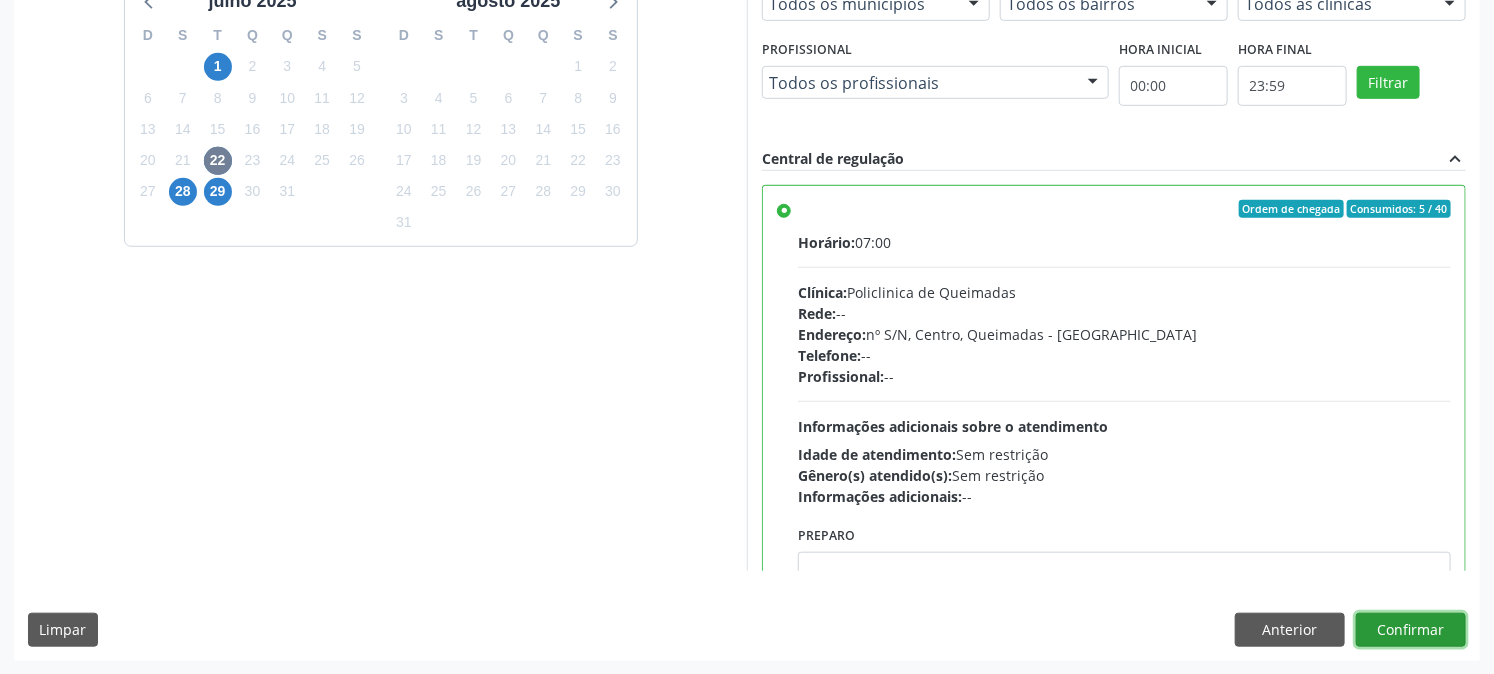 click on "Confirmar" at bounding box center (1411, 630) 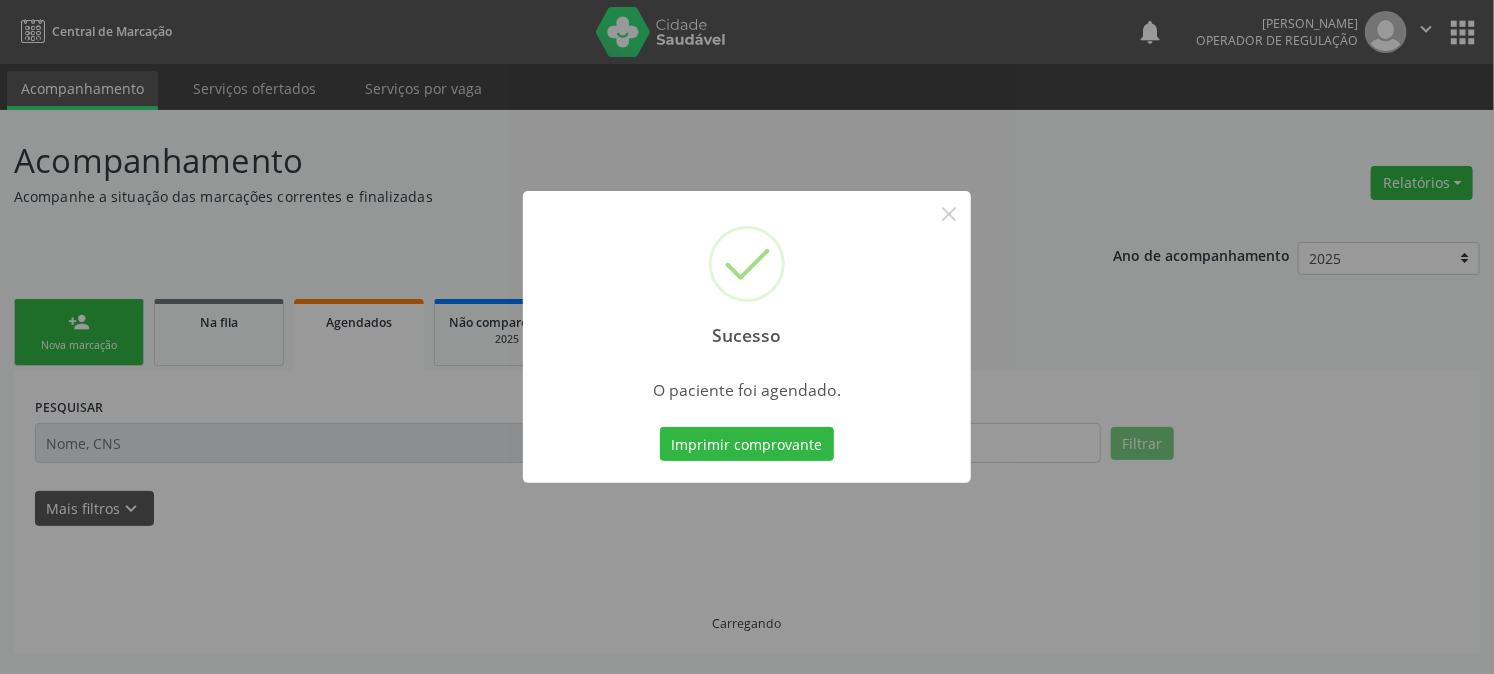 scroll, scrollTop: 0, scrollLeft: 0, axis: both 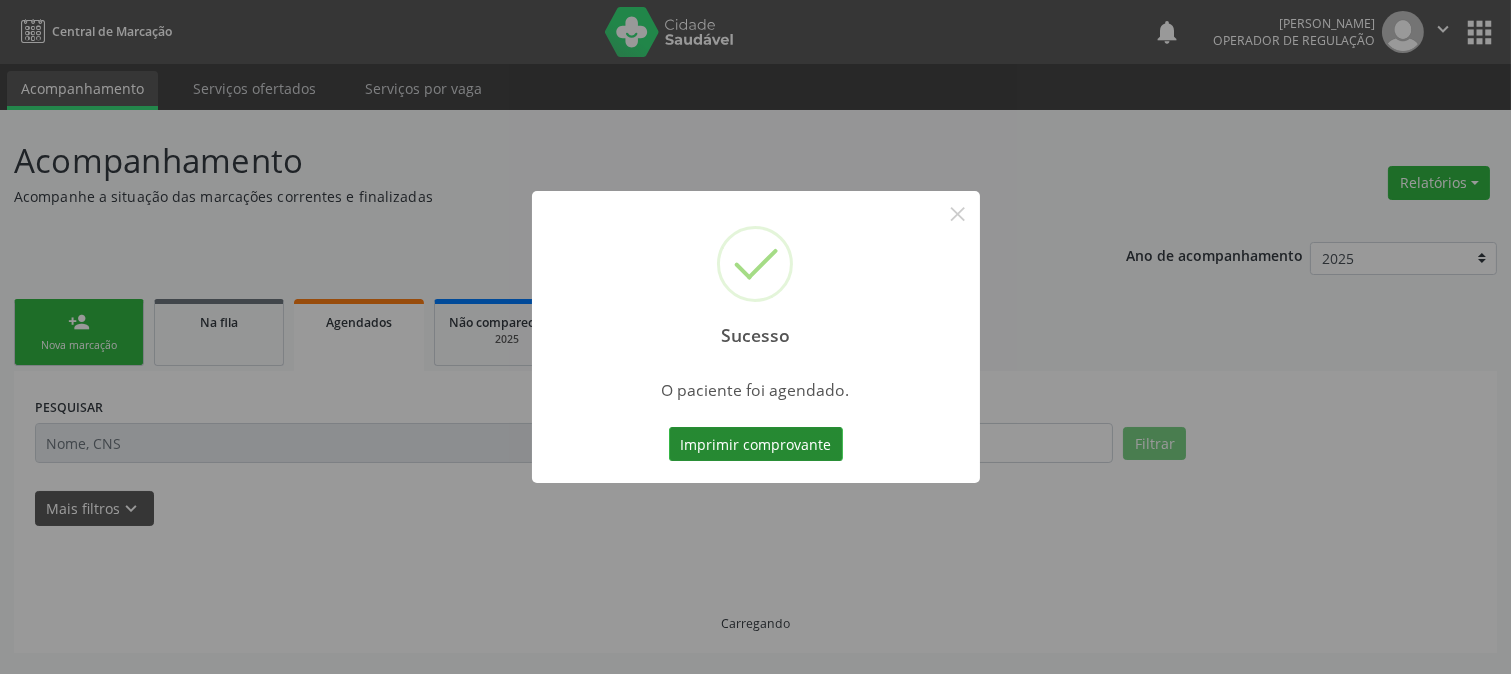 click on "Imprimir comprovante" at bounding box center [756, 444] 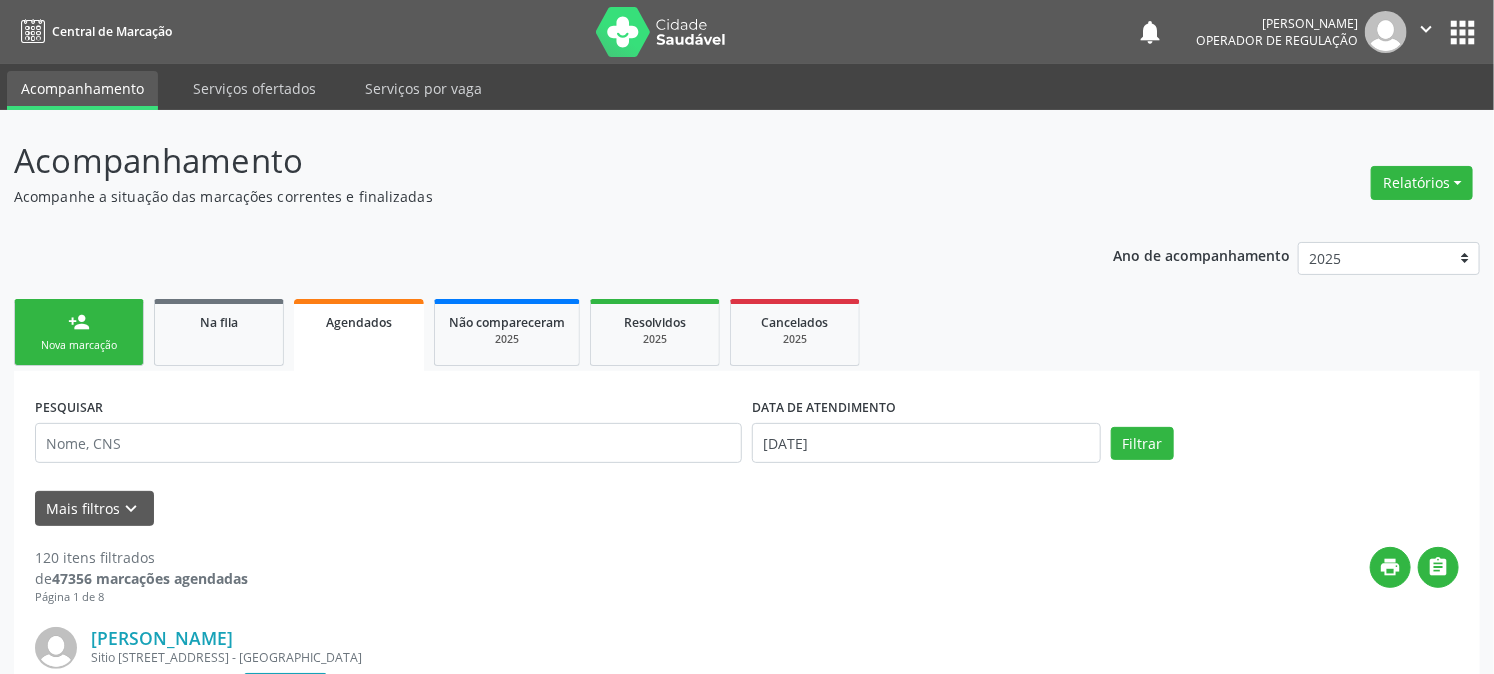 click on "person_add
Nova marcação" at bounding box center [79, 332] 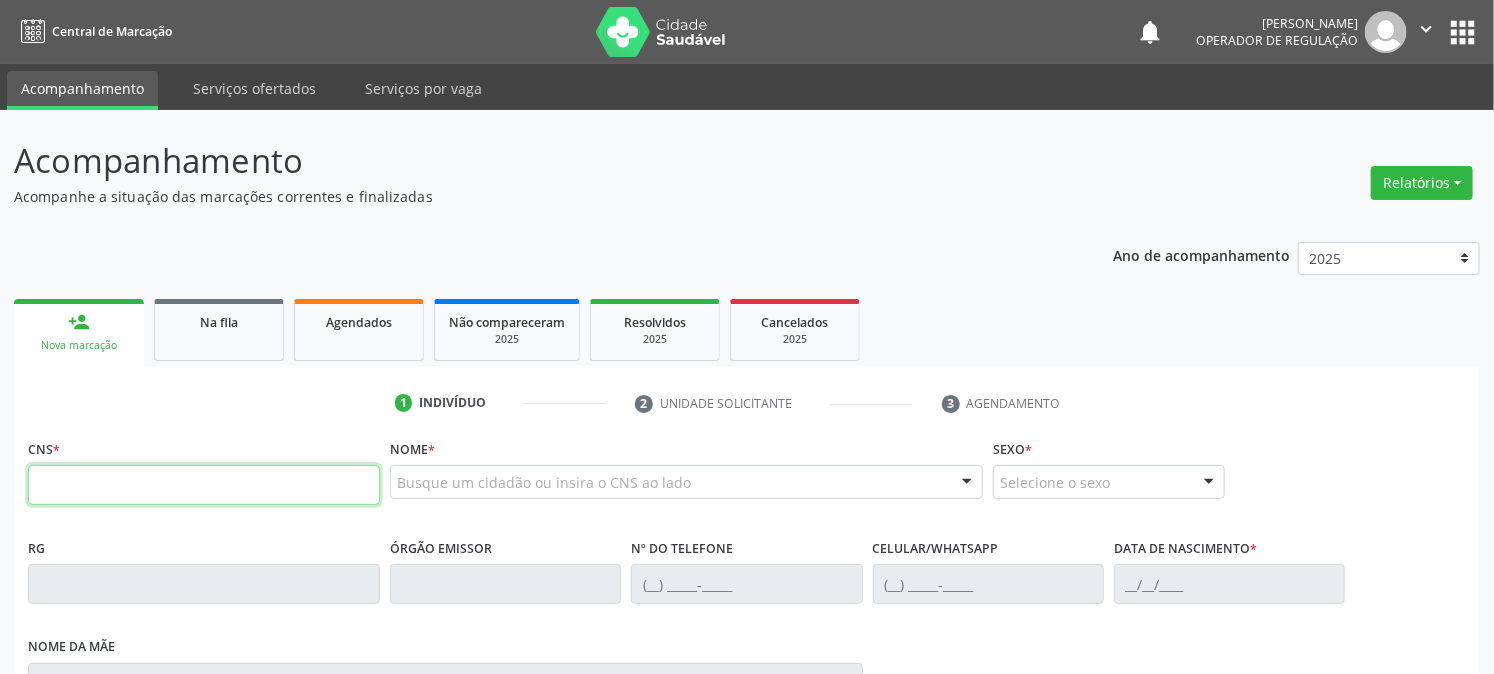click at bounding box center (204, 485) 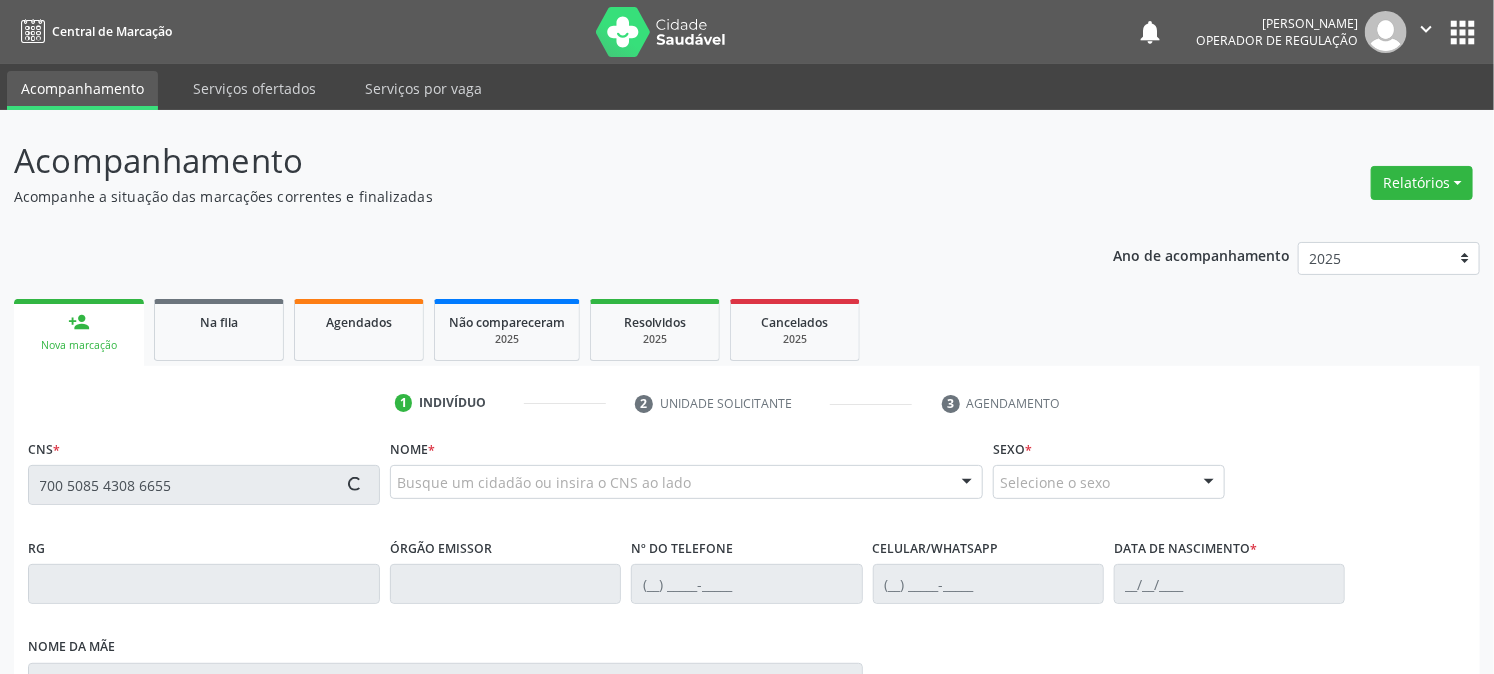 type on "700 5085 4308 6655" 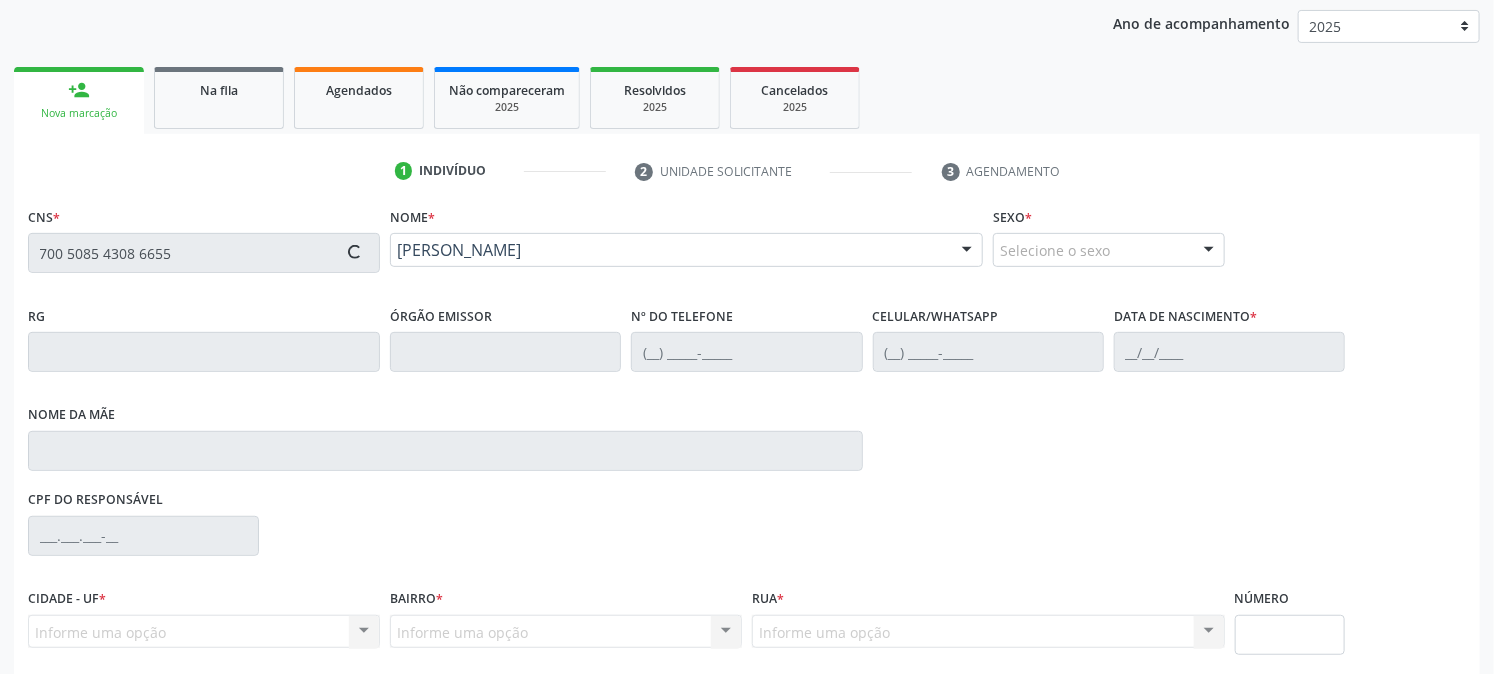 scroll, scrollTop: 395, scrollLeft: 0, axis: vertical 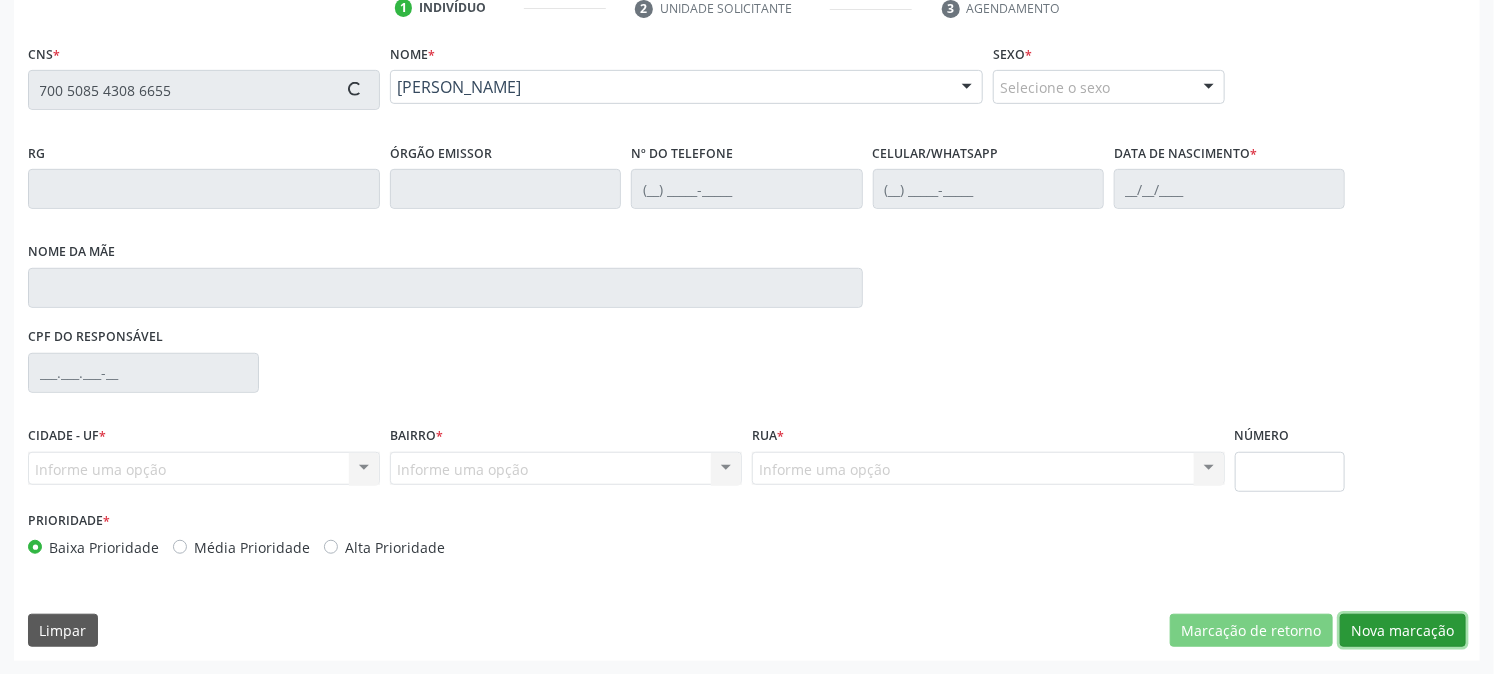 click on "Nova marcação" at bounding box center [1403, 631] 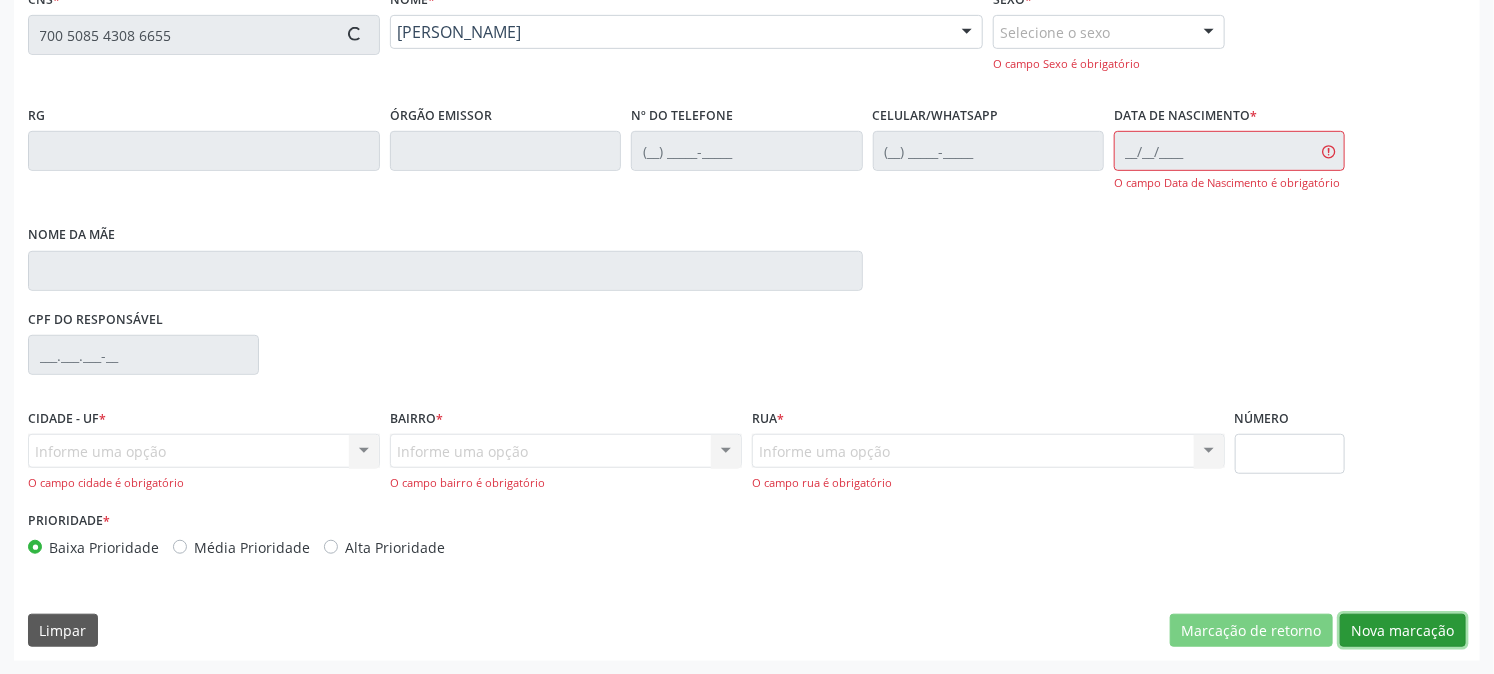 type on "[PHONE_NUMBER]" 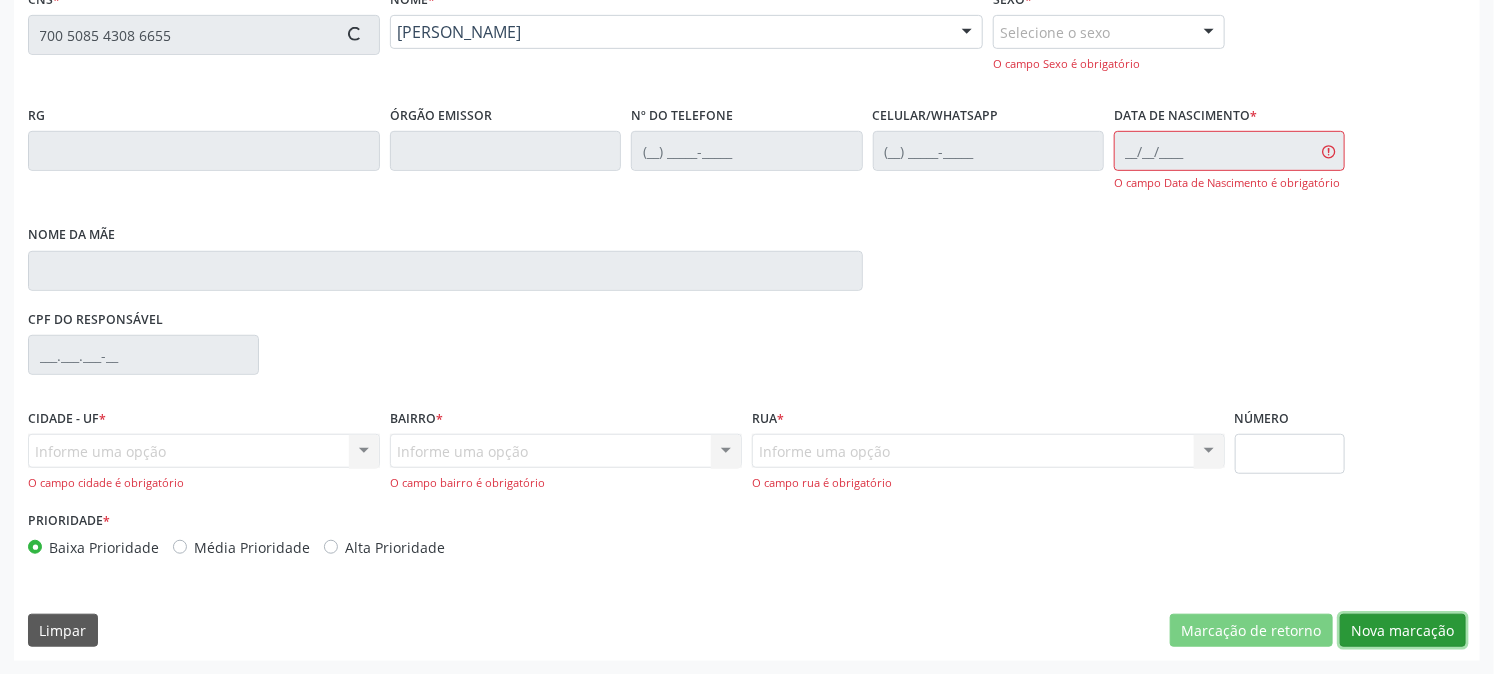 type on "[PHONE_NUMBER]" 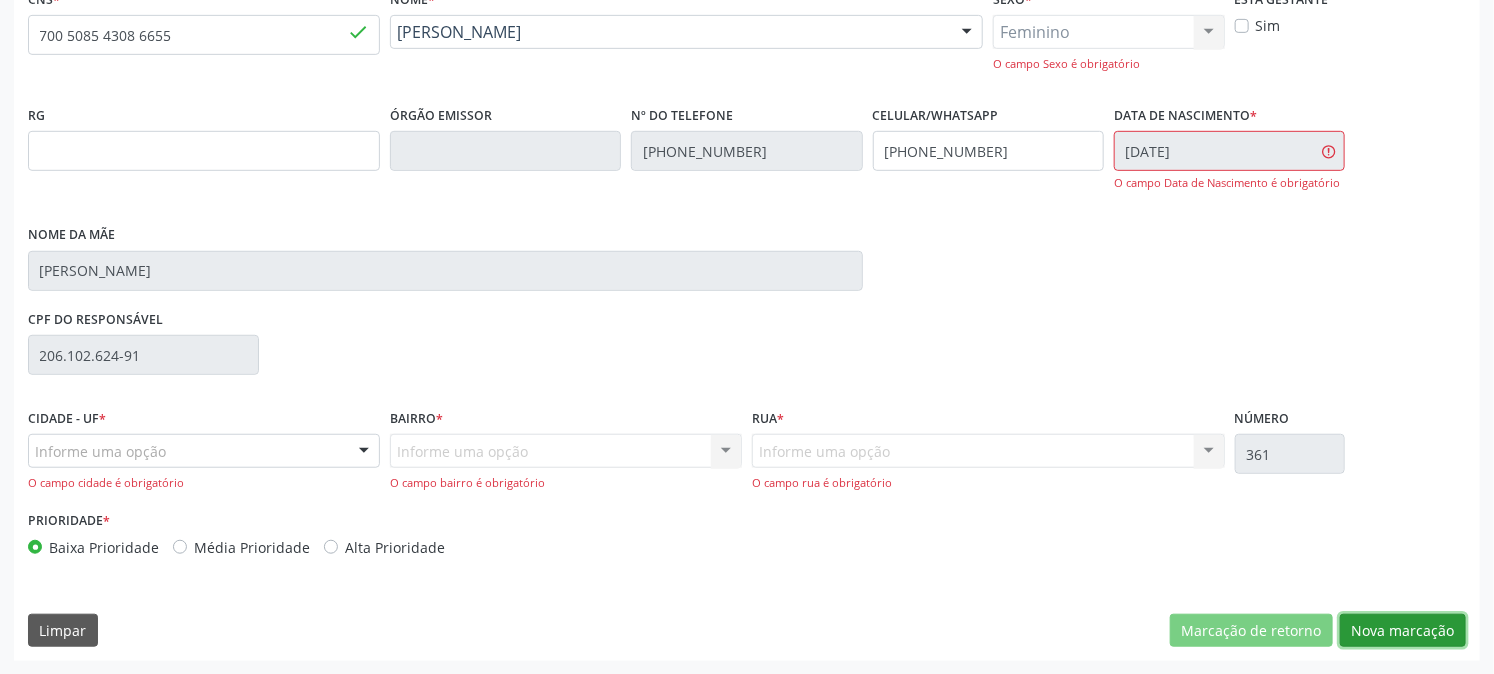 scroll, scrollTop: 433, scrollLeft: 0, axis: vertical 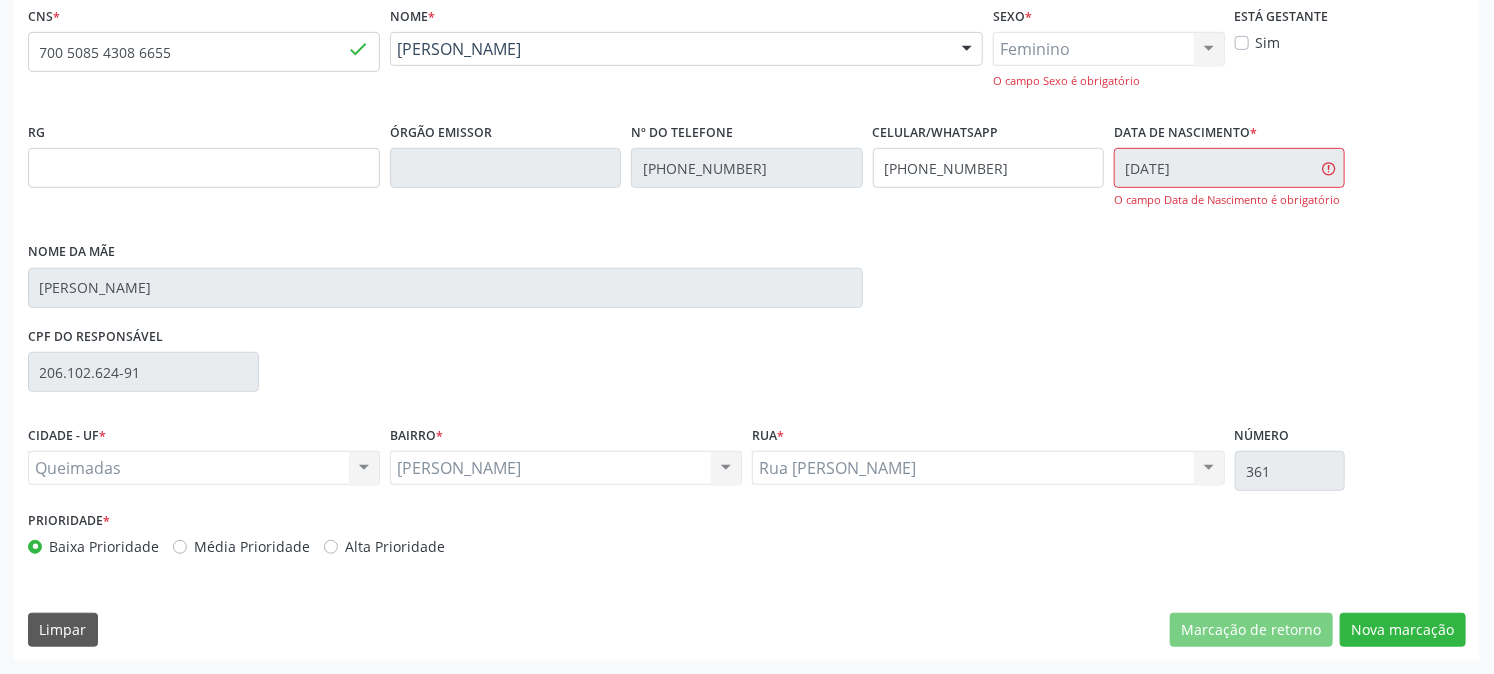 click on "RG
Órgão emissor
Nº do Telefone
[PHONE_NUMBER]
Celular/WhatsApp
[PHONE_NUMBER]
Data de nascimento
*
[DATE]
O campo Data de Nascimento é obrigatório
Nome da mãe
[PERSON_NAME]" at bounding box center (747, 220) 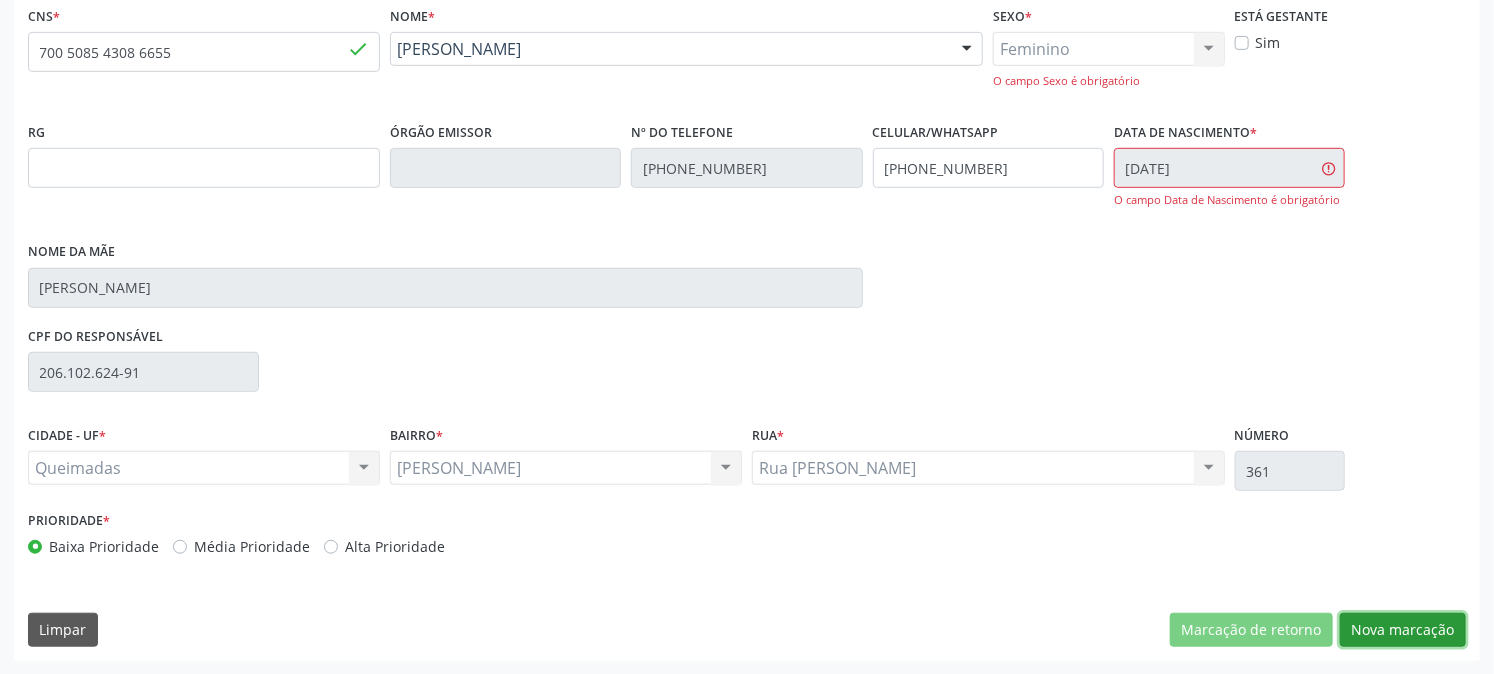 click on "Nova marcação" at bounding box center [1403, 630] 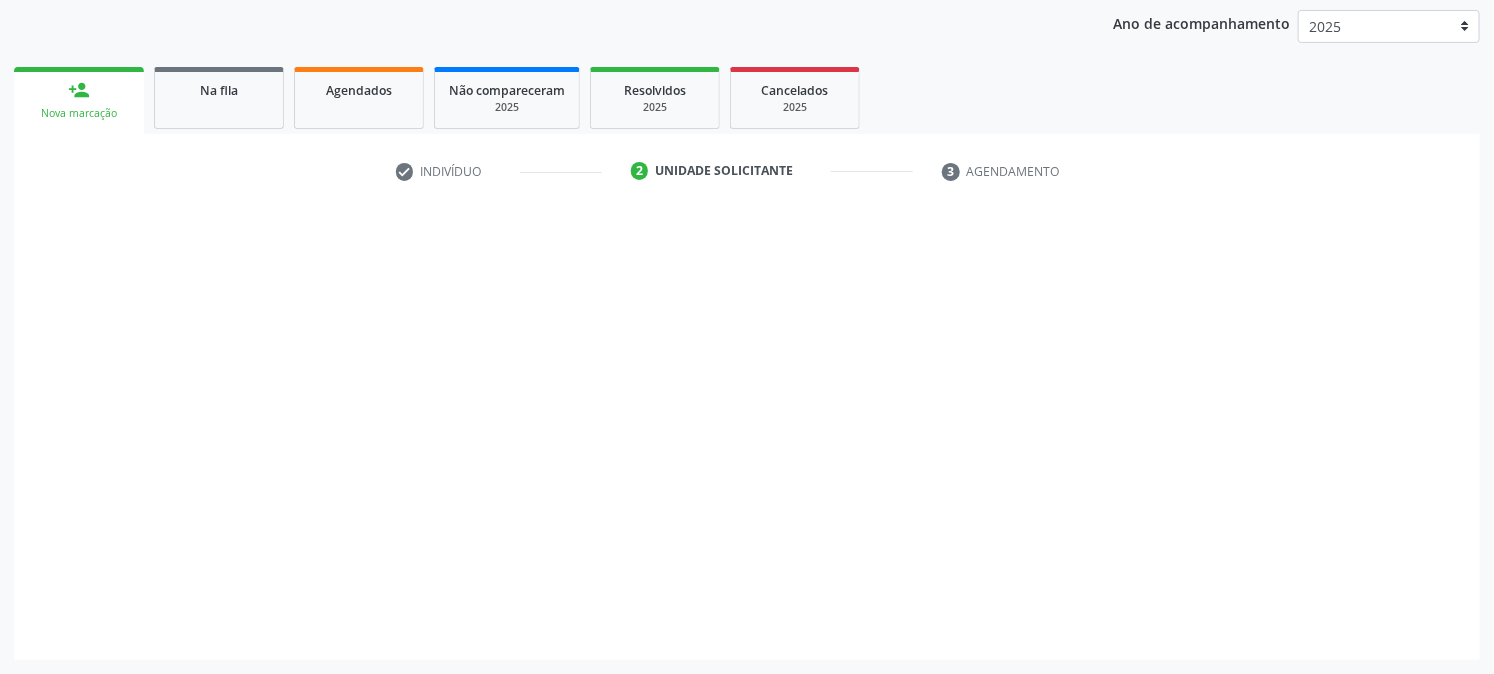 scroll, scrollTop: 231, scrollLeft: 0, axis: vertical 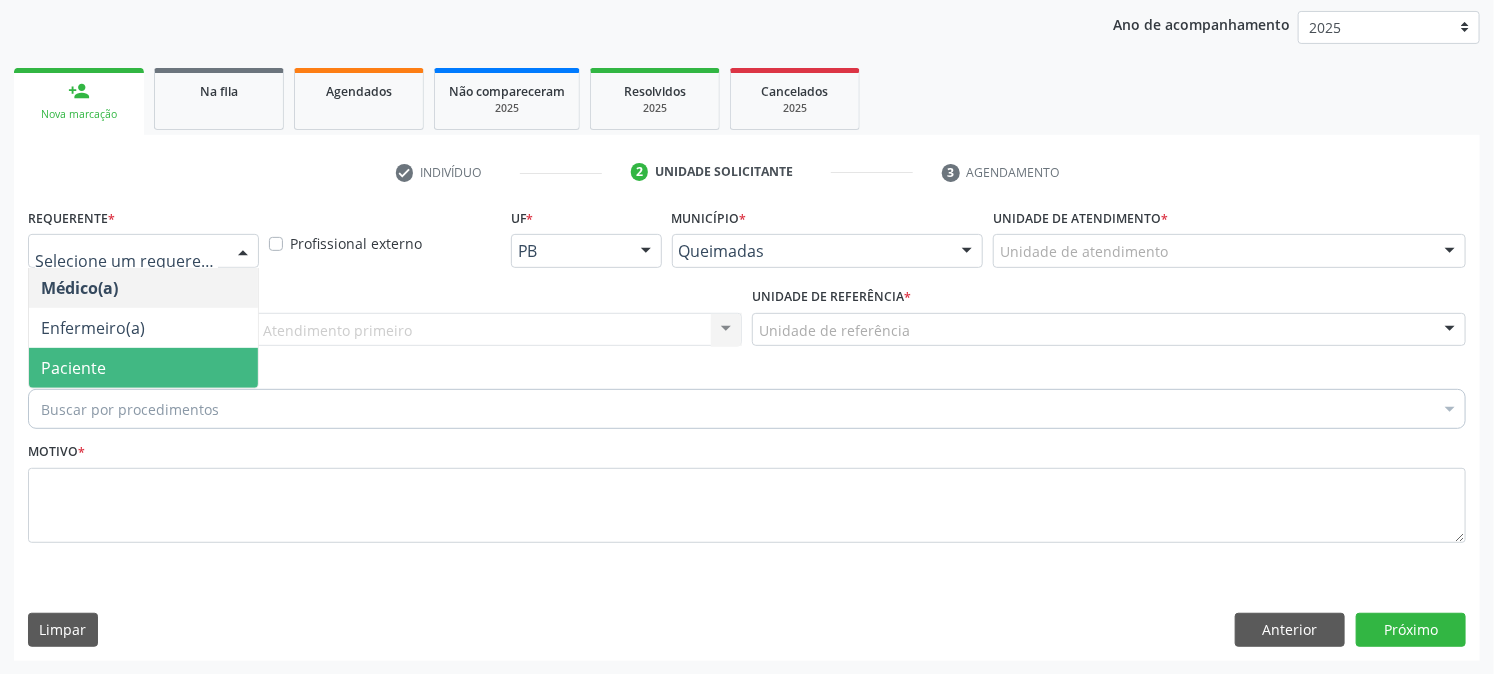 click on "Paciente" at bounding box center (143, 368) 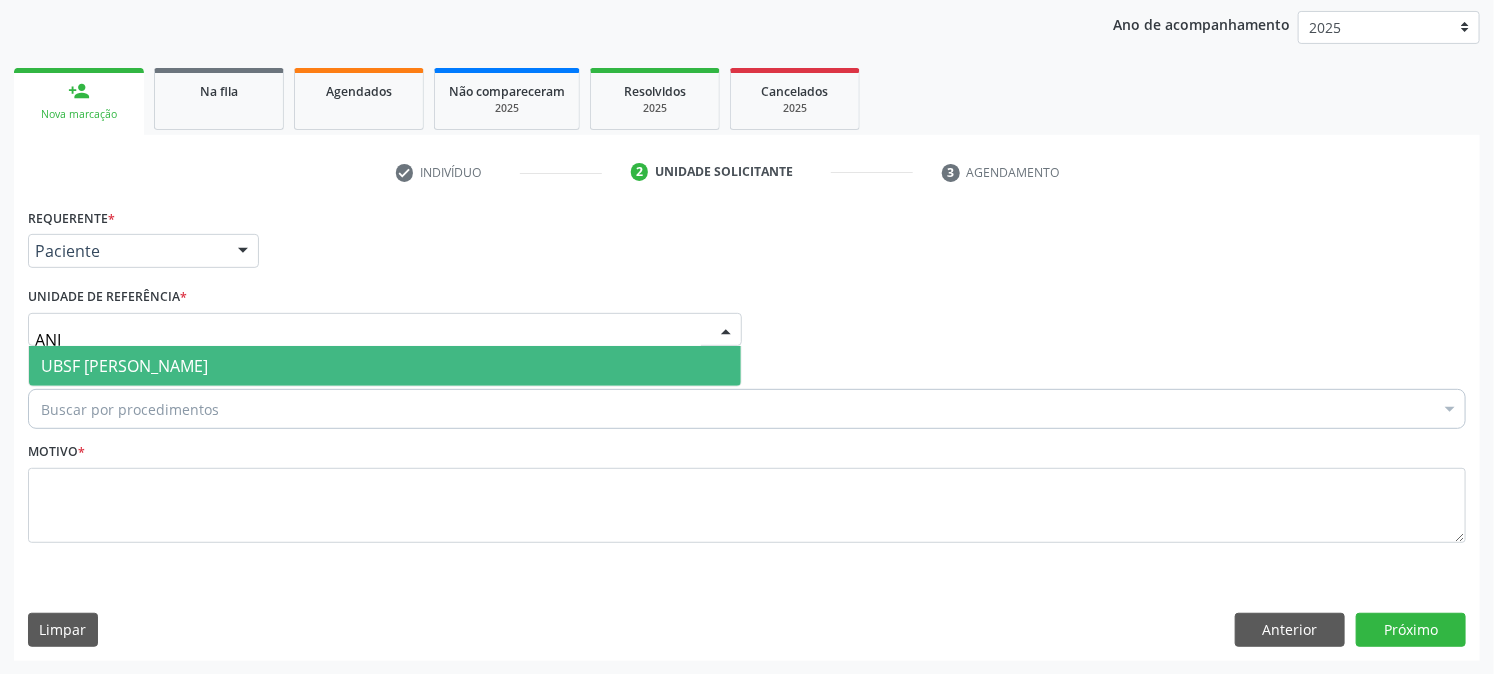 type on "ANIB" 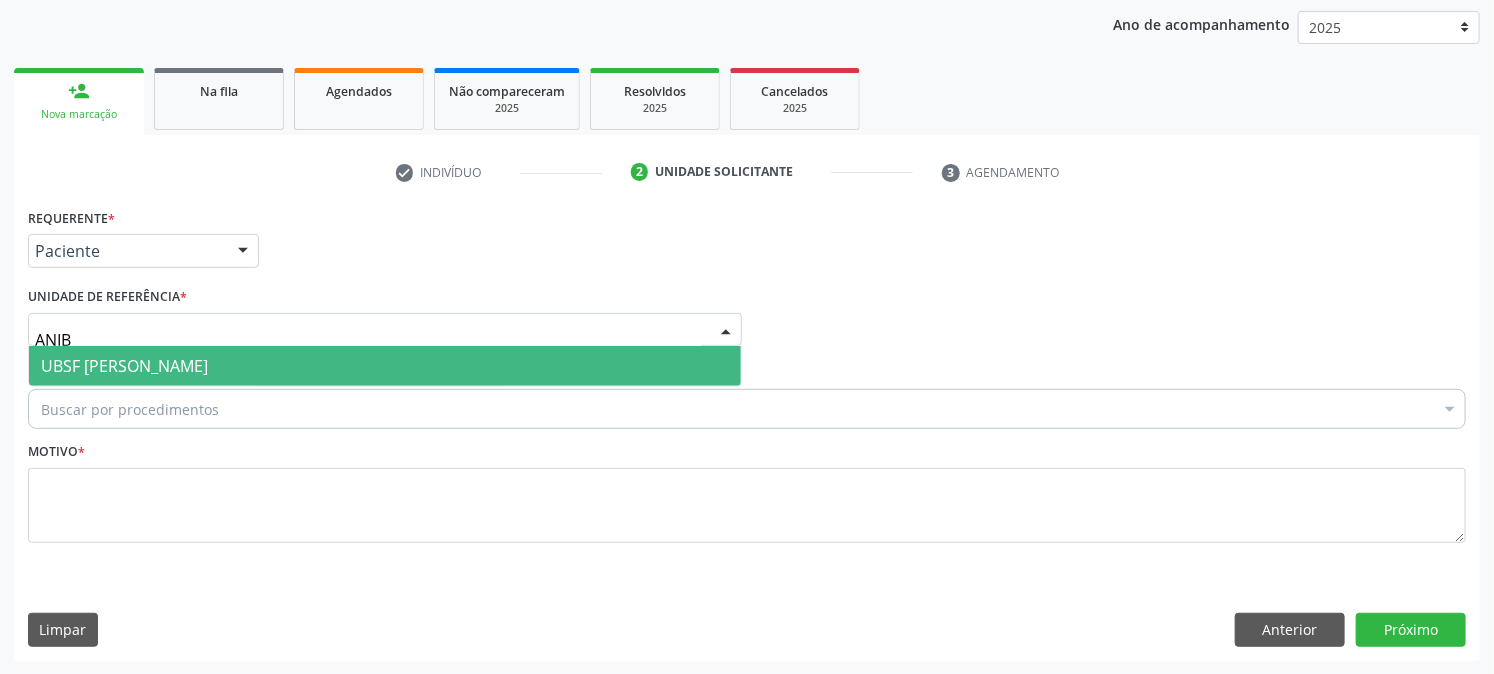 click on "UBSF [PERSON_NAME]" at bounding box center [124, 366] 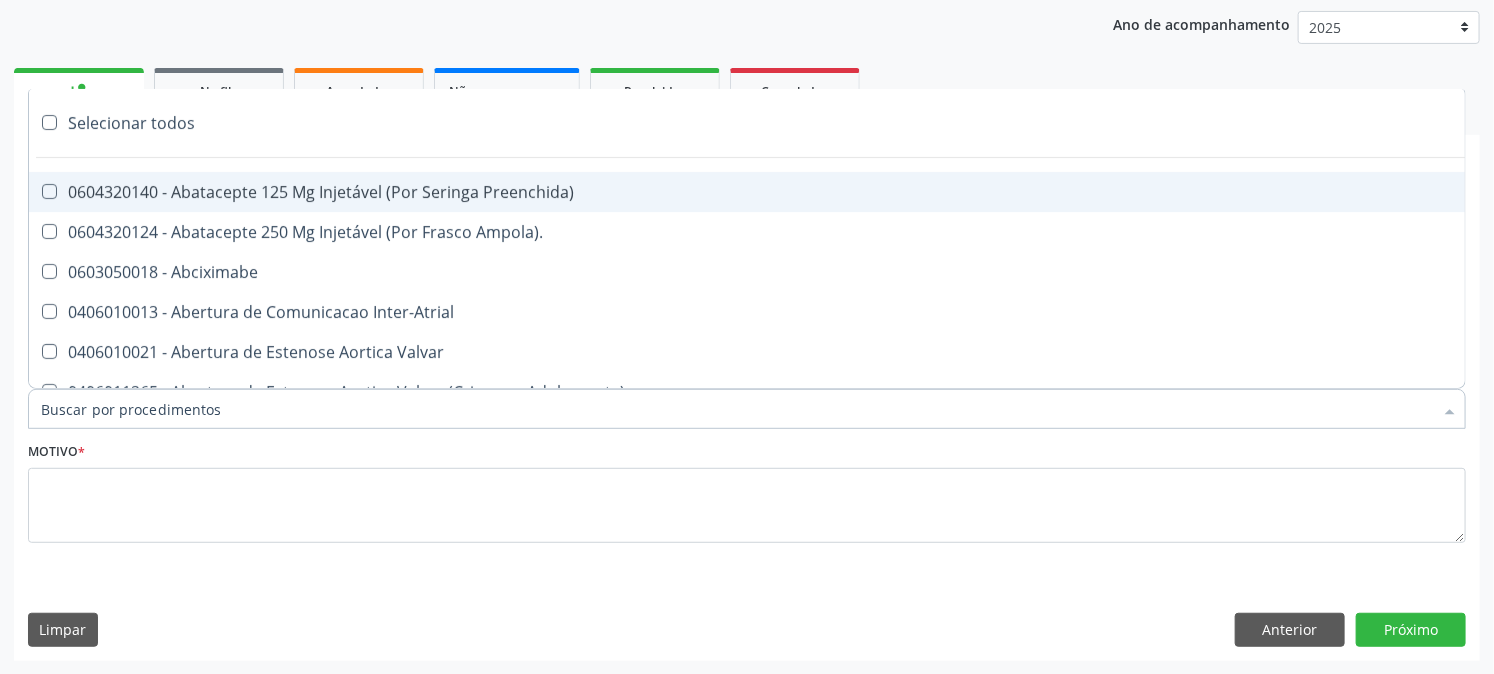paste on "ULTRASSONOGRAFIA OBSTETRICA" 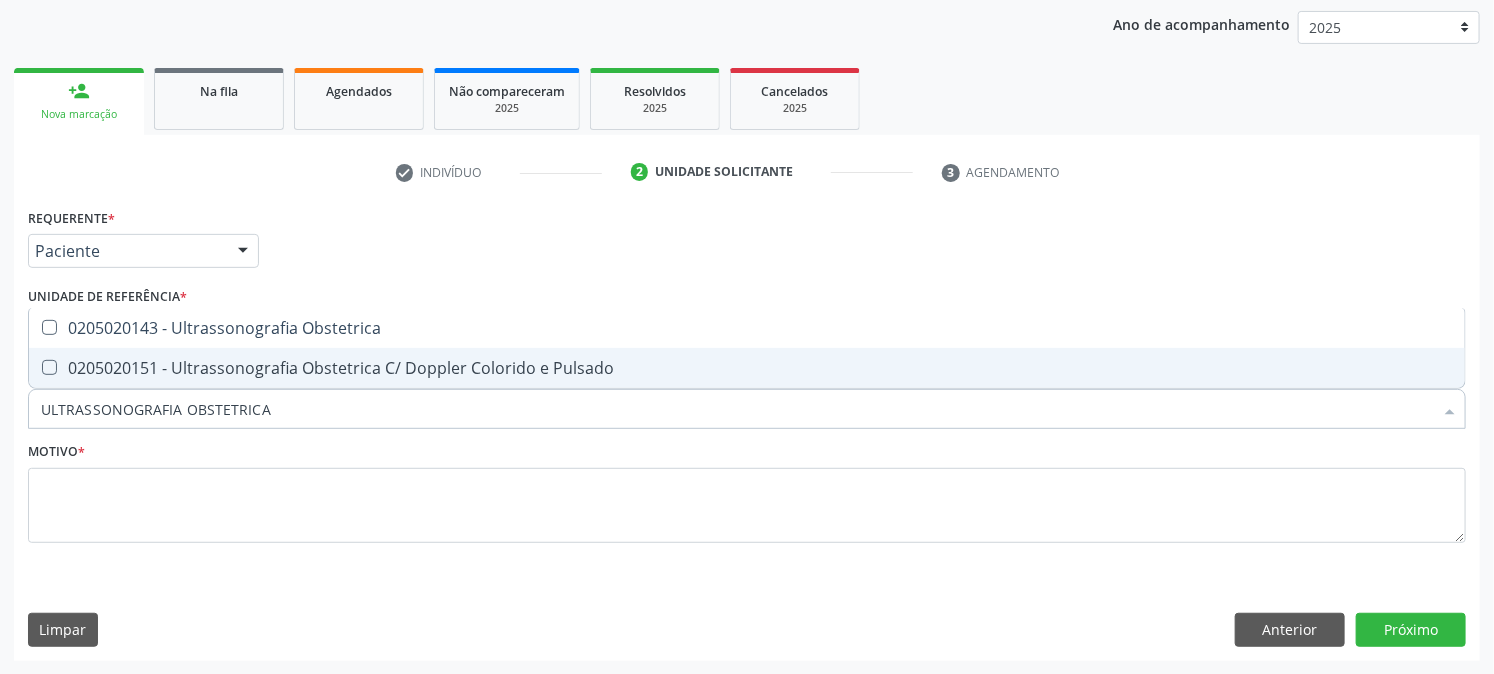 click on "0205020143 - Ultrassonografia Obstetrica" at bounding box center [747, 328] 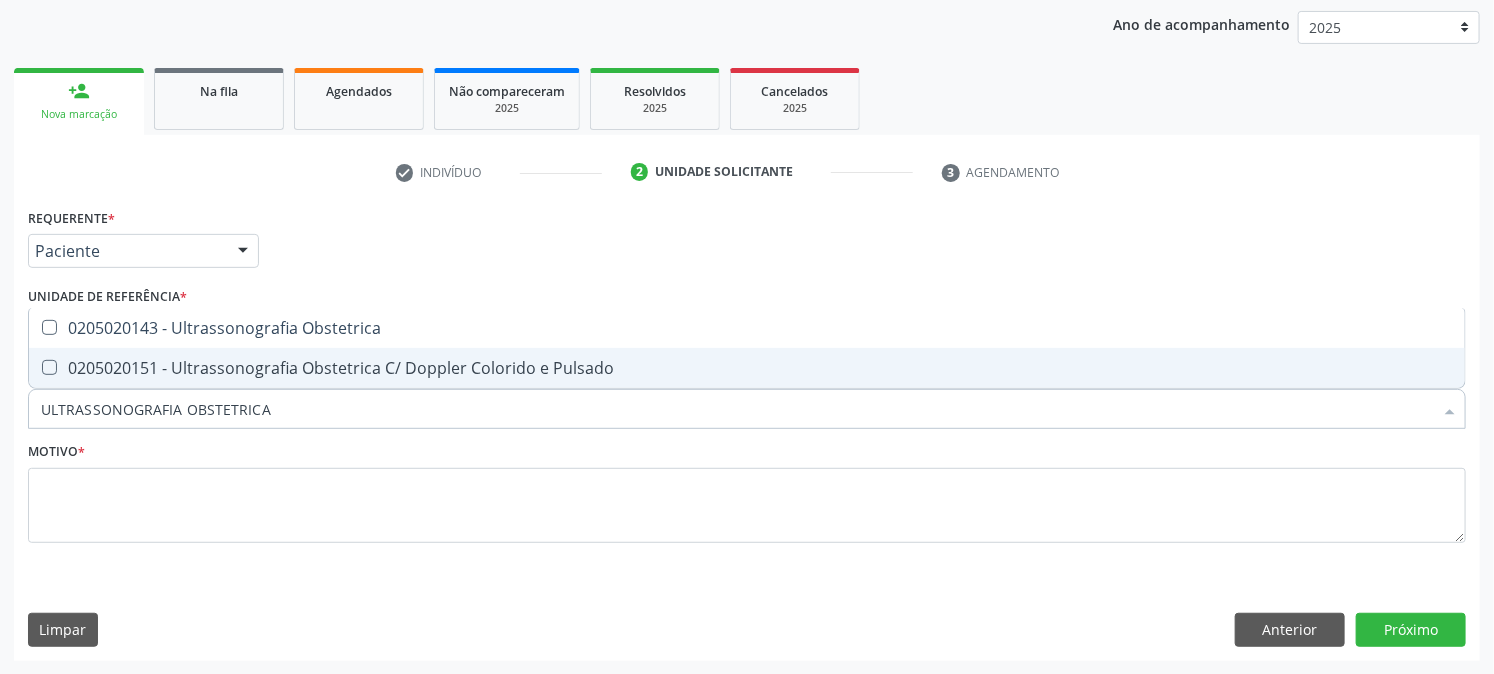 checkbox on "true" 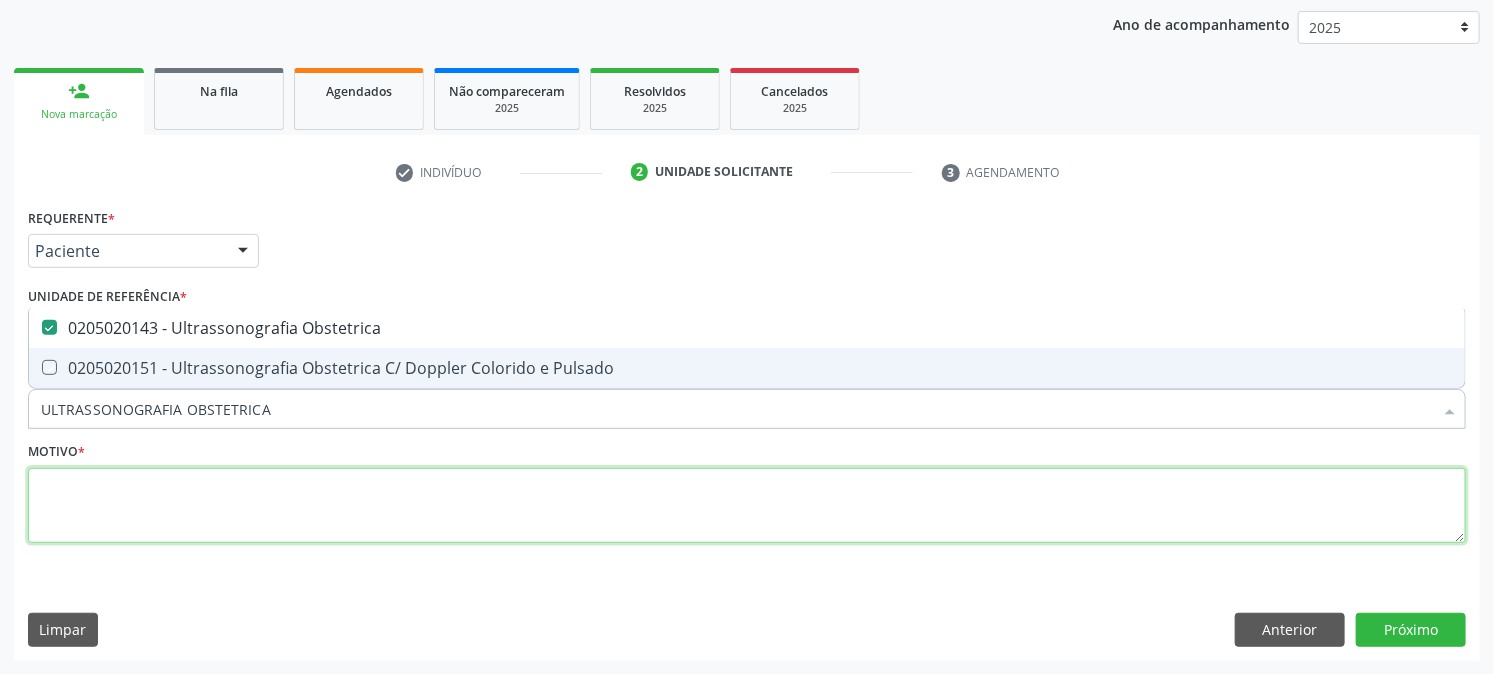 click at bounding box center (747, 506) 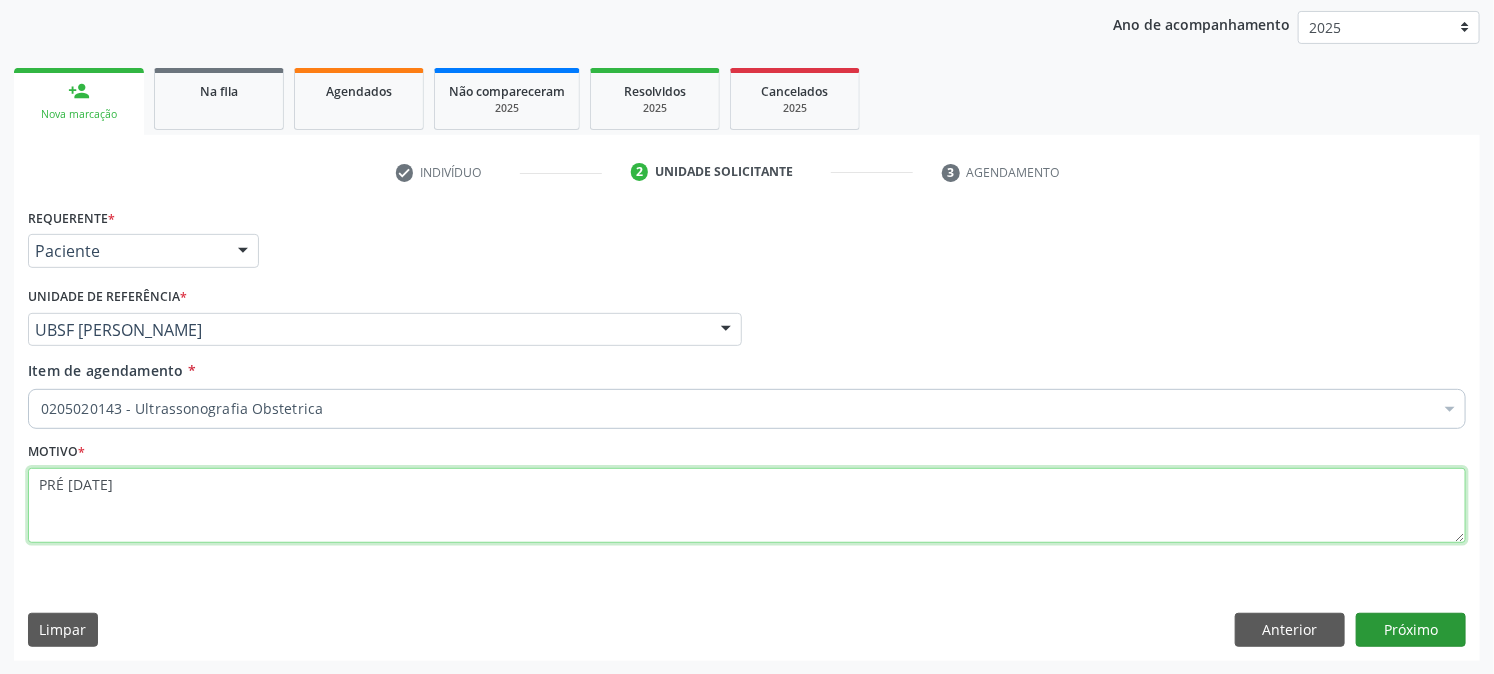 type on "PRÉ [DATE]" 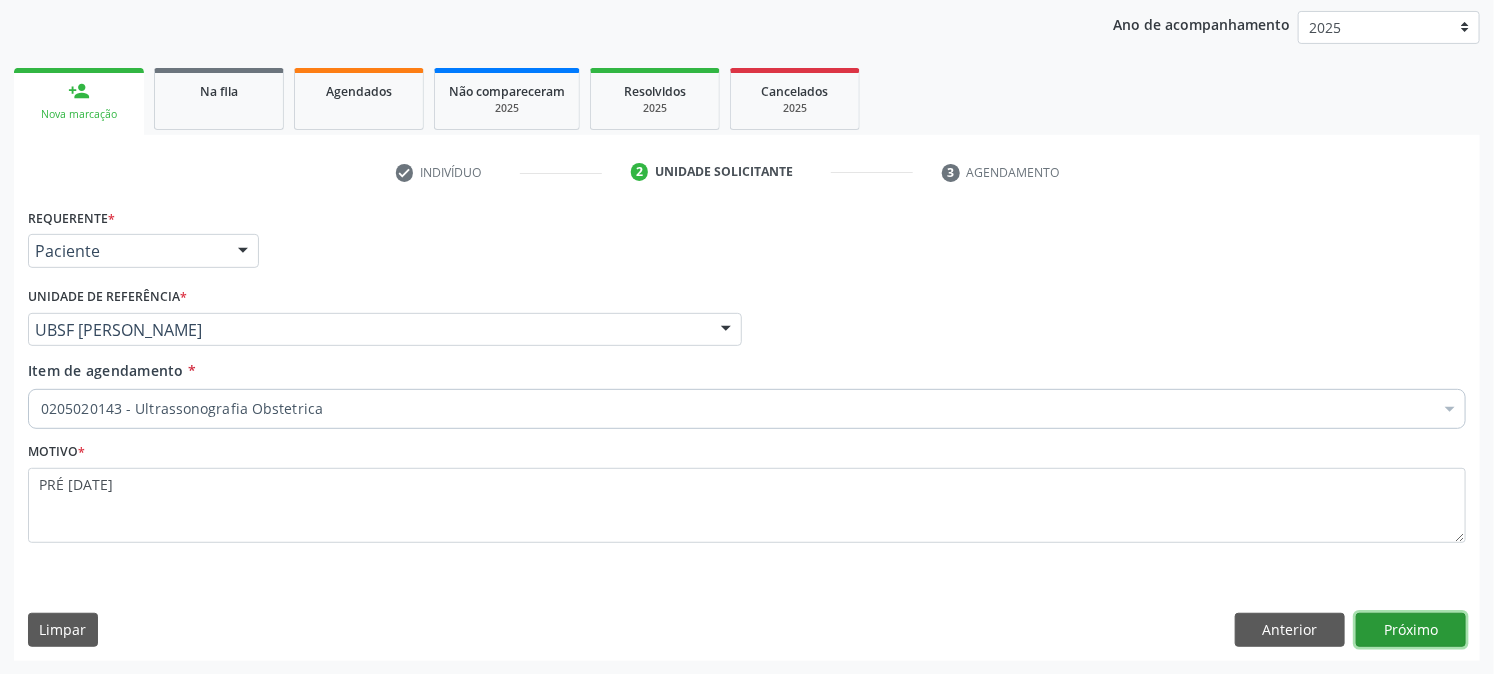 click on "Próximo" at bounding box center [1411, 630] 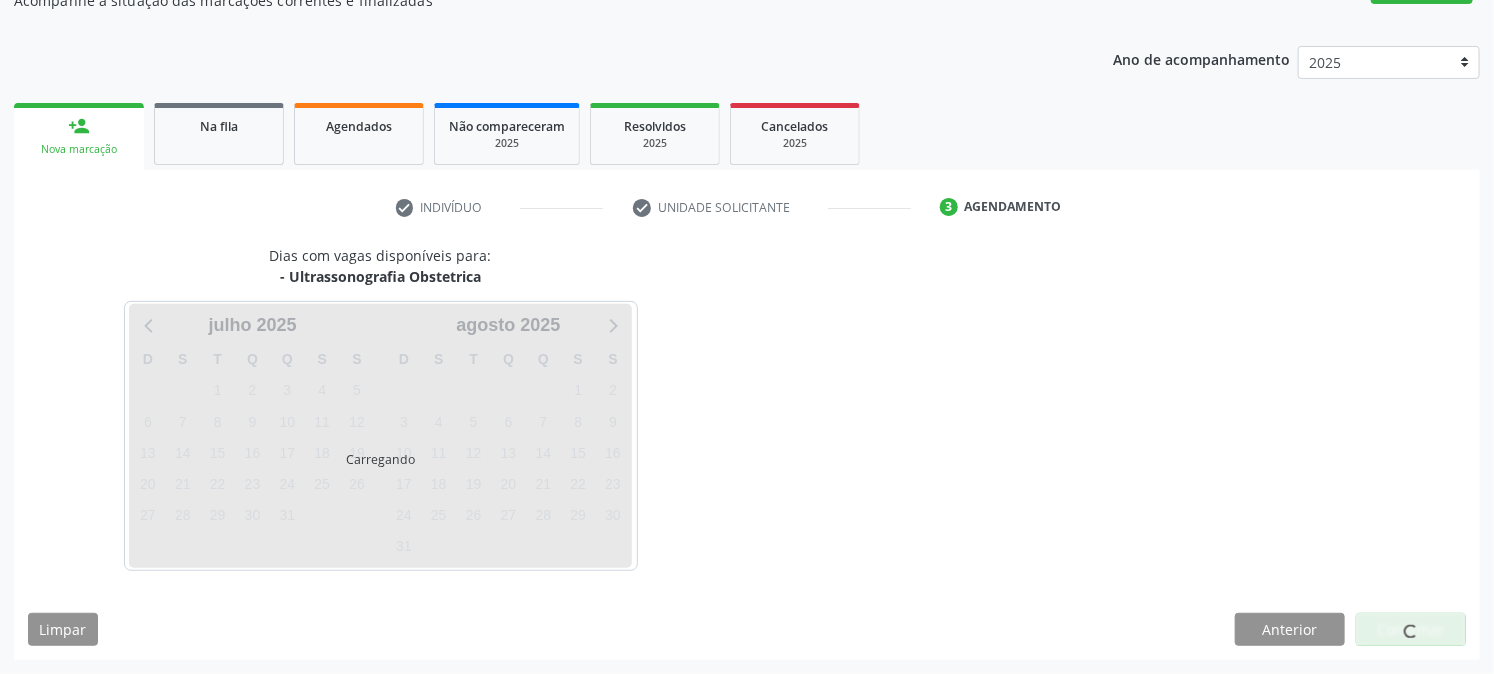 scroll, scrollTop: 195, scrollLeft: 0, axis: vertical 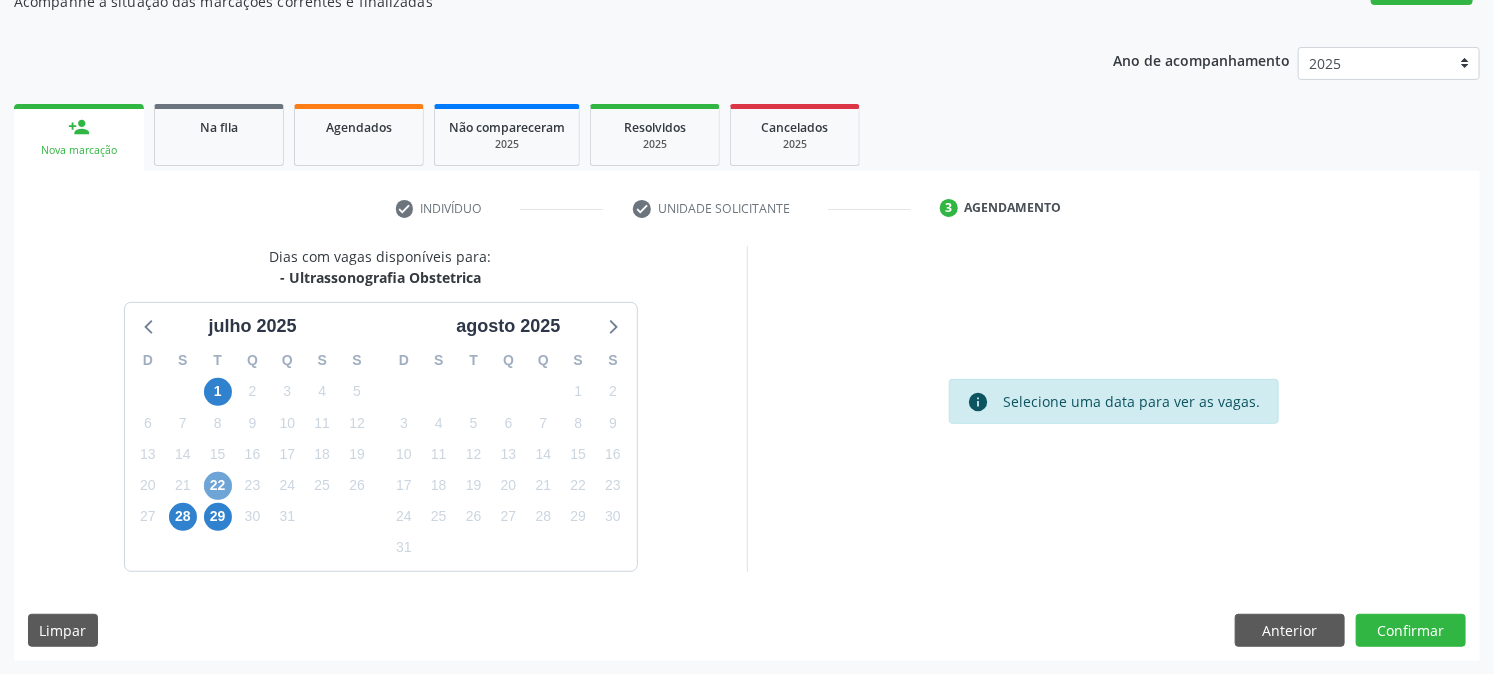 click on "22" at bounding box center [218, 486] 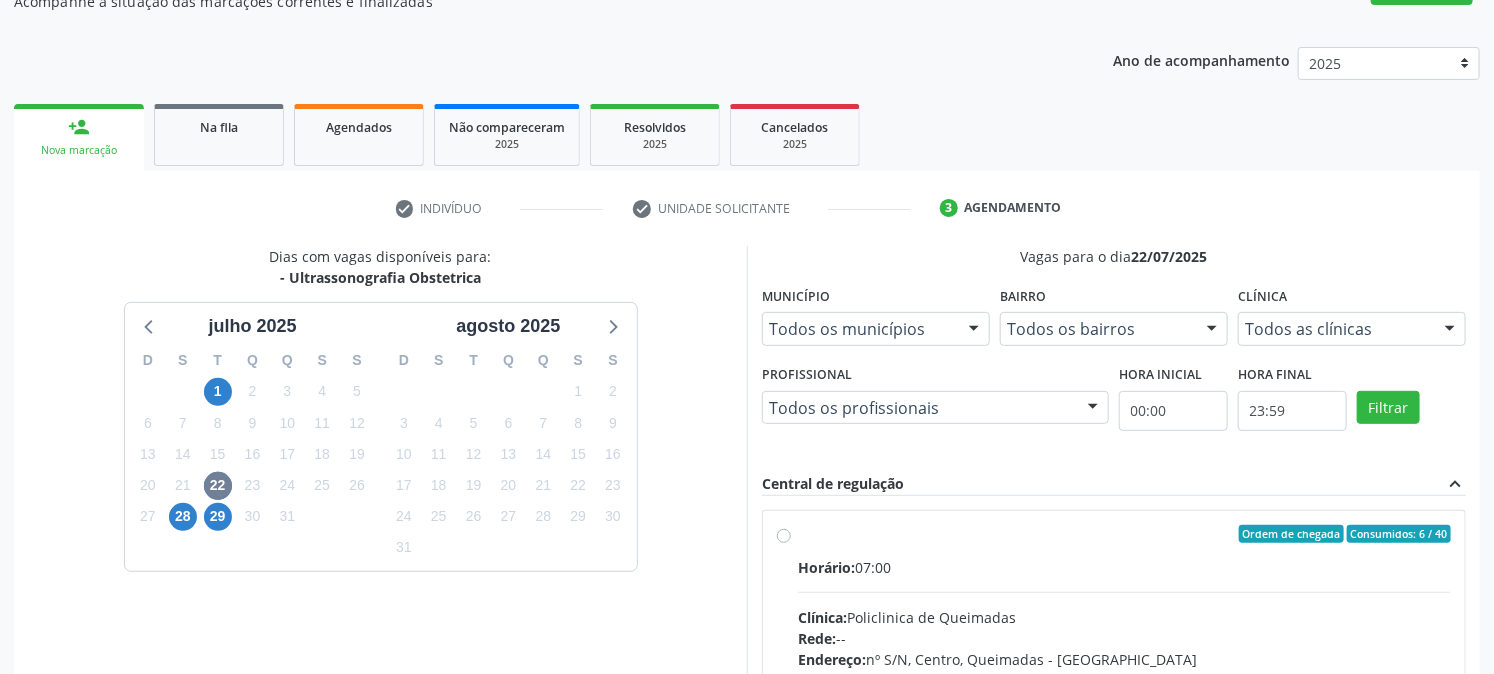 click on "Ordem de chegada
Consumidos: 6 / 40" at bounding box center [1124, 534] 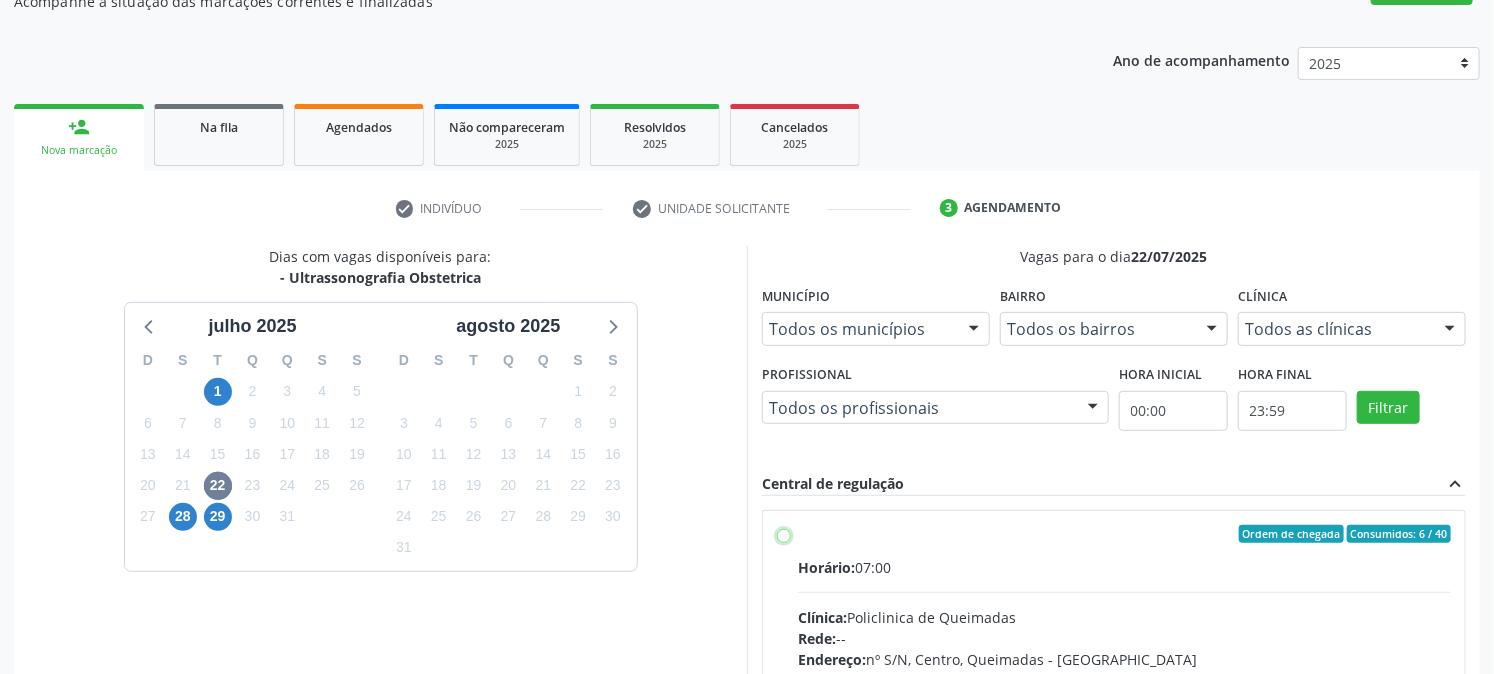 radio on "true" 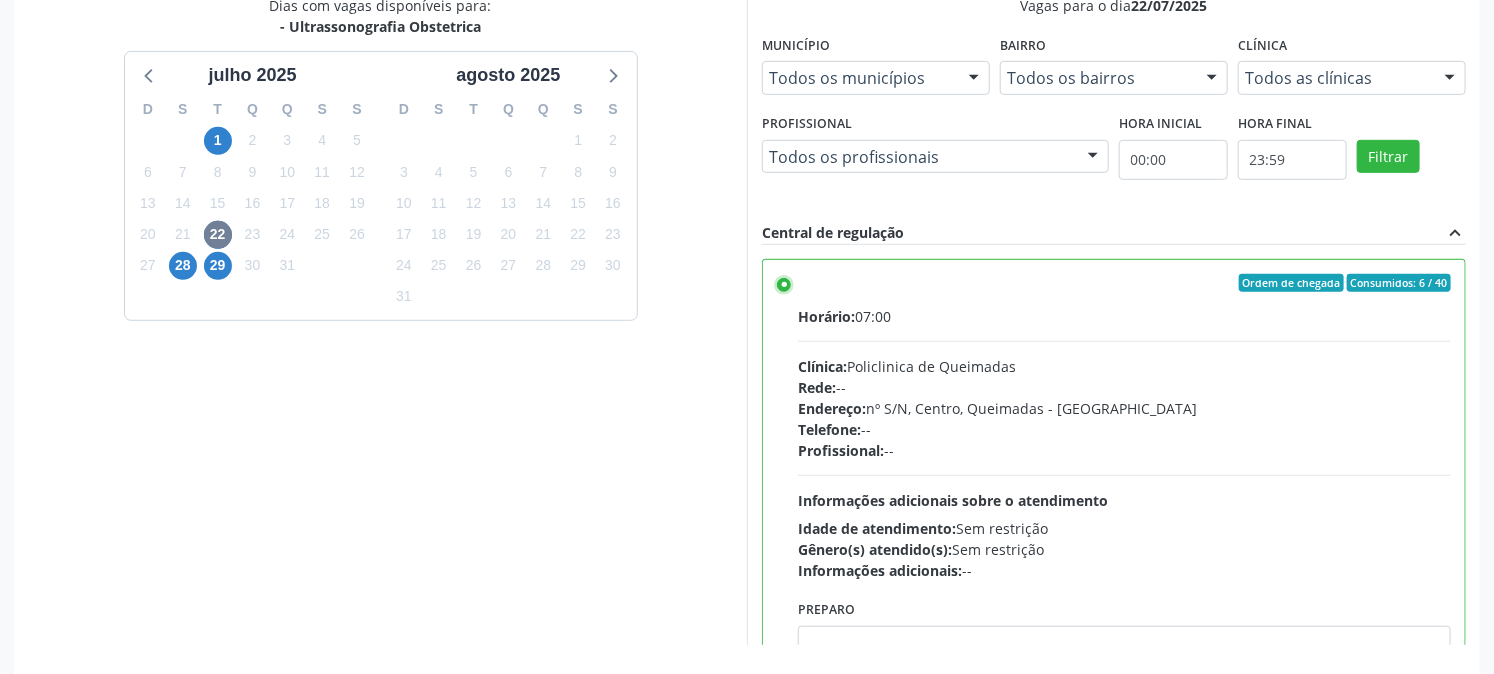 scroll, scrollTop: 520, scrollLeft: 0, axis: vertical 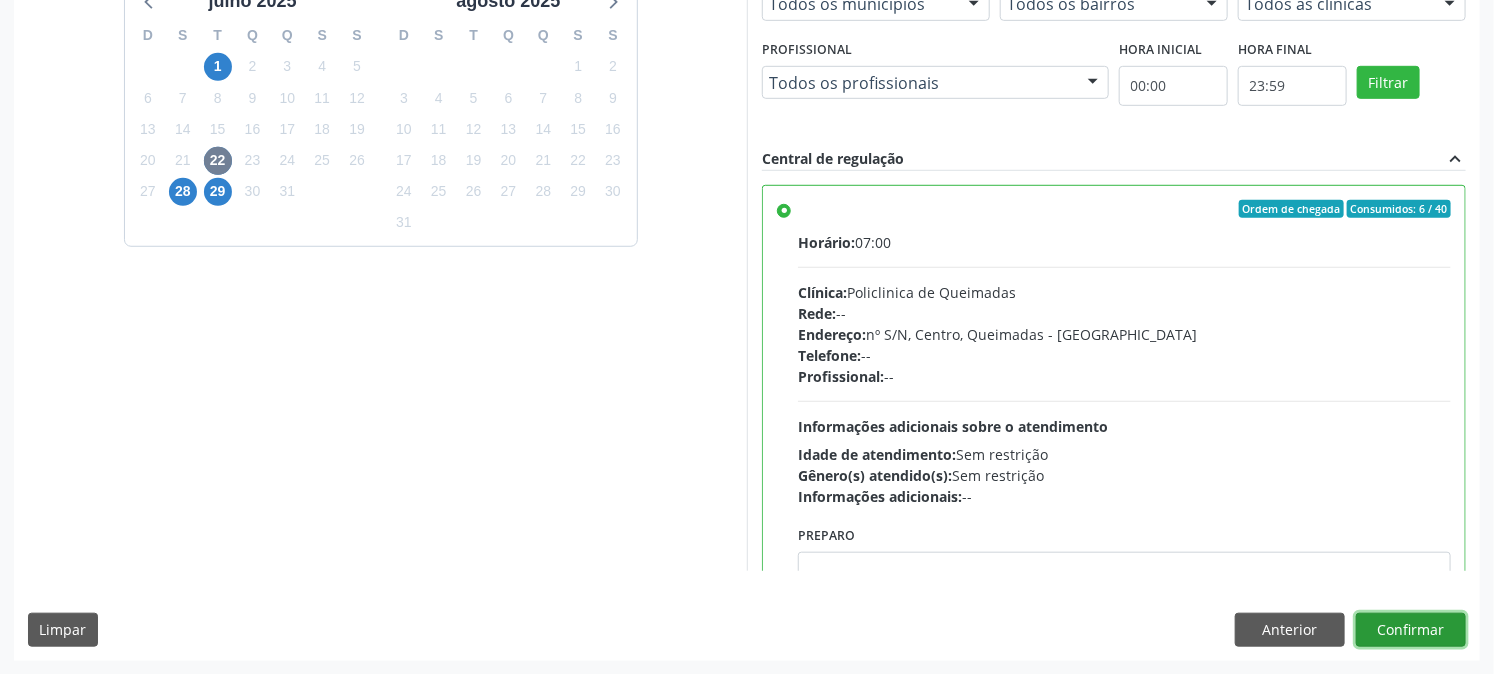 click on "Confirmar" at bounding box center [1411, 630] 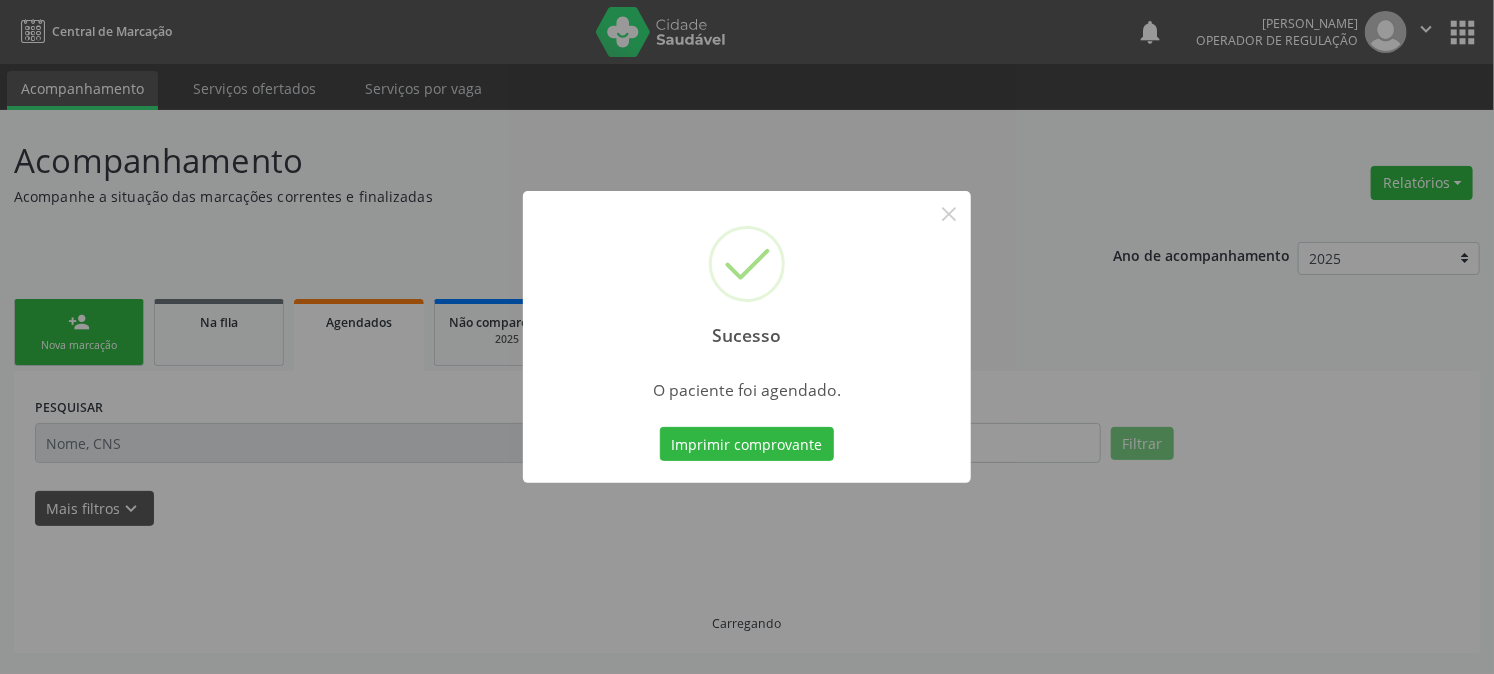 scroll, scrollTop: 0, scrollLeft: 0, axis: both 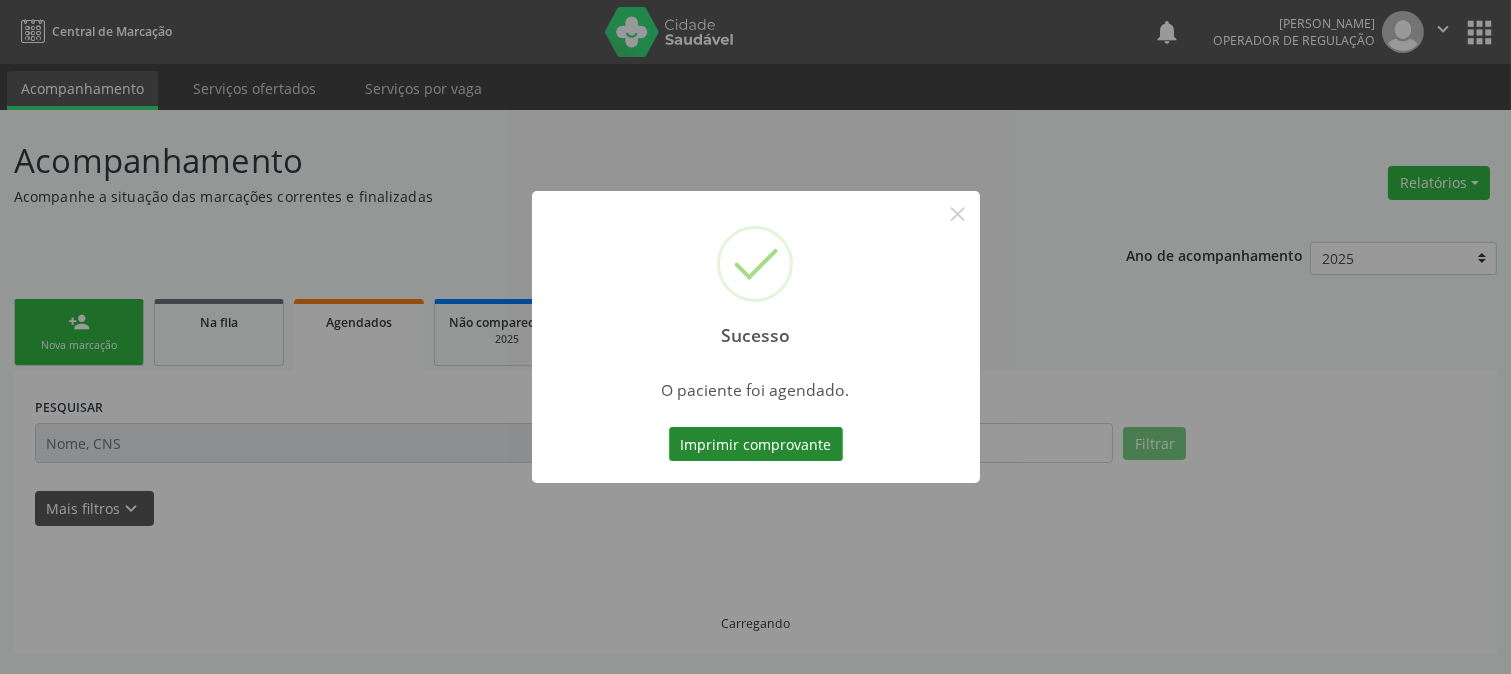 click on "Imprimir comprovante" at bounding box center [756, 444] 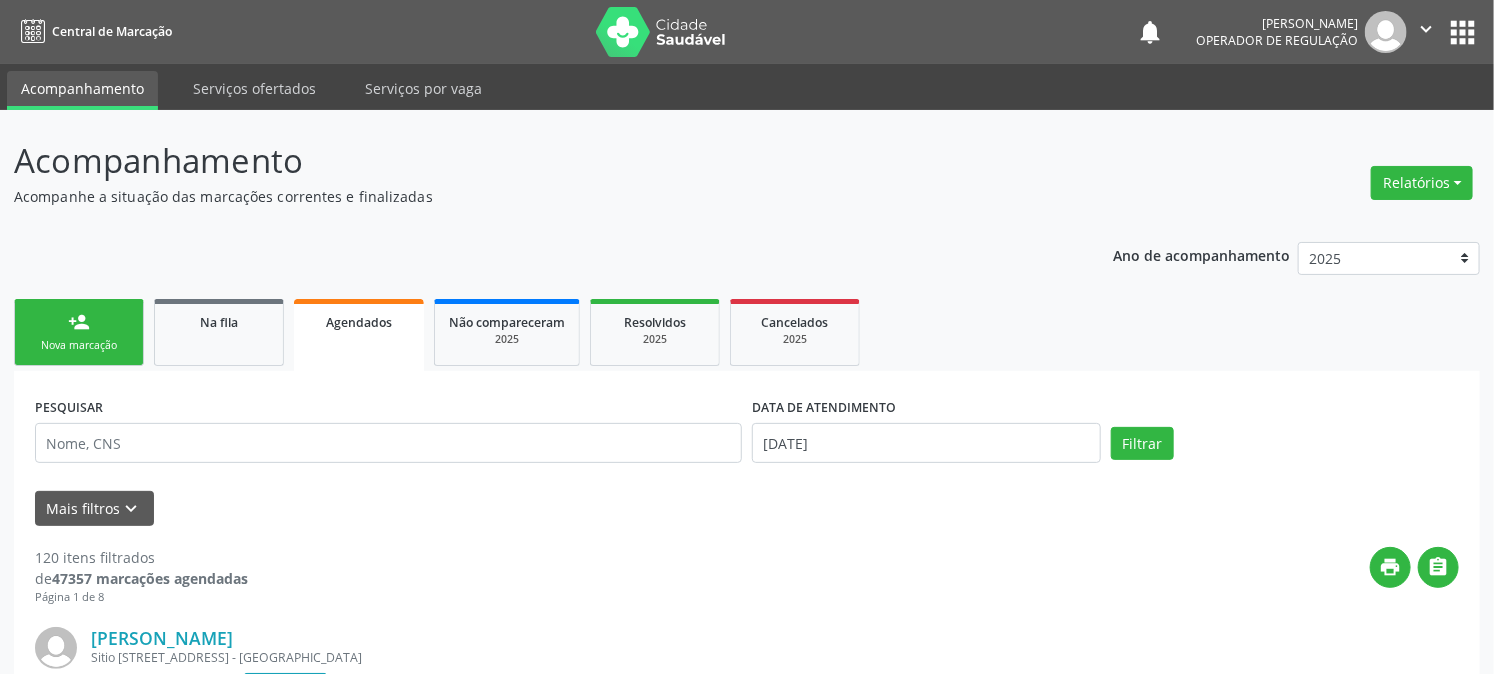 click on "person_add" at bounding box center [79, 322] 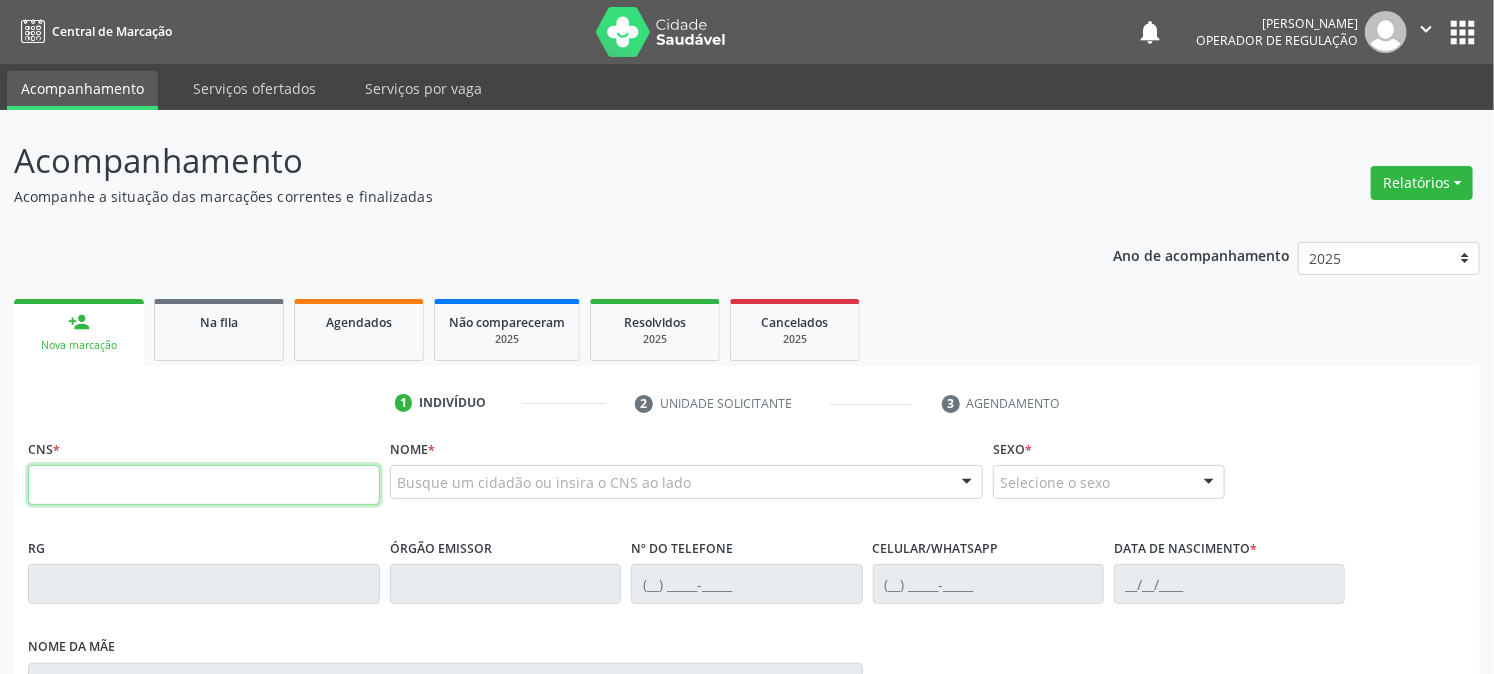 click at bounding box center (204, 485) 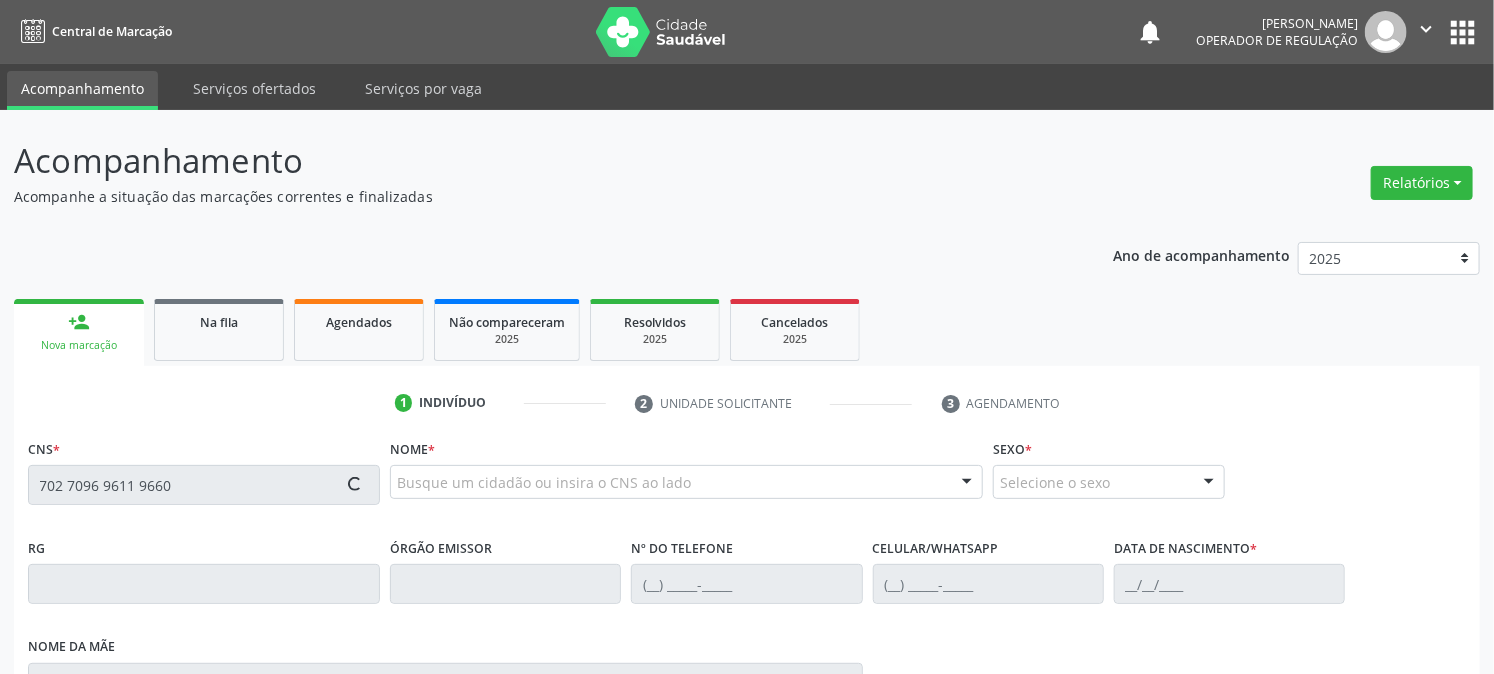 type on "702 7096 9611 9660" 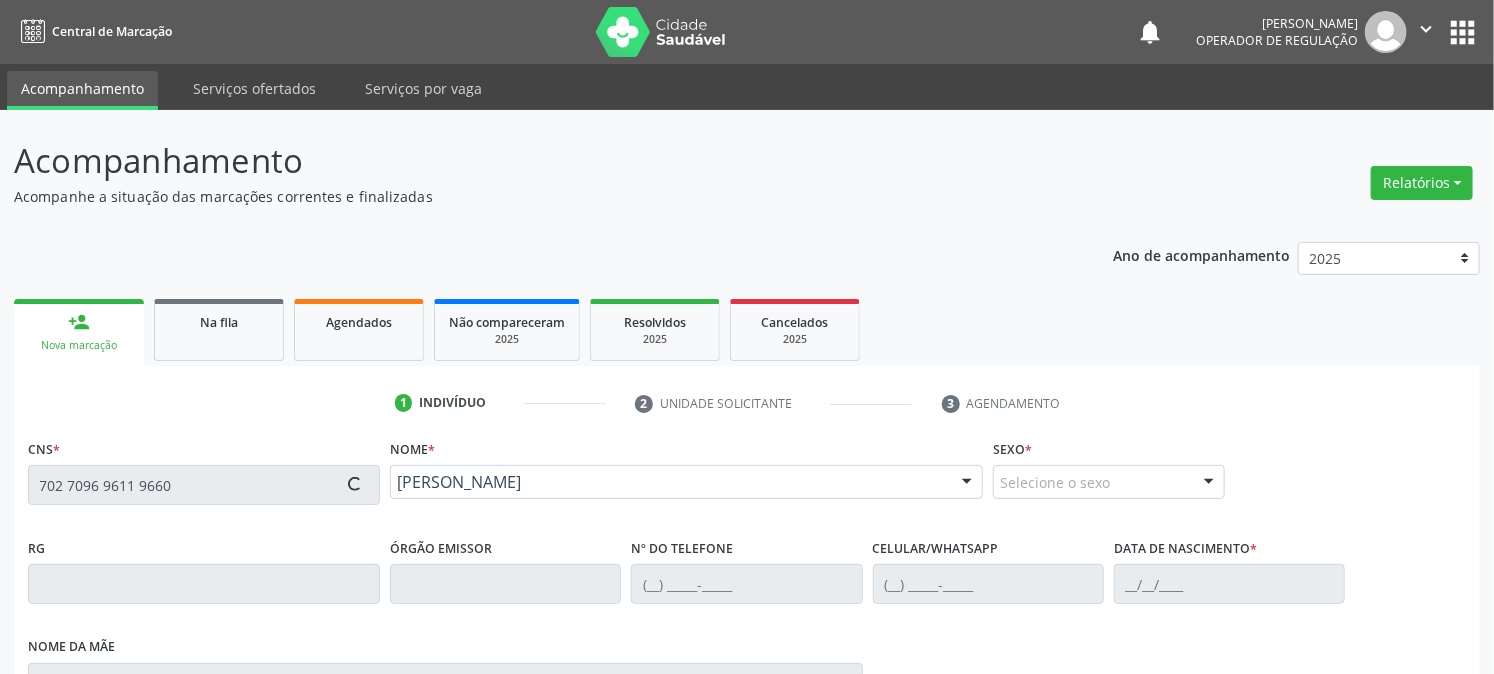 type on "[PHONE_NUMBER]" 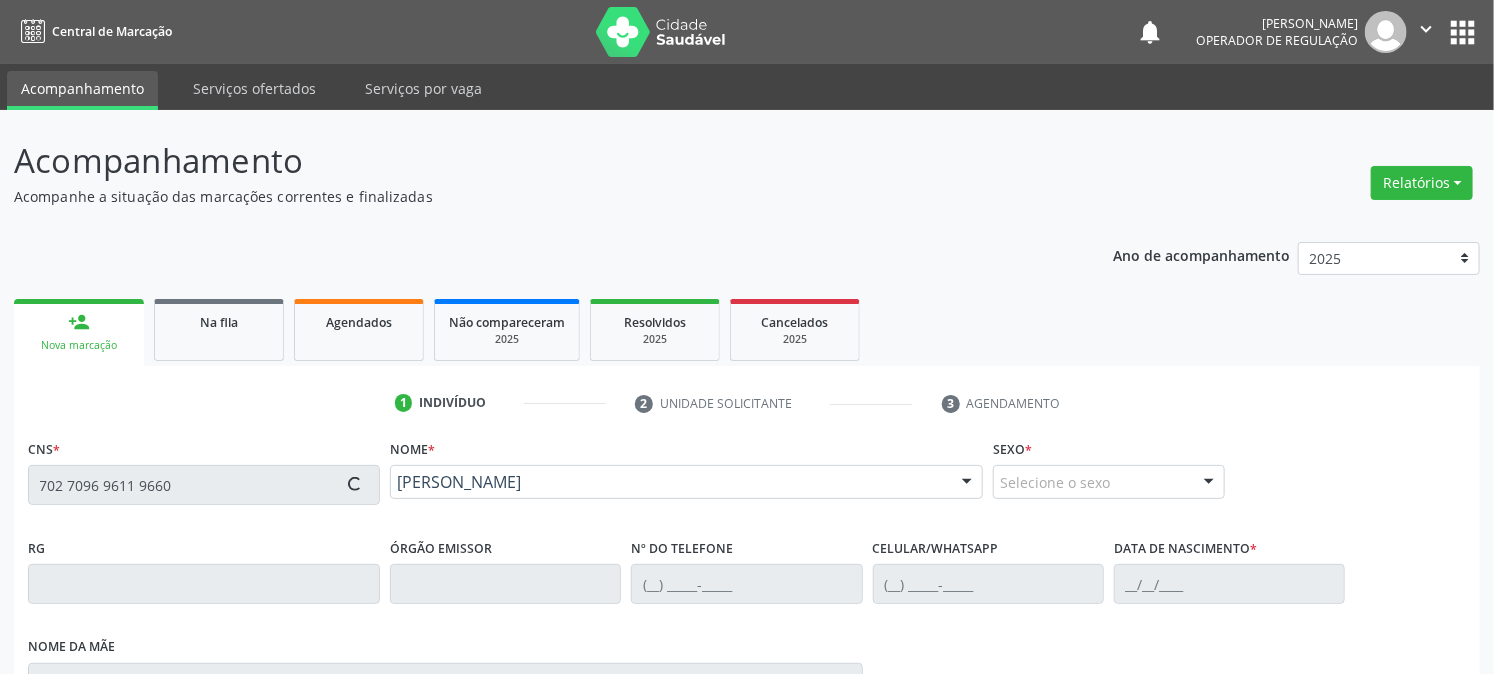 type on "[PHONE_NUMBER]" 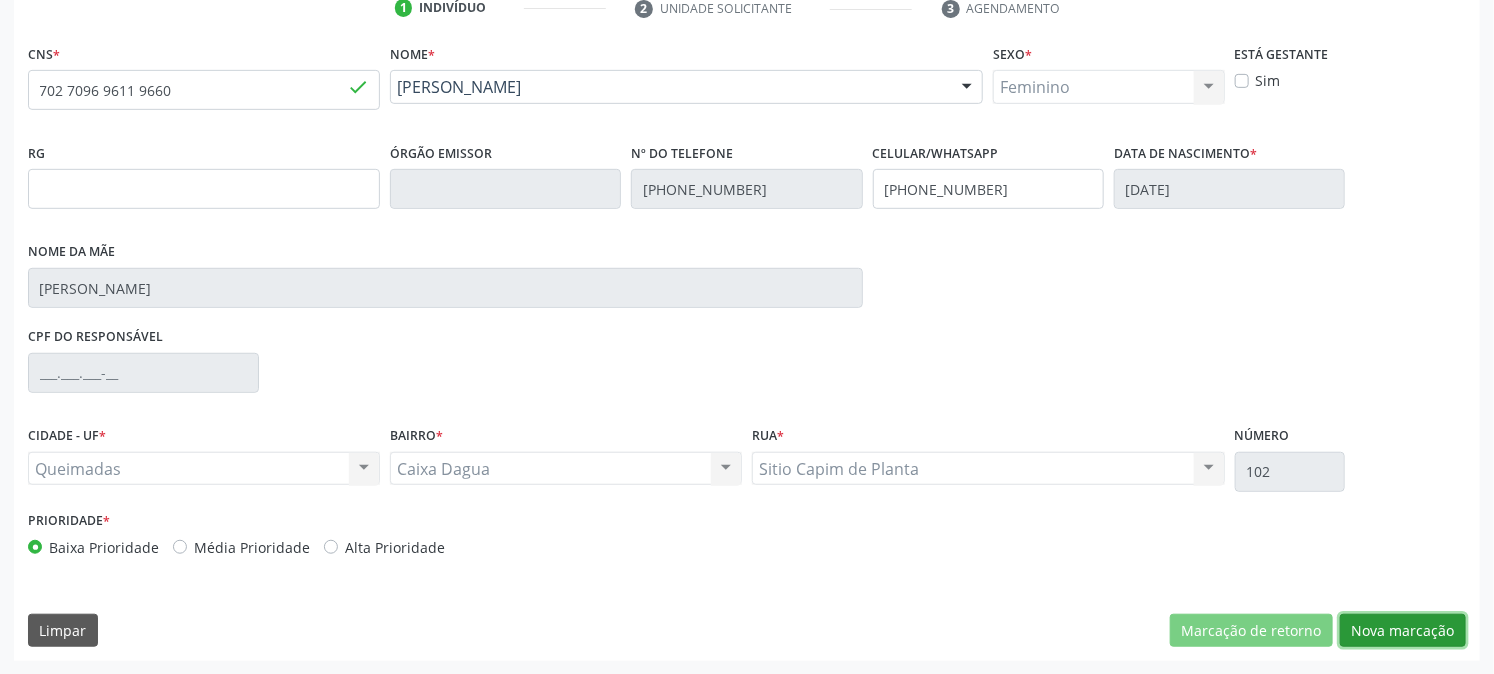 click on "Nova marcação" at bounding box center [1403, 631] 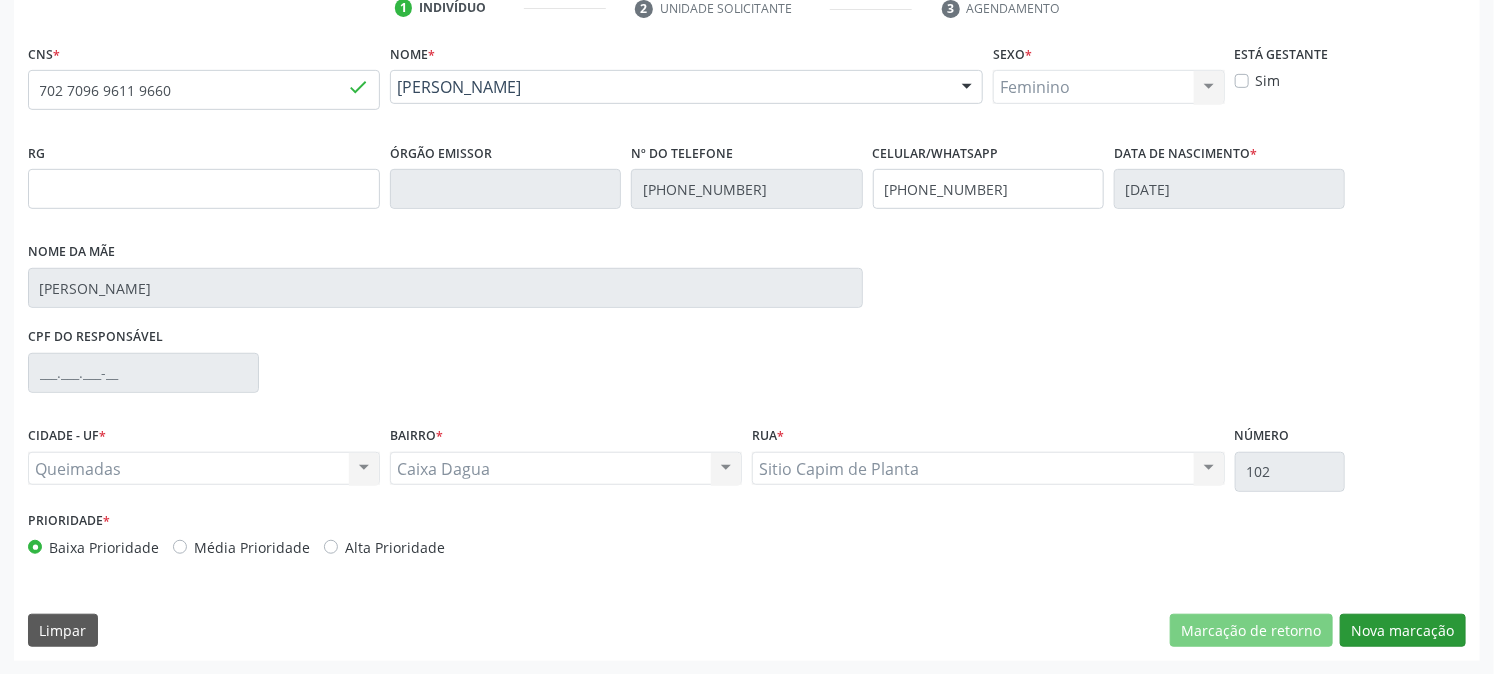 scroll, scrollTop: 231, scrollLeft: 0, axis: vertical 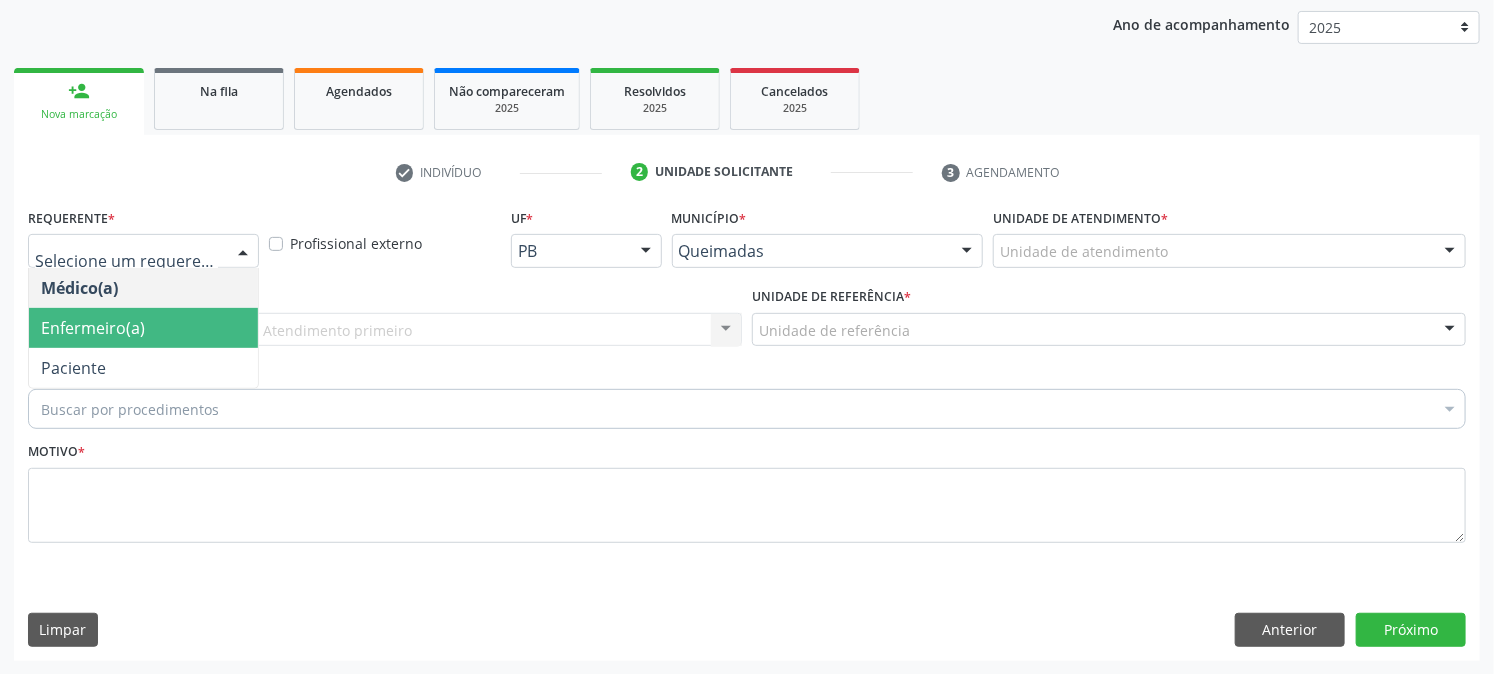 click on "Enfermeiro(a)" at bounding box center [143, 328] 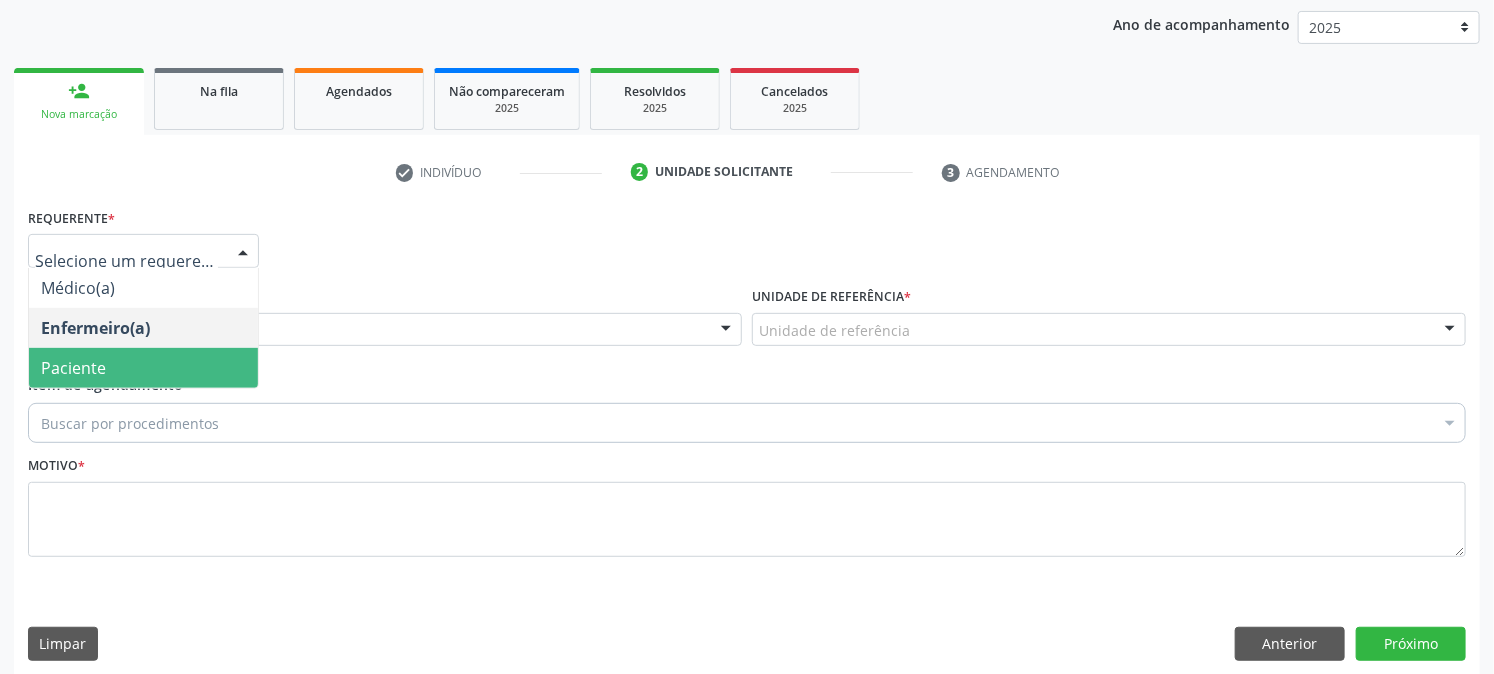 click on "Paciente" at bounding box center [143, 368] 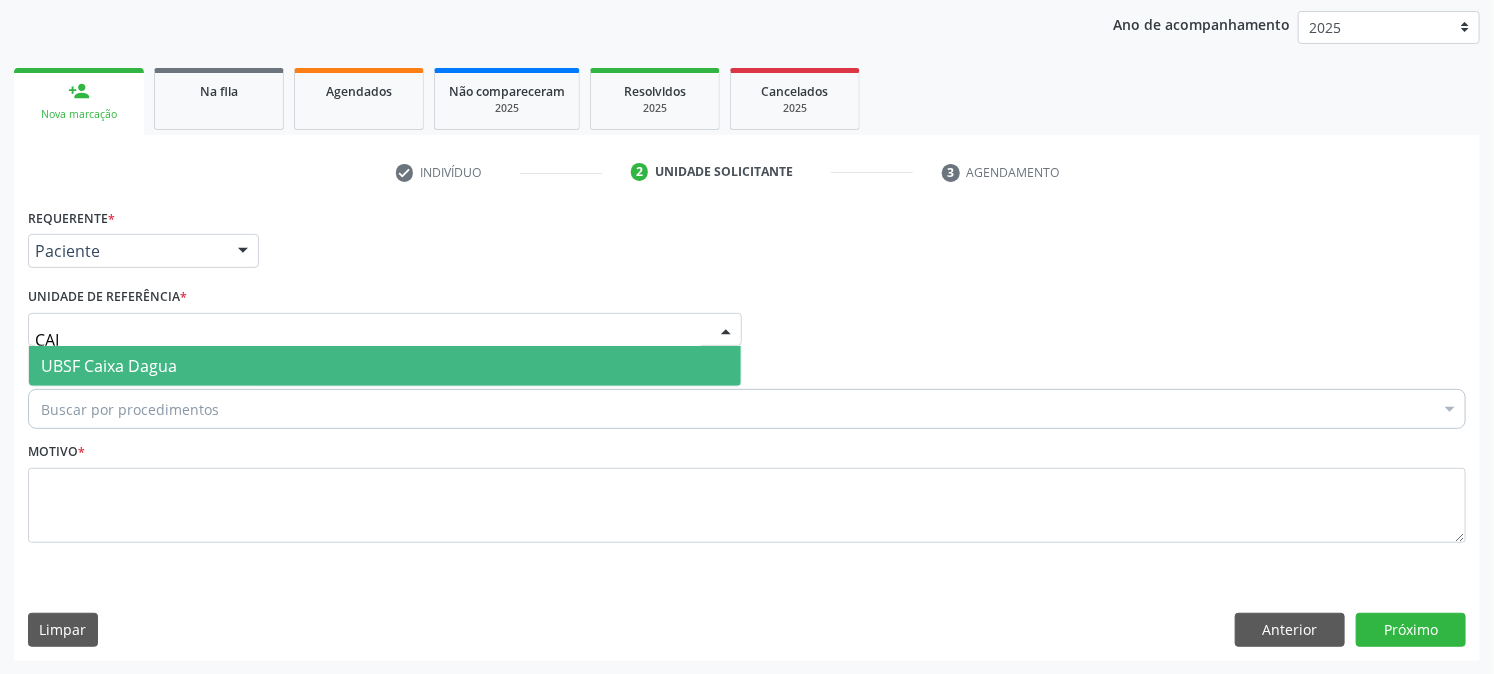 type on "CAIX" 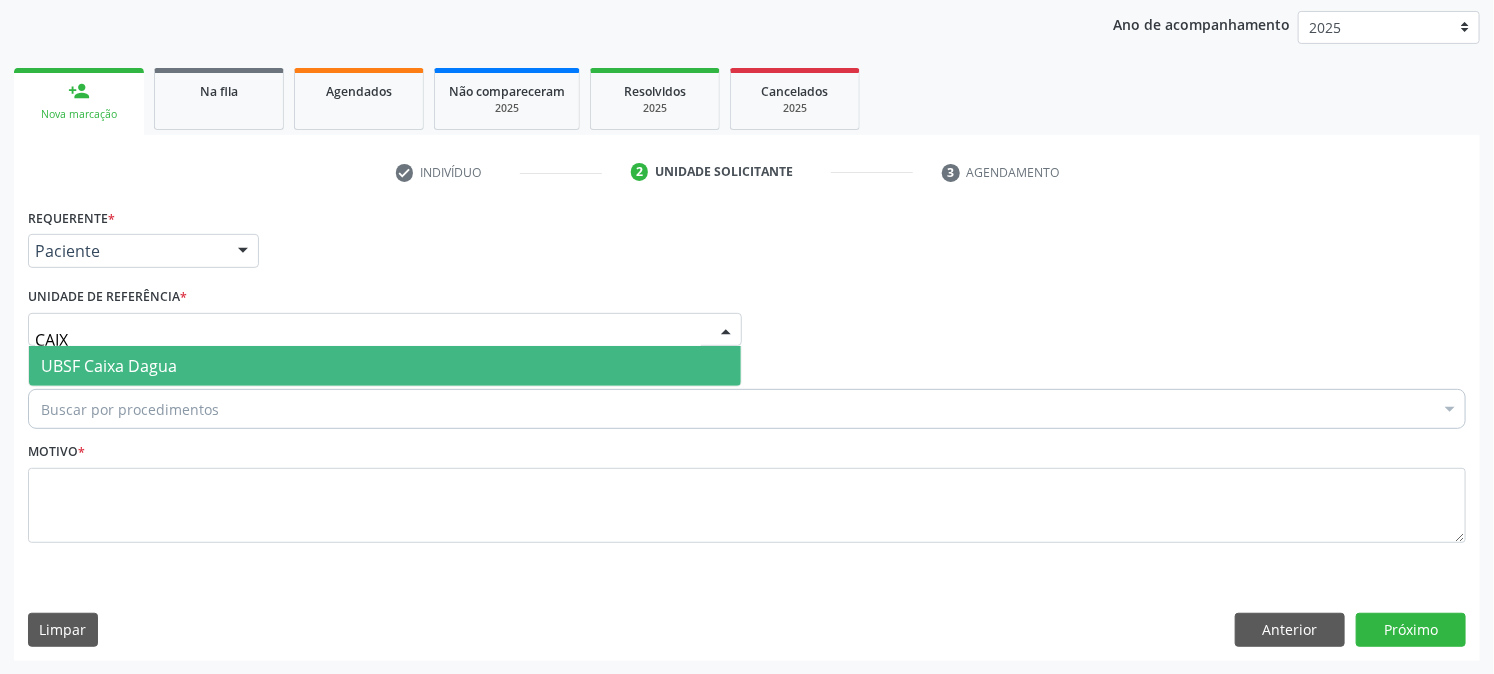 click on "UBSF Caixa Dagua" at bounding box center [109, 366] 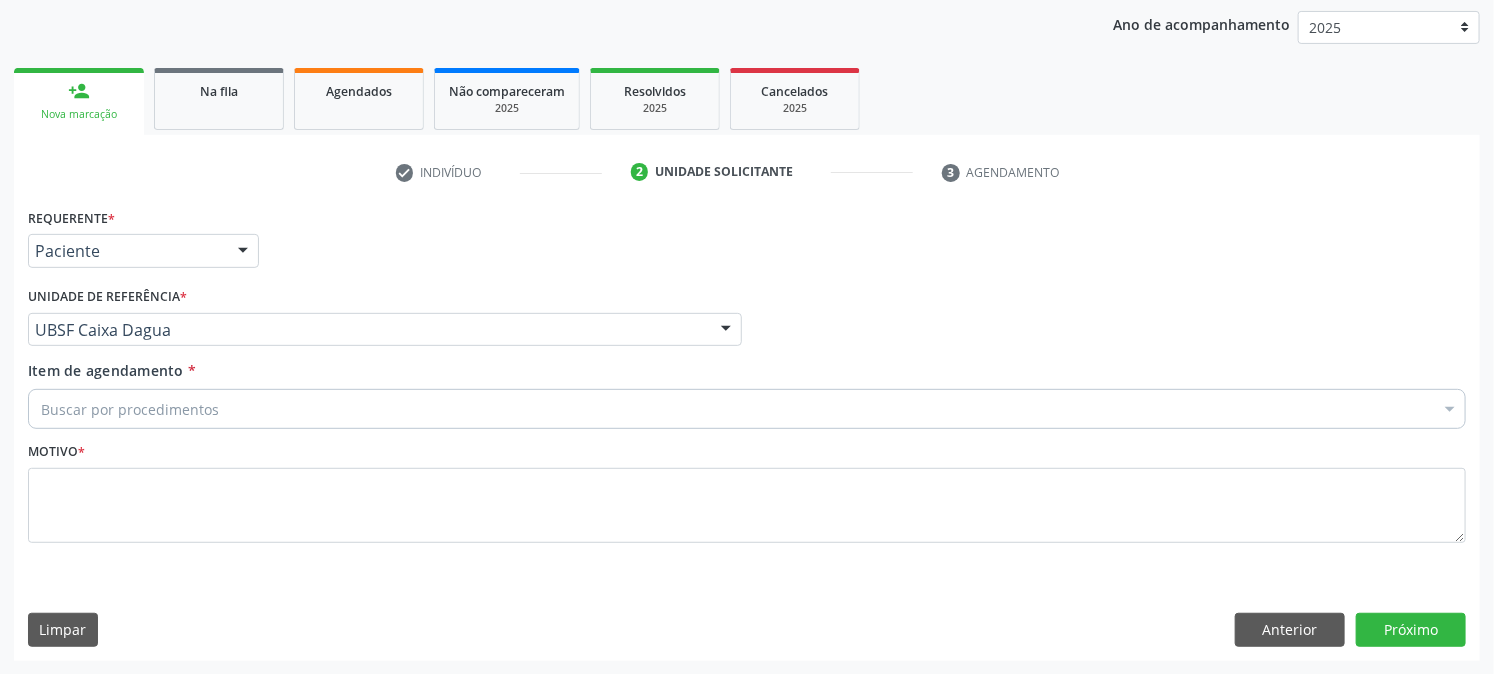 click on "Item de agendamento
*
Buscar por procedimentos
Selecionar todos
0604320140 - Abatacepte 125 Mg Injetável (Por Seringa Preenchida)
0604320124 - Abatacepte 250 Mg Injetável (Por Frasco Ampola).
0603050018 - Abciximabe
0406010013 - Abertura de Comunicacao Inter-Atrial
0406010021 - Abertura de Estenose Aortica Valvar
0406011265 - Abertura de Estenose Aortica Valvar (Criança e Adolescente)
0406010030 - Abertura de Estenose Pulmonar Valvar
0406011273 - Abertura de Estenose Pulmonar Valvar (Criança e Adolescente)
0301080011 - Abordagem Cognitiva Comportamental do Fumante (Por Atendimento / Paciente)
0307020010 - Acesso A Polpa Dentaria e Medicacao (Por Dente)
0604660030 - Acetazolamida 250 Mg (Por Comprimido)
0202010783 - Acidez Titulável no Leite Humano (Dornic)" at bounding box center (747, 391) 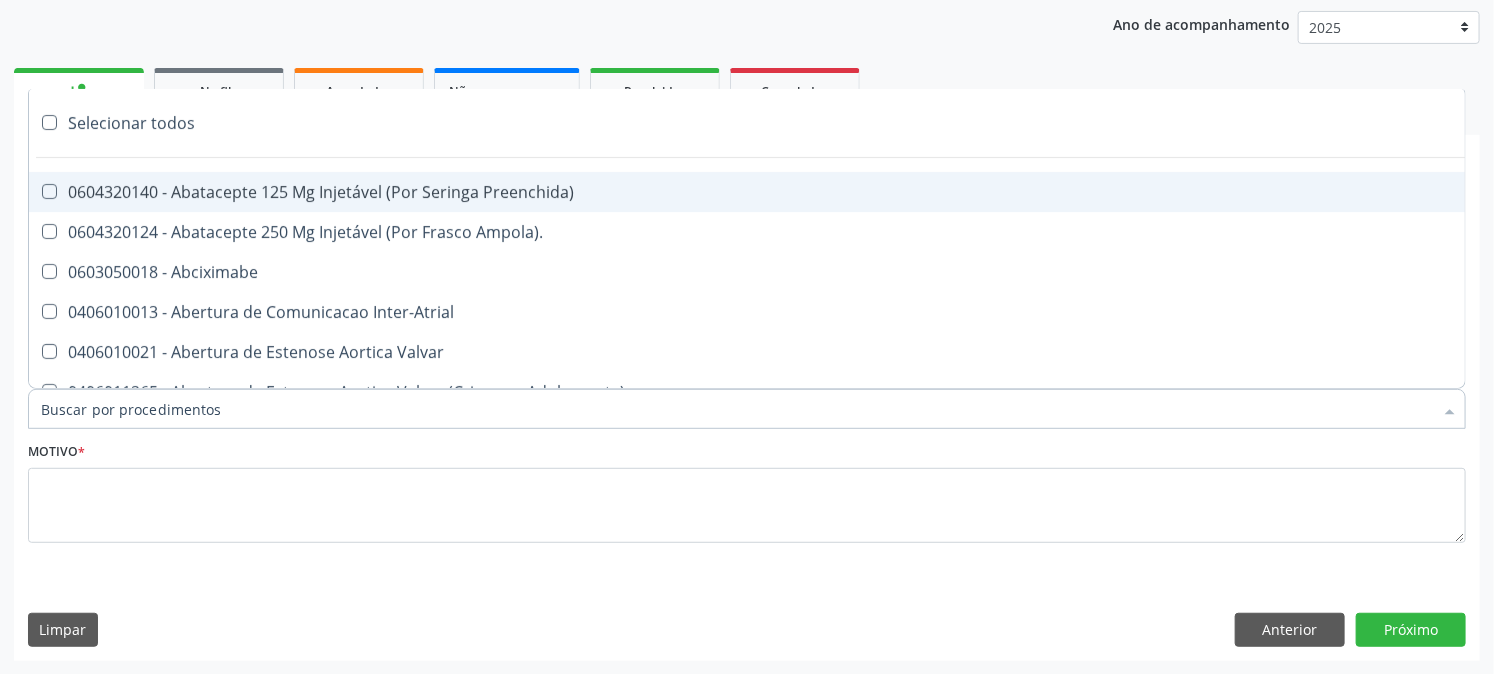 paste on "ULTRASSONOGRAFIA OBSTETRICA" 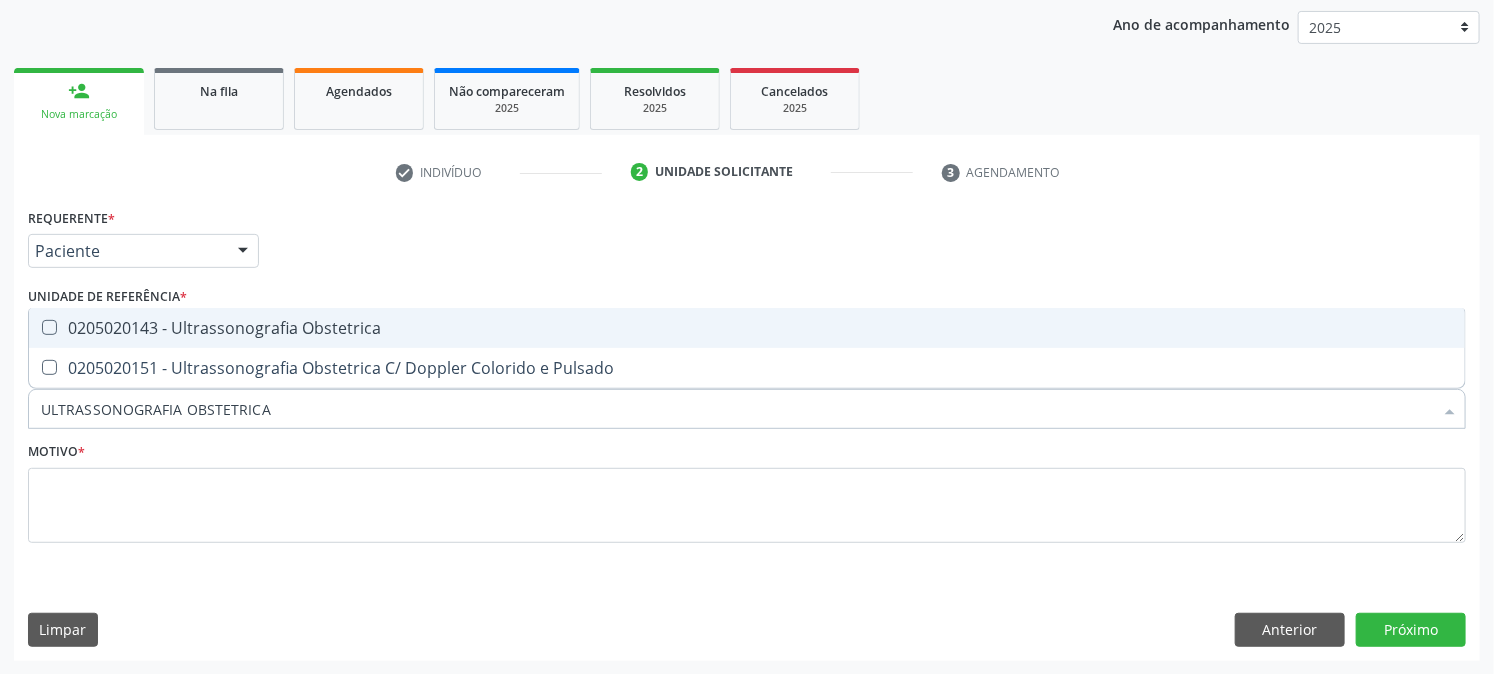 click on "0205020143 - Ultrassonografia Obstetrica" at bounding box center (747, 328) 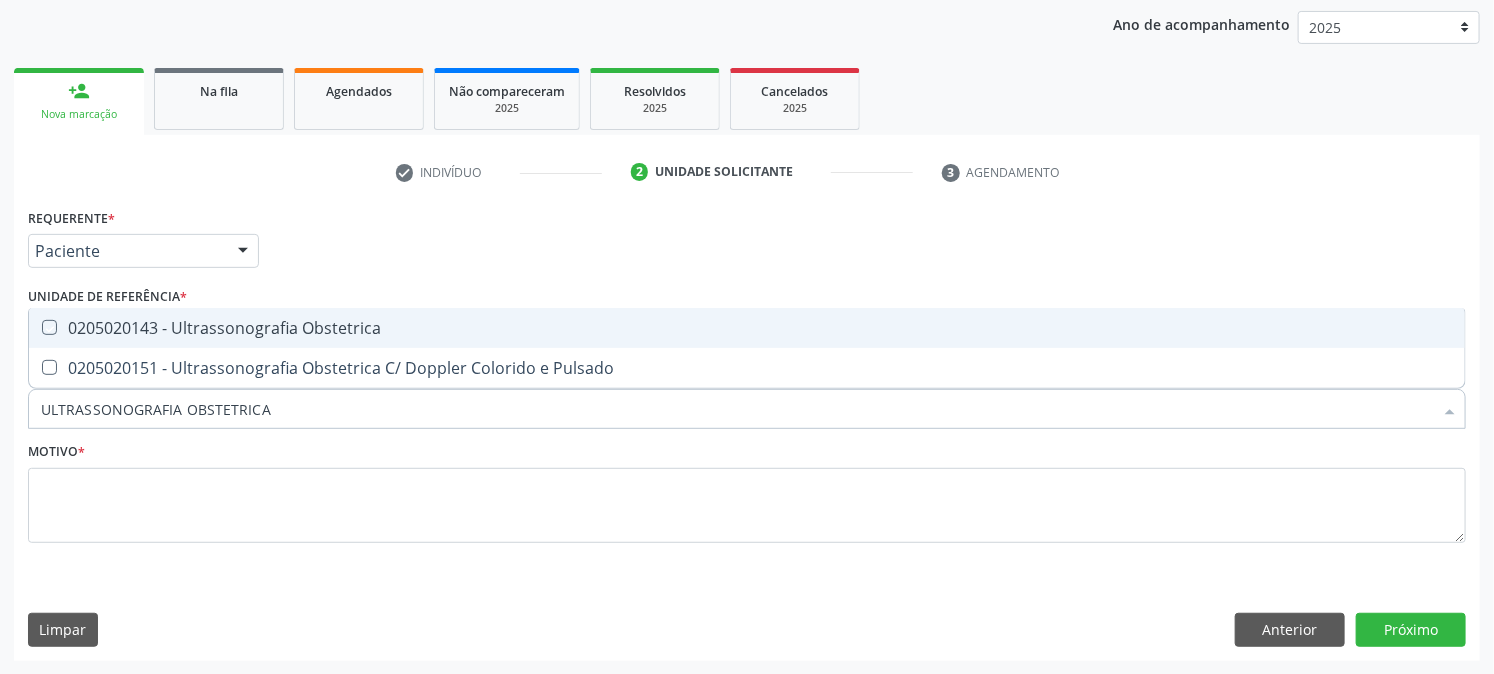 checkbox on "true" 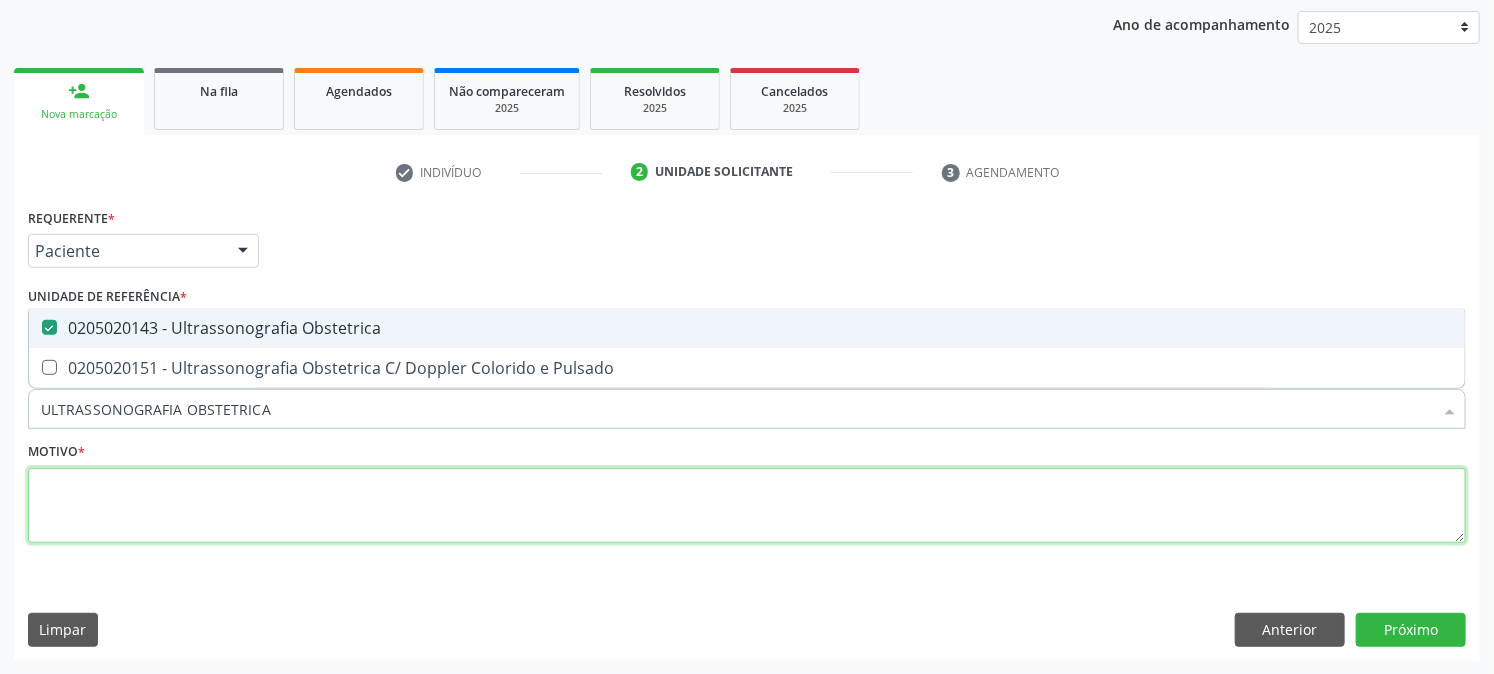 click at bounding box center (747, 506) 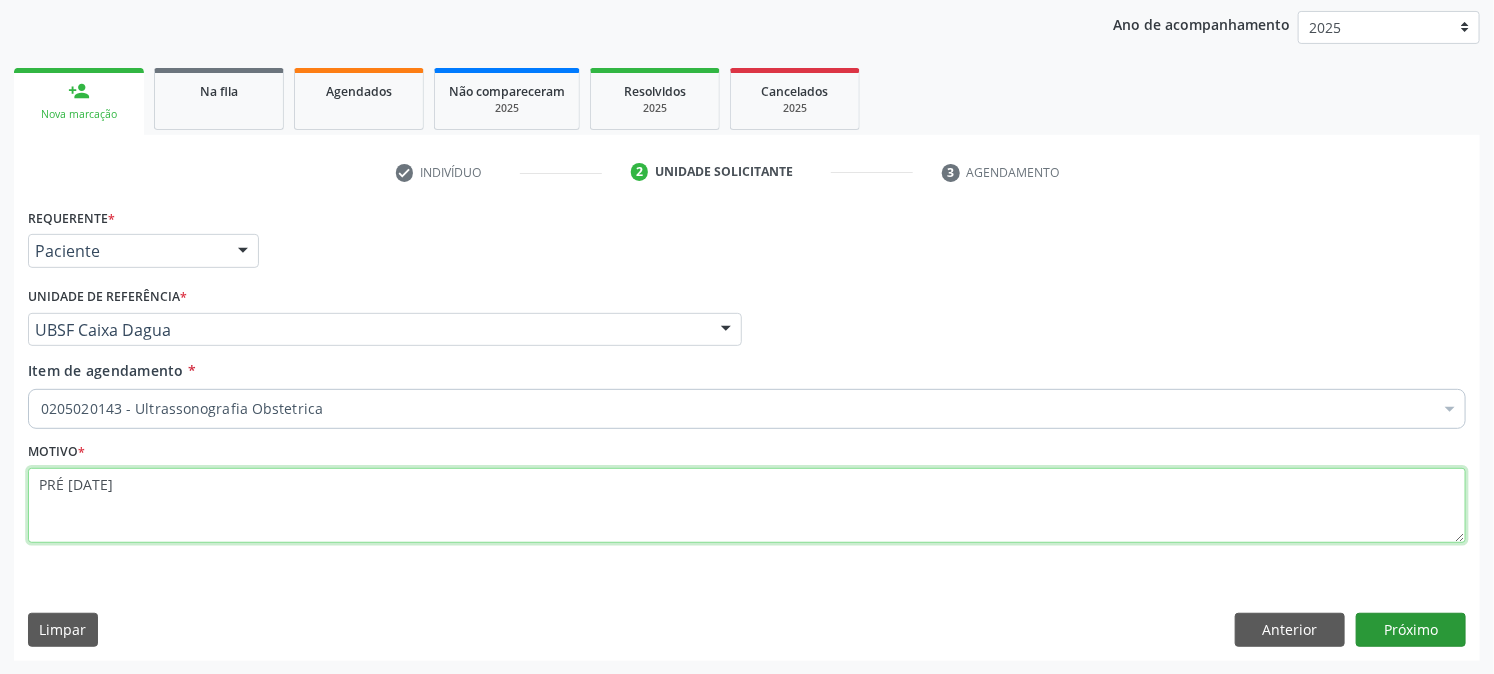 type on "PRÉ [DATE]" 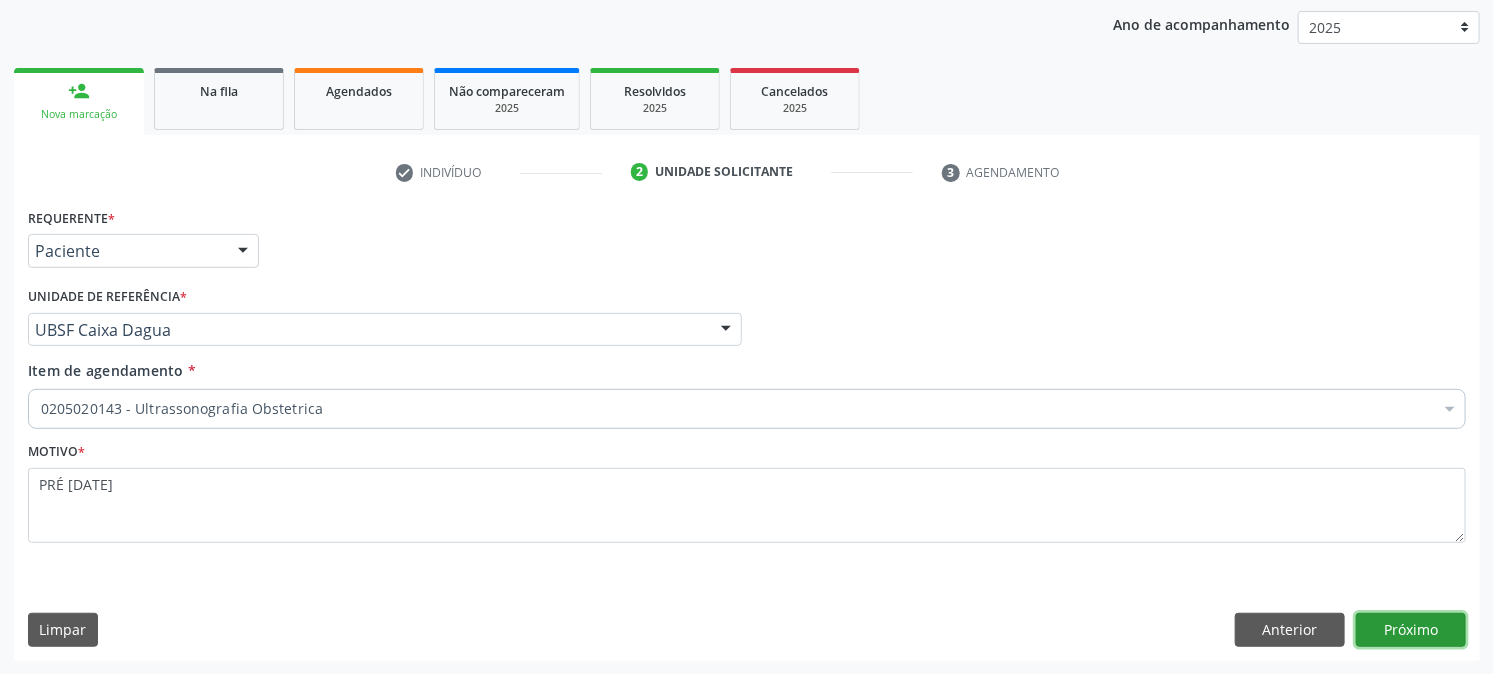 click on "Próximo" at bounding box center (1411, 630) 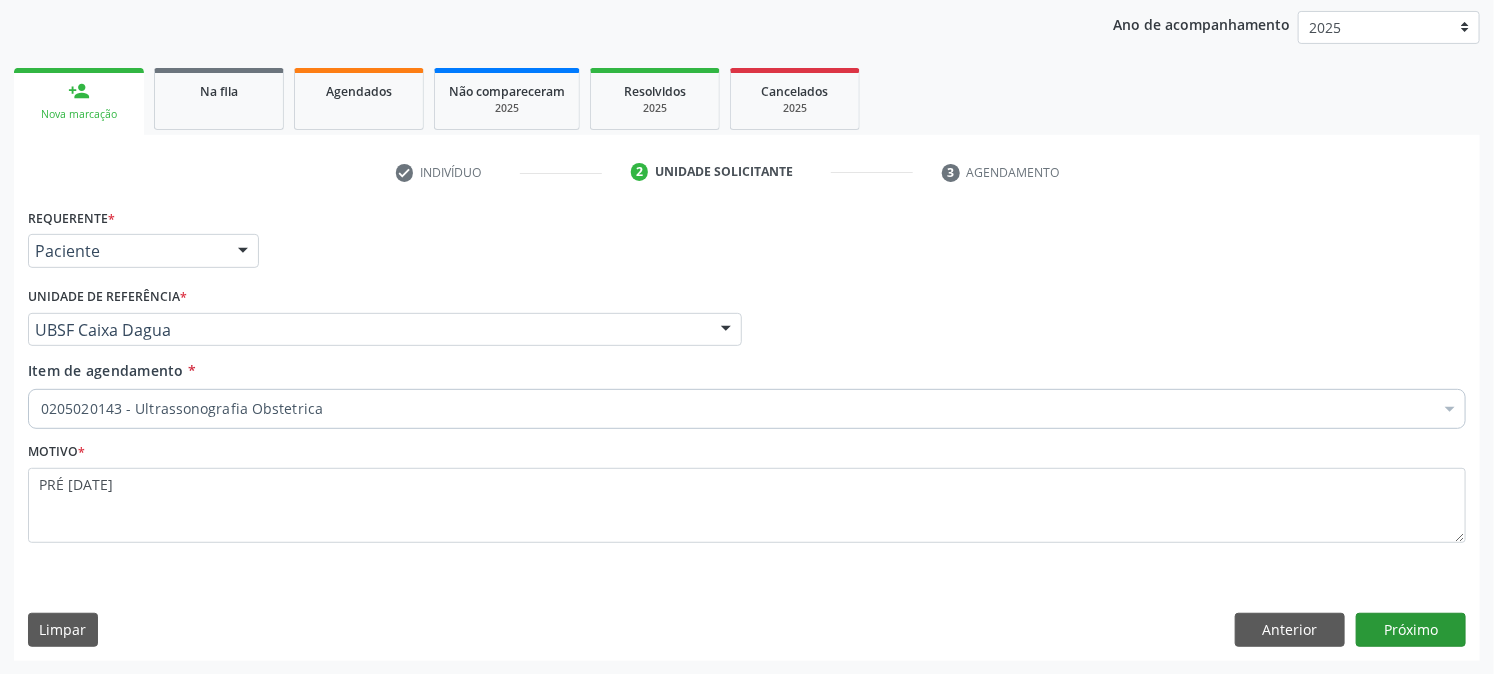 scroll, scrollTop: 195, scrollLeft: 0, axis: vertical 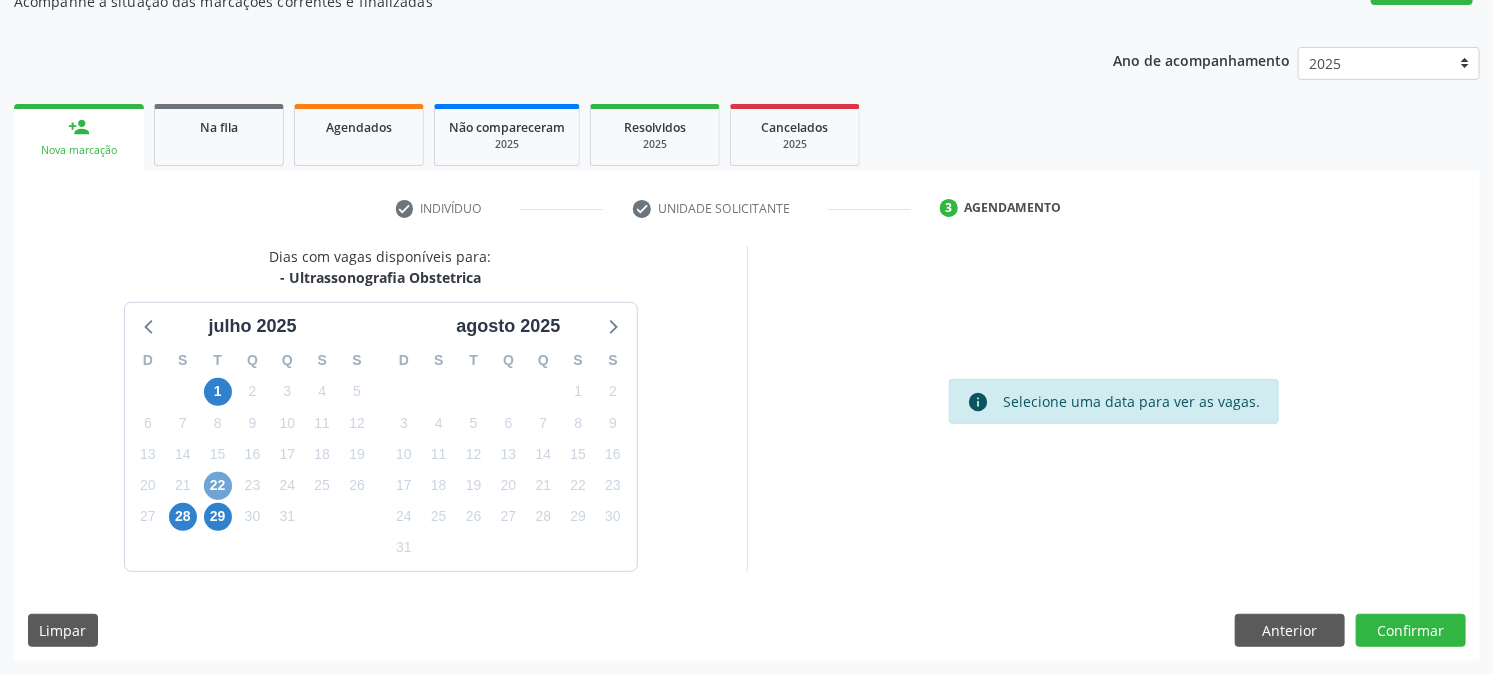click on "22" at bounding box center [218, 486] 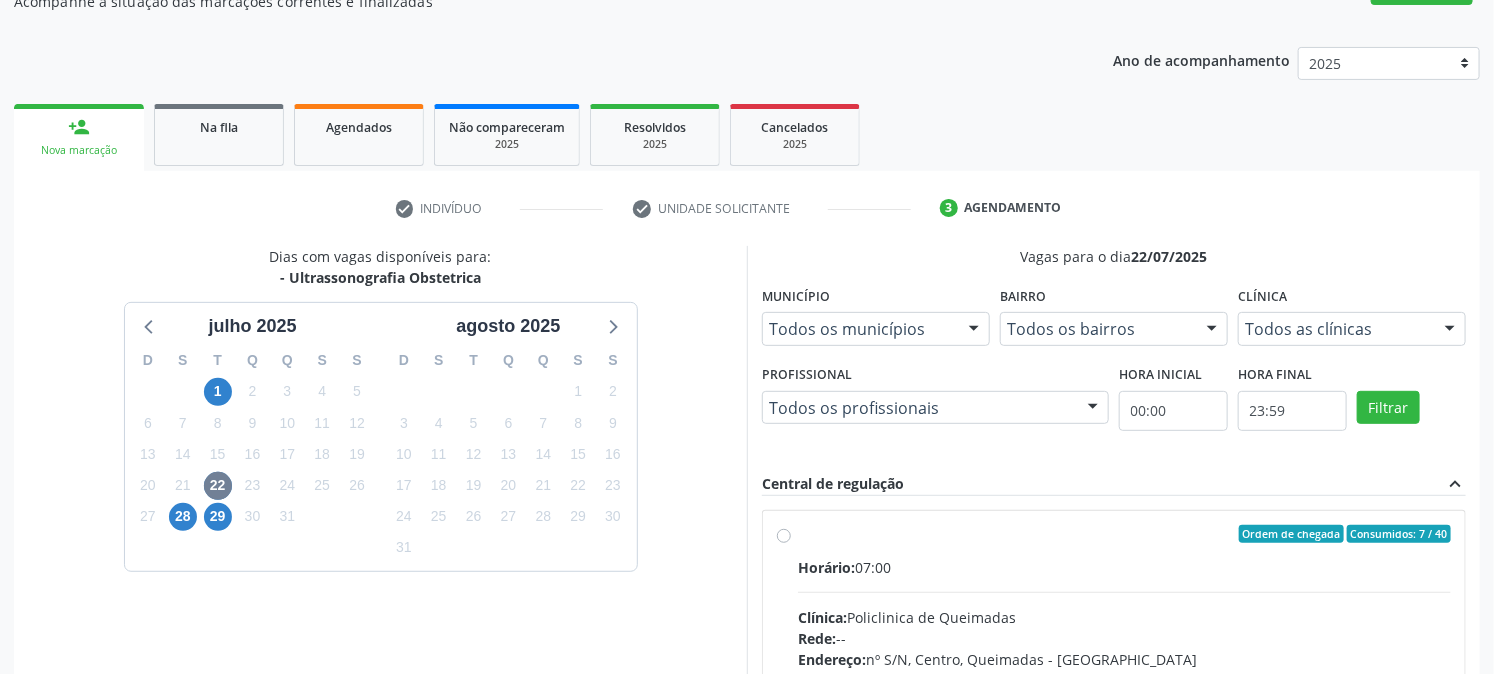 click on "Ordem de chegada
Consumidos: 7 / 40
Horário:   07:00
Clínica:  Policlinica de Queimadas
Rede:
--
Endereço:   nº S/N, Centro, Queimadas - PB
Telefone:   --
Profissional:
--
Informações adicionais sobre o atendimento
Idade de atendimento:
Sem restrição
Gênero(s) atendido(s):
Sem restrição
Informações adicionais:
--" at bounding box center (1124, 678) 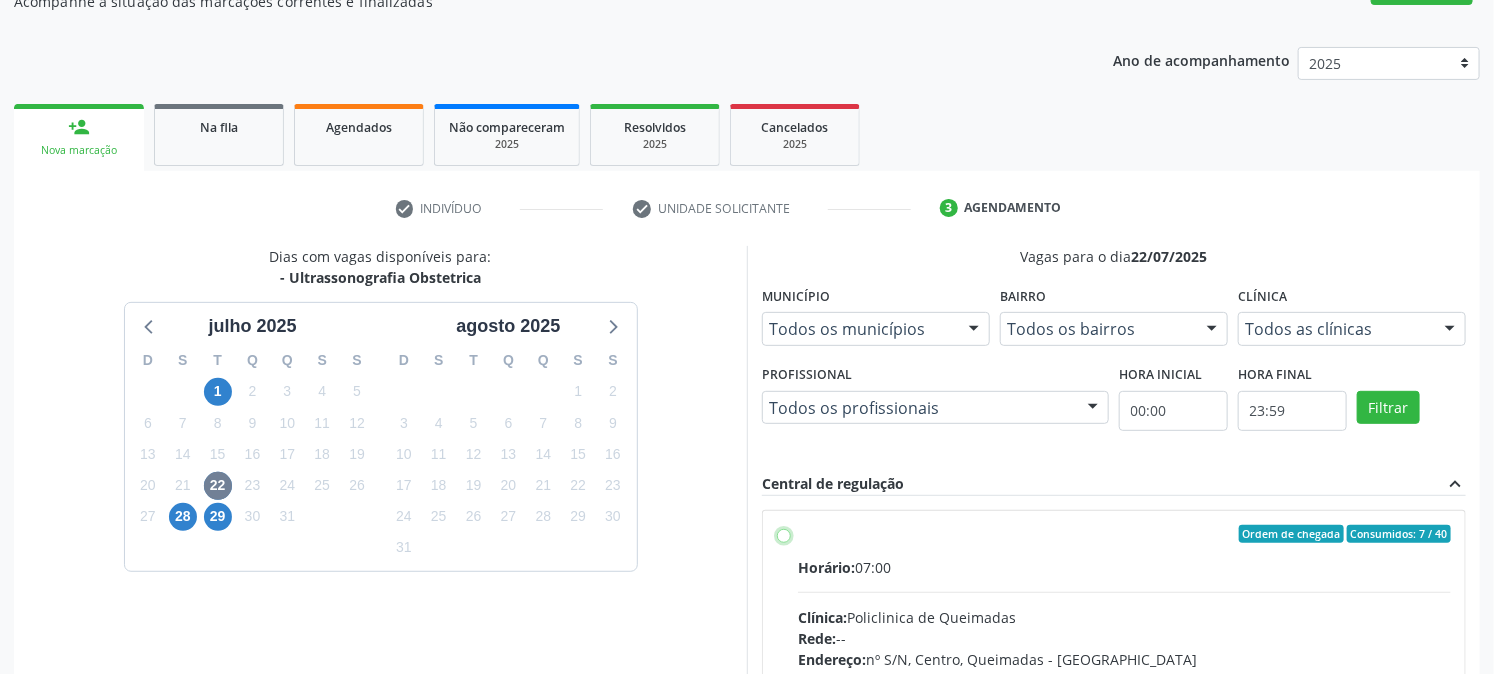 radio on "true" 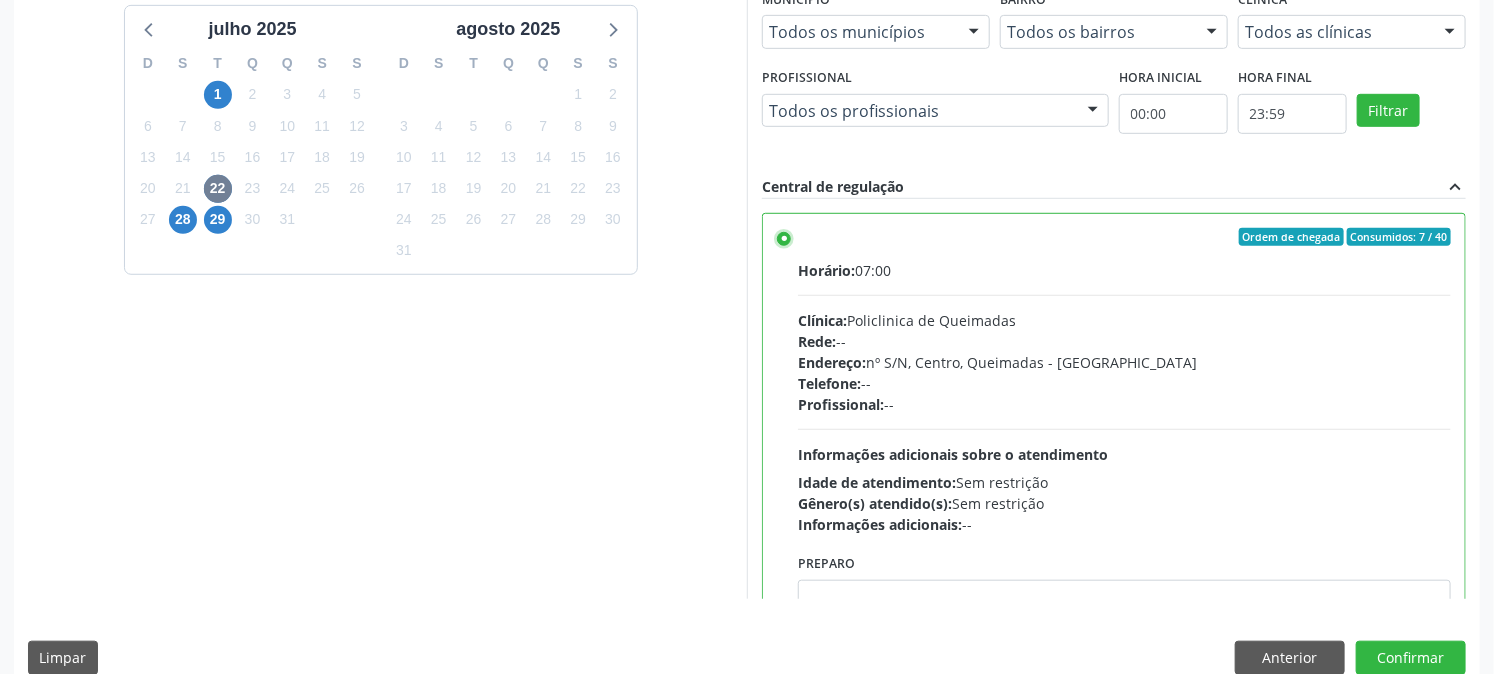 scroll, scrollTop: 520, scrollLeft: 0, axis: vertical 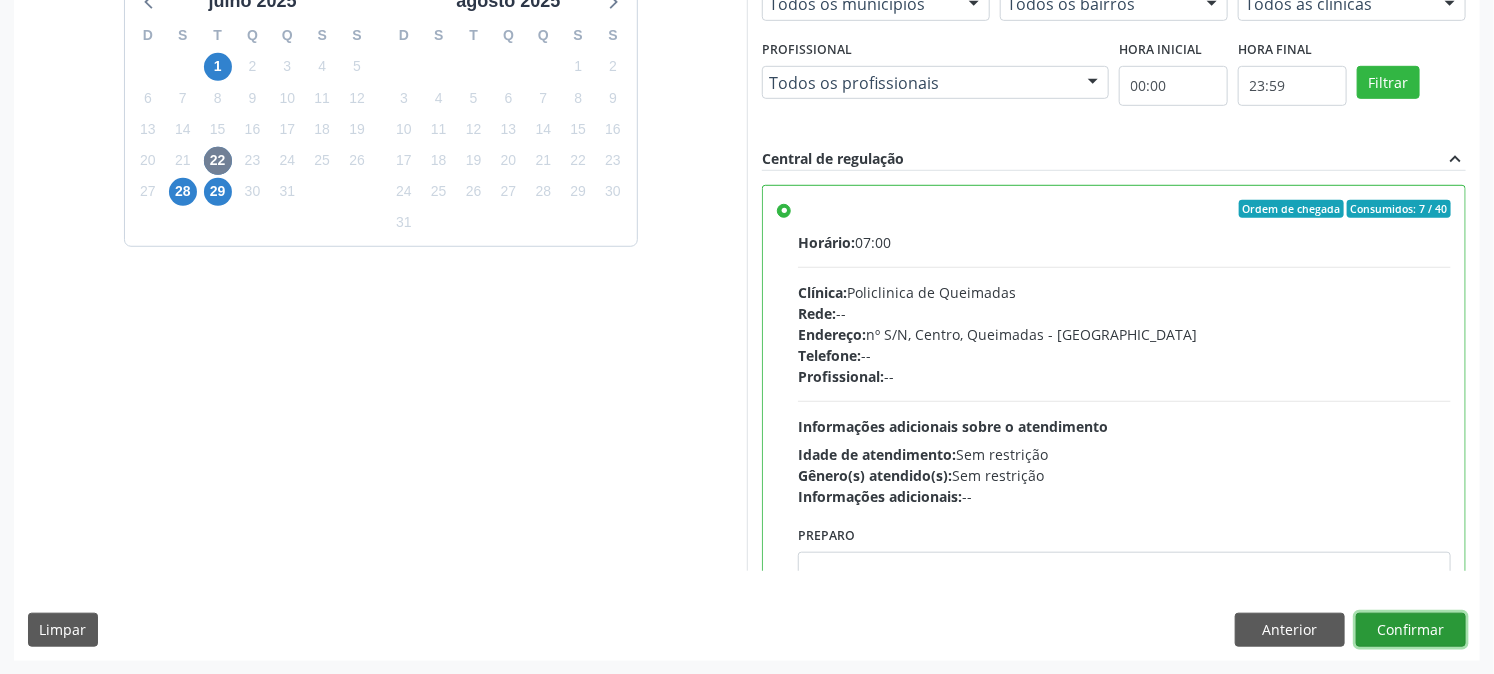 click on "Confirmar" at bounding box center [1411, 630] 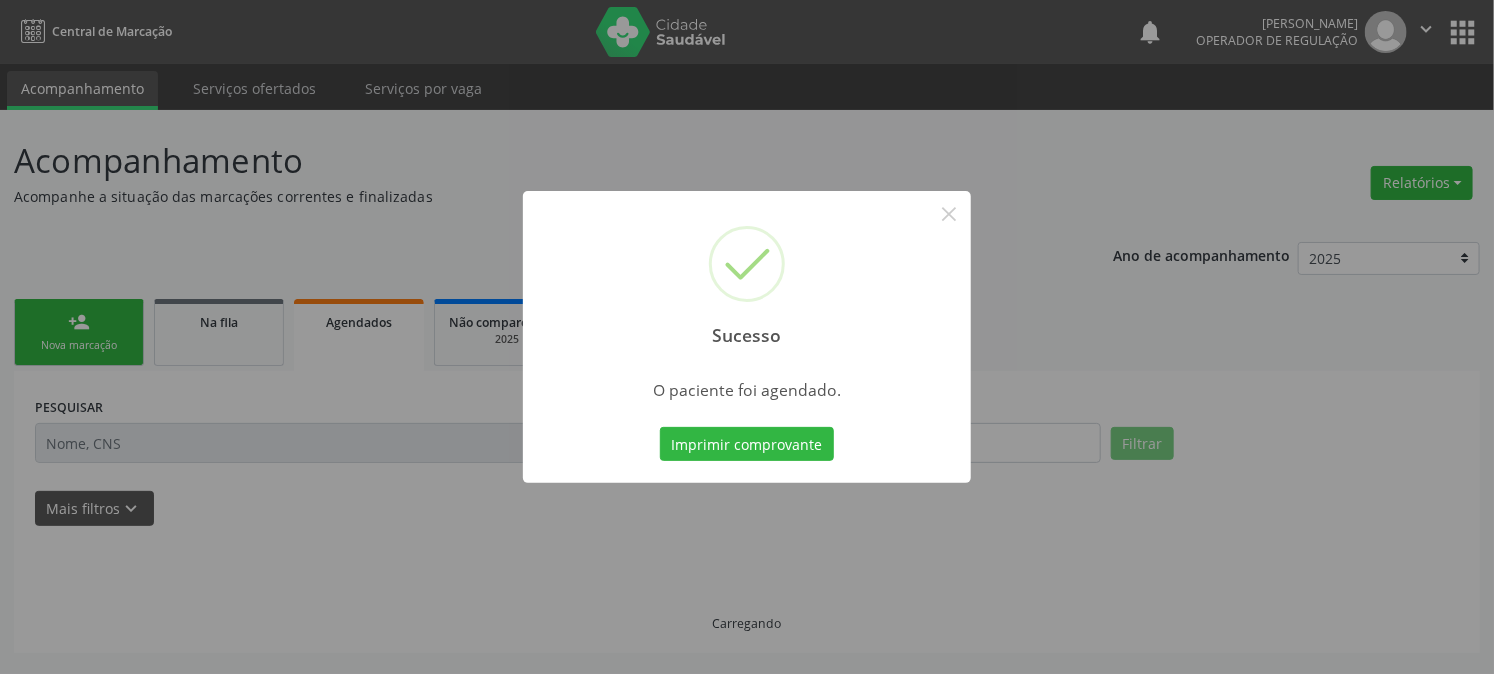 scroll, scrollTop: 0, scrollLeft: 0, axis: both 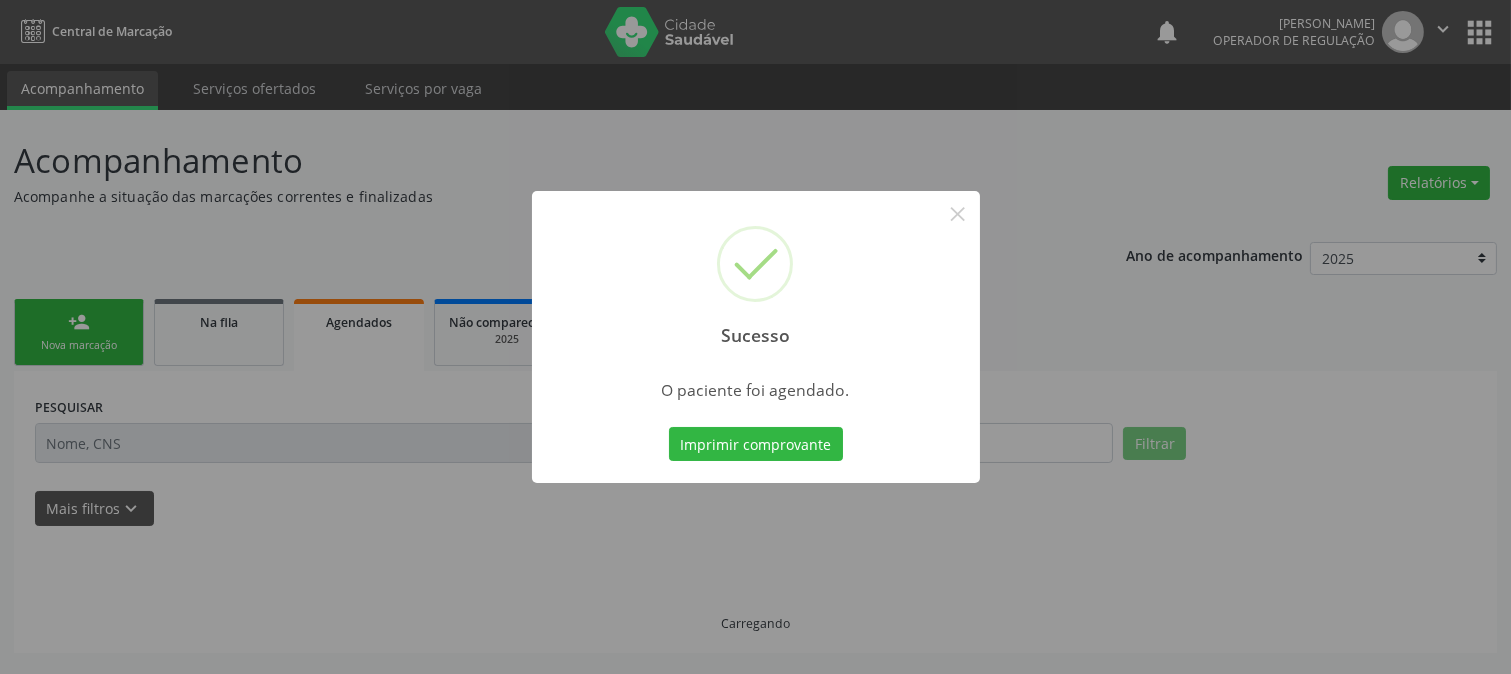 type 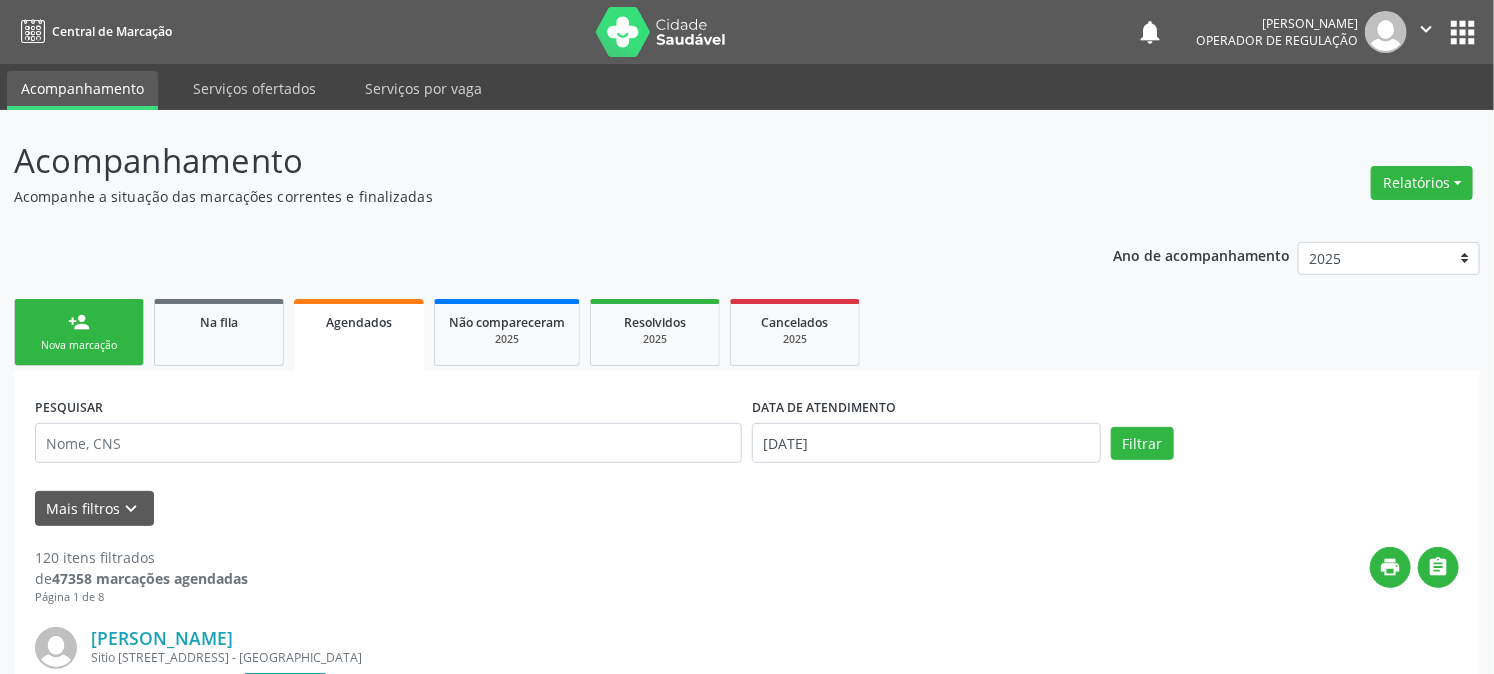 click on "person_add
Nova marcação" at bounding box center (79, 332) 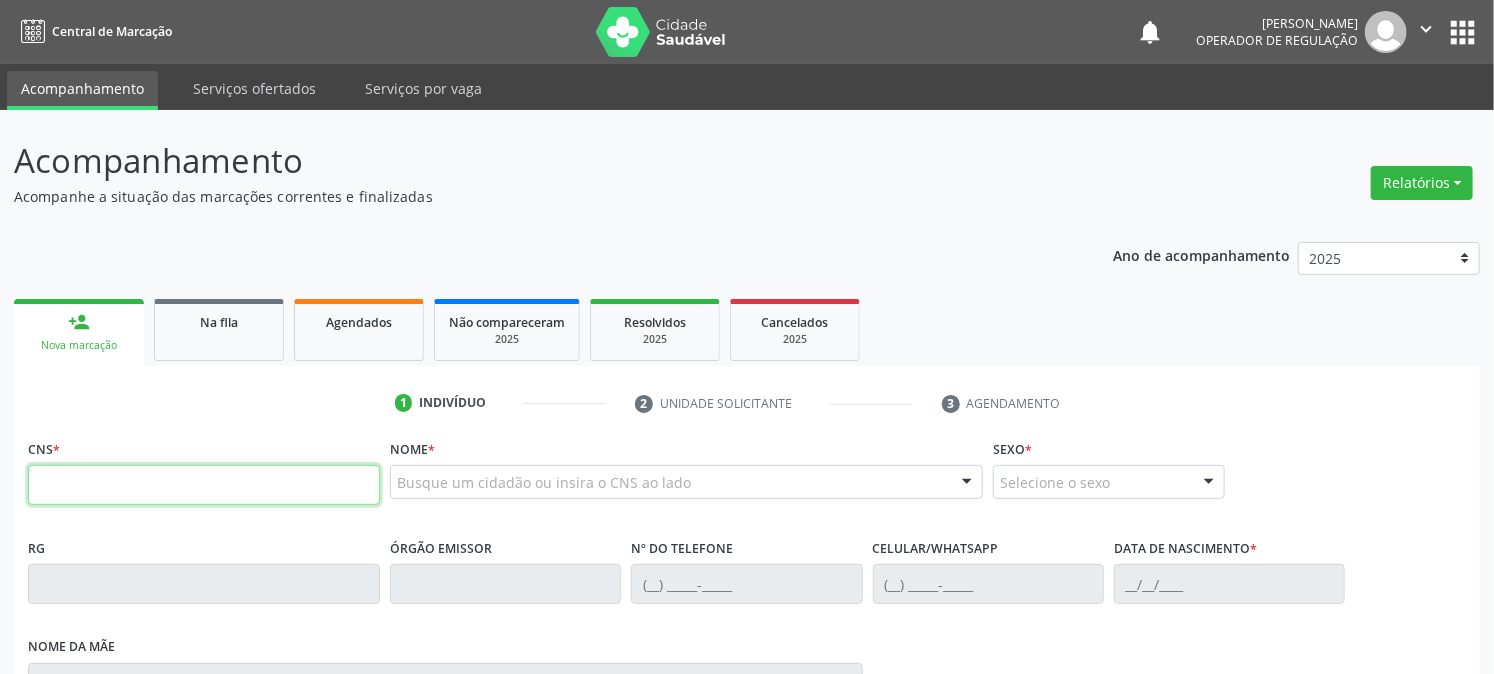 click at bounding box center [204, 485] 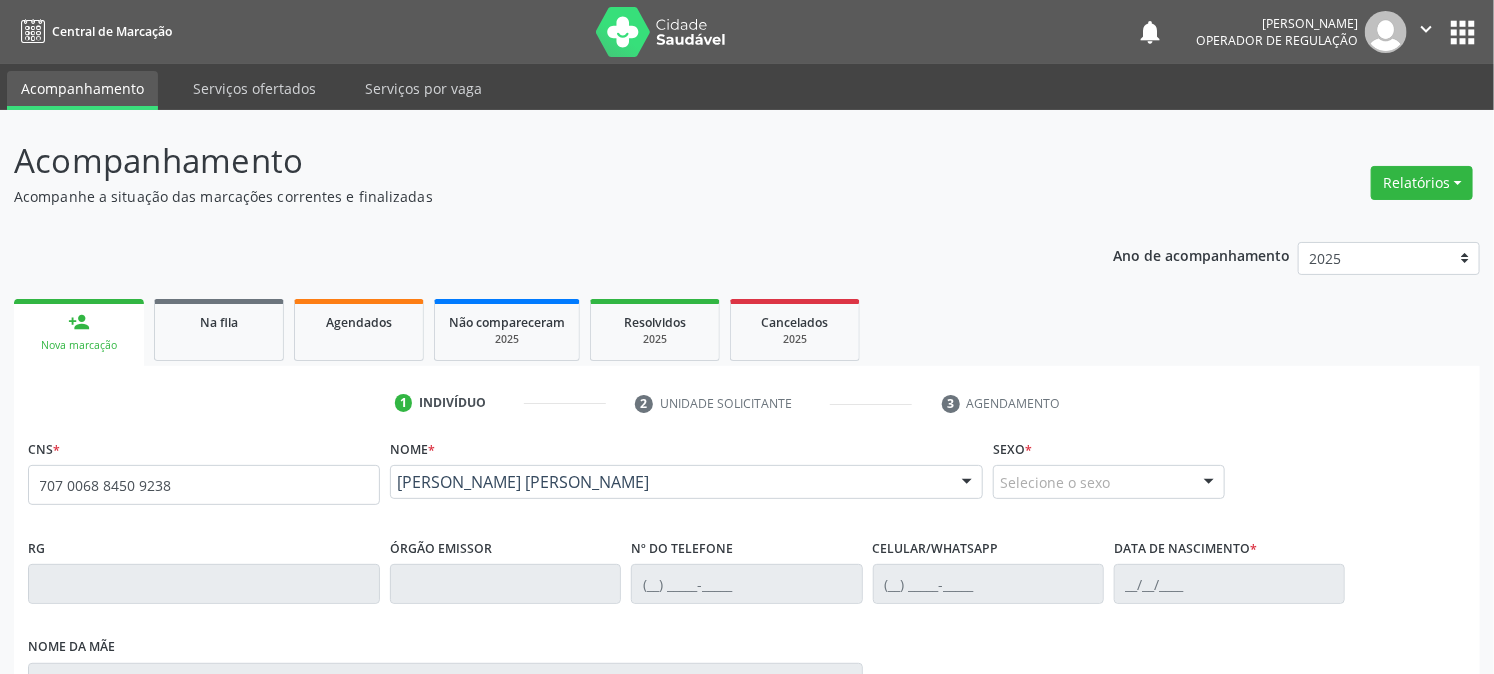 type on "707 0068 8450 9238" 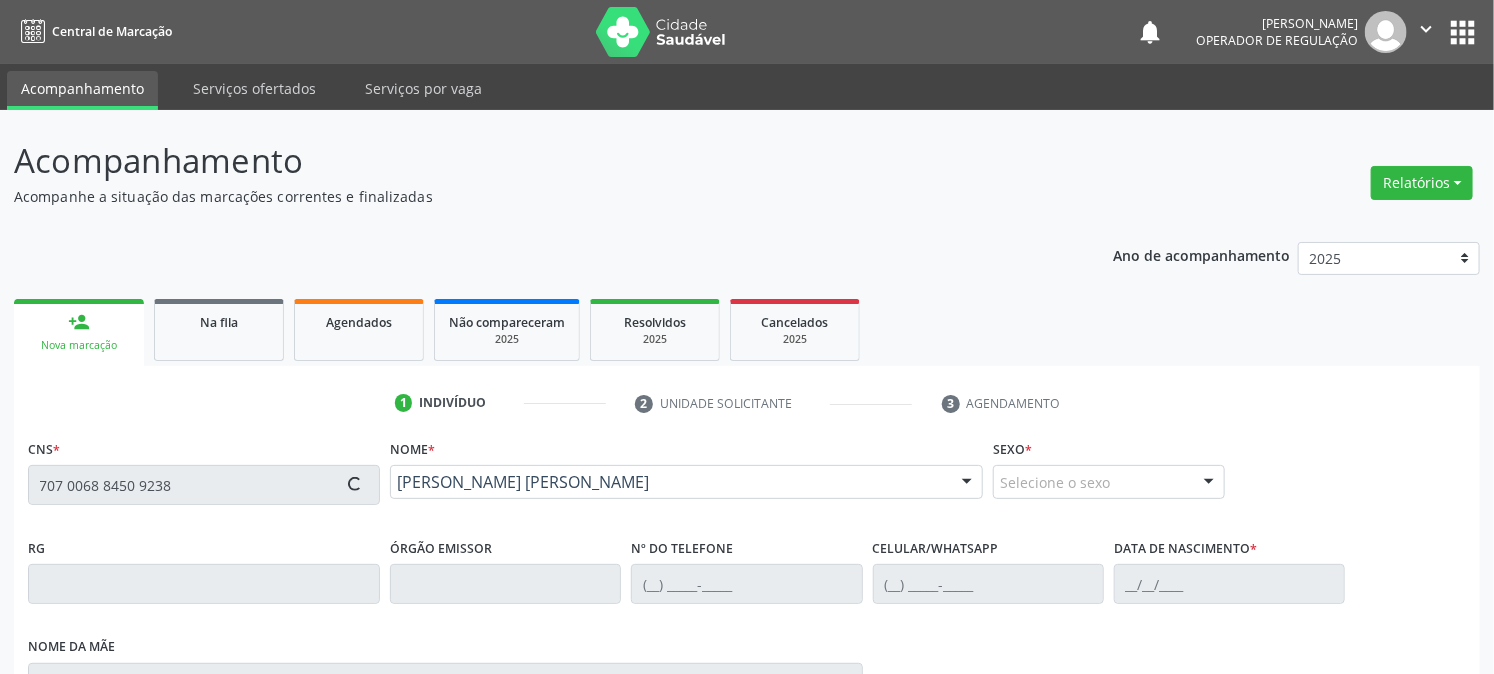 type on "[PHONE_NUMBER]" 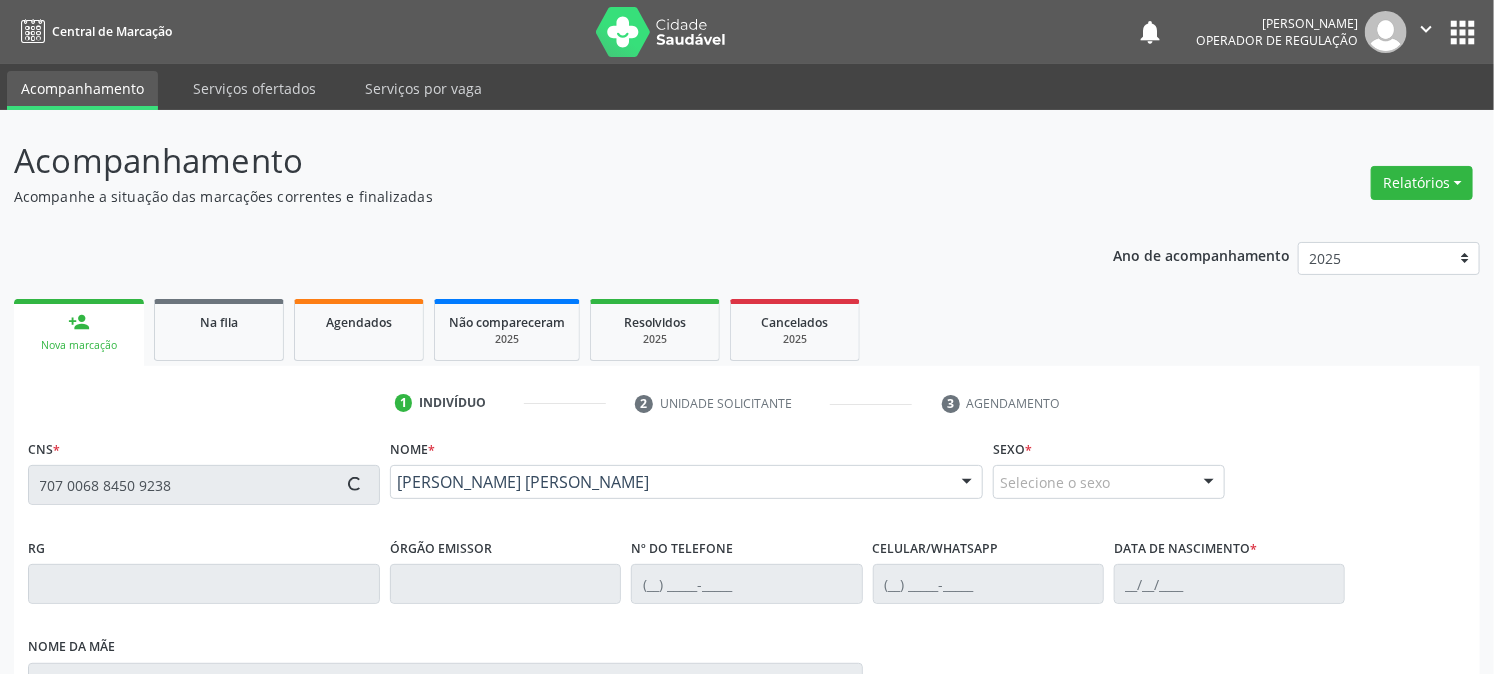 type on "[PHONE_NUMBER]" 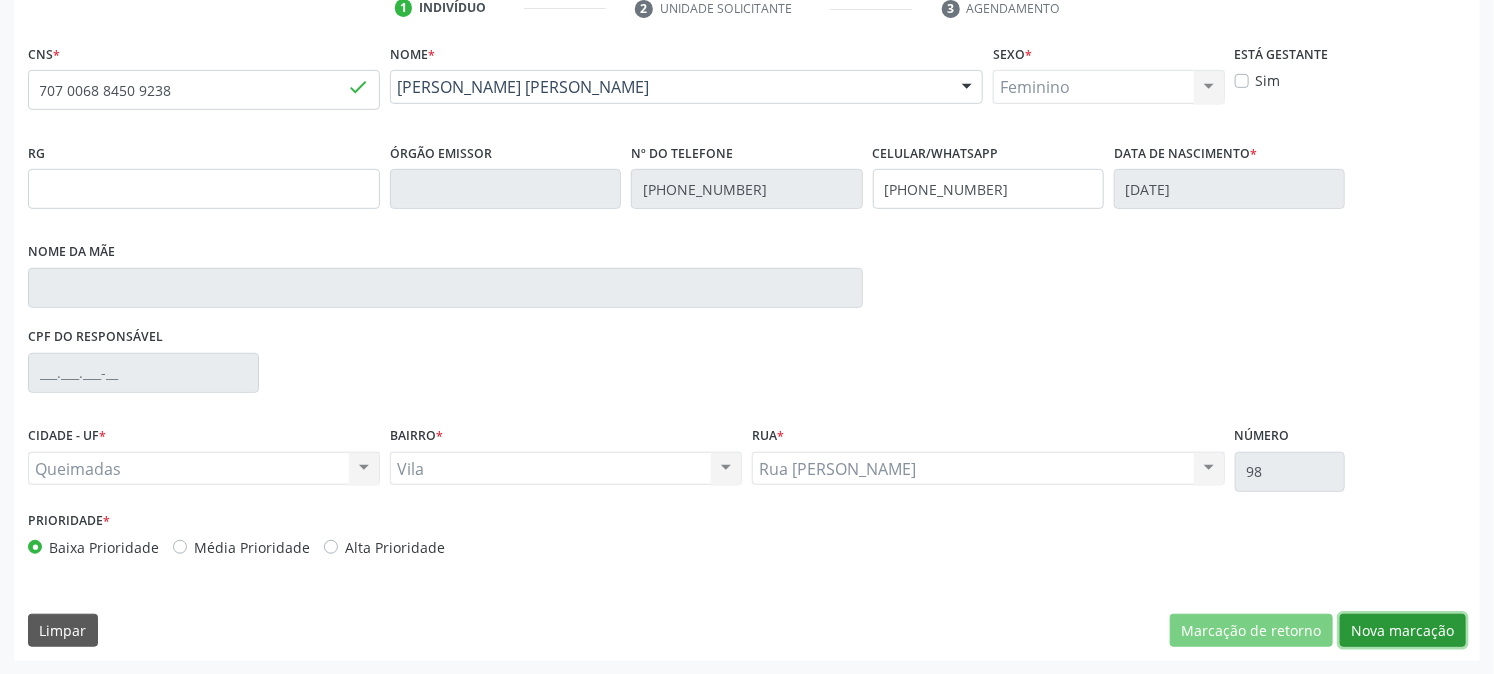click on "Nova marcação" at bounding box center (1403, 631) 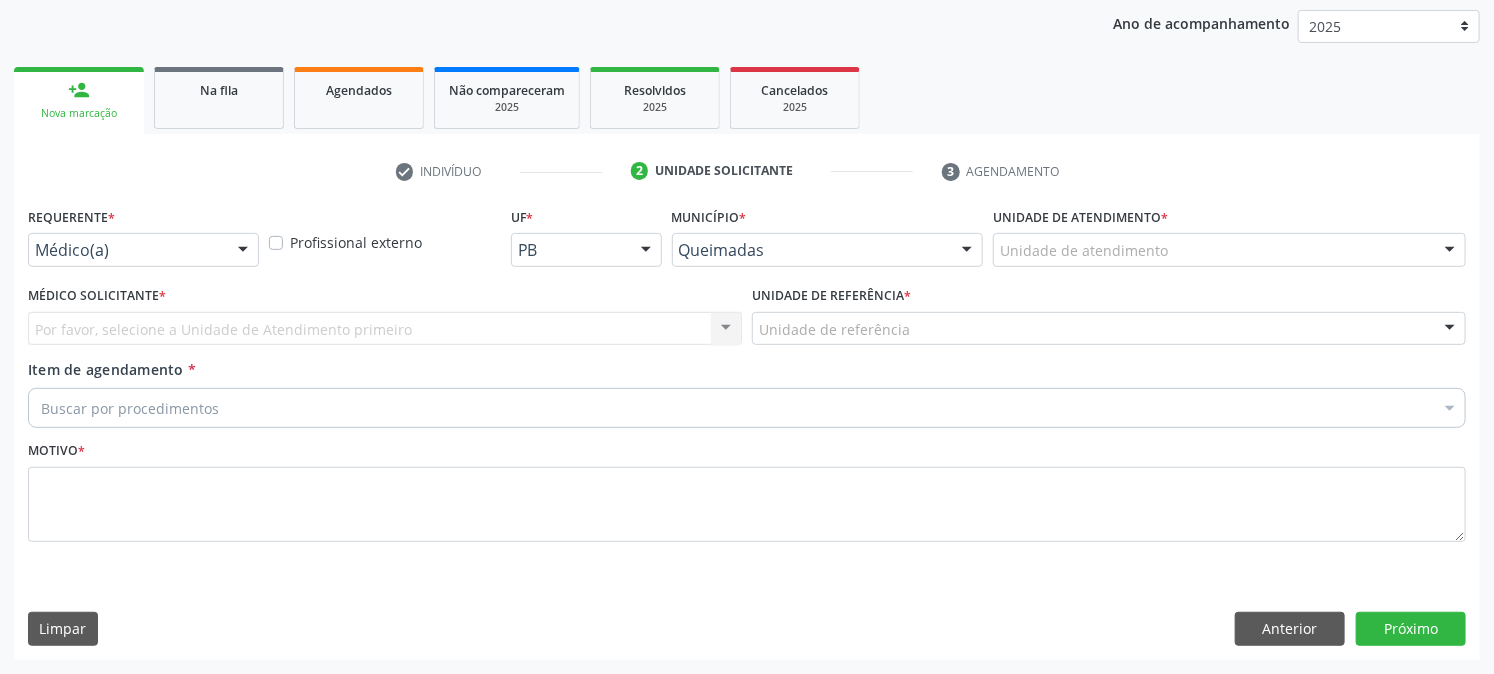 scroll, scrollTop: 231, scrollLeft: 0, axis: vertical 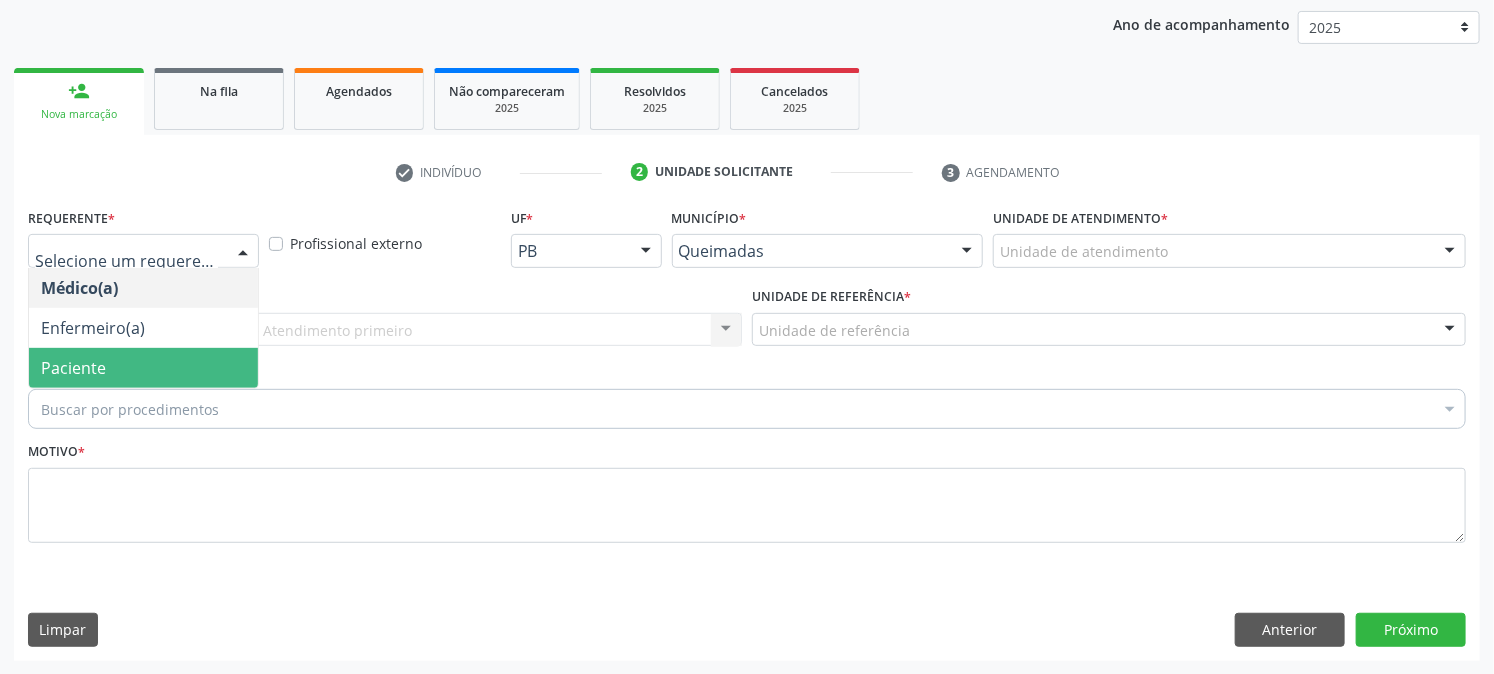 click on "Paciente" at bounding box center (143, 368) 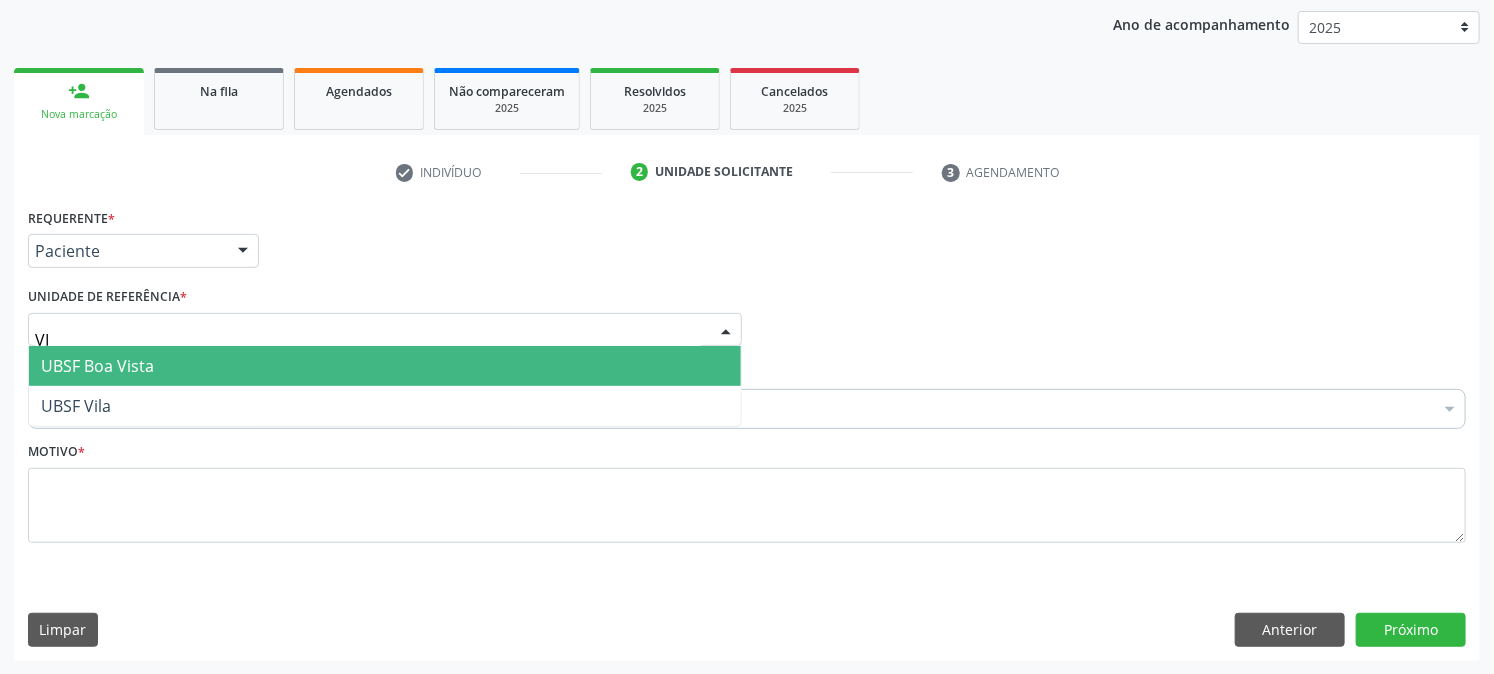 type on "VIL" 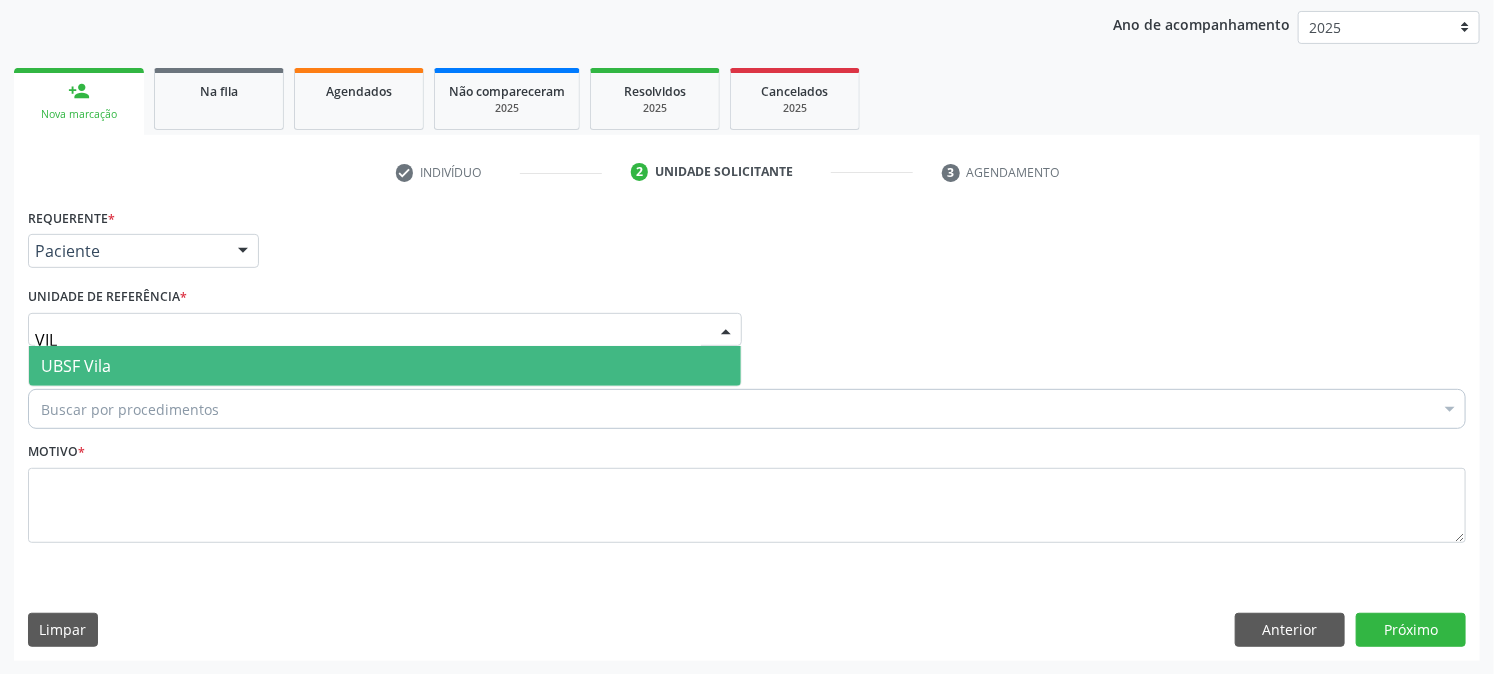 click on "UBSF Vila" at bounding box center (385, 366) 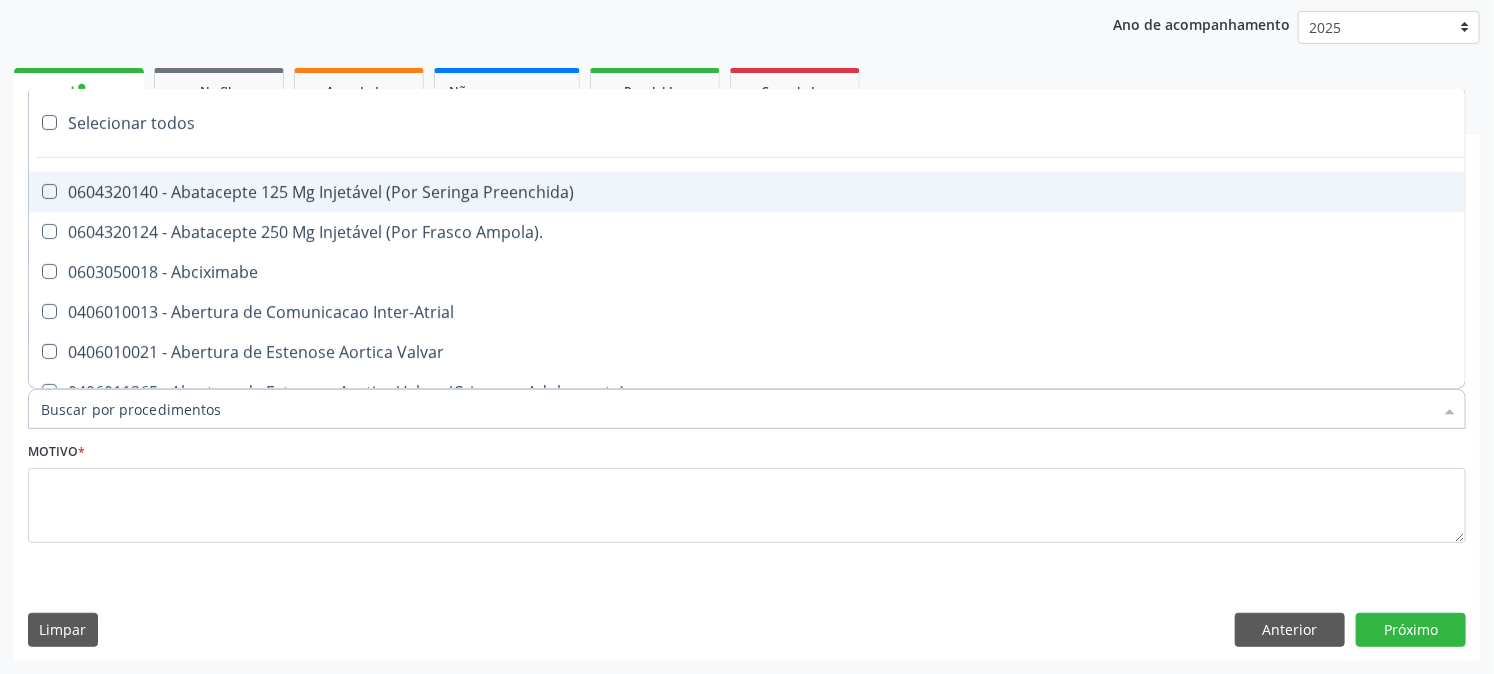 paste on "ULTRASSONOGRAFIA OBSTETRICA" 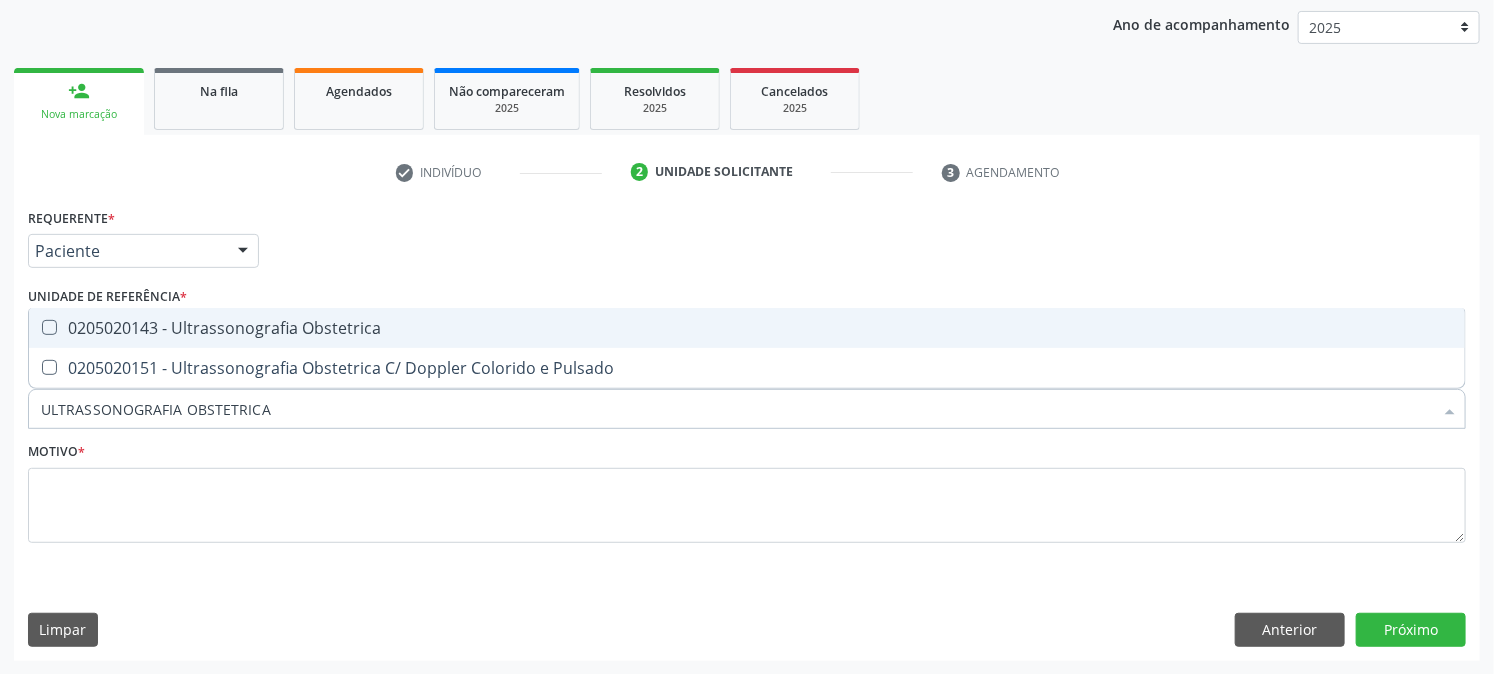 click on "0205020143 - Ultrassonografia Obstetrica" at bounding box center (747, 328) 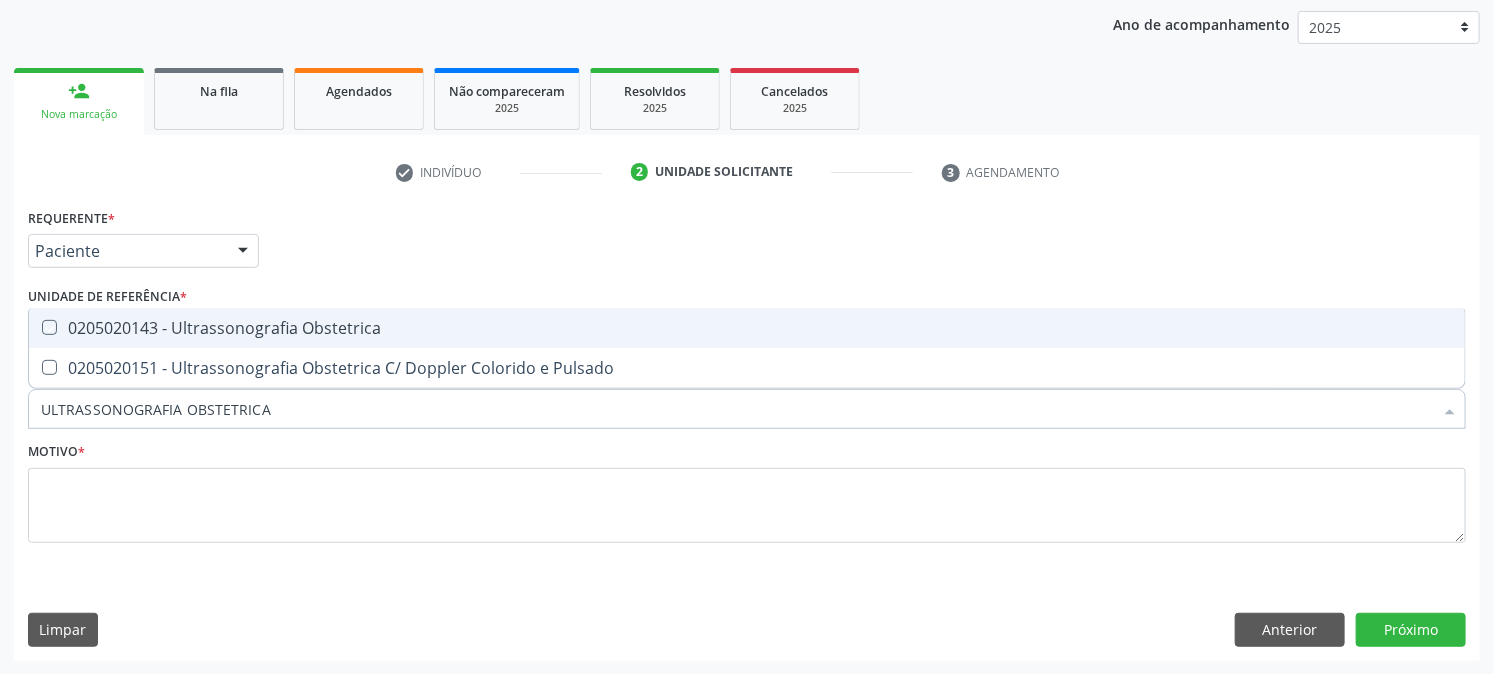 checkbox on "true" 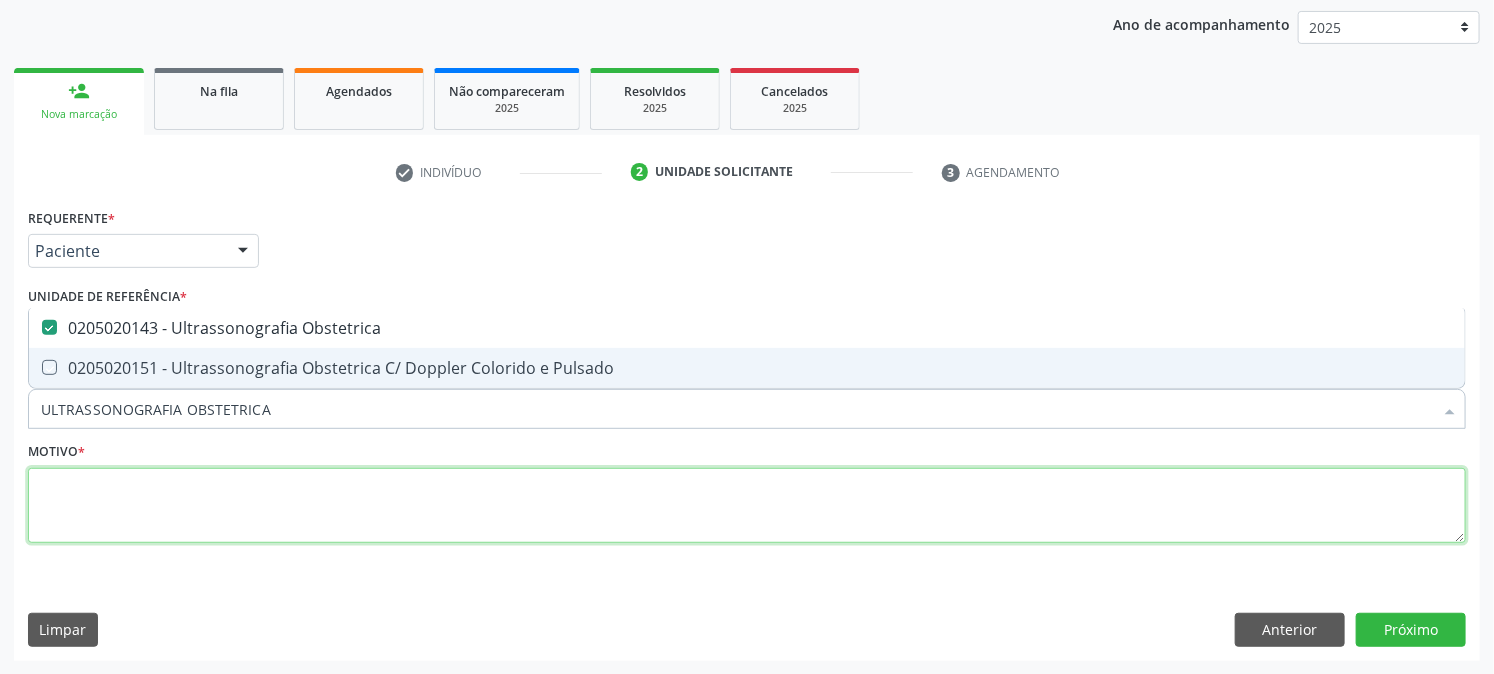 click at bounding box center (747, 506) 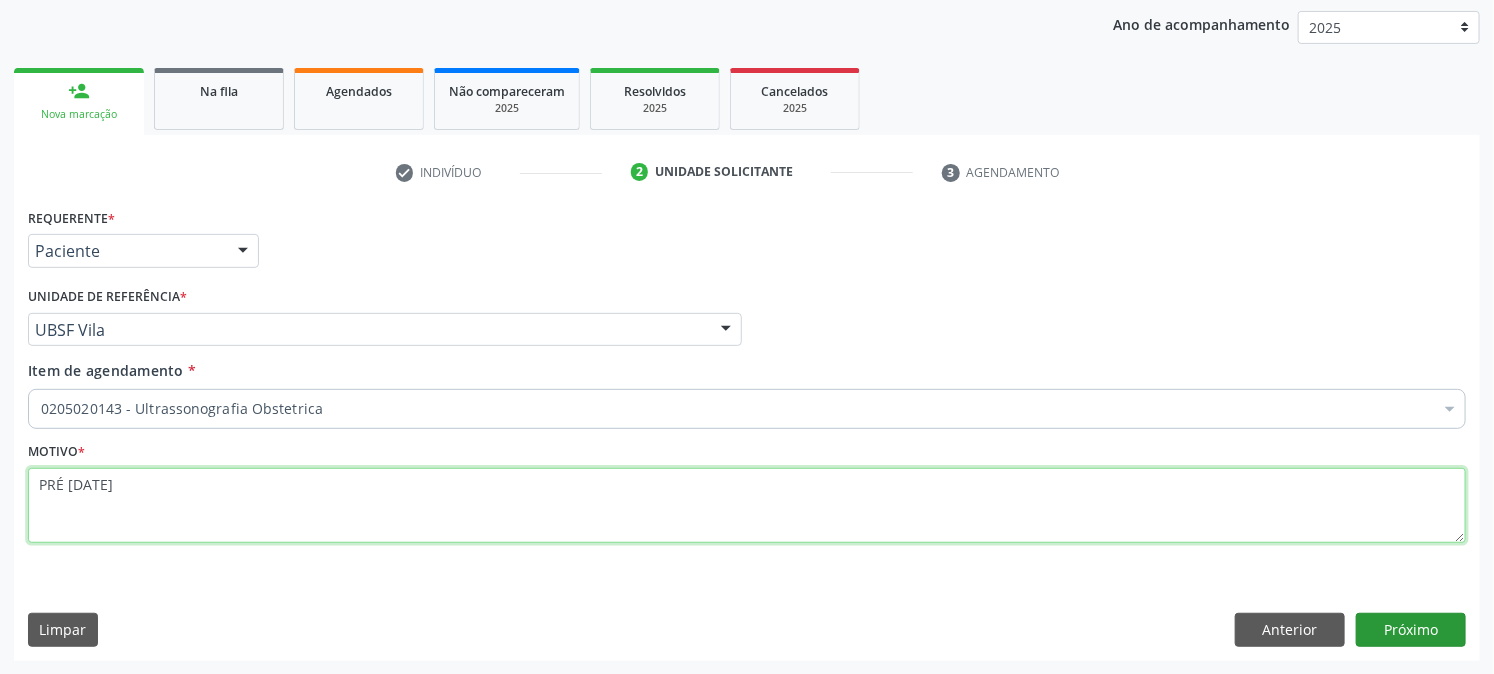 type on "PRÉ [DATE]" 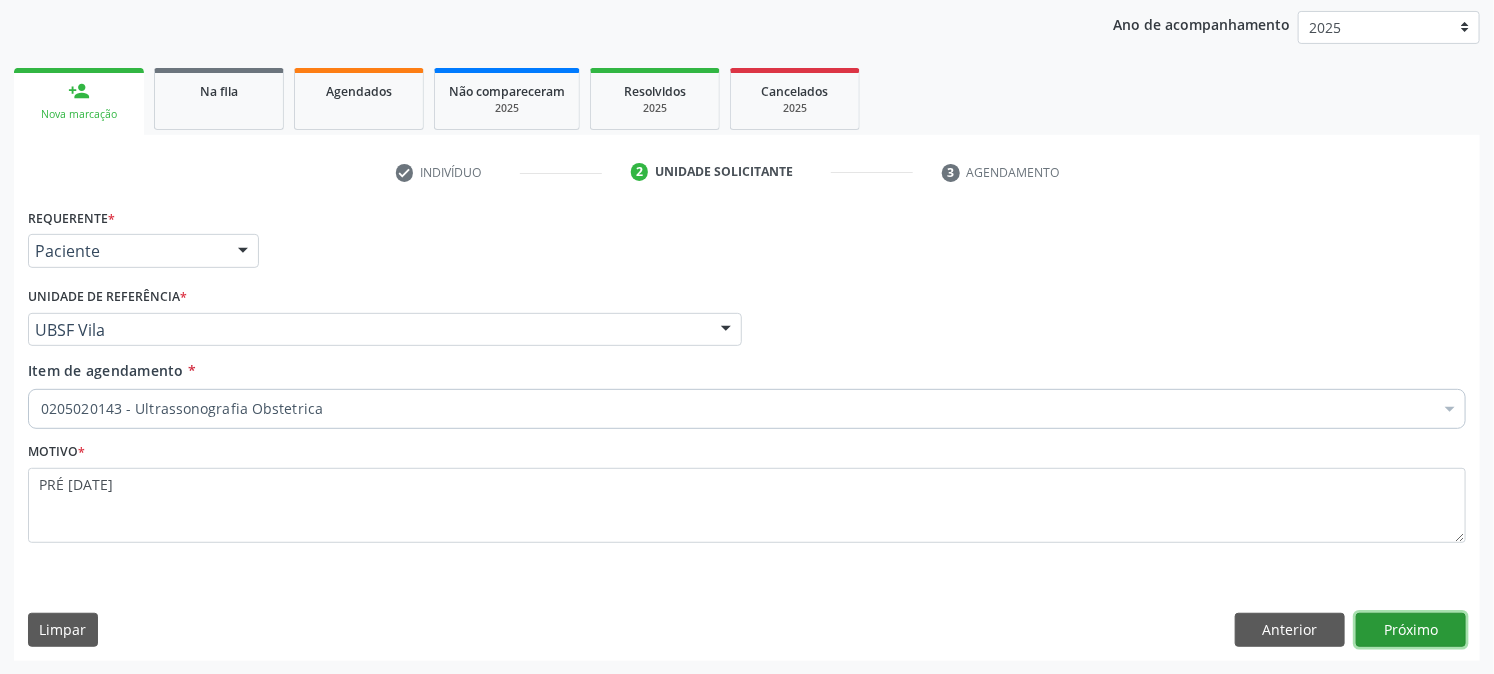 click on "Próximo" at bounding box center (1411, 630) 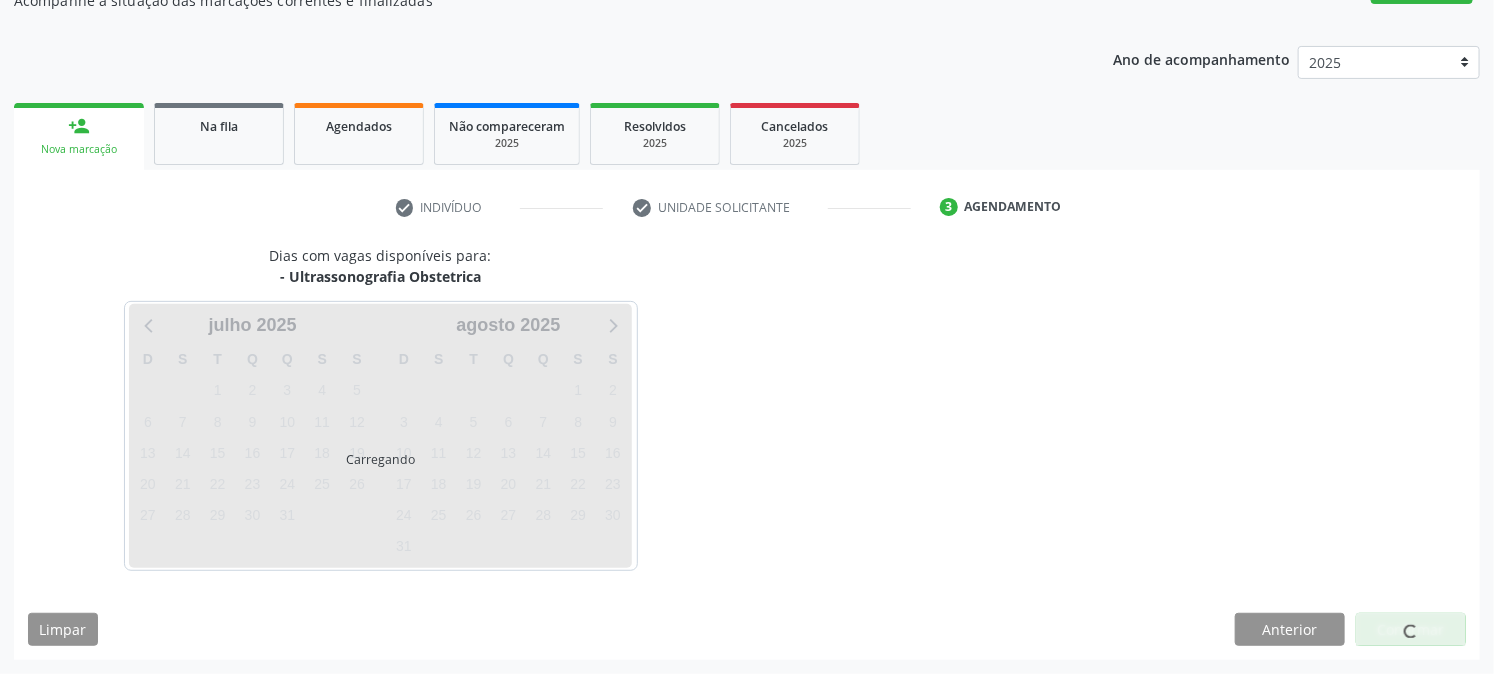 scroll, scrollTop: 195, scrollLeft: 0, axis: vertical 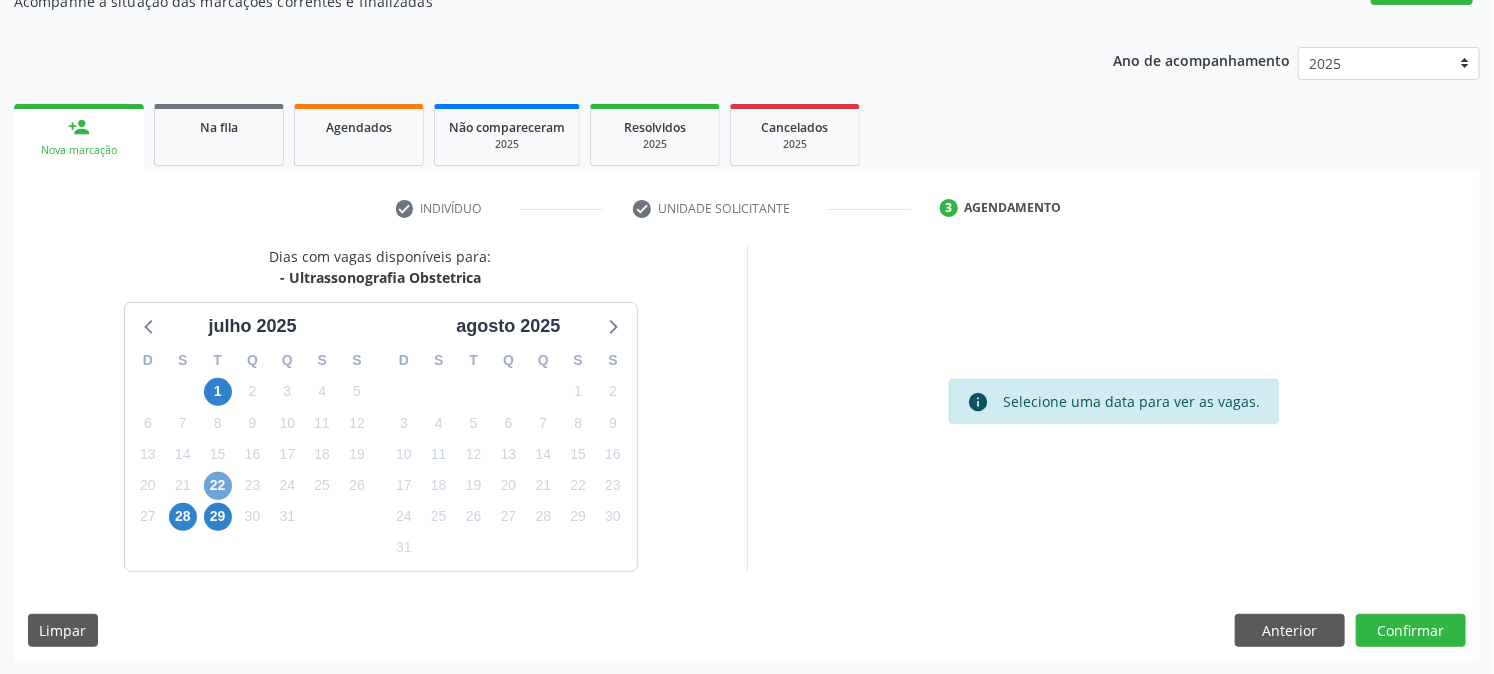 click on "22" at bounding box center [218, 486] 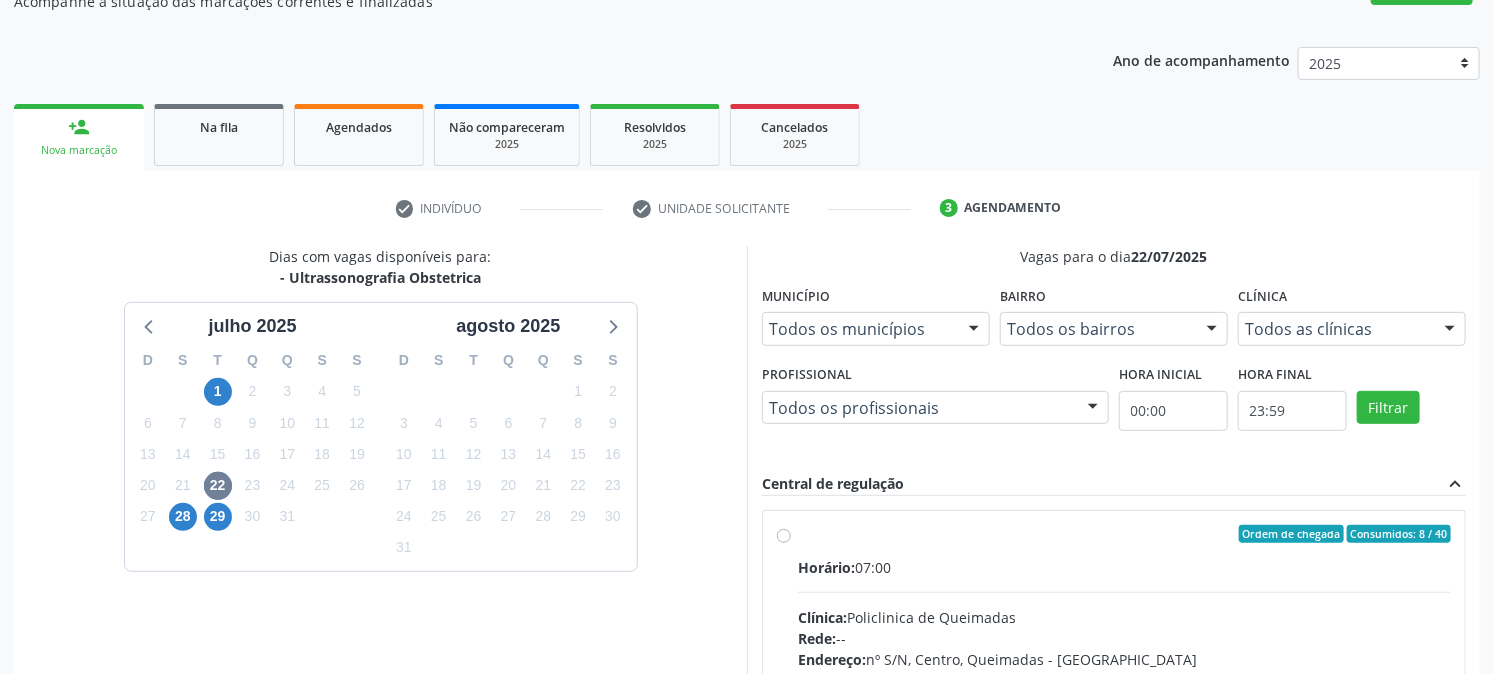 click on "Ordem de chegada
Consumidos: 8 / 40
Horário:   07:00
Clínica:  Policlinica de Queimadas
Rede:
--
Endereço:   nº S/N, Centro, Queimadas - PB
Telefone:   --
Profissional:
--
Informações adicionais sobre o atendimento
Idade de atendimento:
Sem restrição
Gênero(s) atendido(s):
Sem restrição
Informações adicionais:
--" at bounding box center [1114, 678] 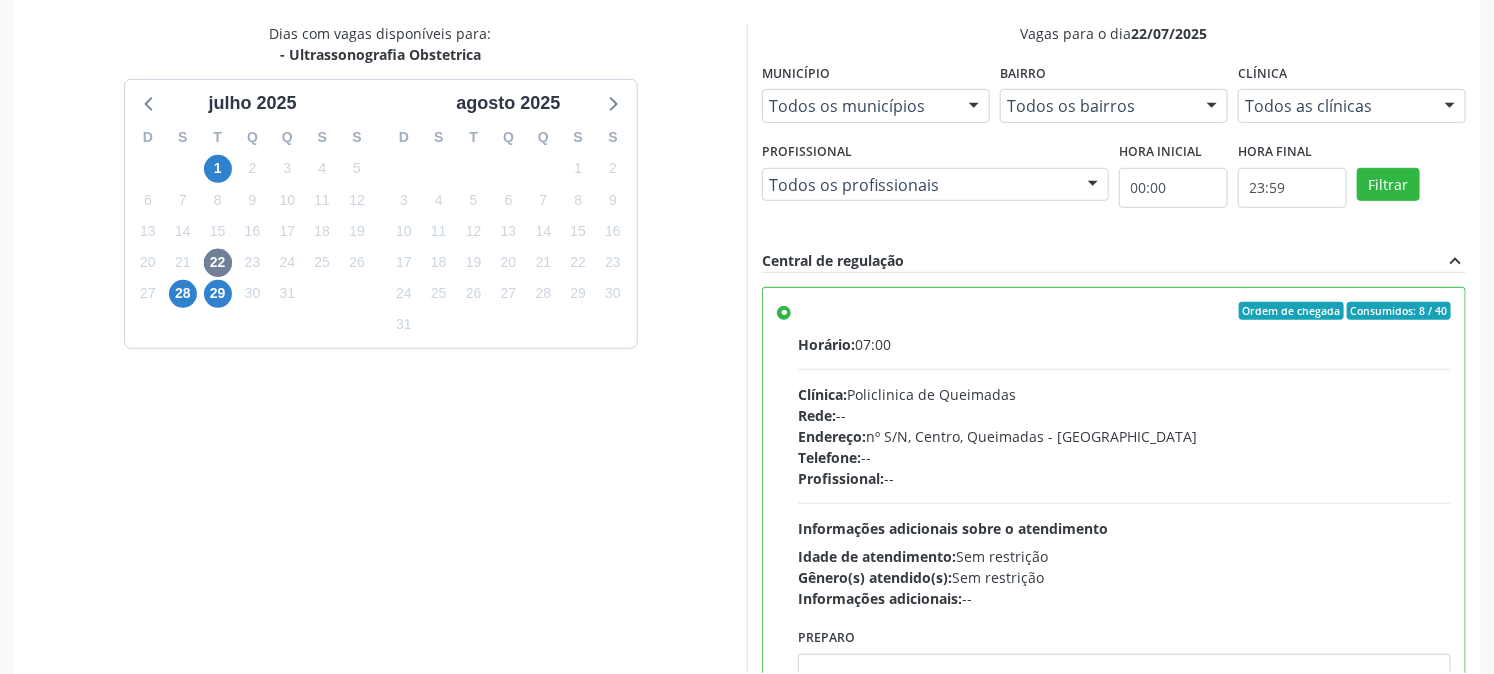 scroll, scrollTop: 520, scrollLeft: 0, axis: vertical 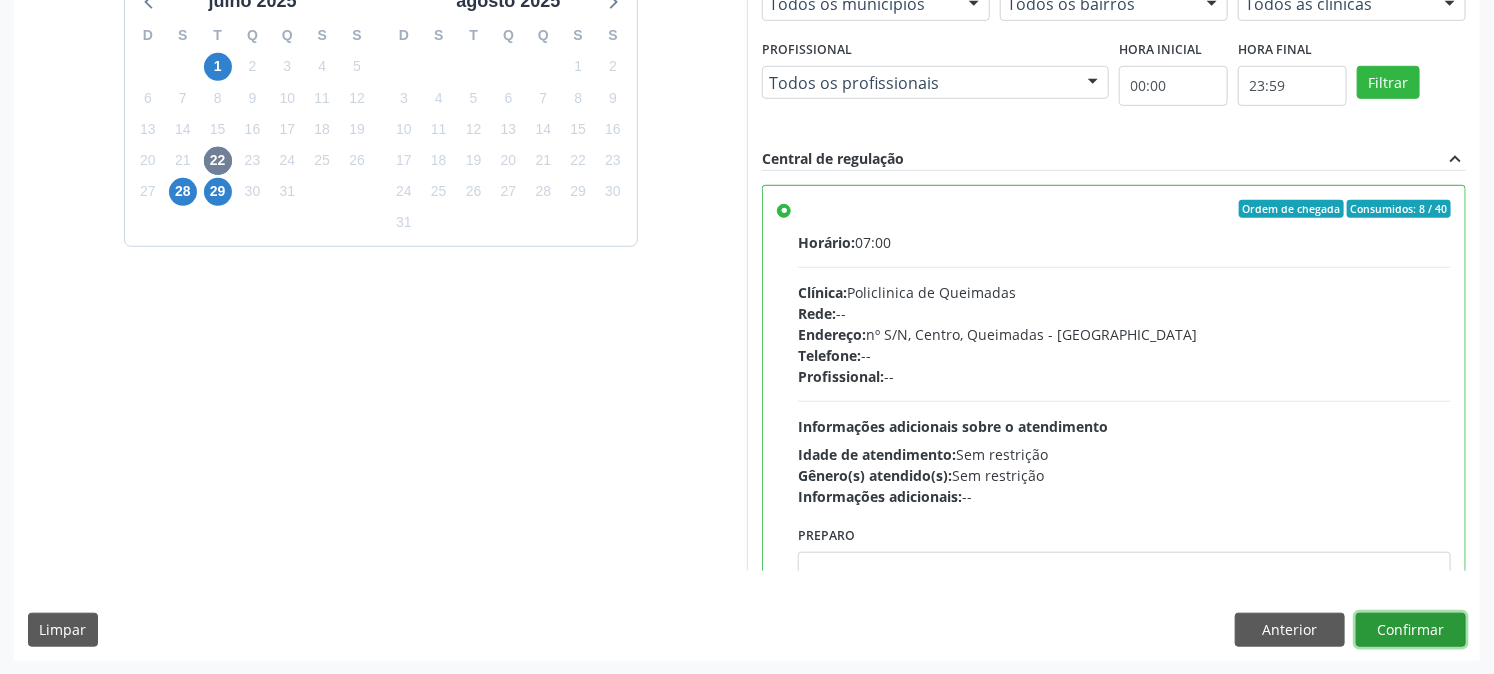click on "Confirmar" at bounding box center [1411, 630] 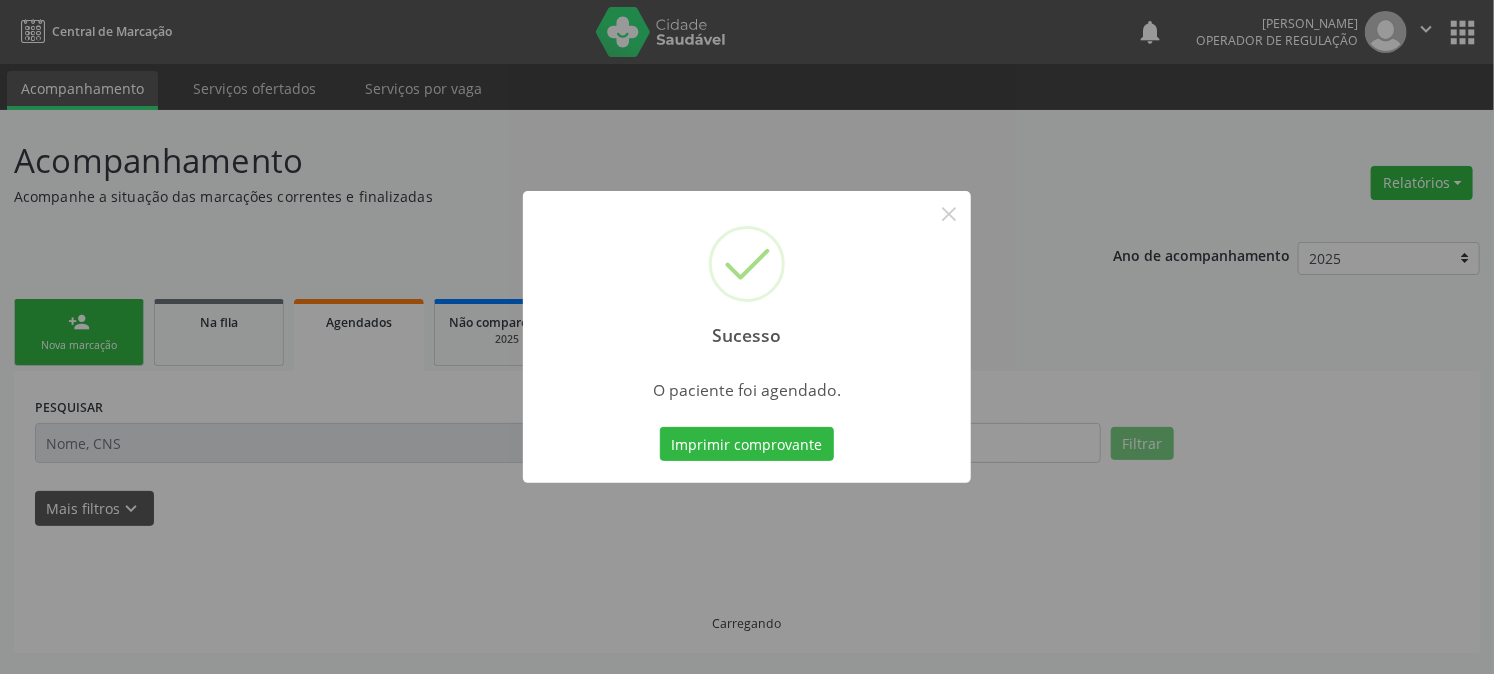 scroll, scrollTop: 0, scrollLeft: 0, axis: both 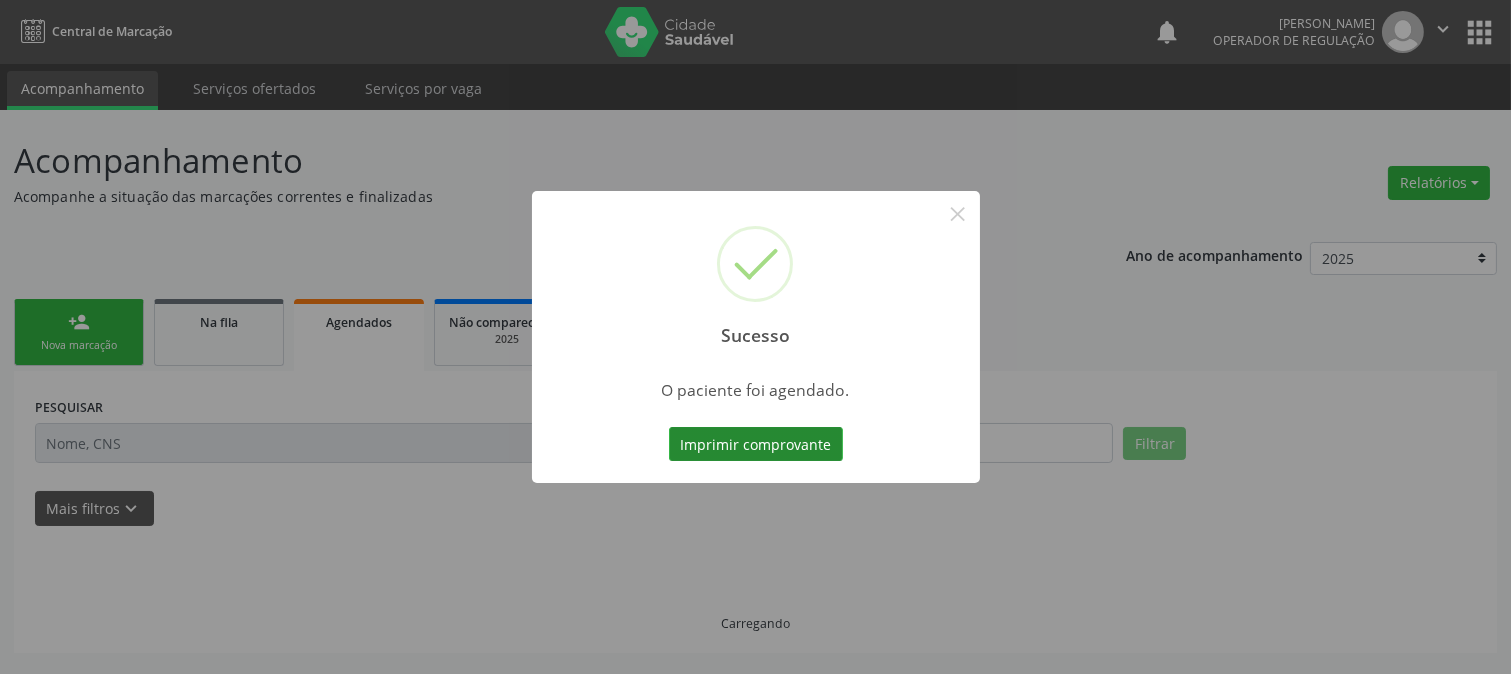 click on "Imprimir comprovante" at bounding box center (756, 444) 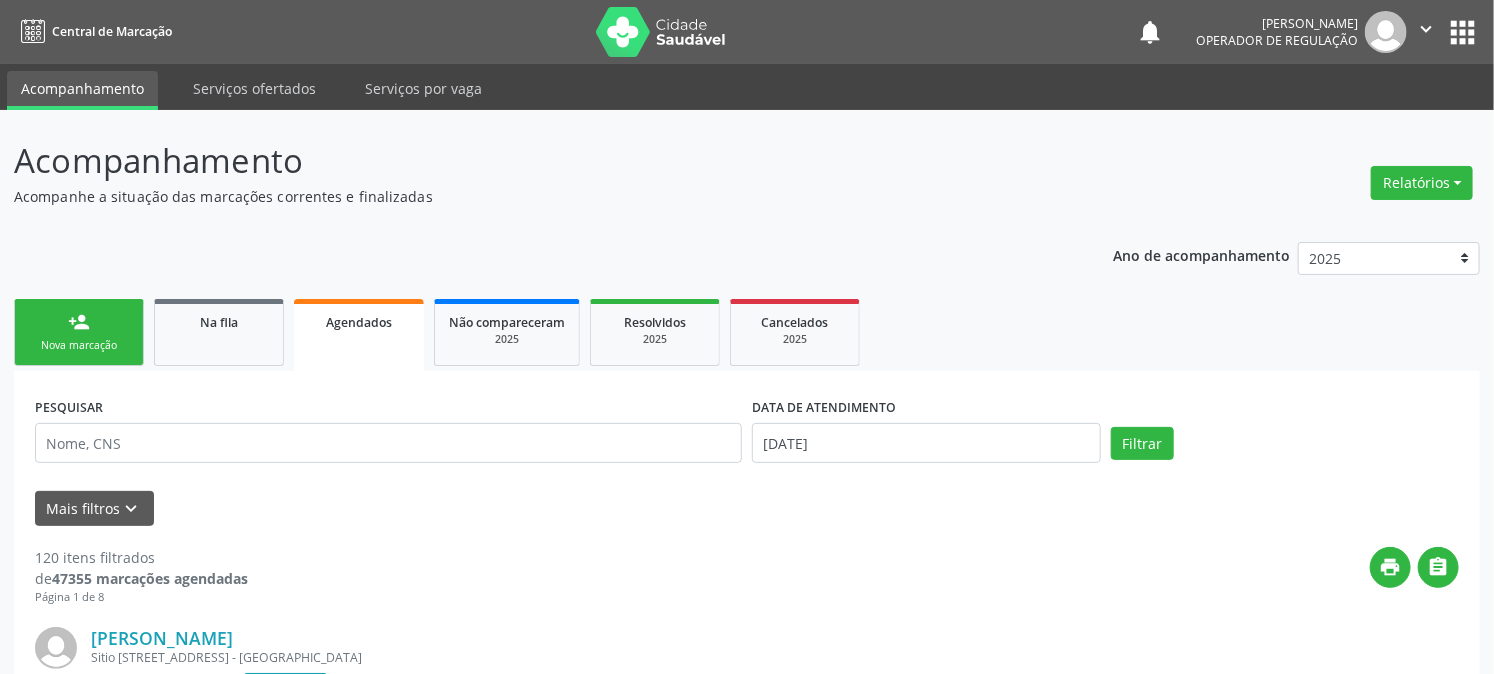 drag, startPoint x: 63, startPoint y: 323, endPoint x: 94, endPoint y: 360, distance: 48.270073 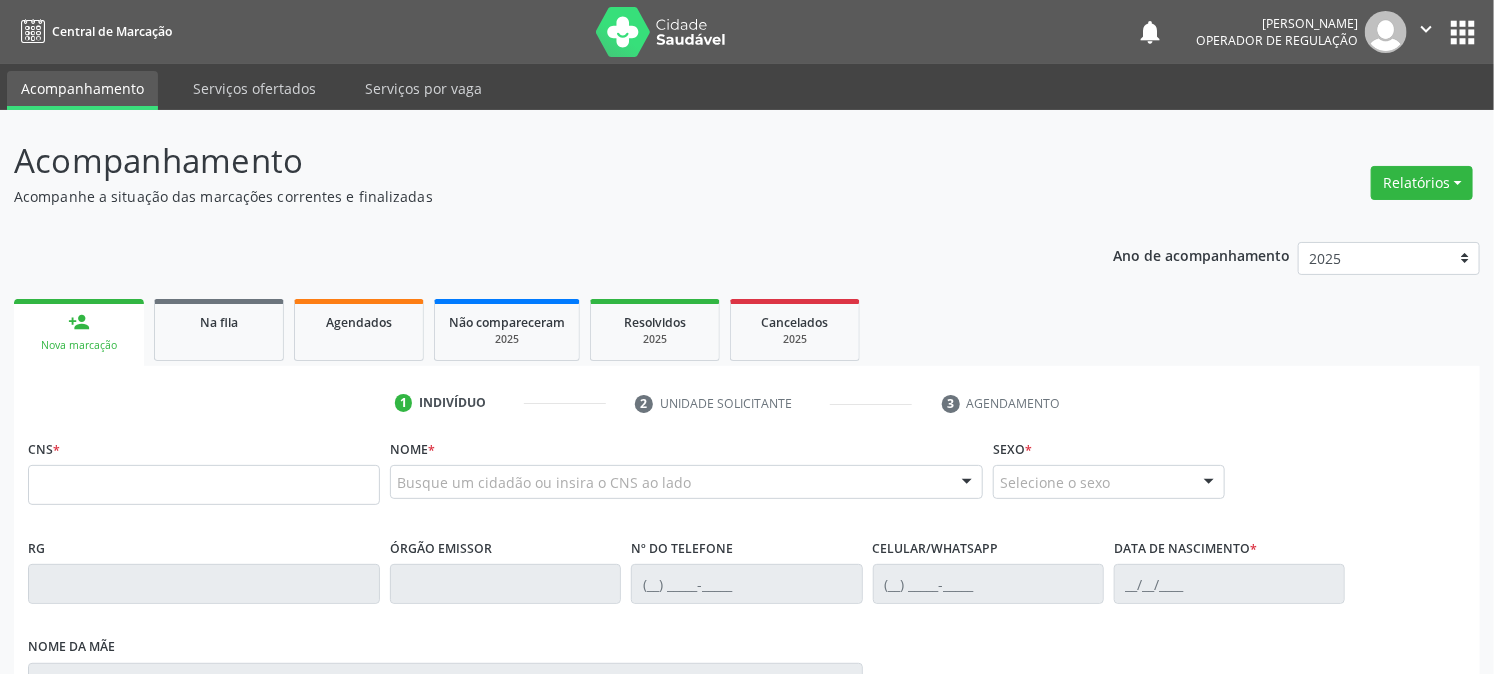 click on "CNS
*" at bounding box center (204, 469) 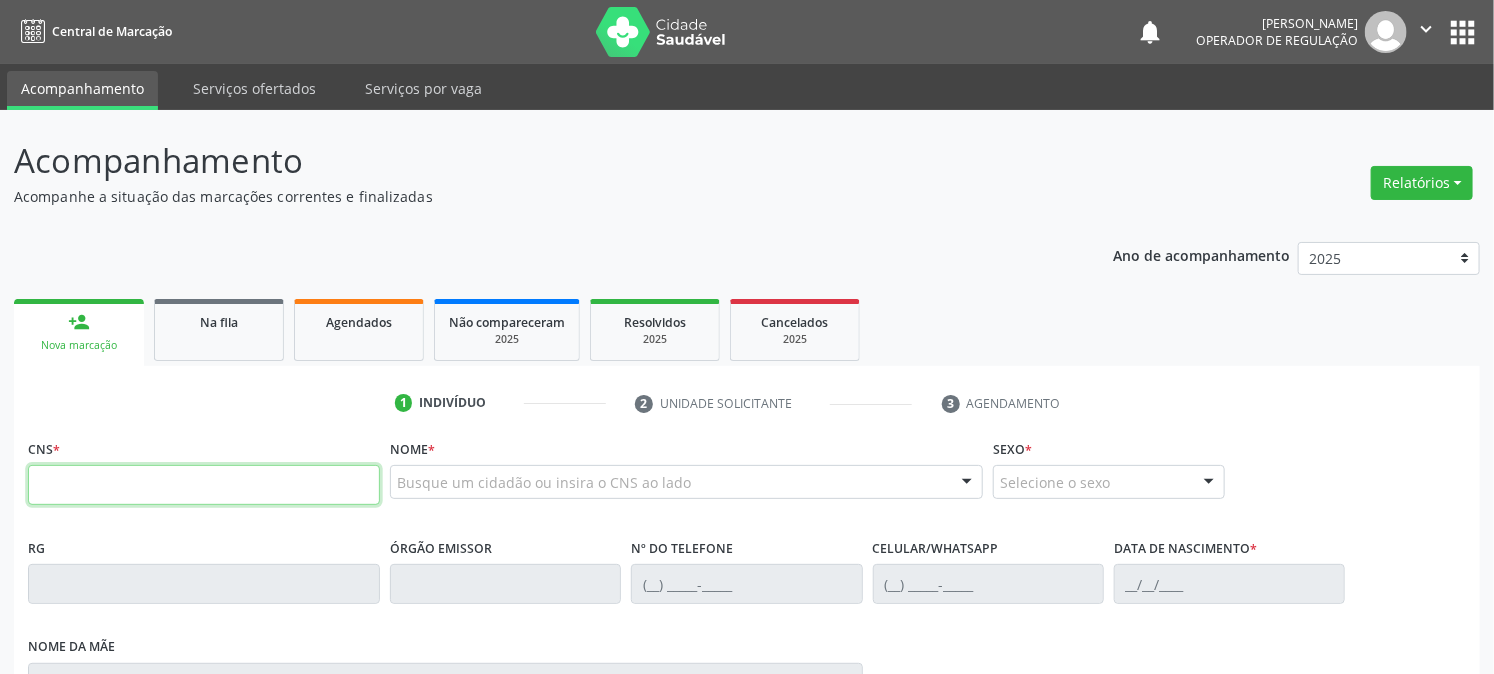 click at bounding box center [204, 485] 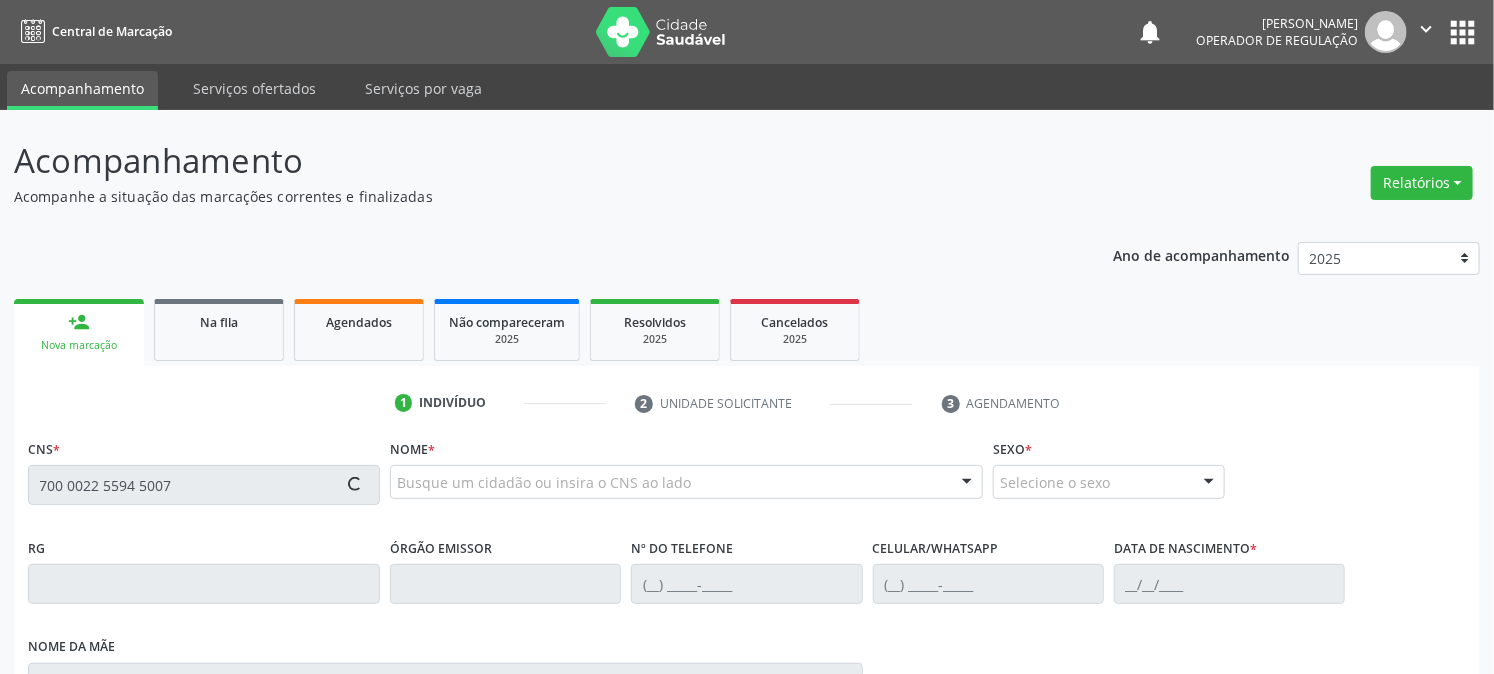 type on "700 0022 5594 5007" 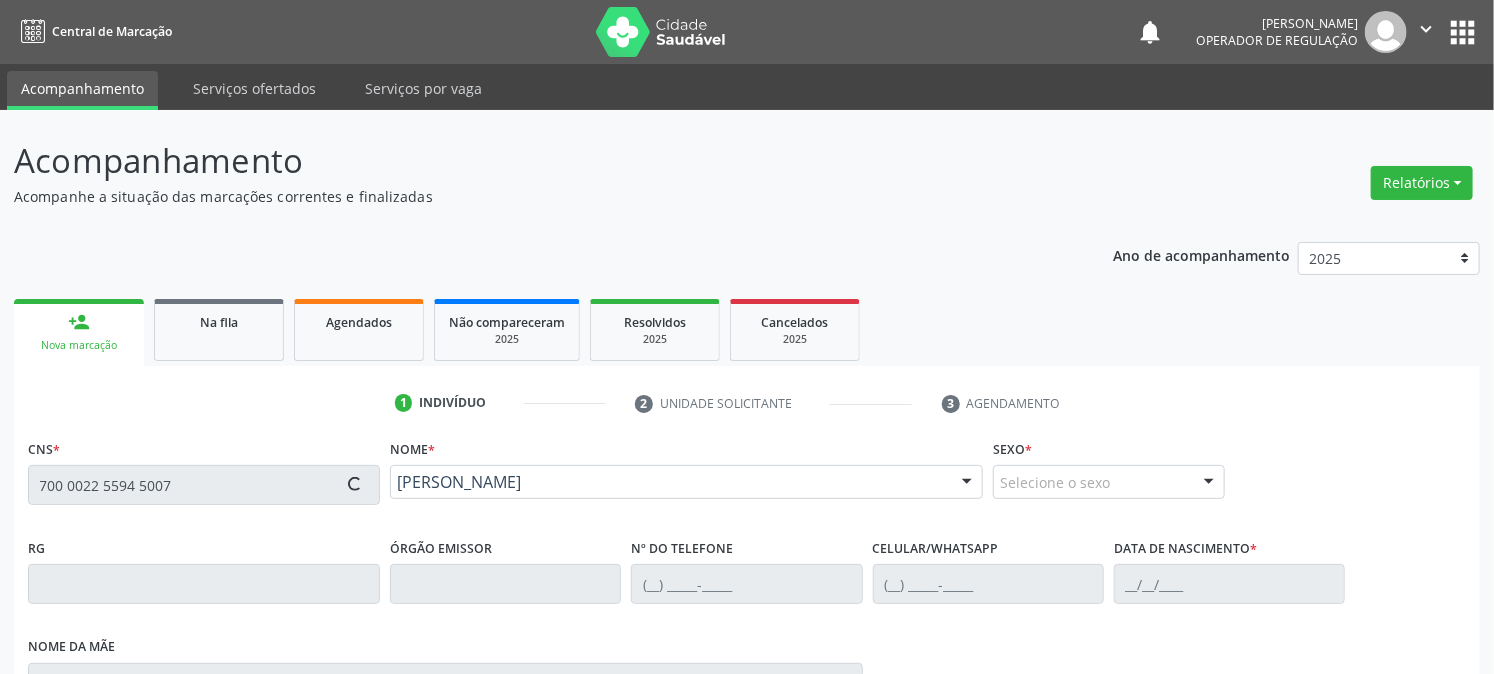 type on "[PHONE_NUMBER]" 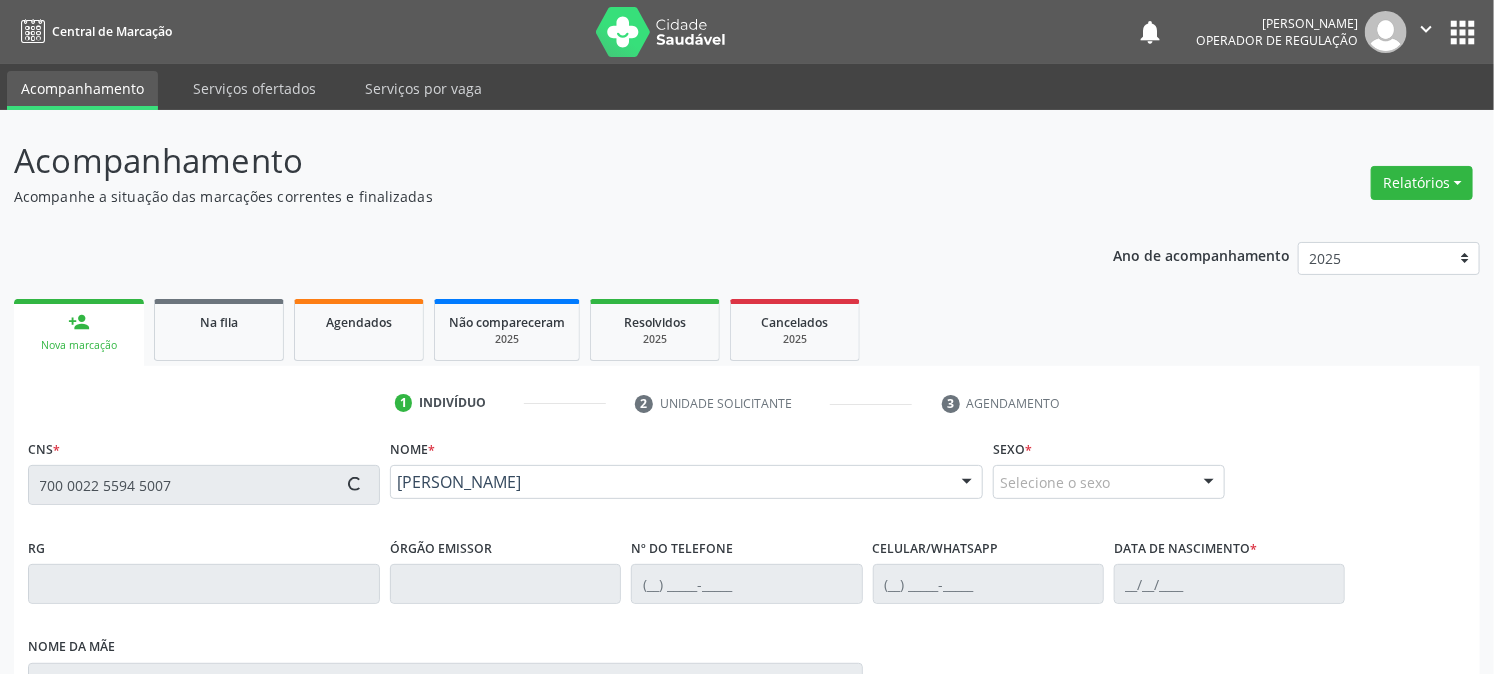 type on "[PHONE_NUMBER]" 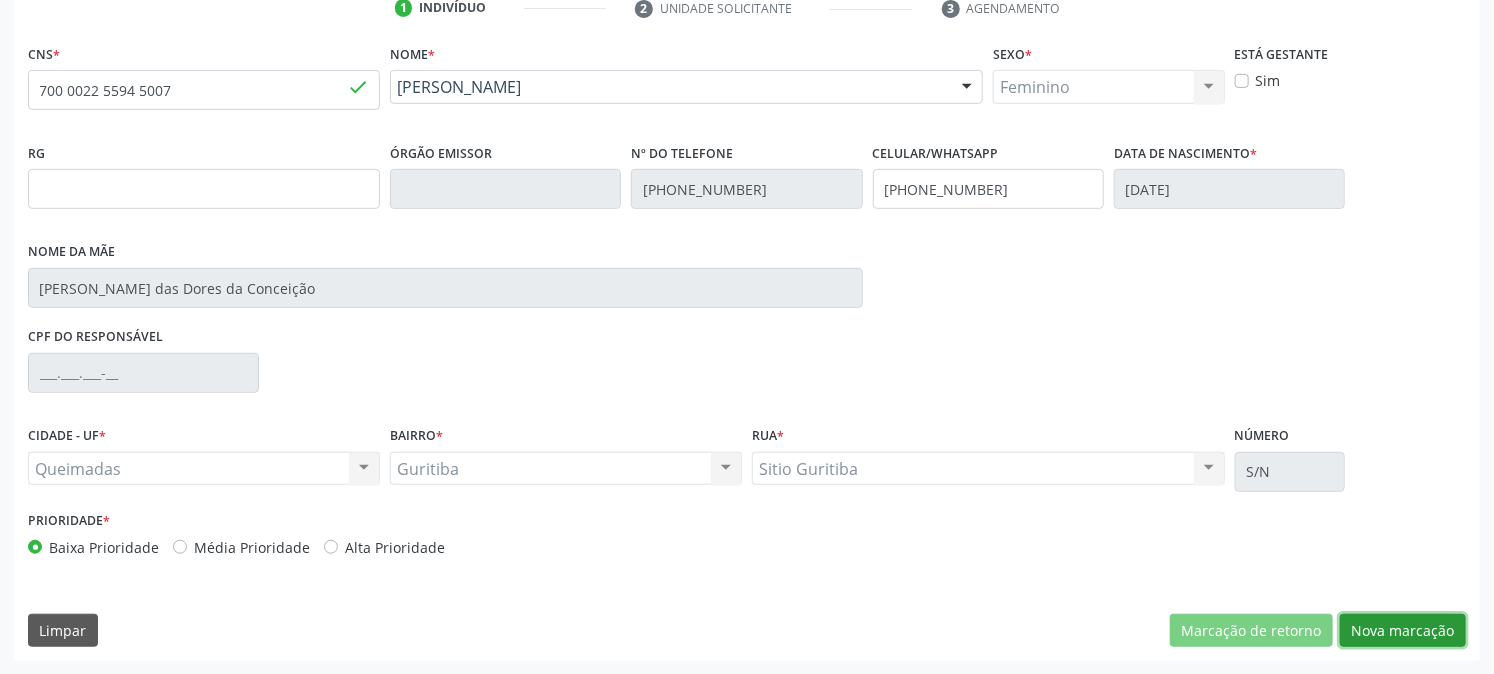 click on "Nova marcação" at bounding box center [1403, 631] 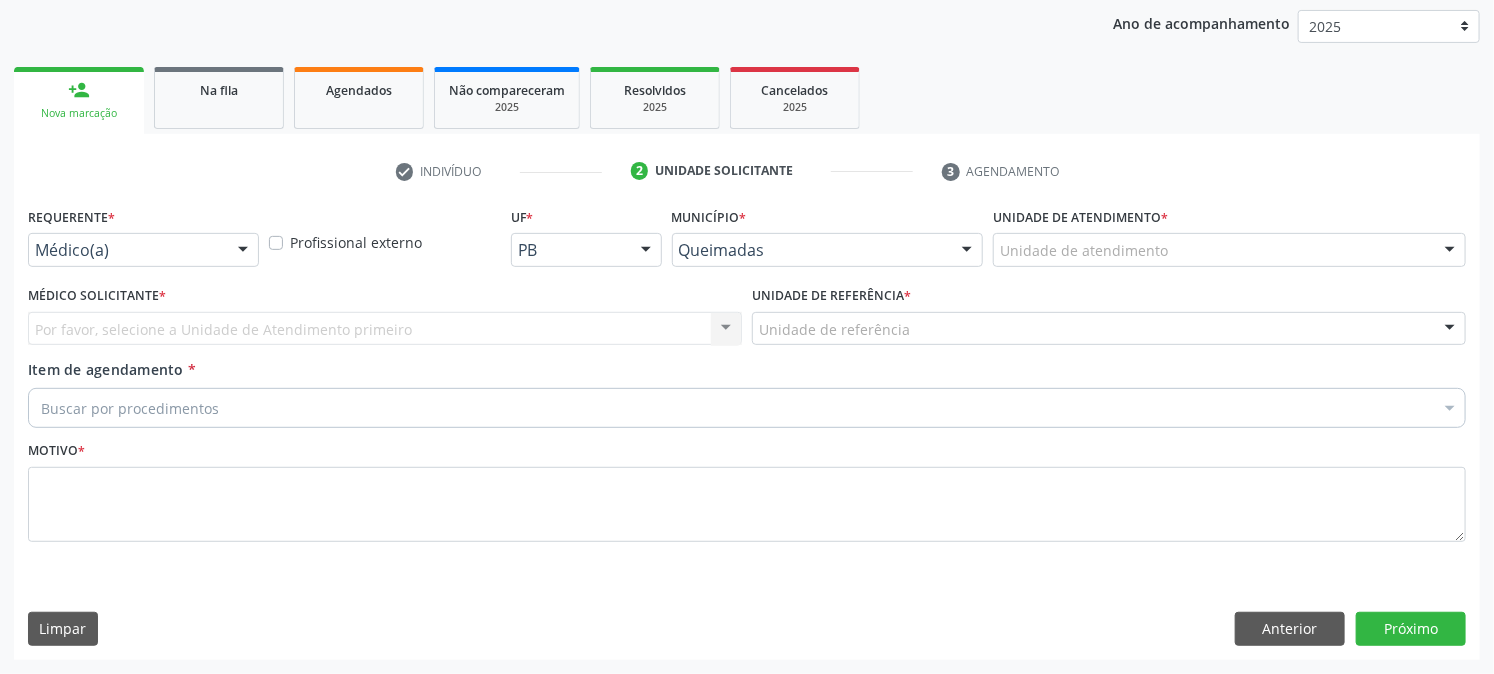 scroll, scrollTop: 231, scrollLeft: 0, axis: vertical 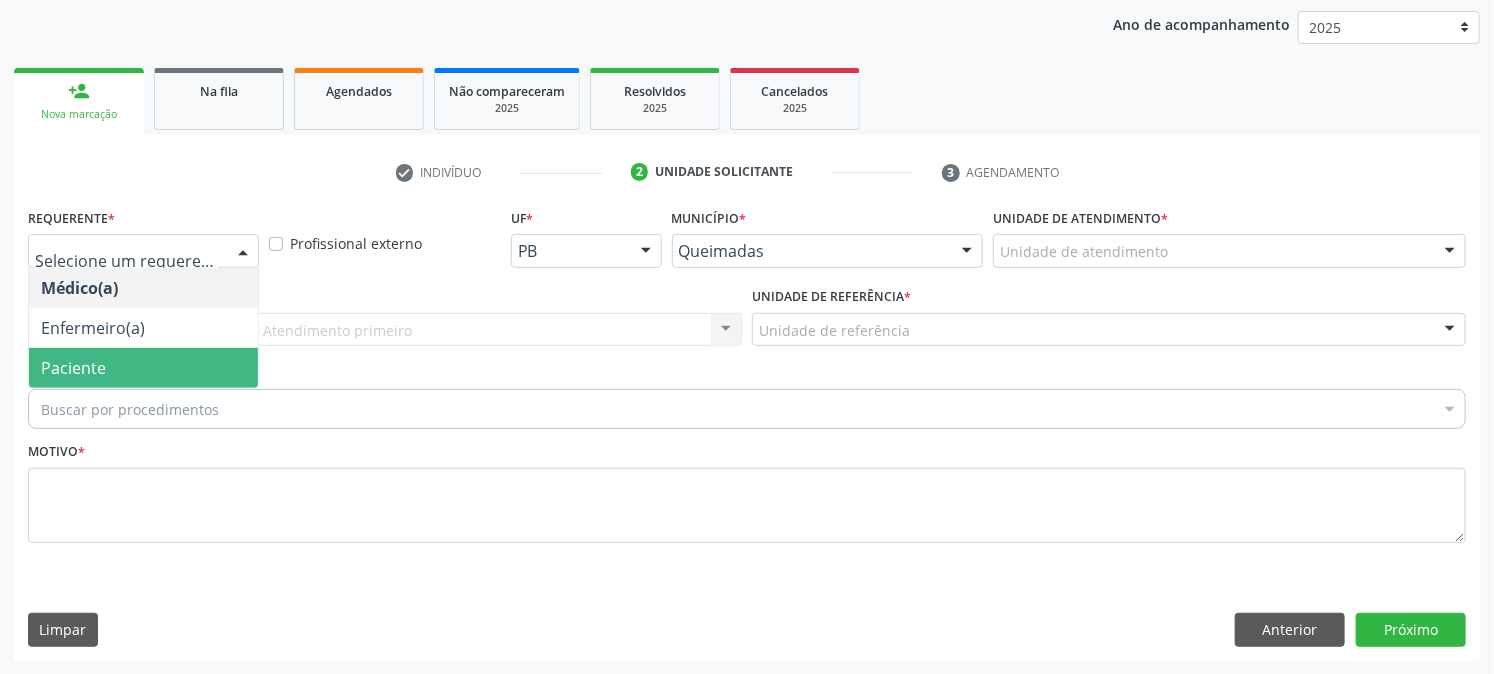 click on "Paciente" at bounding box center [143, 368] 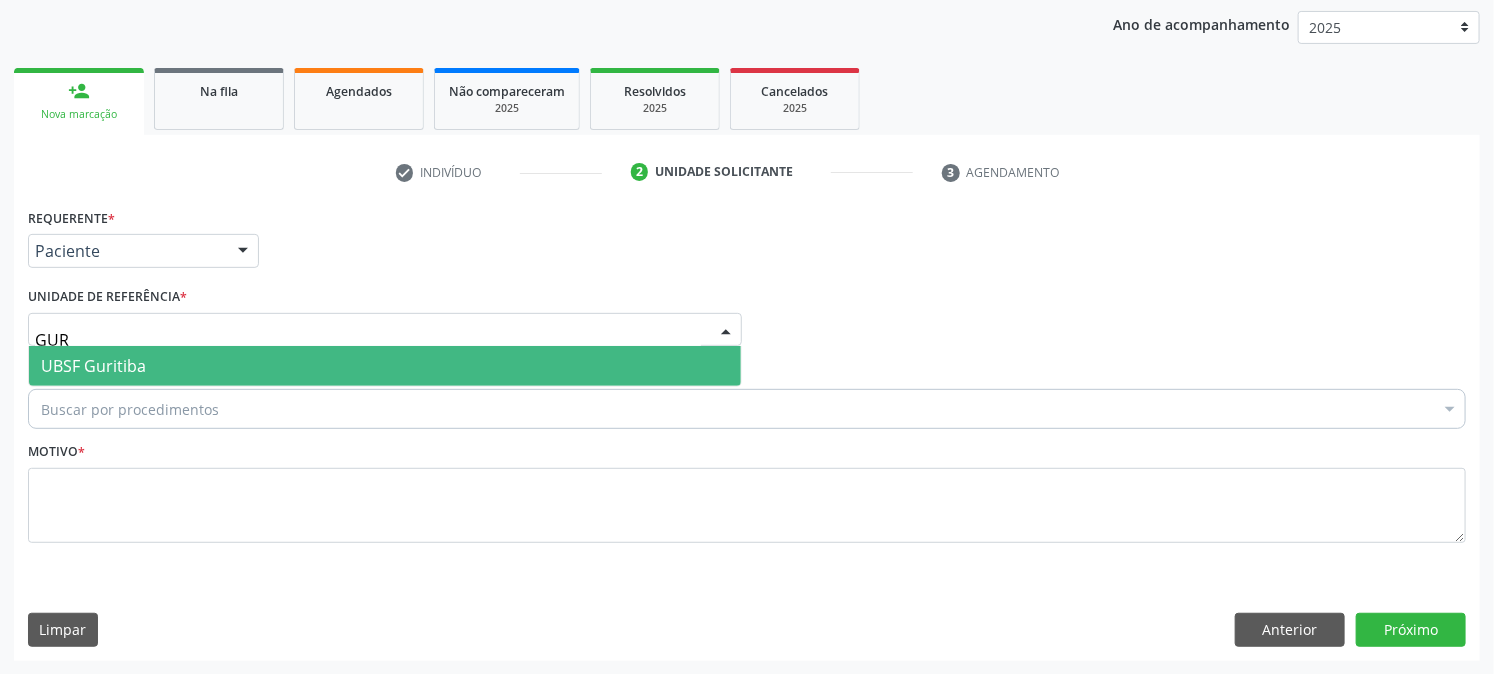 type on "GURI" 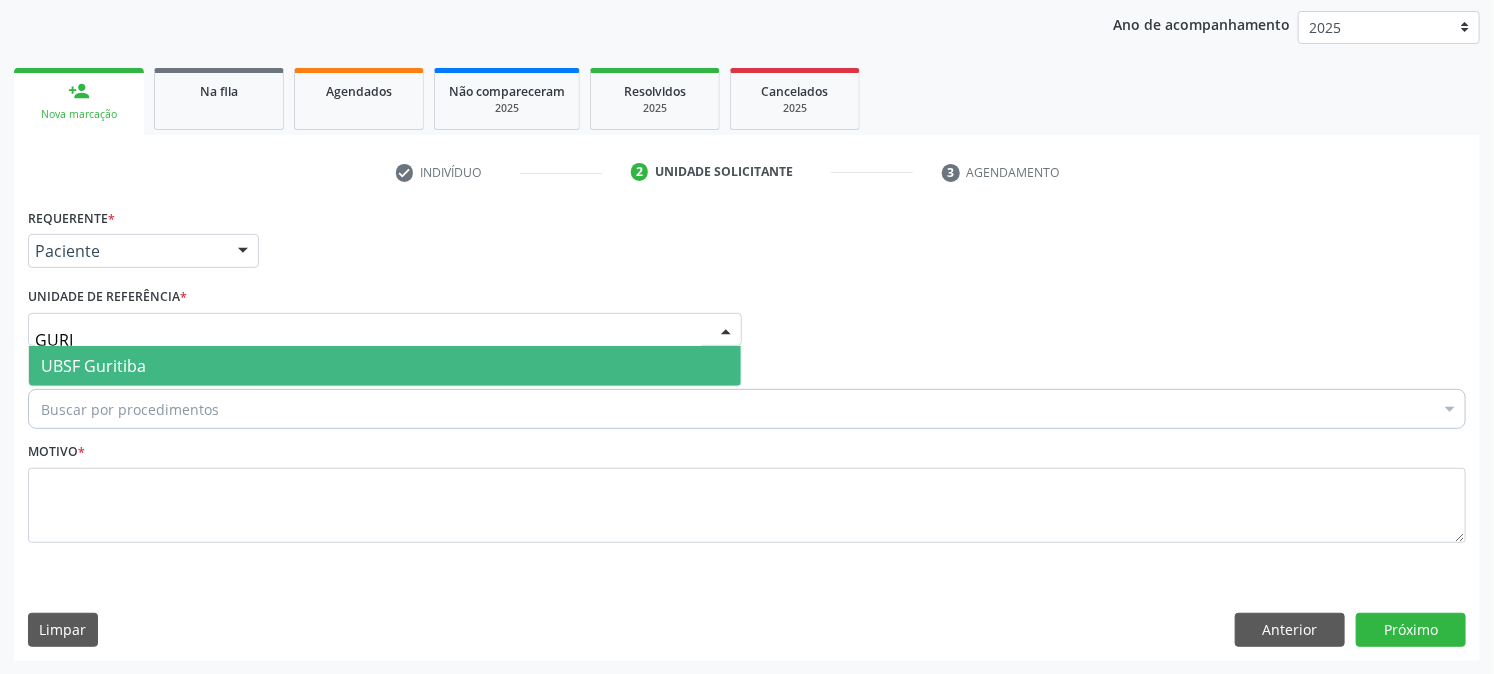 click on "UBSF Guritiba" at bounding box center [93, 366] 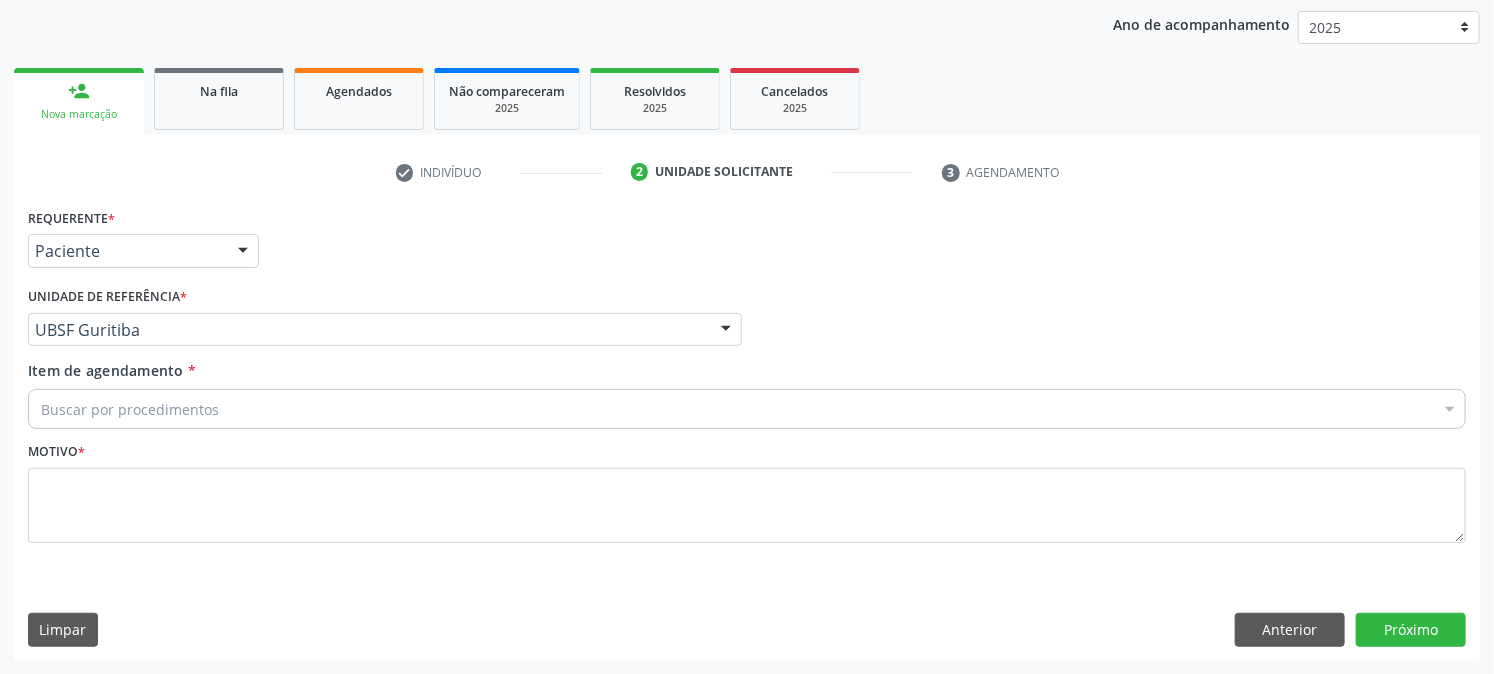 click on "Item de agendamento
*
Buscar por procedimentos
Selecionar todos
0604320140 - Abatacepte 125 Mg Injetável (Por Seringa Preenchida)
0604320124 - Abatacepte 250 Mg Injetável (Por Frasco Ampola).
0603050018 - Abciximabe
0406010013 - Abertura de Comunicacao Inter-Atrial
0406010021 - Abertura de Estenose Aortica Valvar
0406011265 - Abertura de Estenose Aortica Valvar (Criança e Adolescente)
0406010030 - Abertura de Estenose Pulmonar Valvar
0406011273 - Abertura de Estenose Pulmonar Valvar (Criança e Adolescente)
0301080011 - Abordagem Cognitiva Comportamental do Fumante (Por Atendimento / Paciente)
0307020010 - Acesso A Polpa Dentaria e Medicacao (Por Dente)
0604660030 - Acetazolamida 250 Mg (Por Comprimido)
0202010783 - Acidez Titulável no Leite Humano (Dornic)" at bounding box center [747, 391] 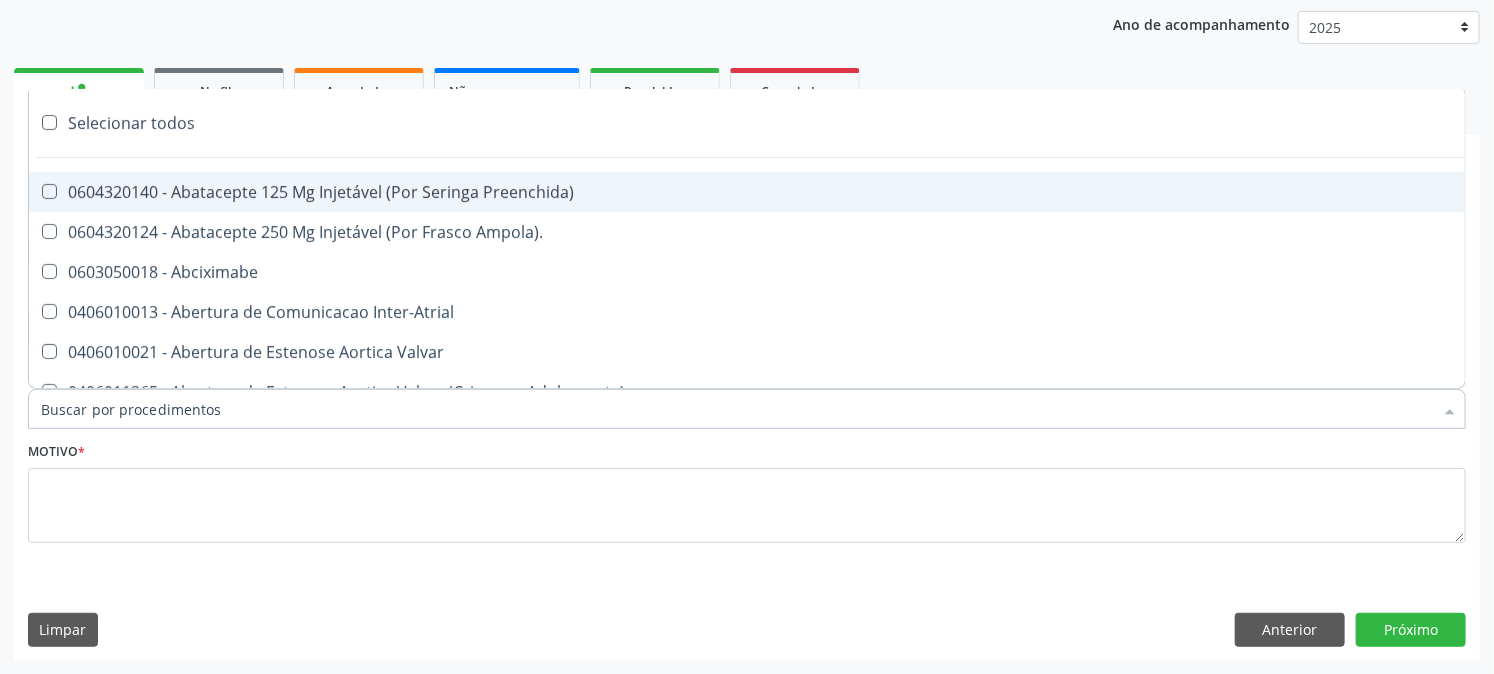 click on "Item de agendamento
*" at bounding box center [737, 409] 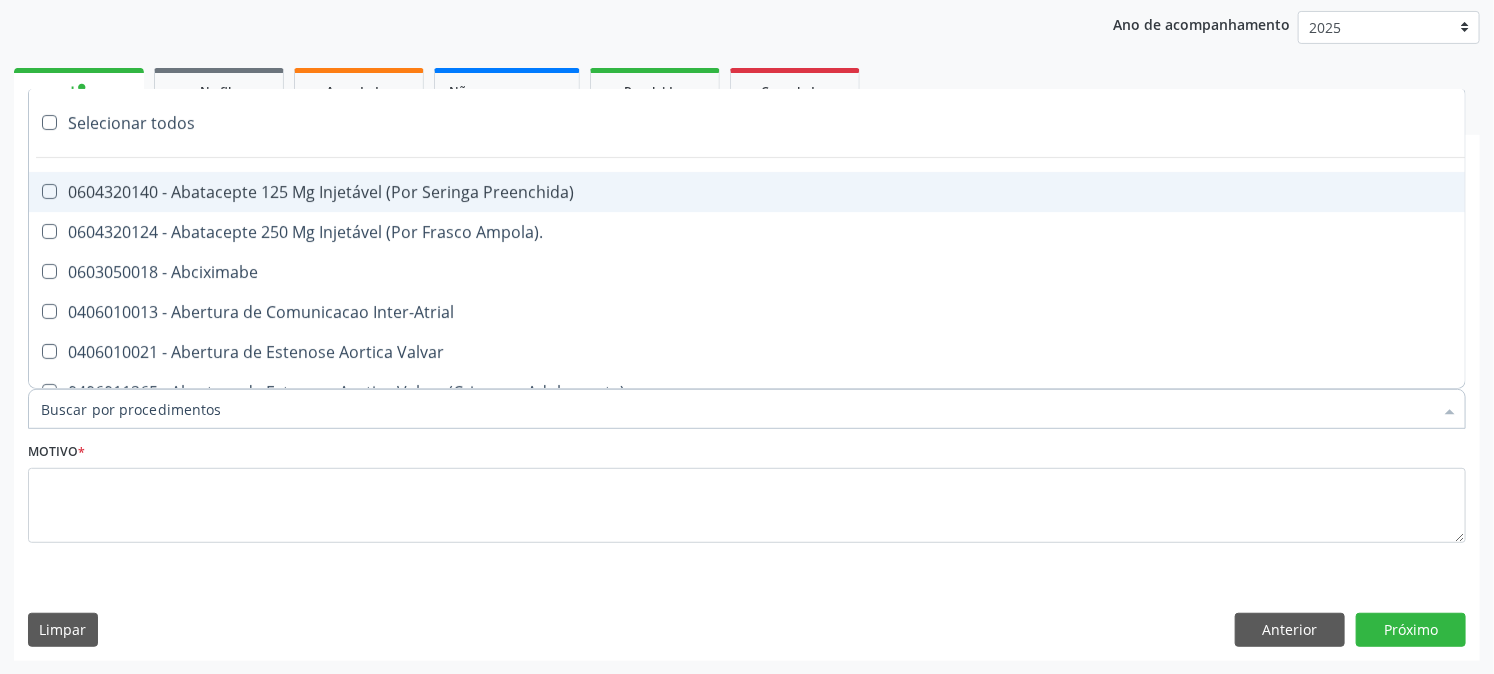 paste on "ULTRASSONOGRAFIA OBSTETRICA" 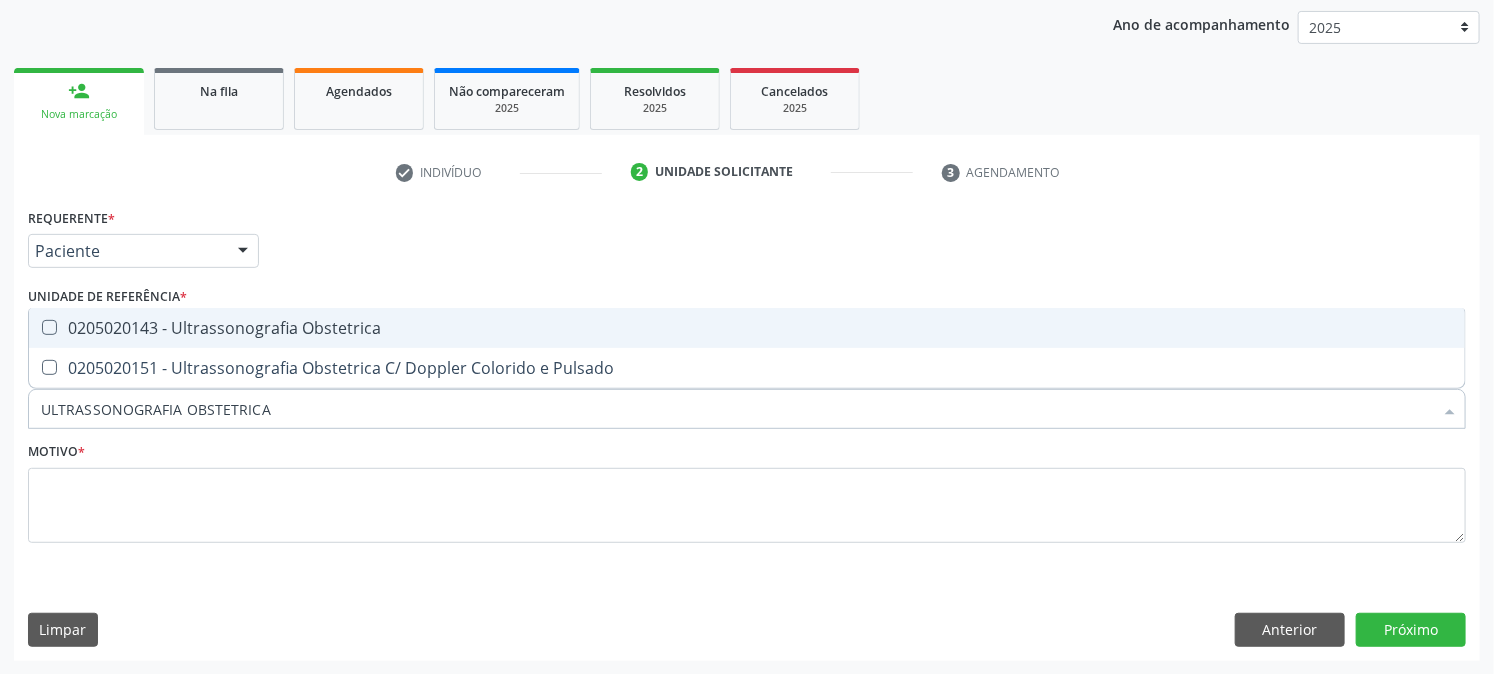 drag, startPoint x: 98, startPoint y: 330, endPoint x: 111, endPoint y: 338, distance: 15.264338 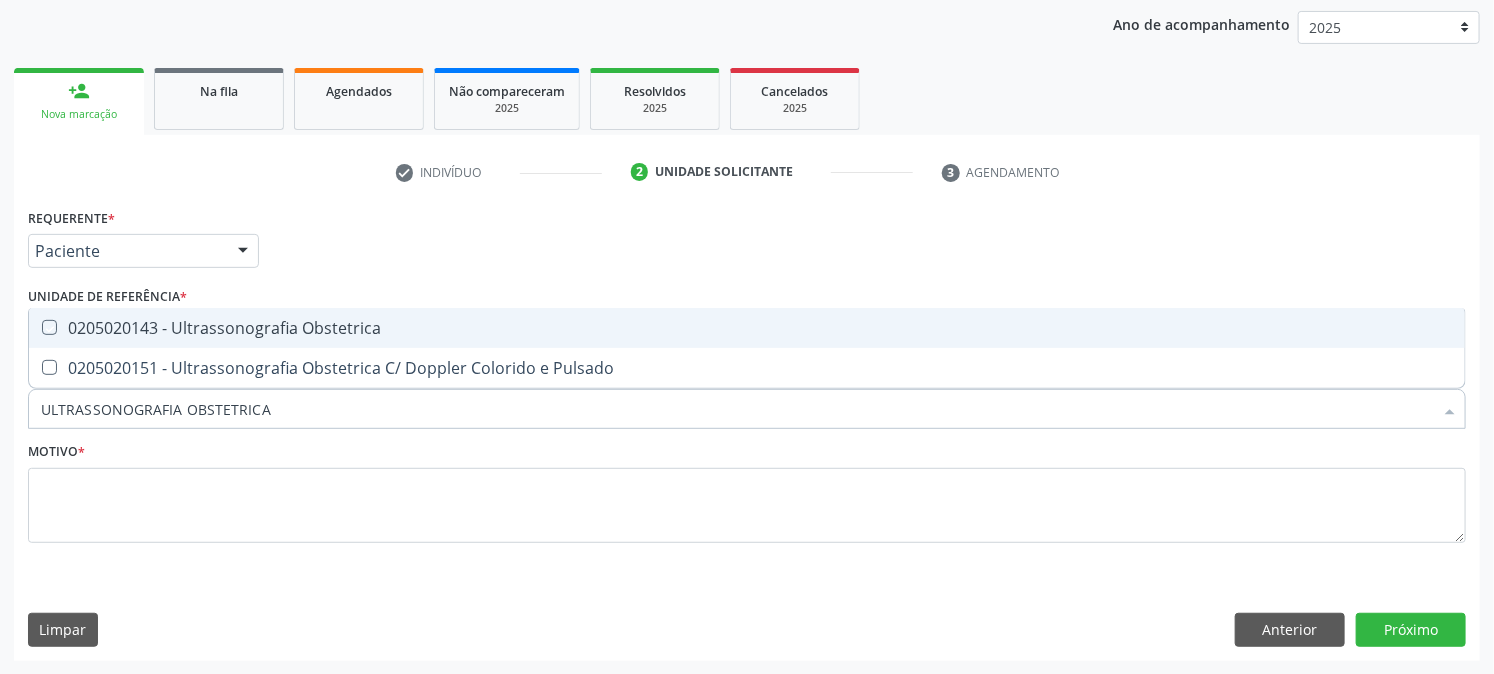 checkbox on "true" 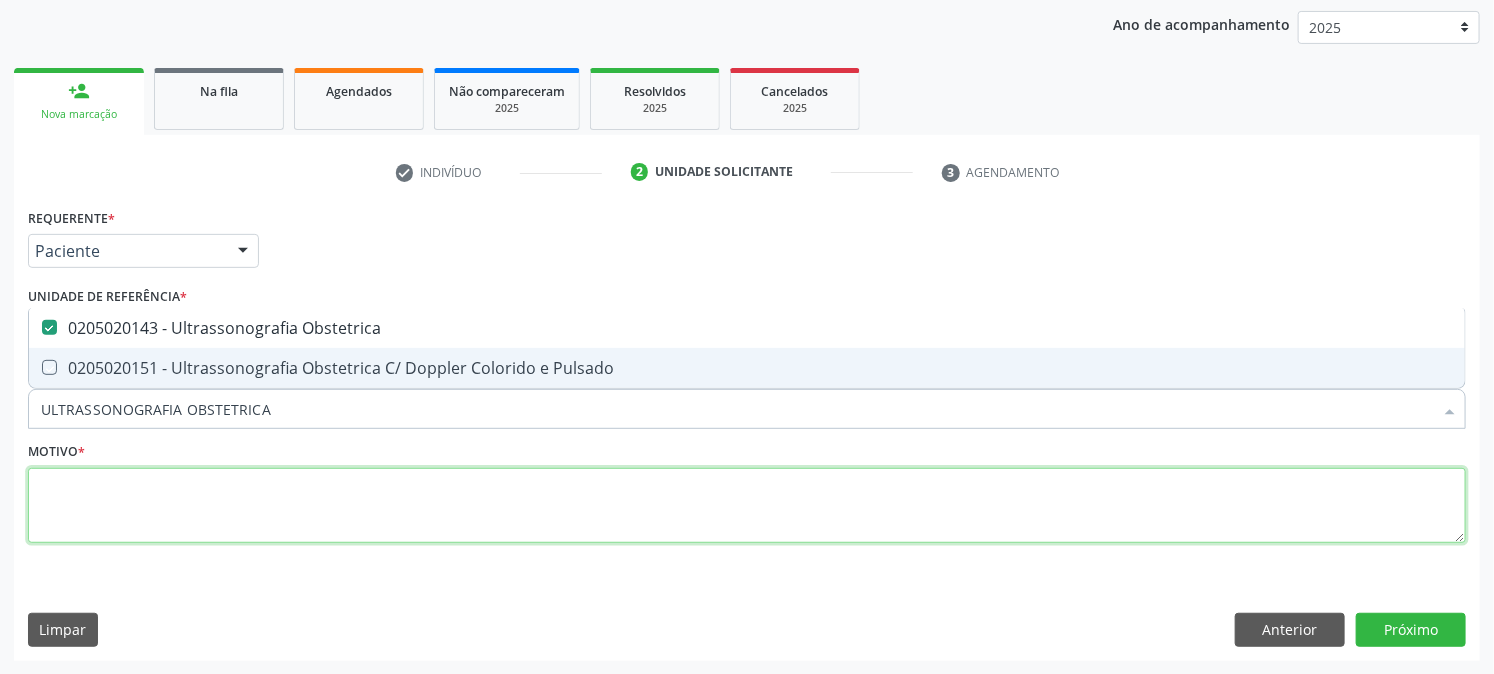 click at bounding box center (747, 506) 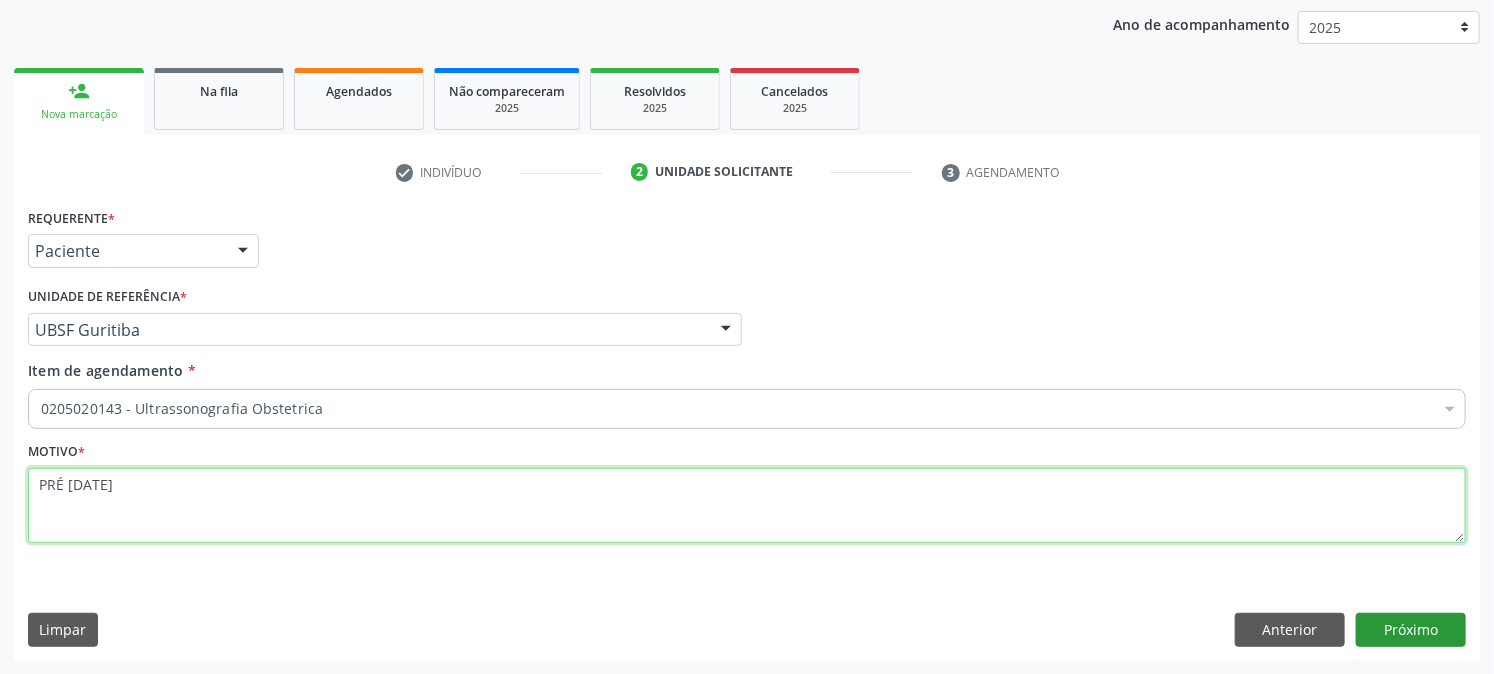type on "PRÉ [DATE]" 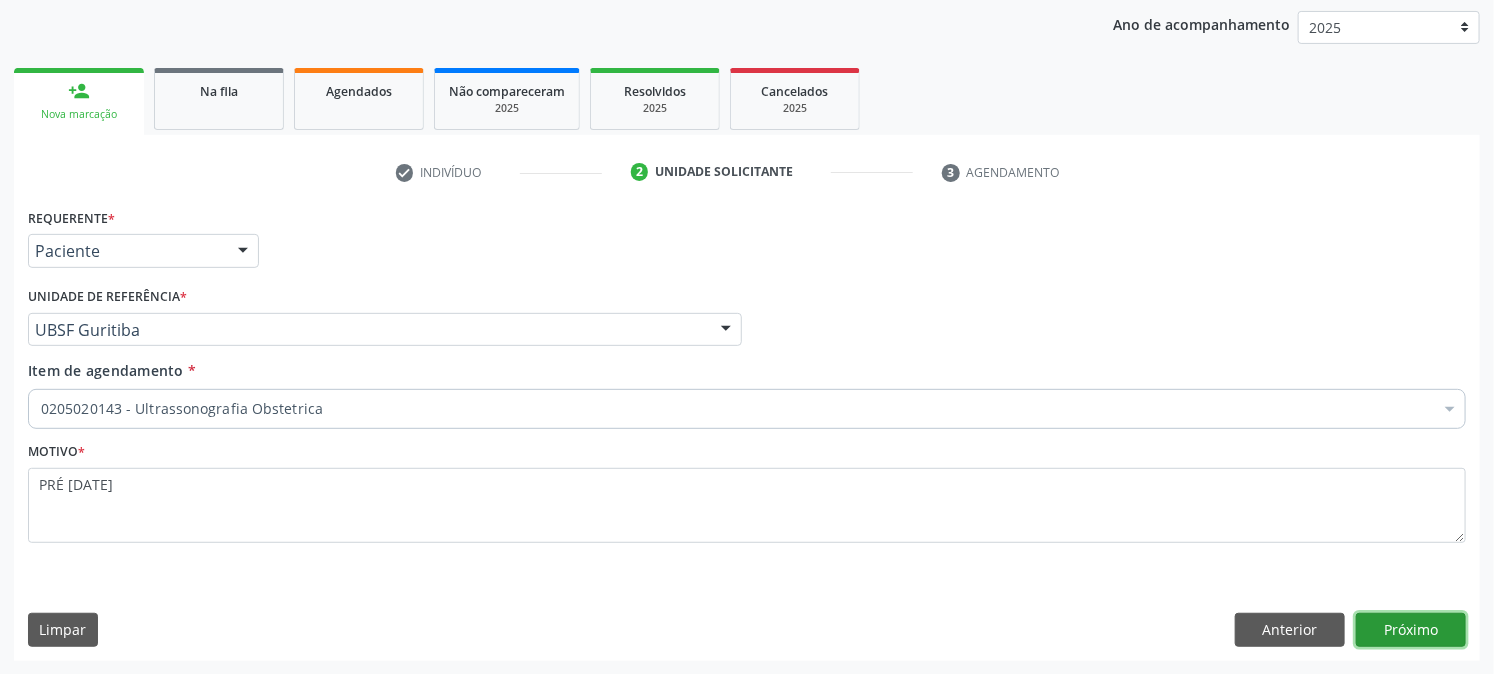click on "Próximo" at bounding box center [1411, 630] 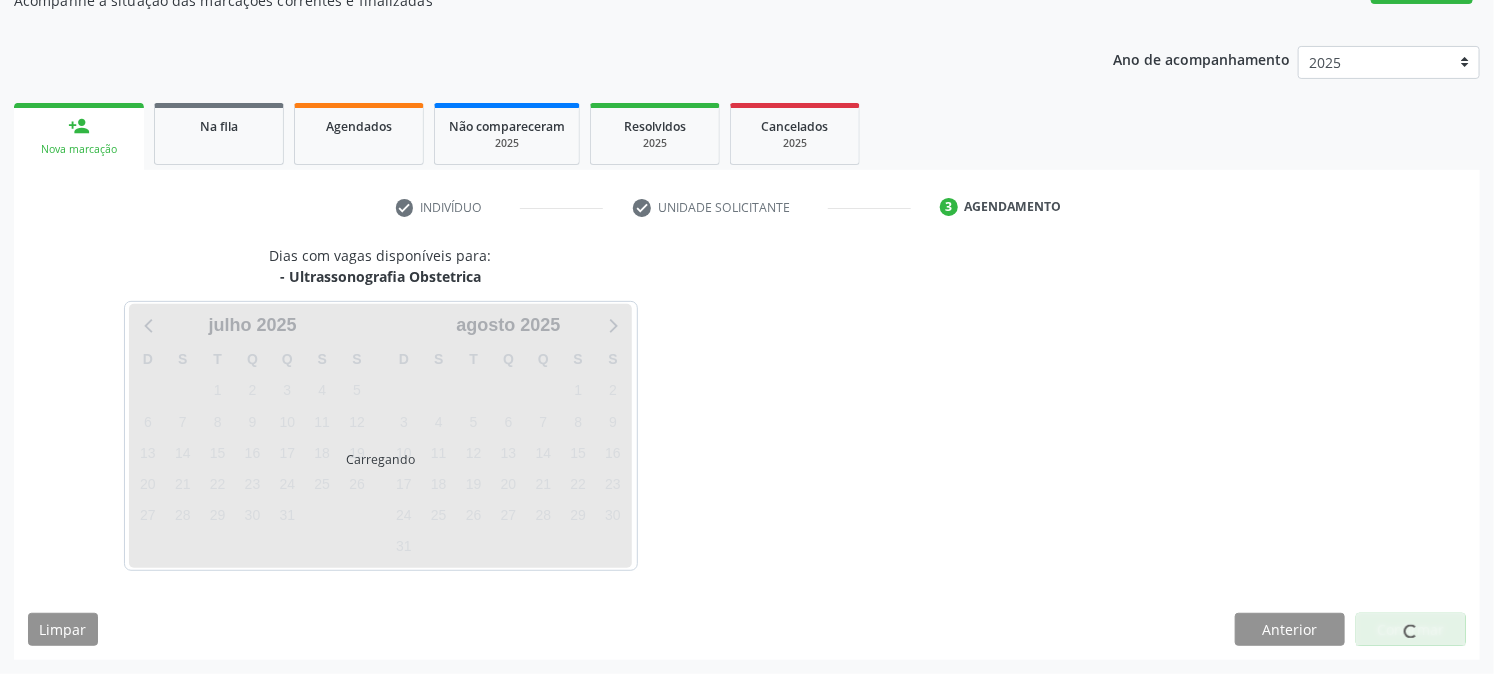 scroll, scrollTop: 195, scrollLeft: 0, axis: vertical 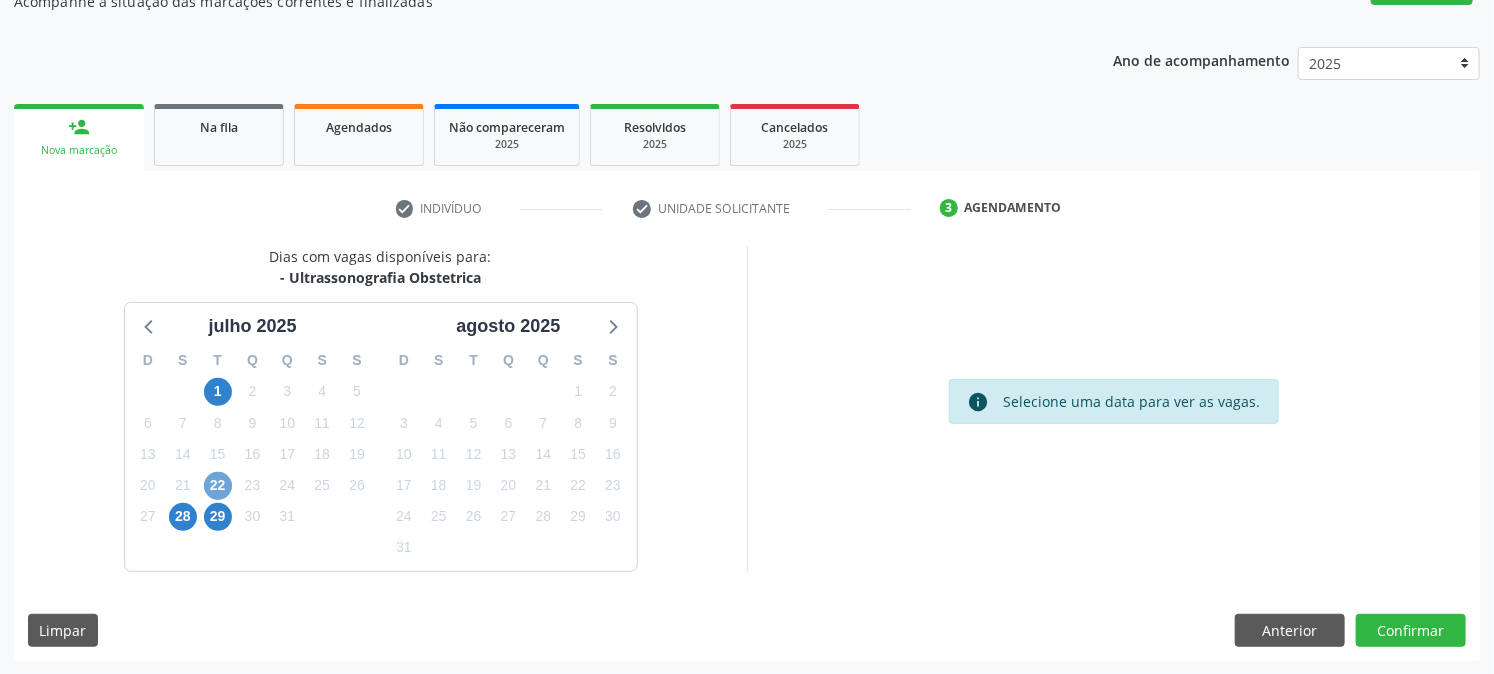 click on "22" at bounding box center [218, 486] 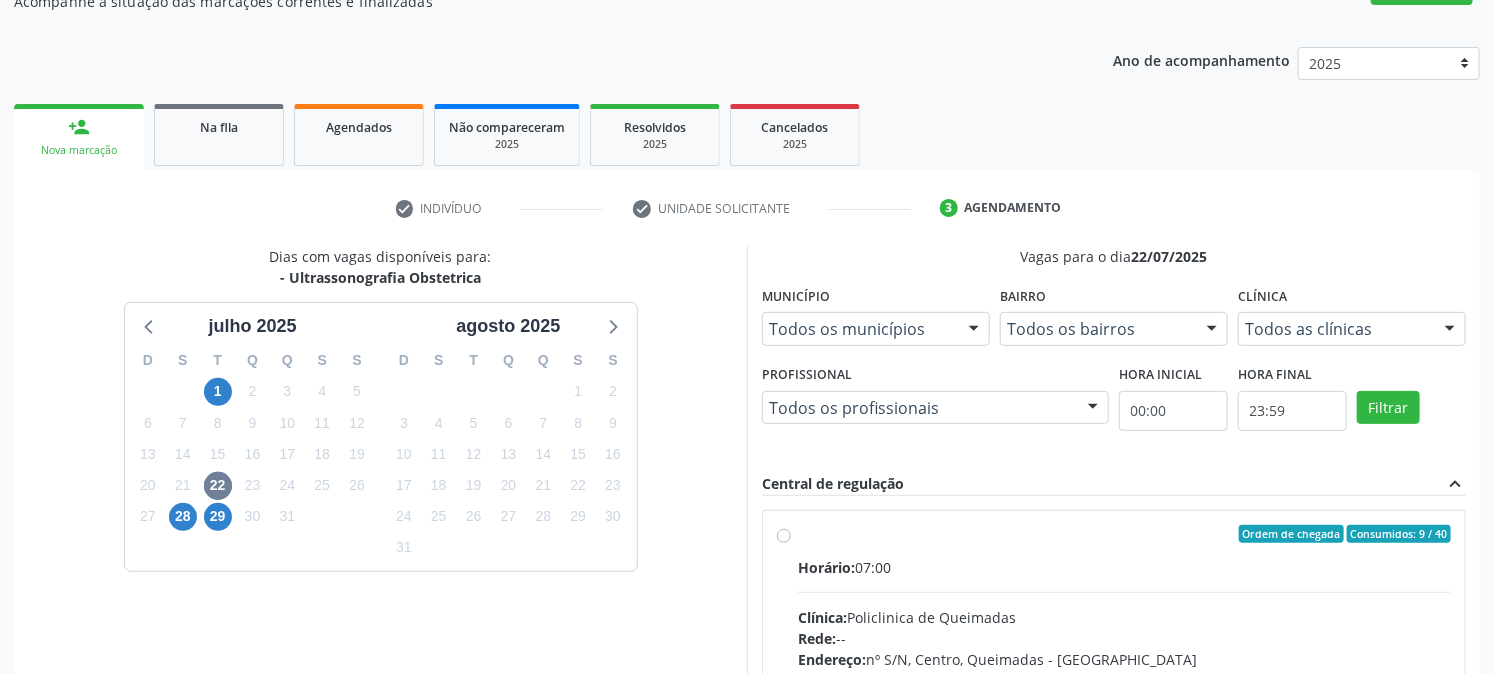click on "Ordem de chegada
Consumidos: 9 / 40" at bounding box center (1124, 534) 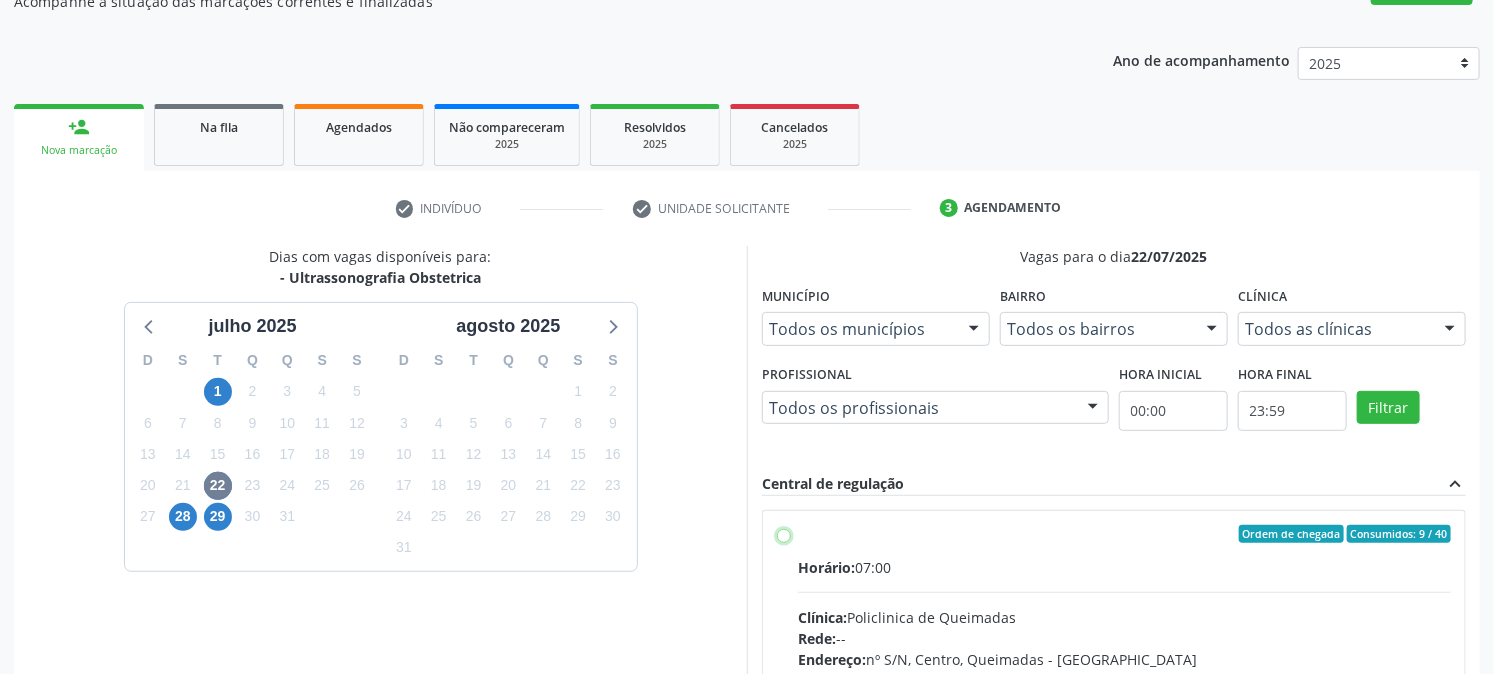 click on "Ordem de chegada
Consumidos: 9 / 40
Horário:   07:00
Clínica:  Policlinica de Queimadas
Rede:
--
Endereço:   nº S/N, Centro, Queimadas - PB
Telefone:   --
Profissional:
--
Informações adicionais sobre o atendimento
Idade de atendimento:
Sem restrição
Gênero(s) atendido(s):
Sem restrição
Informações adicionais:
--" at bounding box center [784, 534] 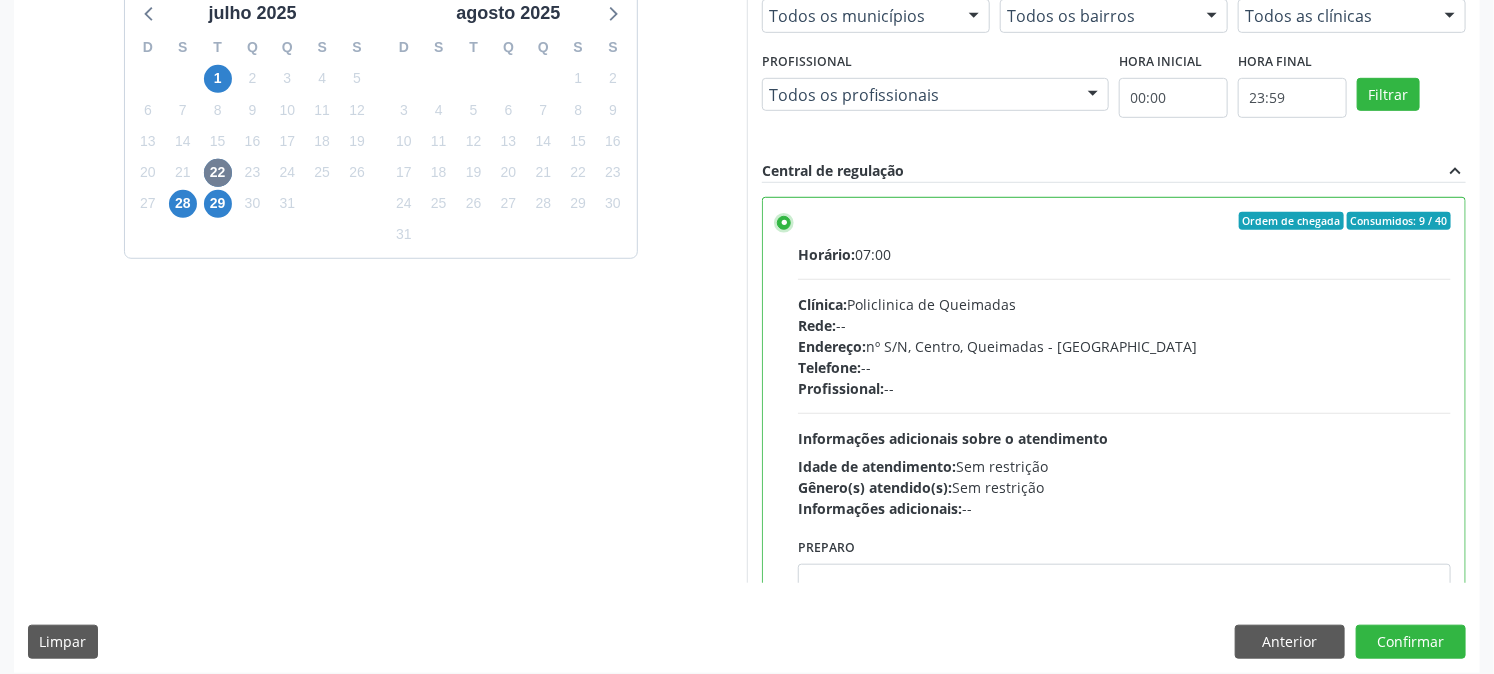 scroll, scrollTop: 520, scrollLeft: 0, axis: vertical 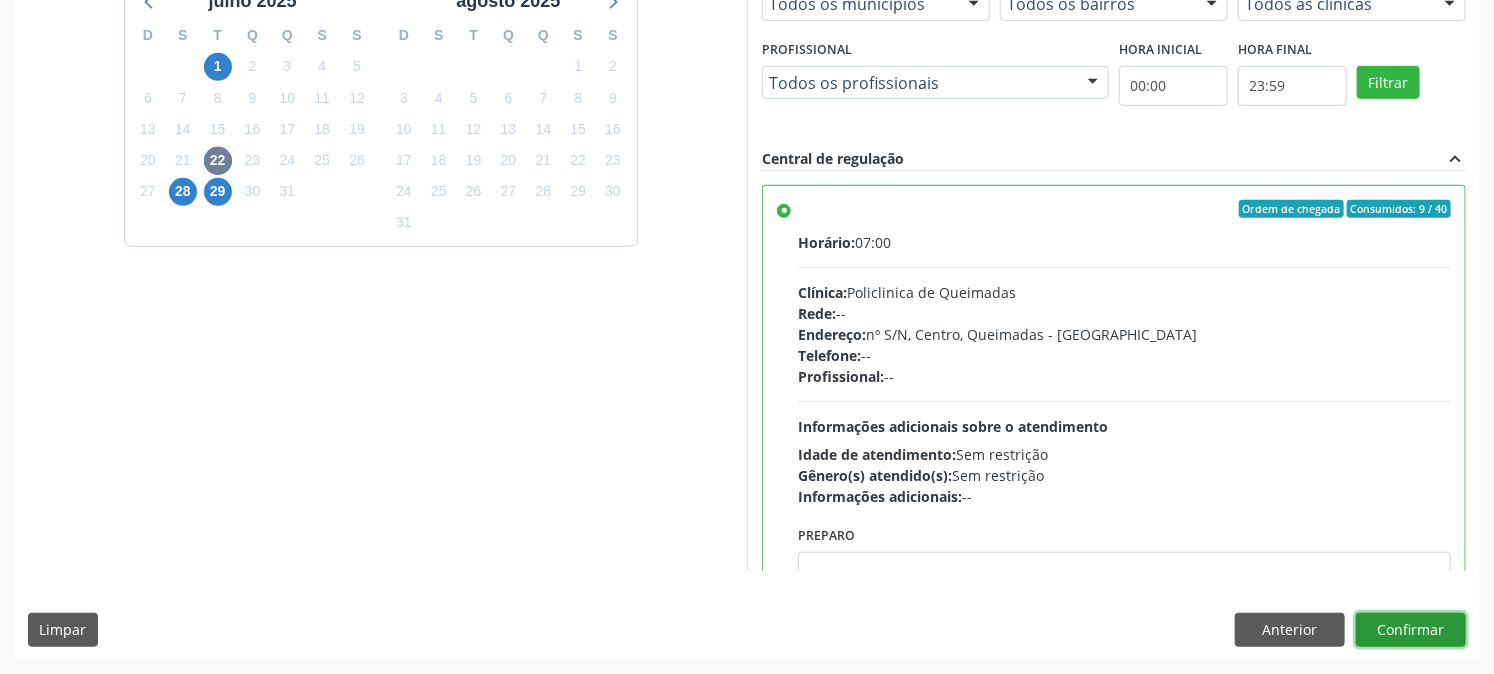 click on "Confirmar" at bounding box center [1411, 630] 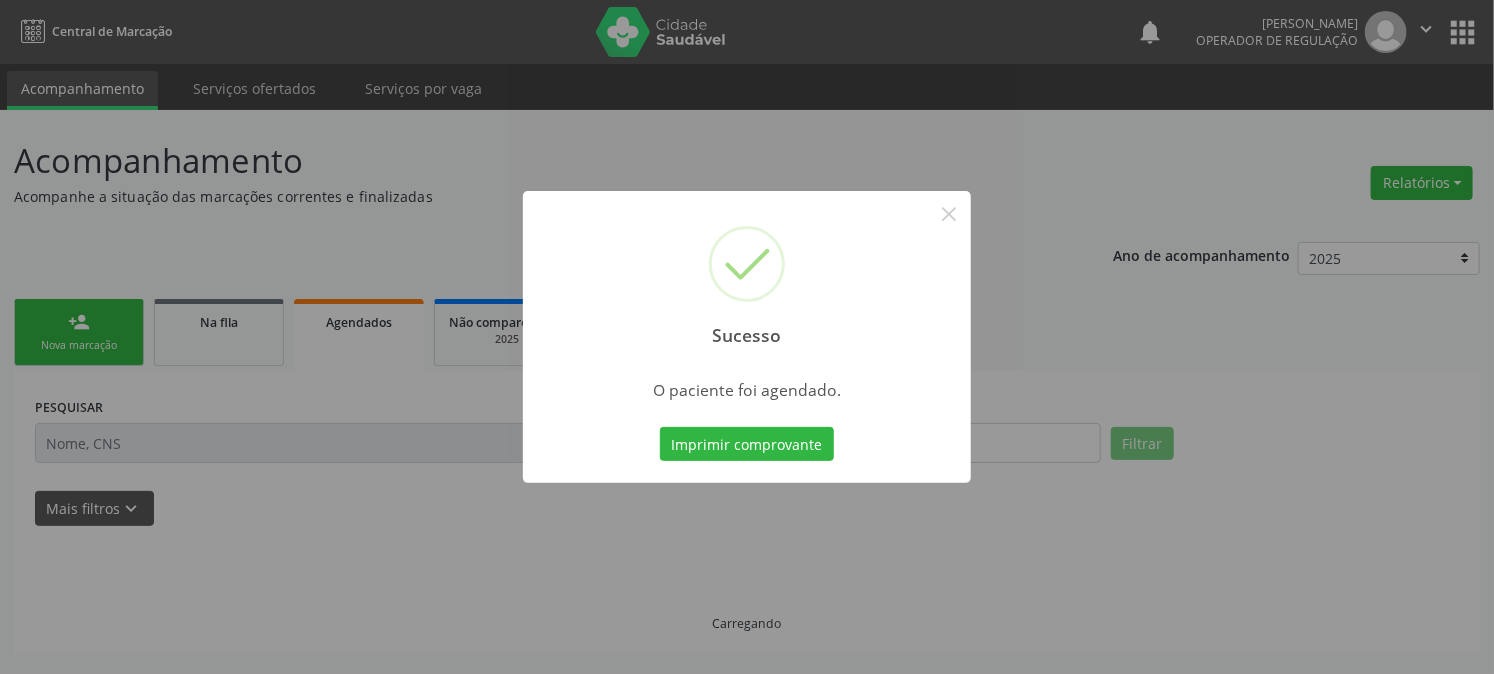 scroll, scrollTop: 0, scrollLeft: 0, axis: both 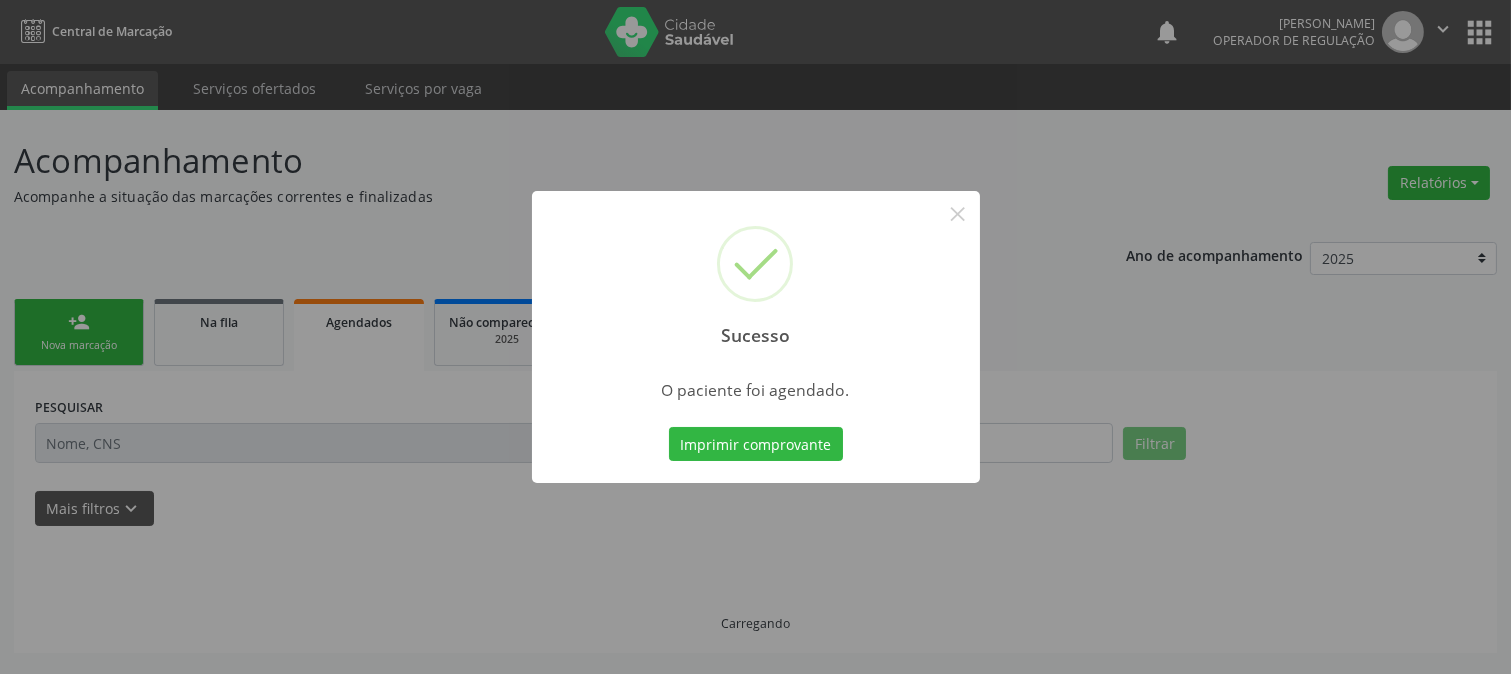 drag, startPoint x: 787, startPoint y: 461, endPoint x: 785, endPoint y: 445, distance: 16.124516 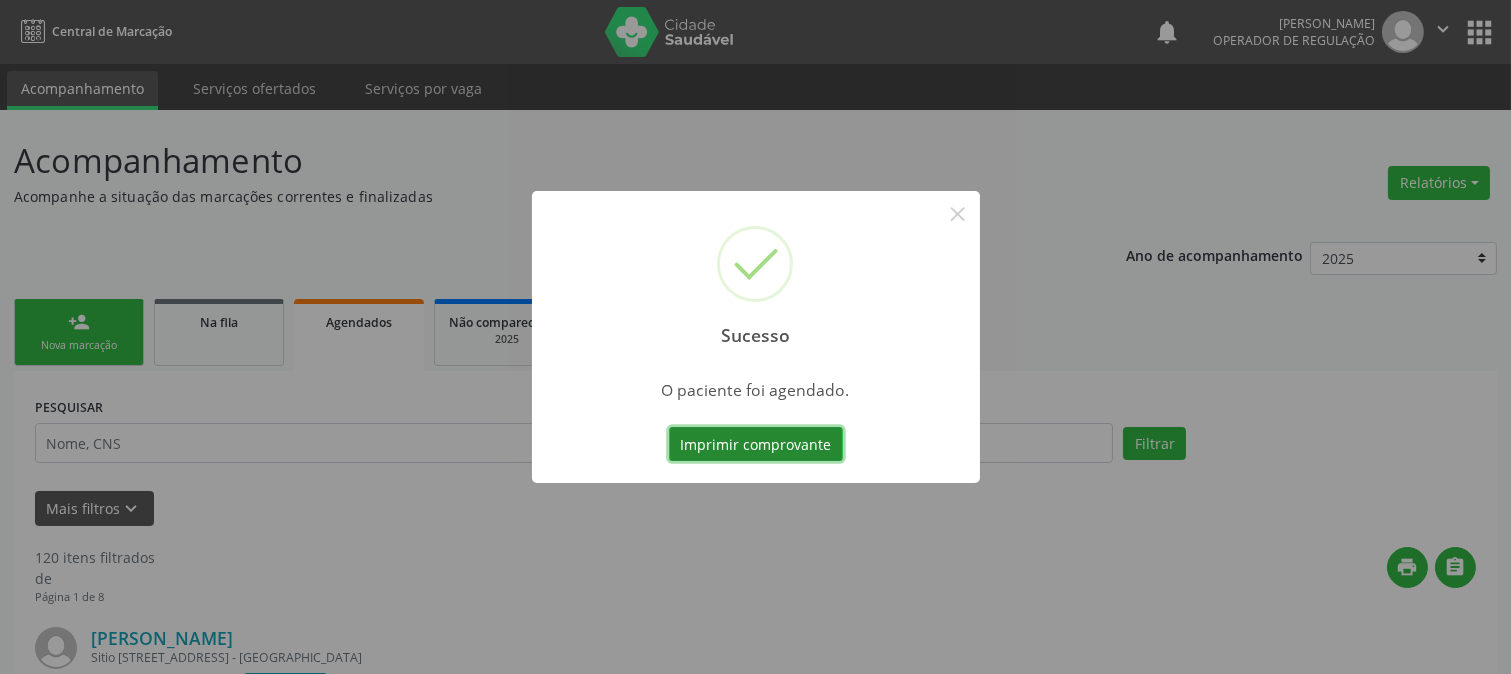 click on "Imprimir comprovante" at bounding box center [756, 444] 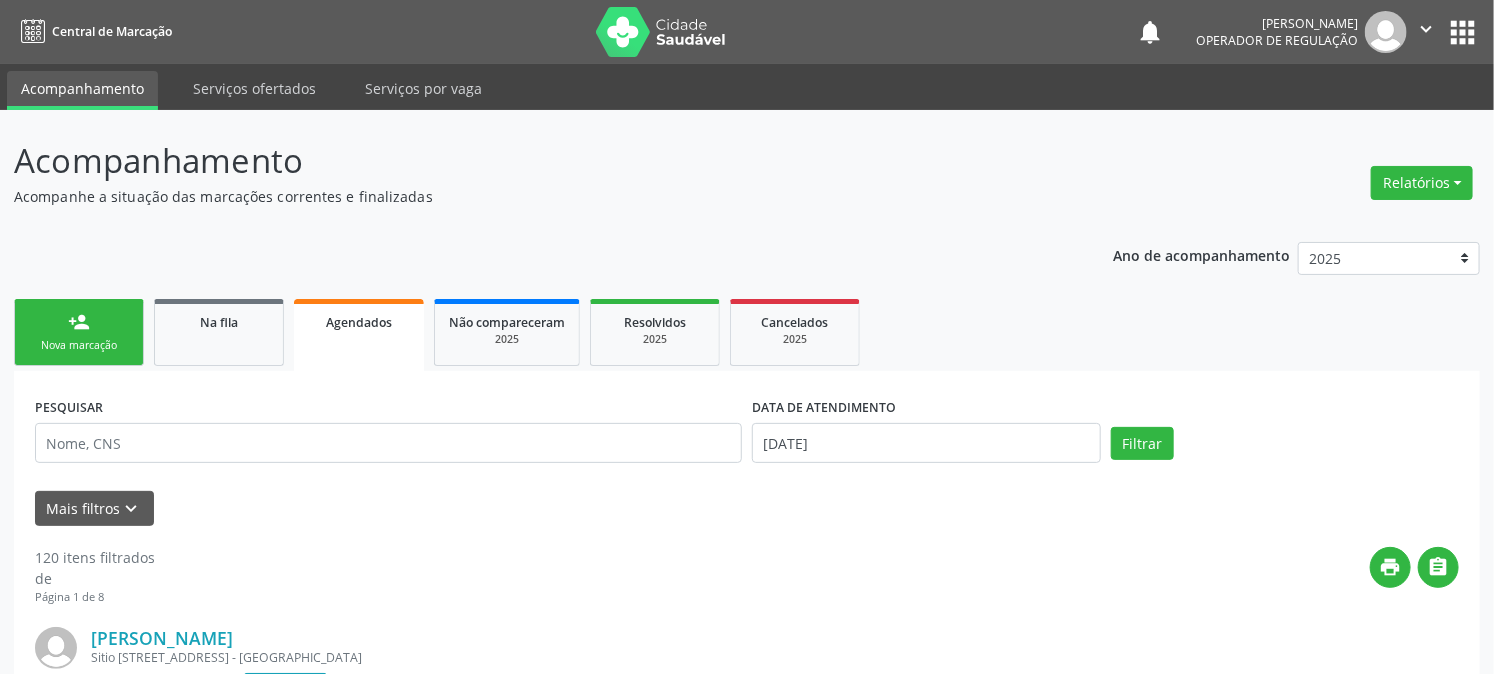 click on "person_add" at bounding box center (79, 322) 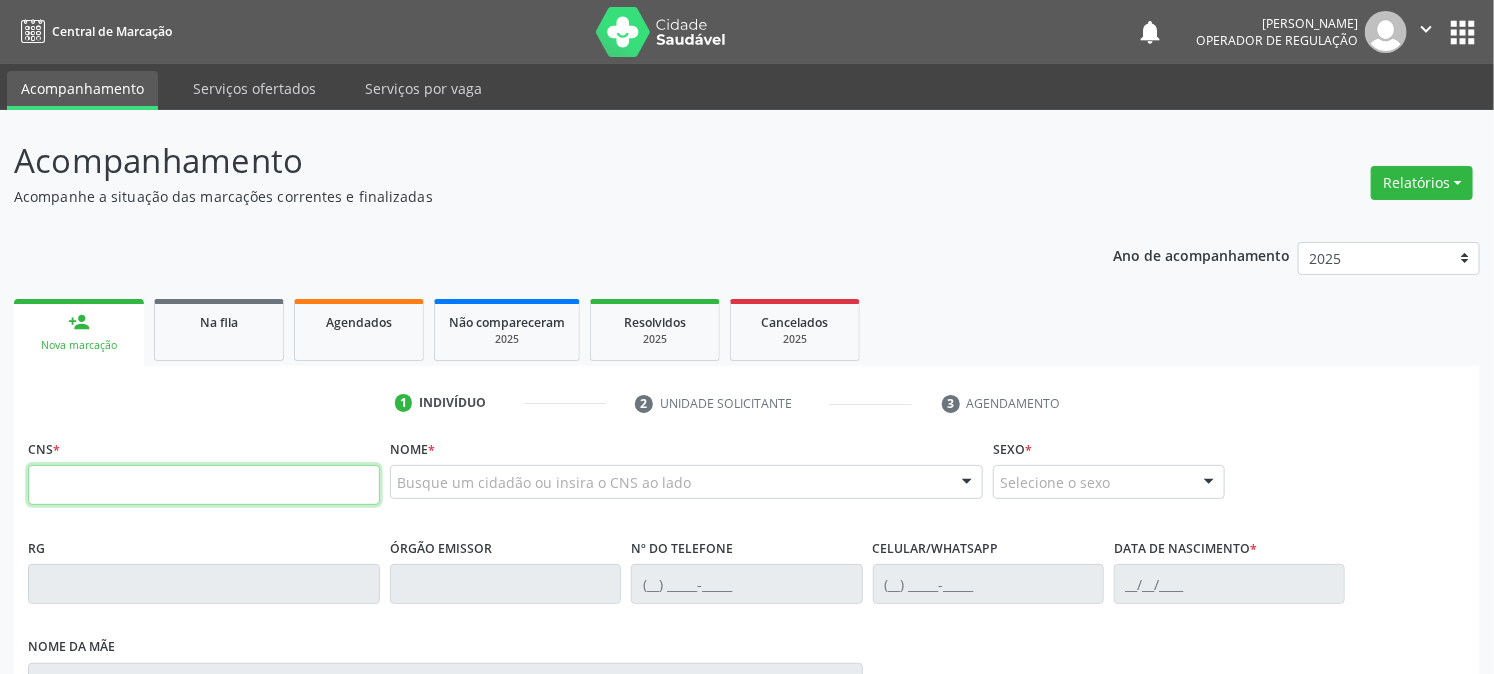 click at bounding box center [204, 485] 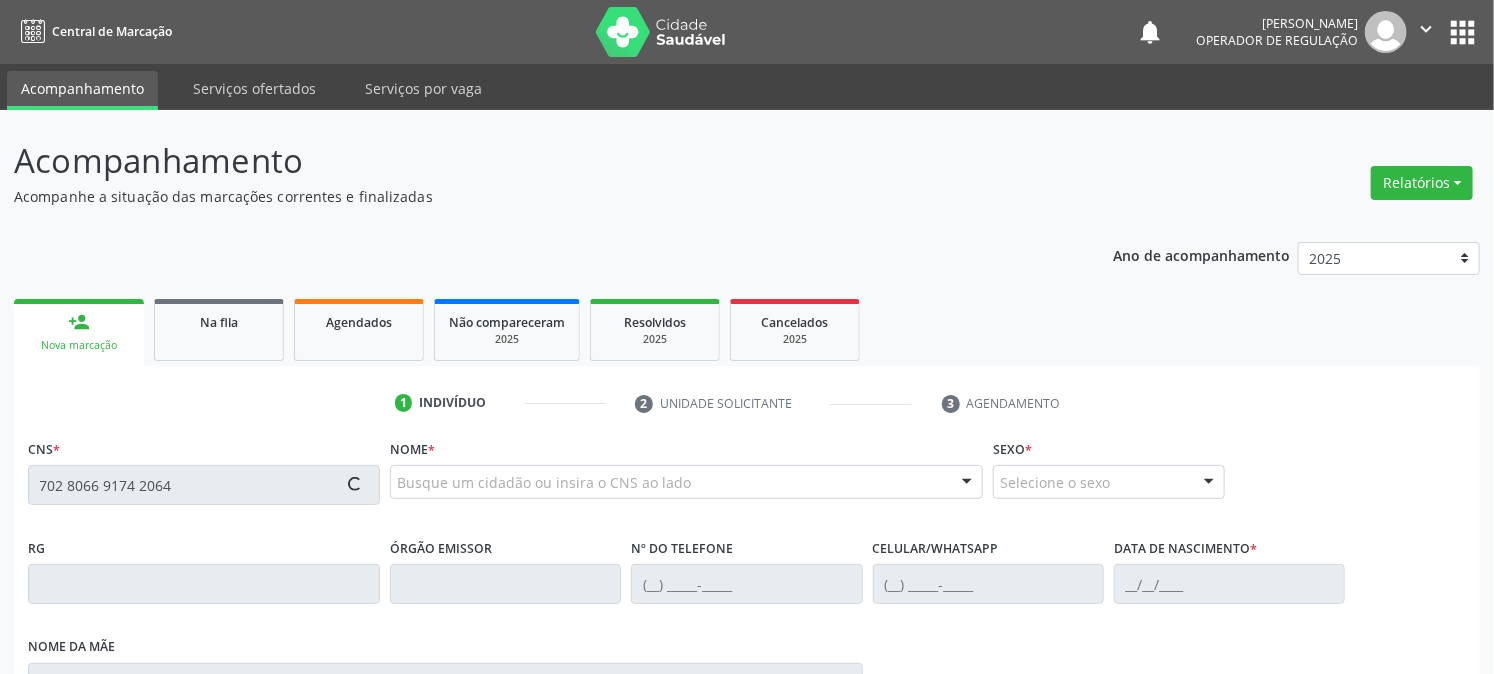 type on "702 8066 9174 2064" 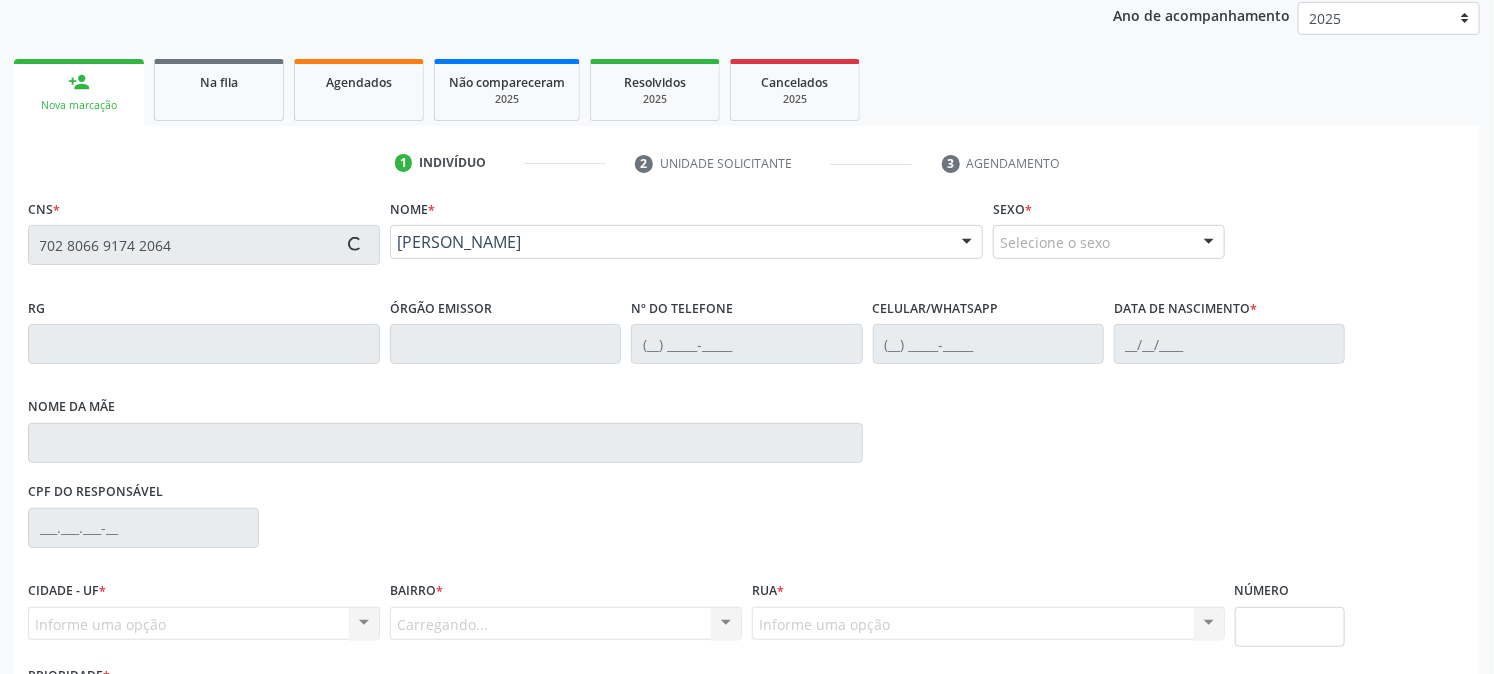 scroll, scrollTop: 395, scrollLeft: 0, axis: vertical 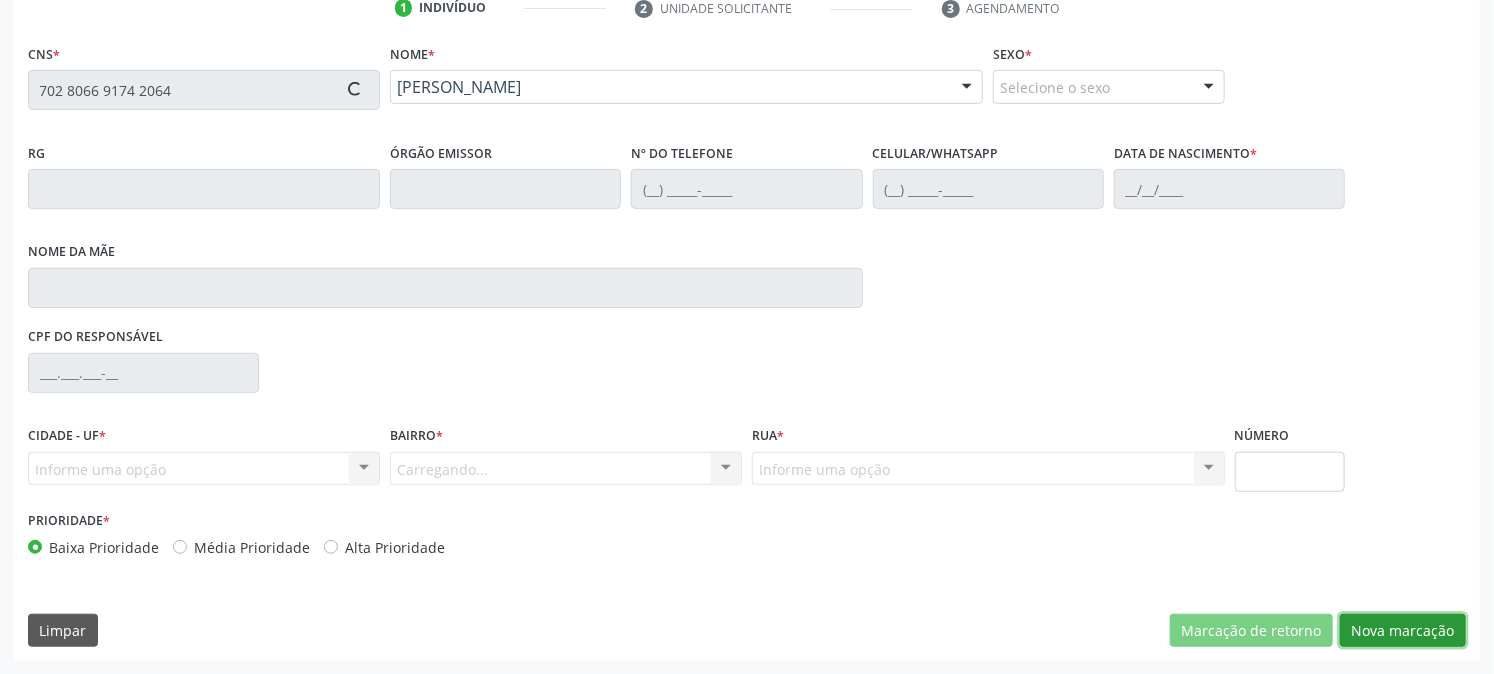 click on "Nova marcação" at bounding box center (1403, 631) 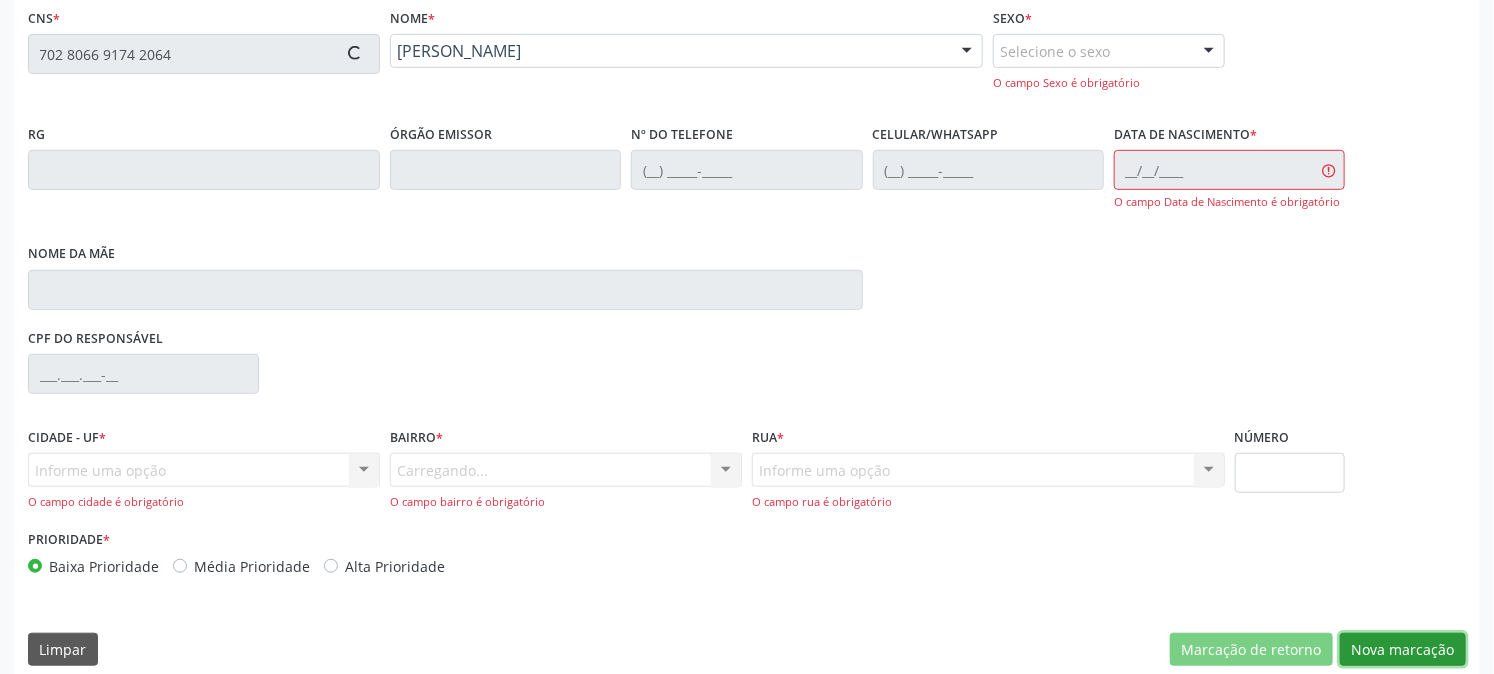 scroll, scrollTop: 450, scrollLeft: 0, axis: vertical 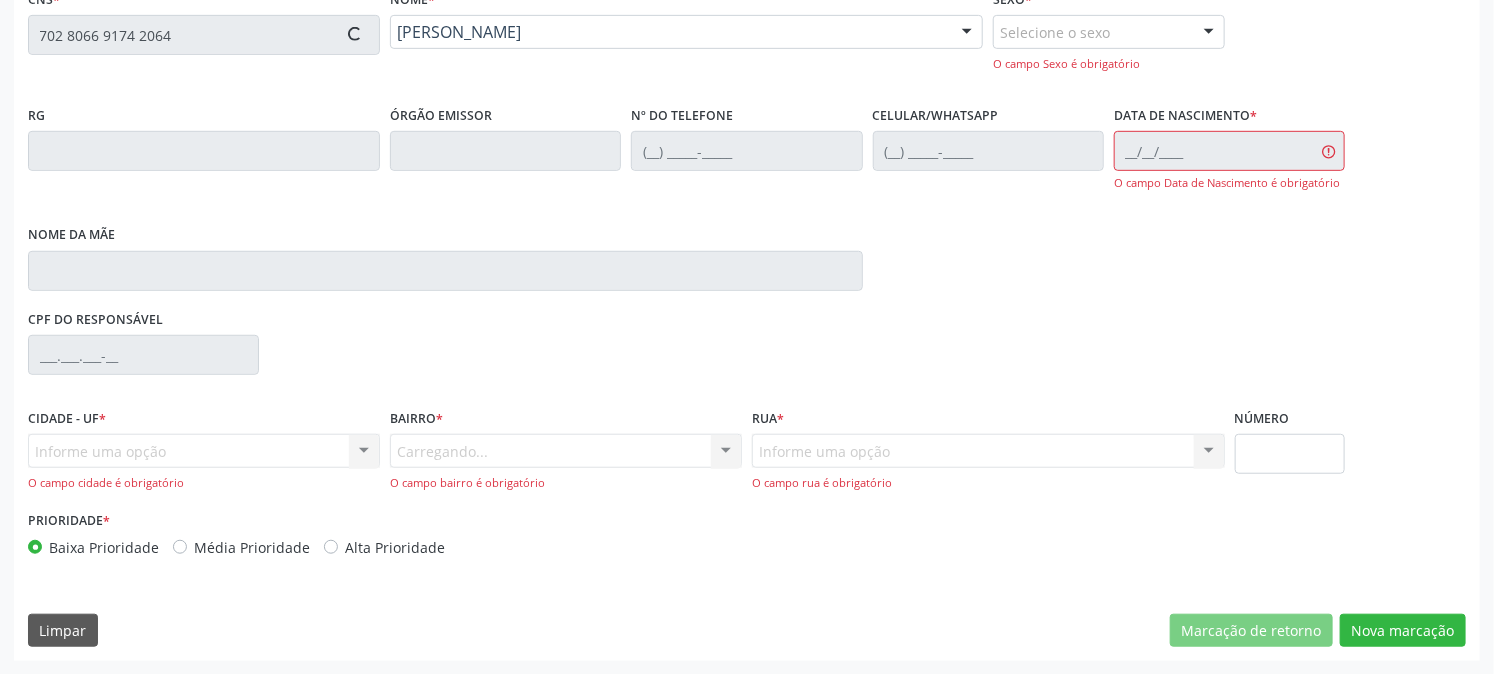 click on "CNS
*
702 8066 9174 2064
[GEOGRAPHIC_DATA]
*
[PERSON_NAME]
[PERSON_NAME]
CNS:
702 8066 9174 2064
CPF:    --   Nascimento:
[DATE]
Nenhum resultado encontrado para: "   "
Digite o nome ou CNS para buscar um indivíduo
Sexo
*
Selecione o sexo
Masculino   Feminino
Nenhum resultado encontrado para: "   "
Não há nenhuma opção para ser exibida.
O campo Sexo é obrigatório
RG
Órgão emissor
Nº do Telefone
Celular/WhatsApp
Data de nascimento
*
O campo Data de Nascimento é obrigatório
Nome da mãe
CPF do responsável
Cidade - UF
*
Queimadas - PB       "" at bounding box center [747, 322] 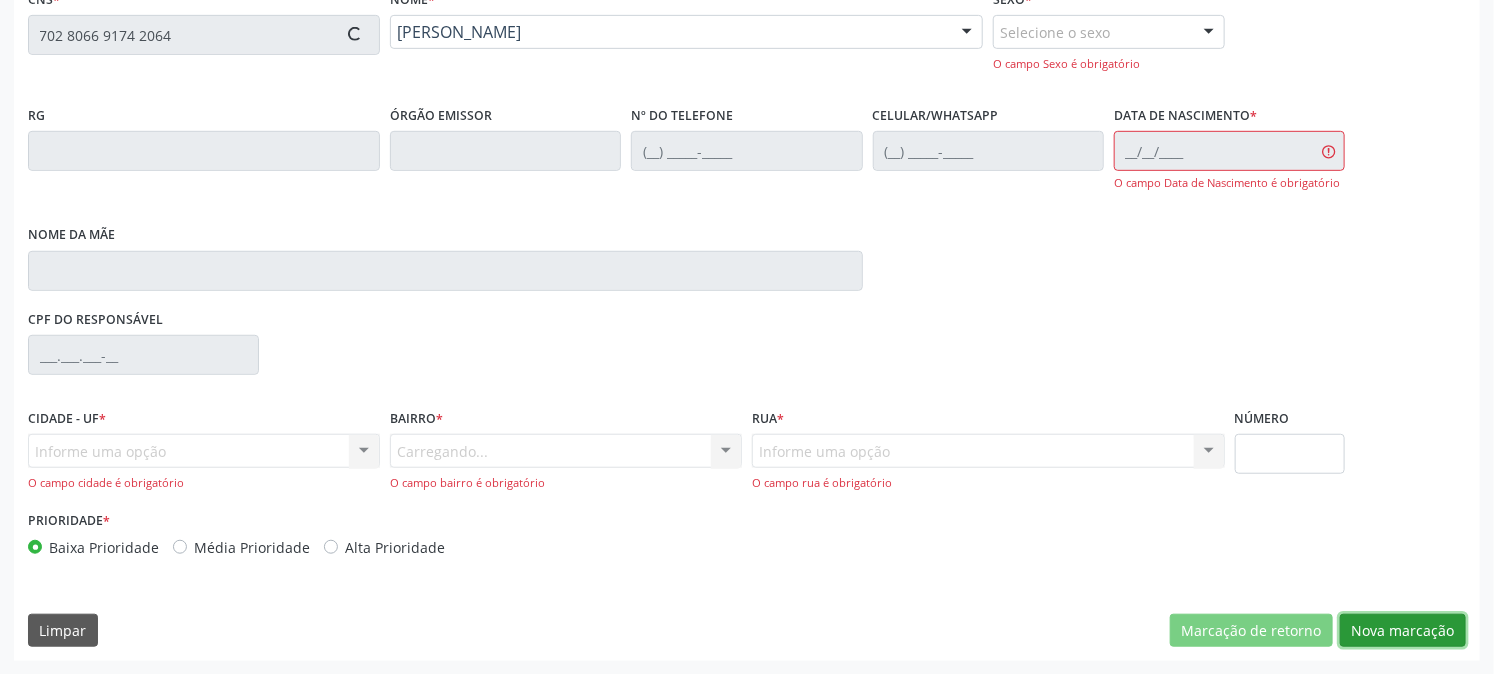 click on "Nova marcação" at bounding box center (1403, 631) 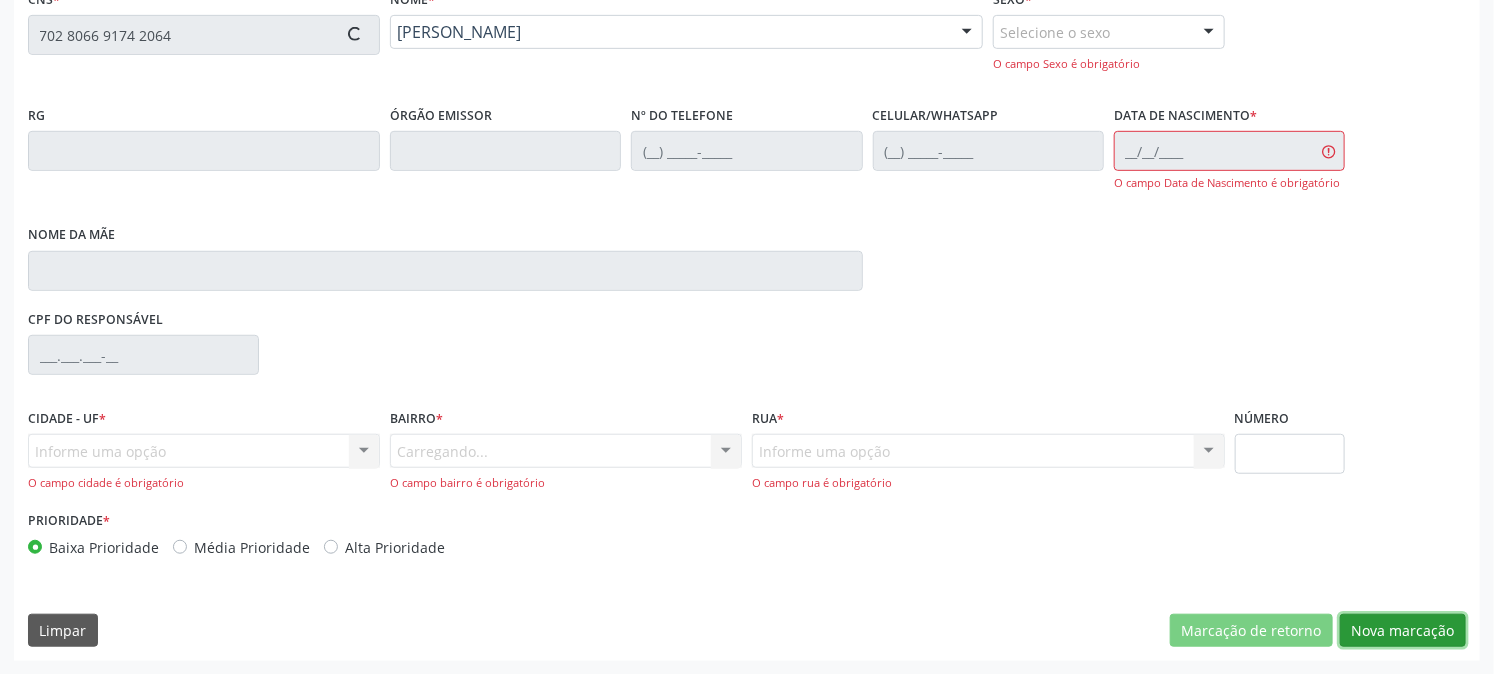type on "[PHONE_NUMBER]" 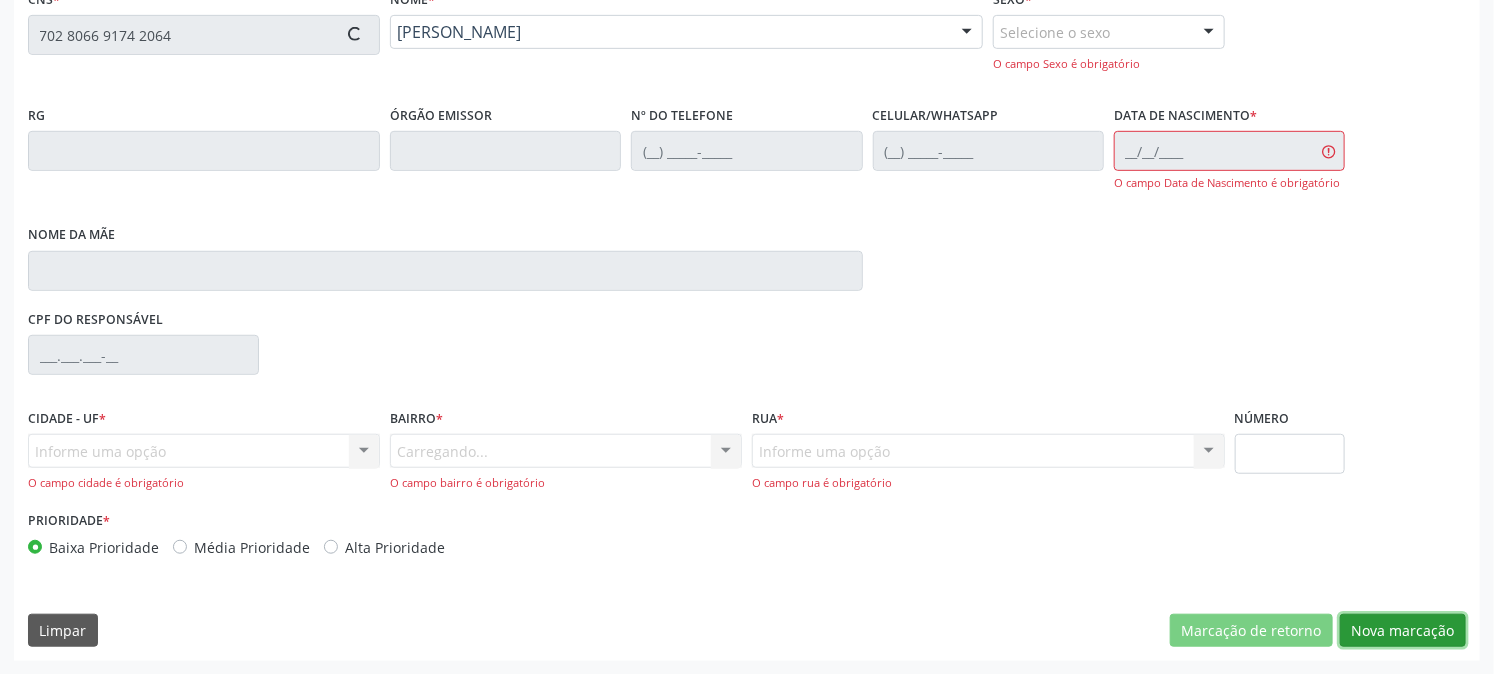 type on "[DATE]" 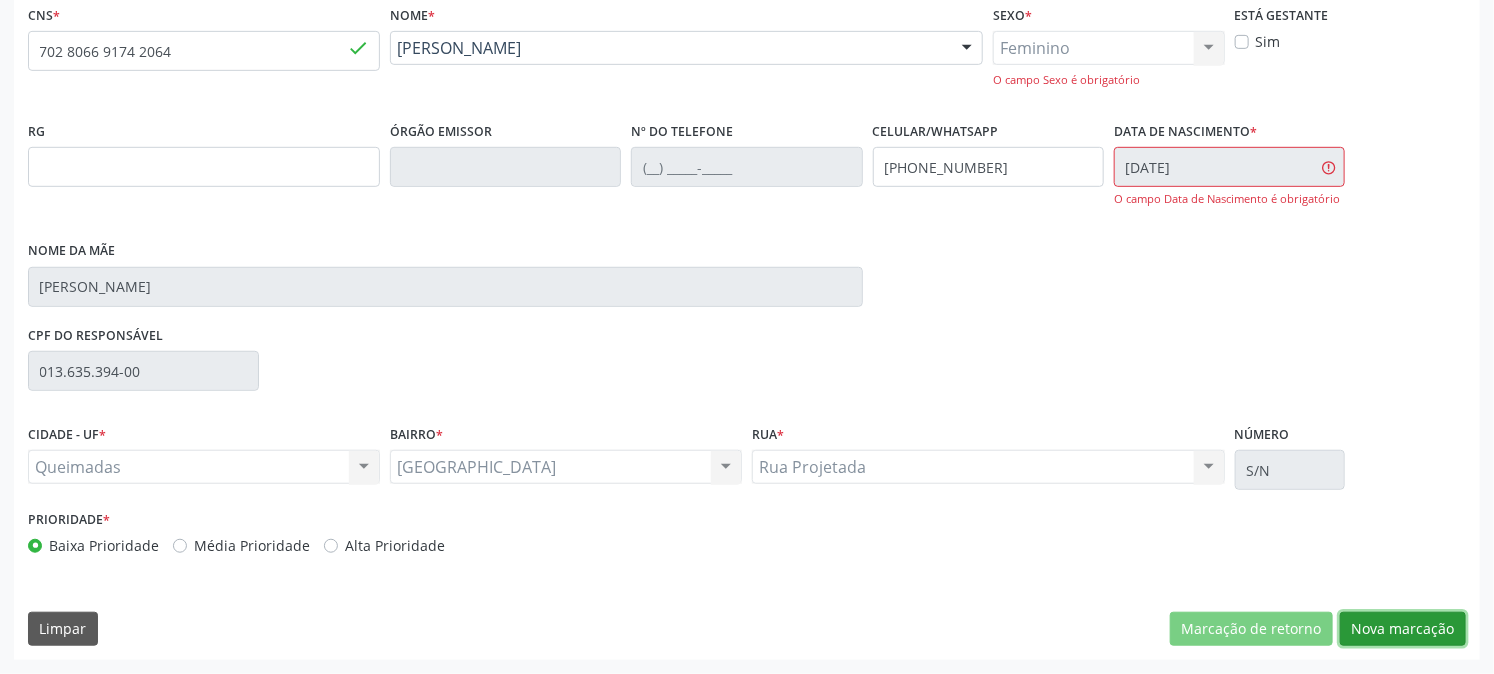 scroll, scrollTop: 433, scrollLeft: 0, axis: vertical 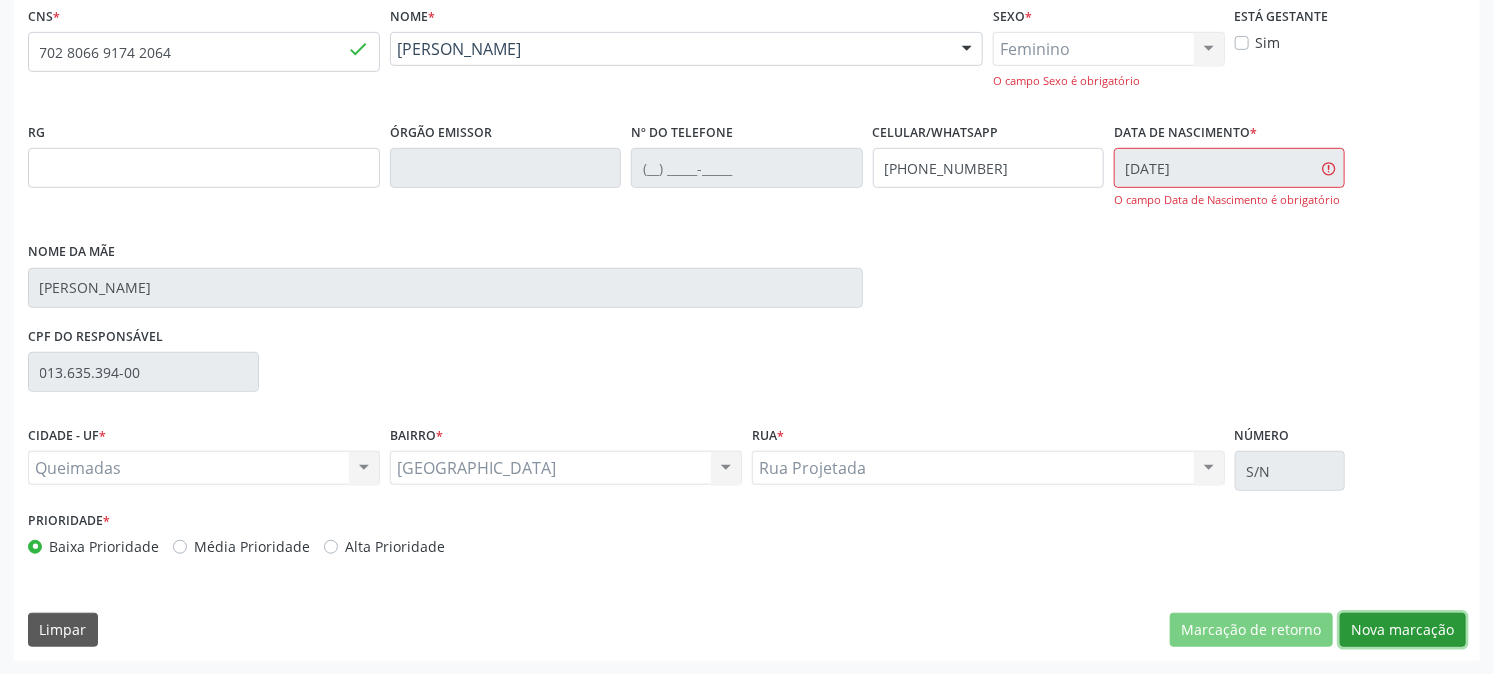 click on "Nova marcação" at bounding box center [1403, 630] 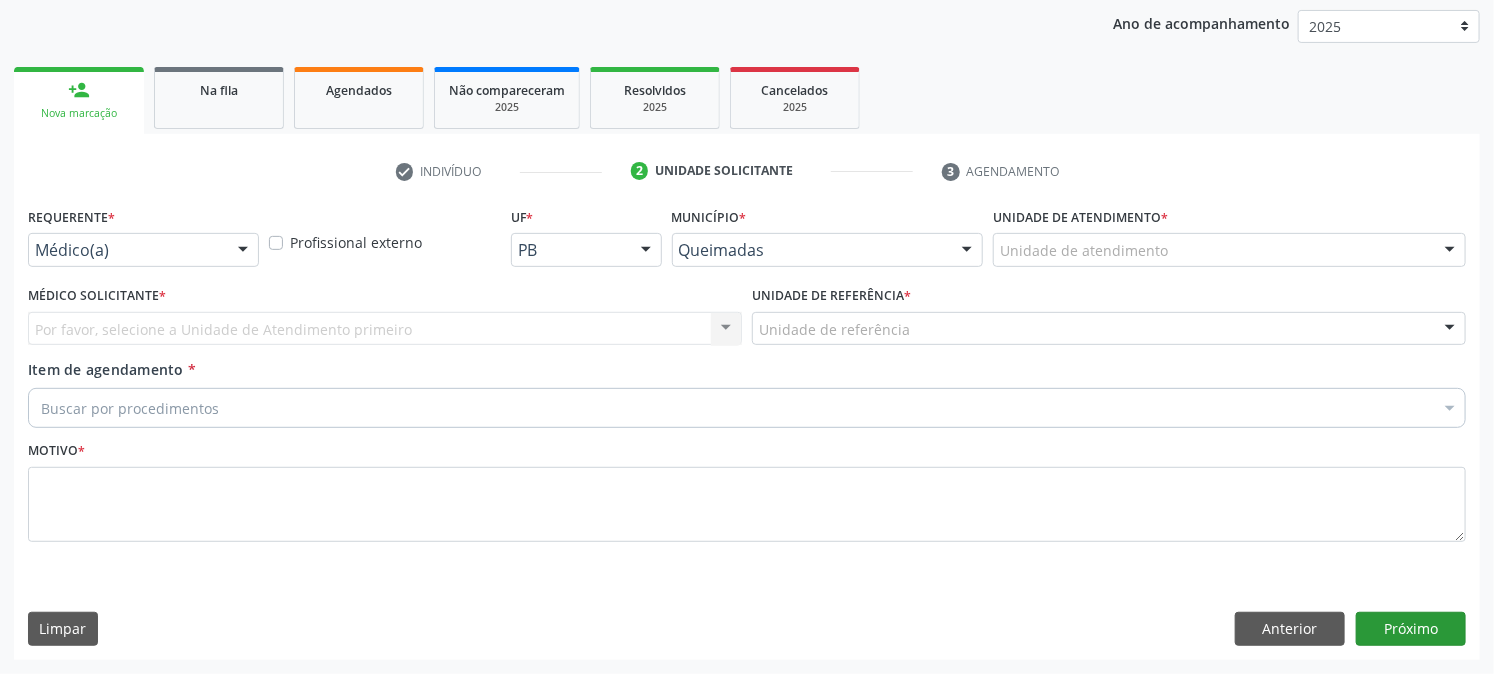 scroll, scrollTop: 231, scrollLeft: 0, axis: vertical 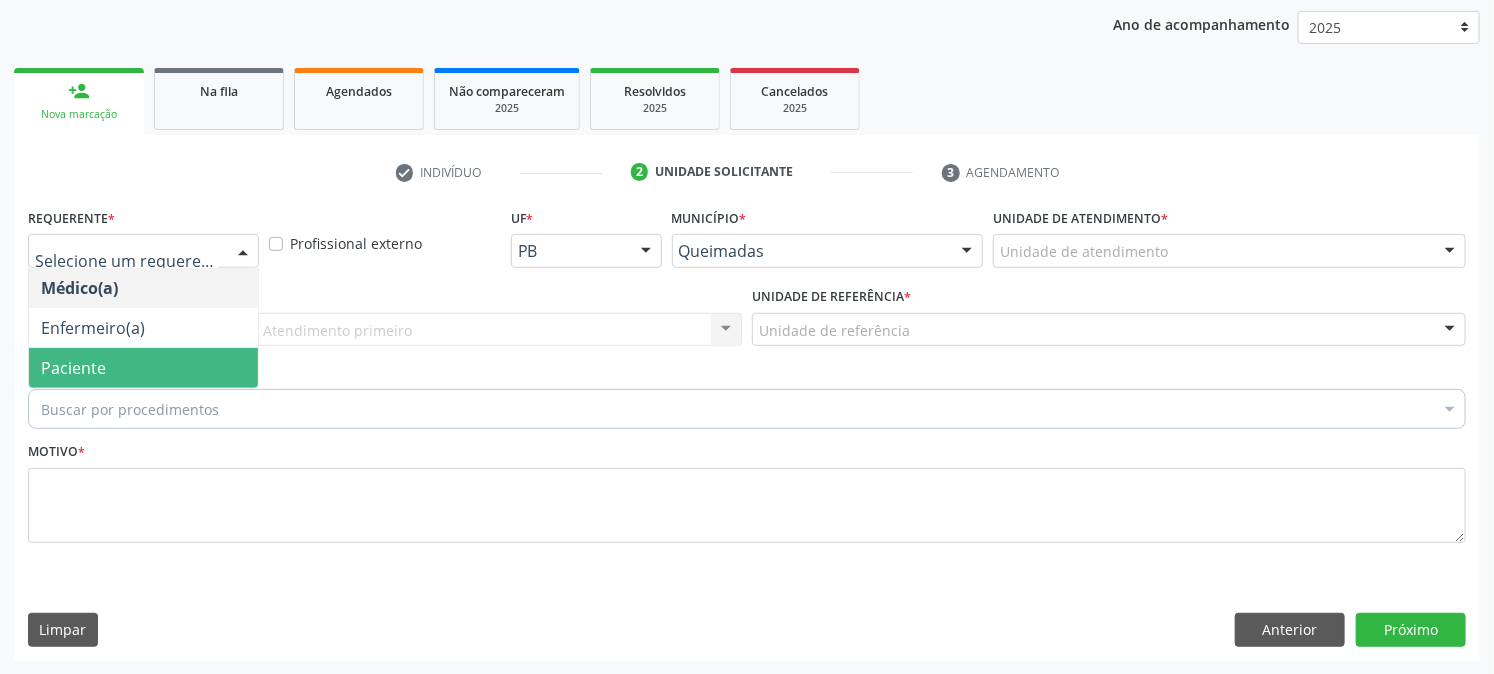 click on "Paciente" at bounding box center [143, 368] 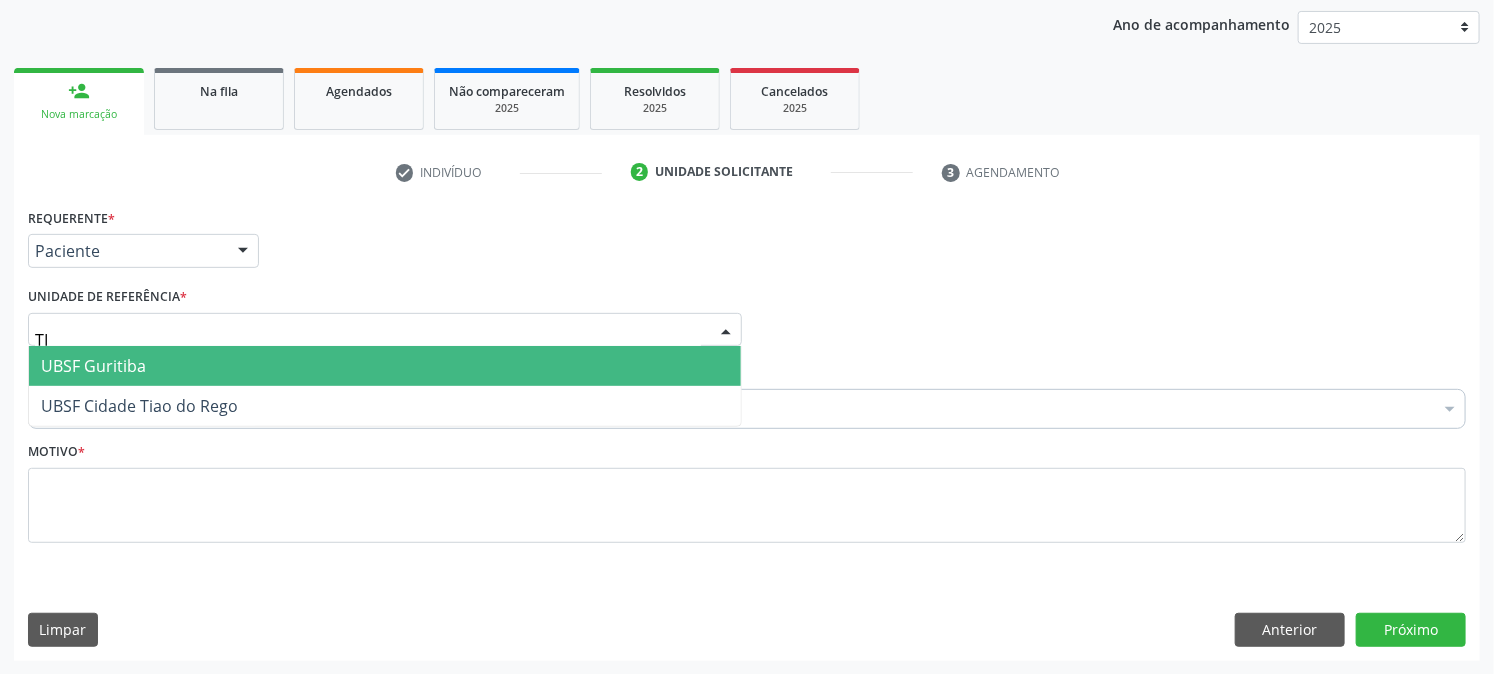 type on "TIA" 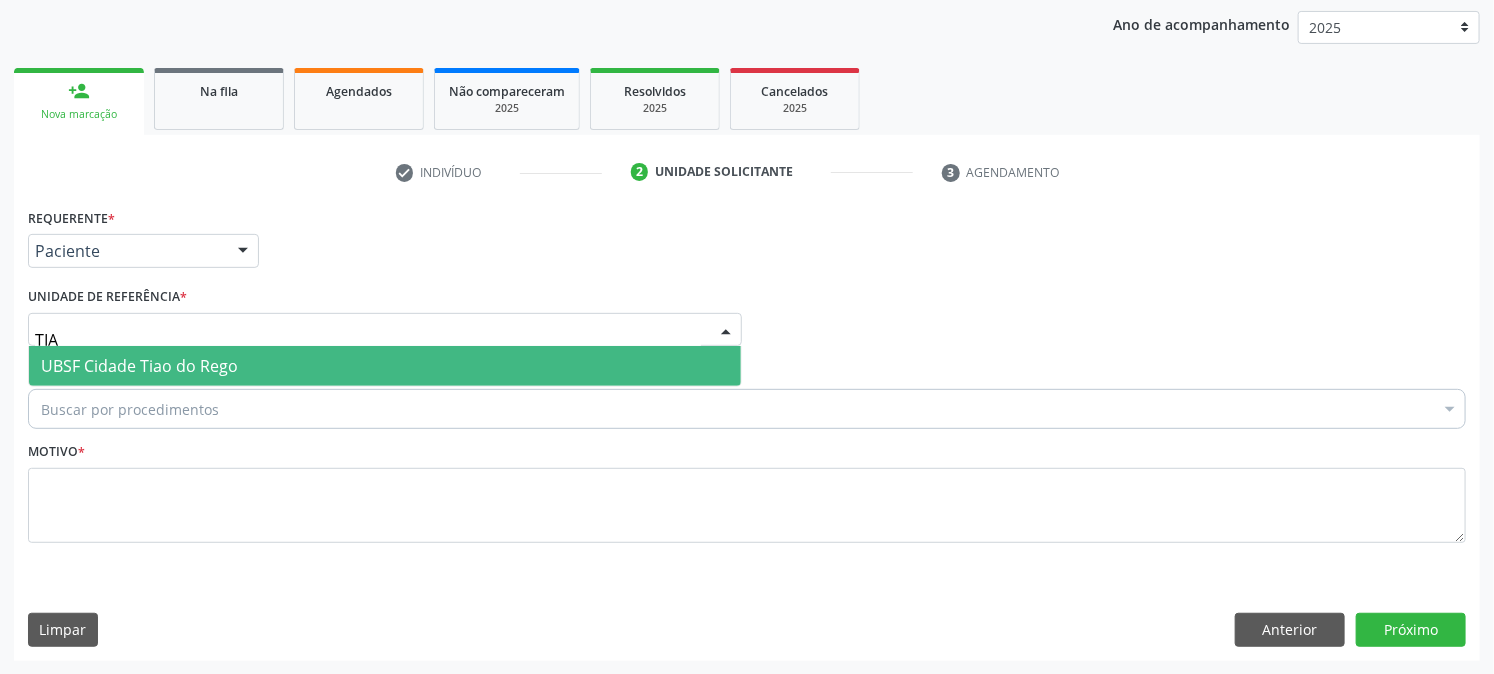click on "UBSF Cidade Tiao do Rego" at bounding box center (139, 366) 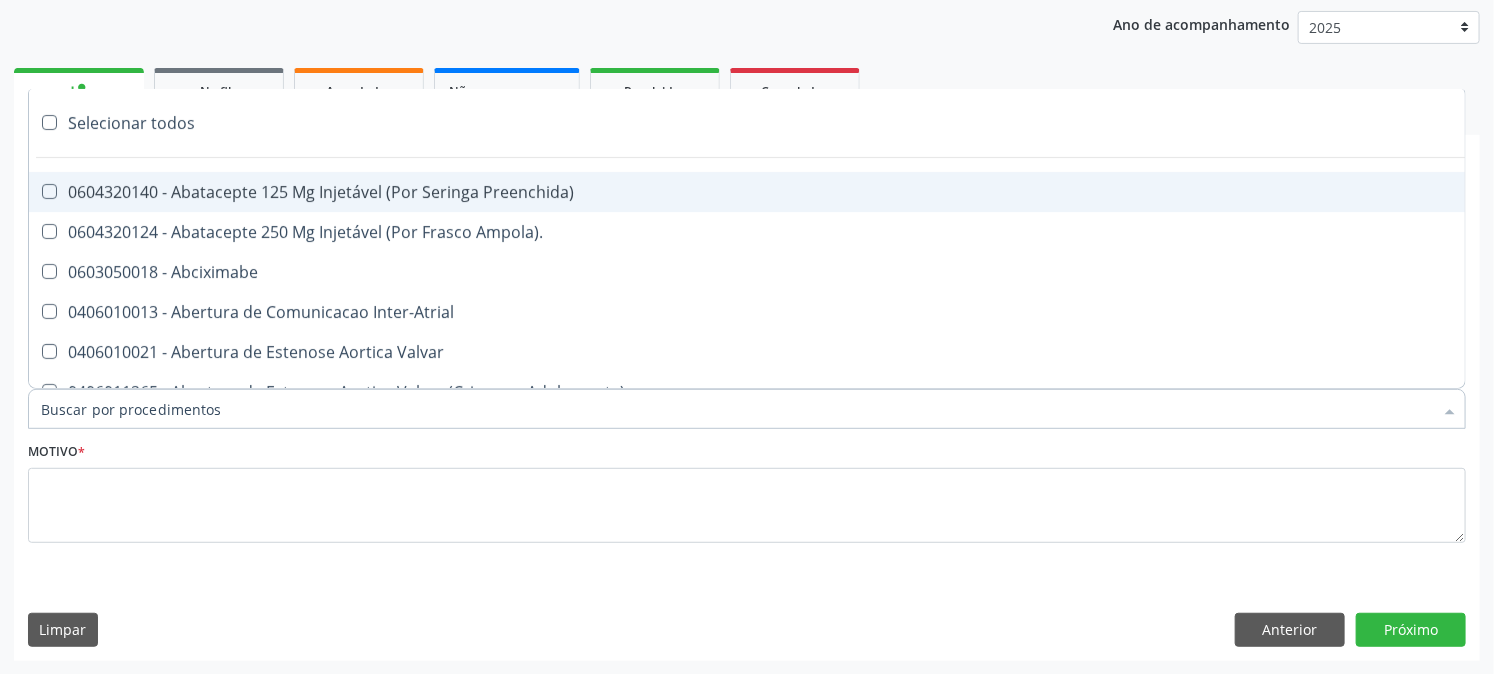 paste on "ULTRASSONOGRAFIA OBSTETRICA" 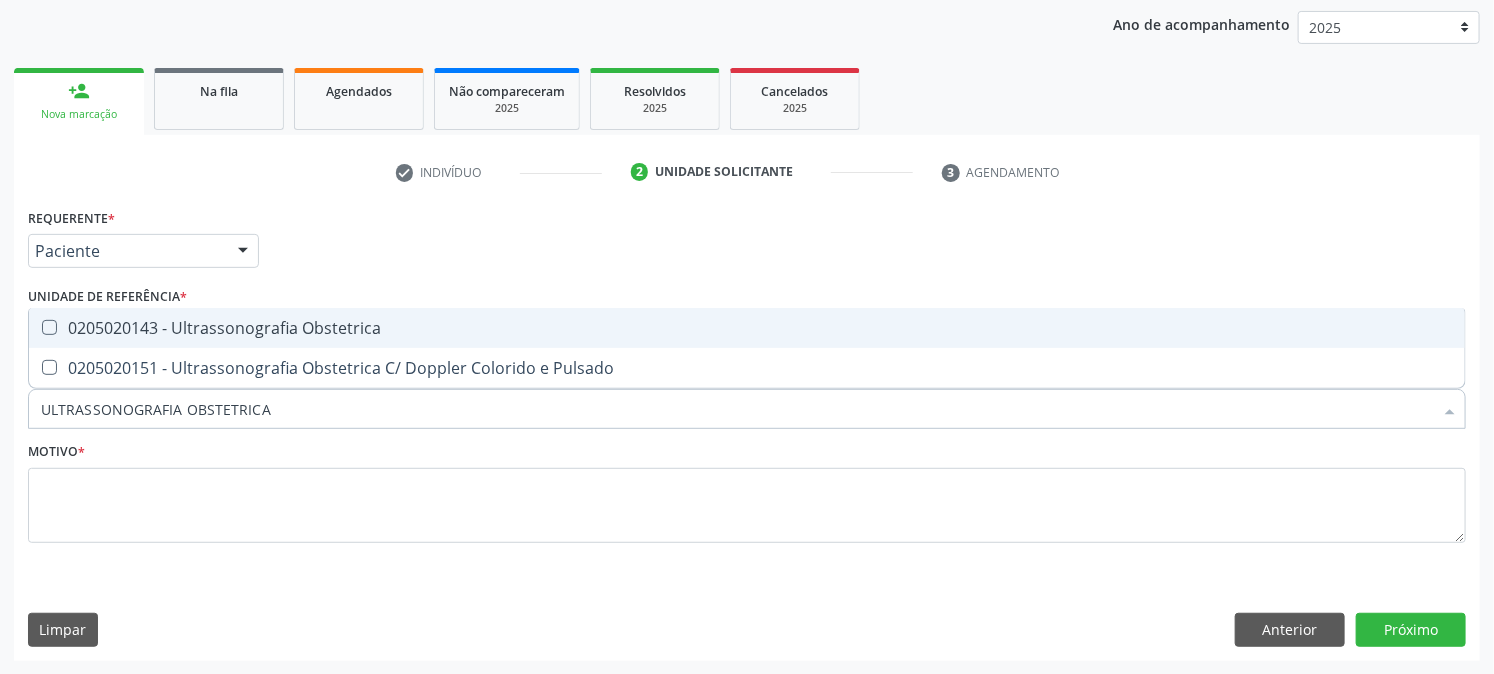 click on "0205020143 - Ultrassonografia Obstetrica" at bounding box center [747, 328] 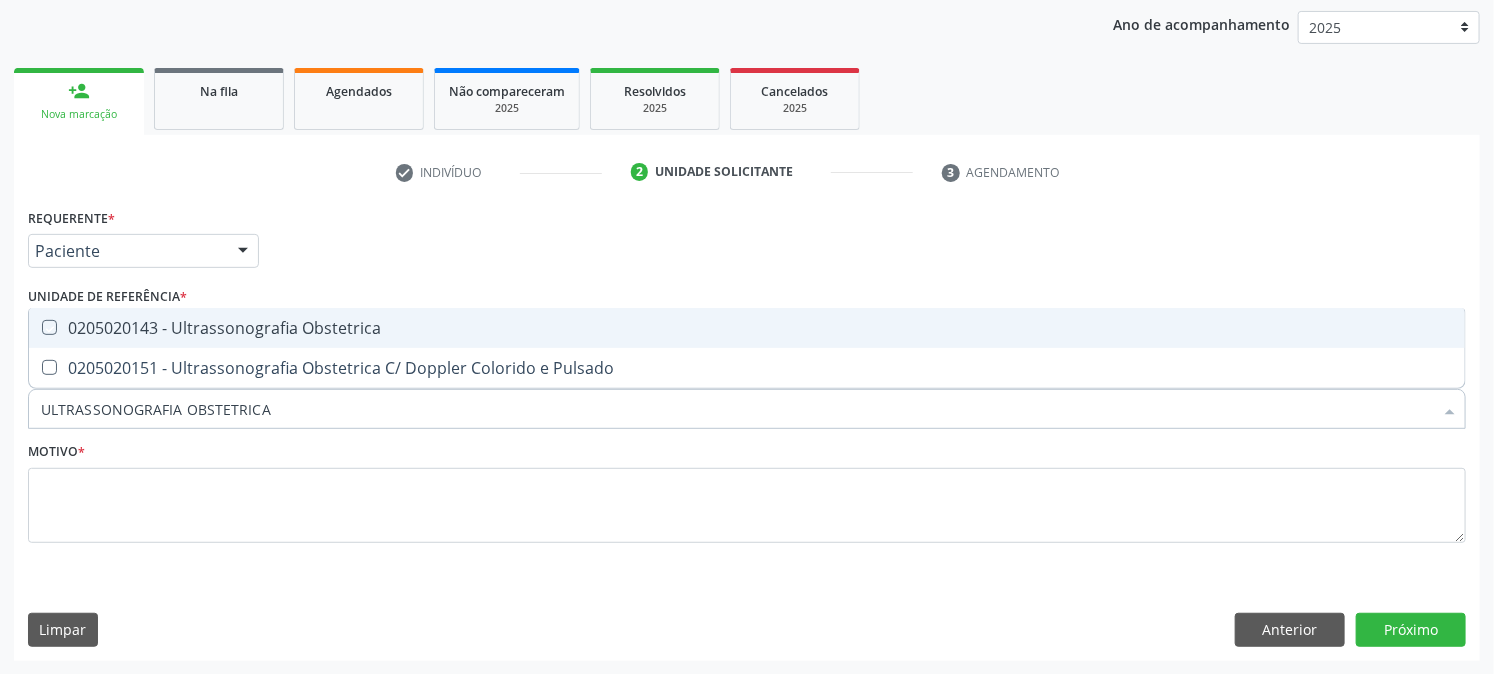 checkbox on "true" 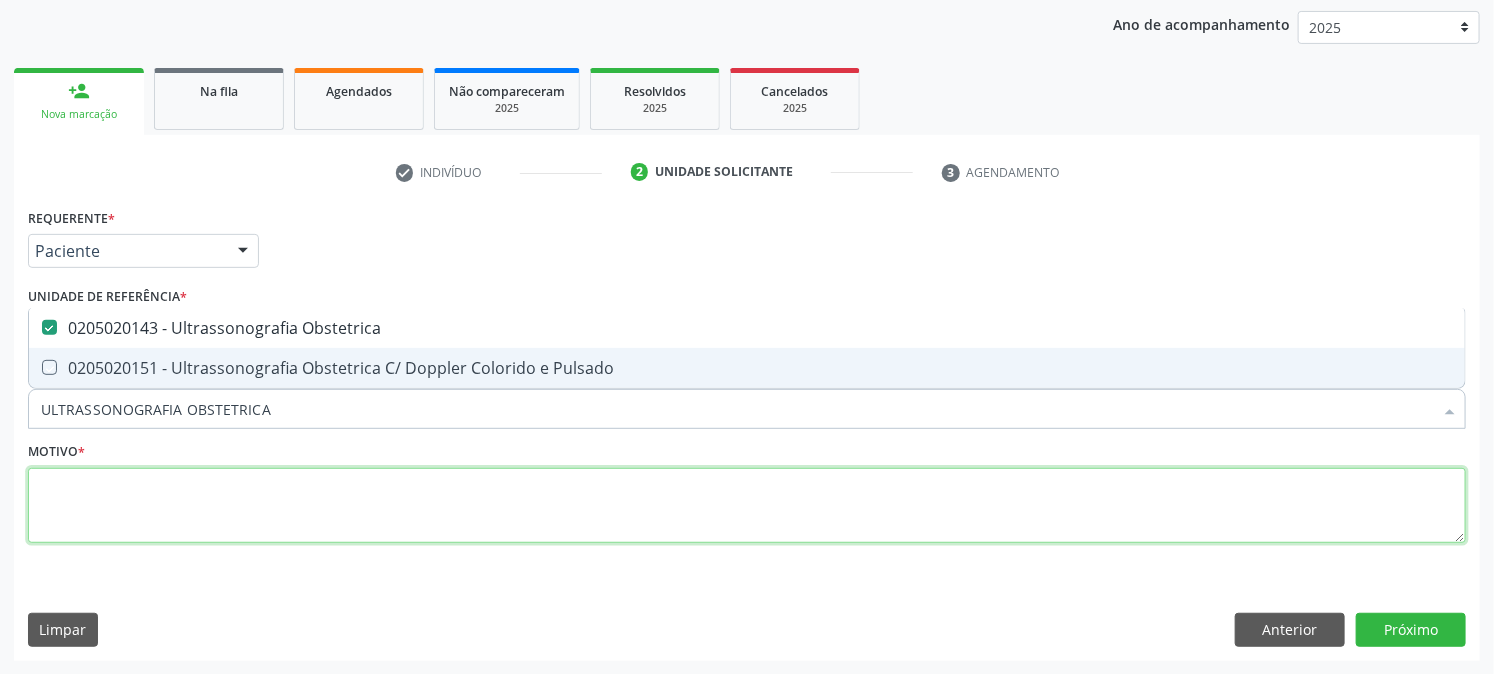 click at bounding box center [747, 506] 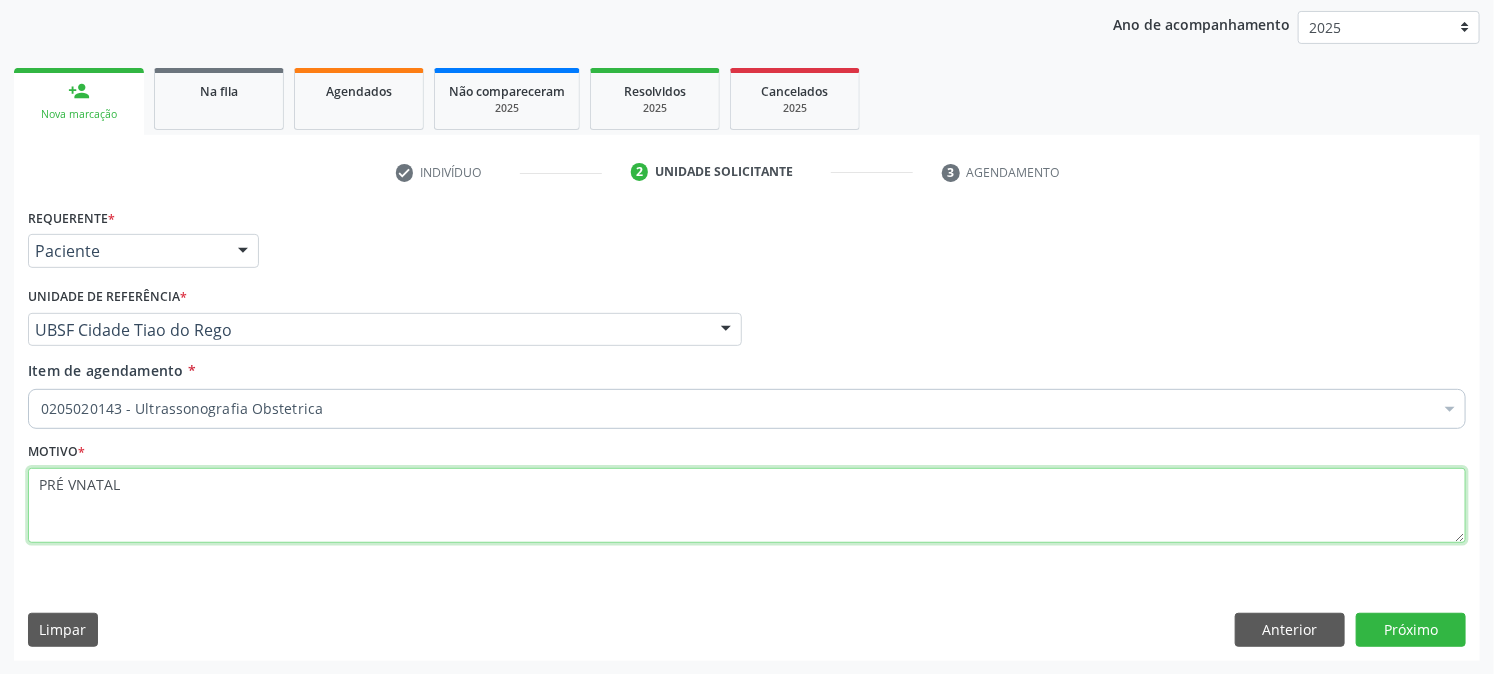 click on "PRÉ VNATAL" at bounding box center [747, 506] 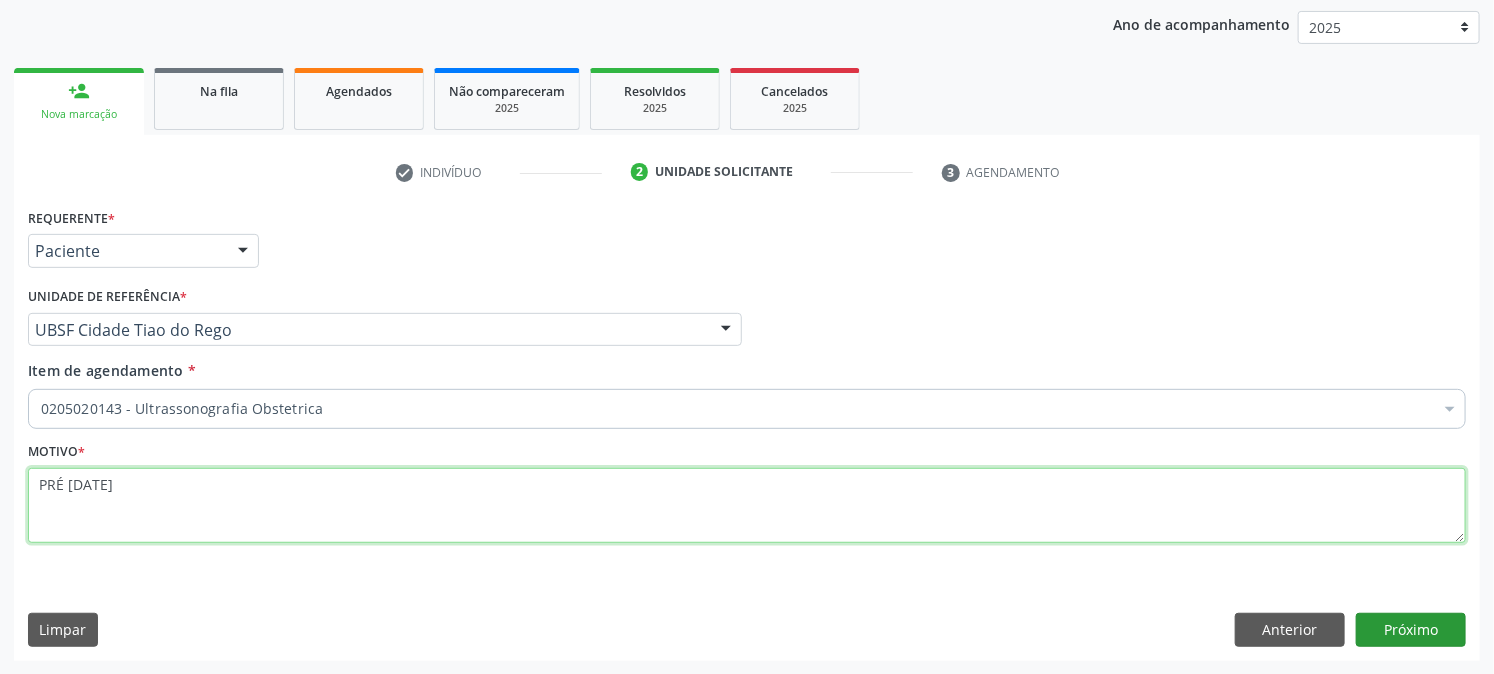 type on "PRÉ [DATE]" 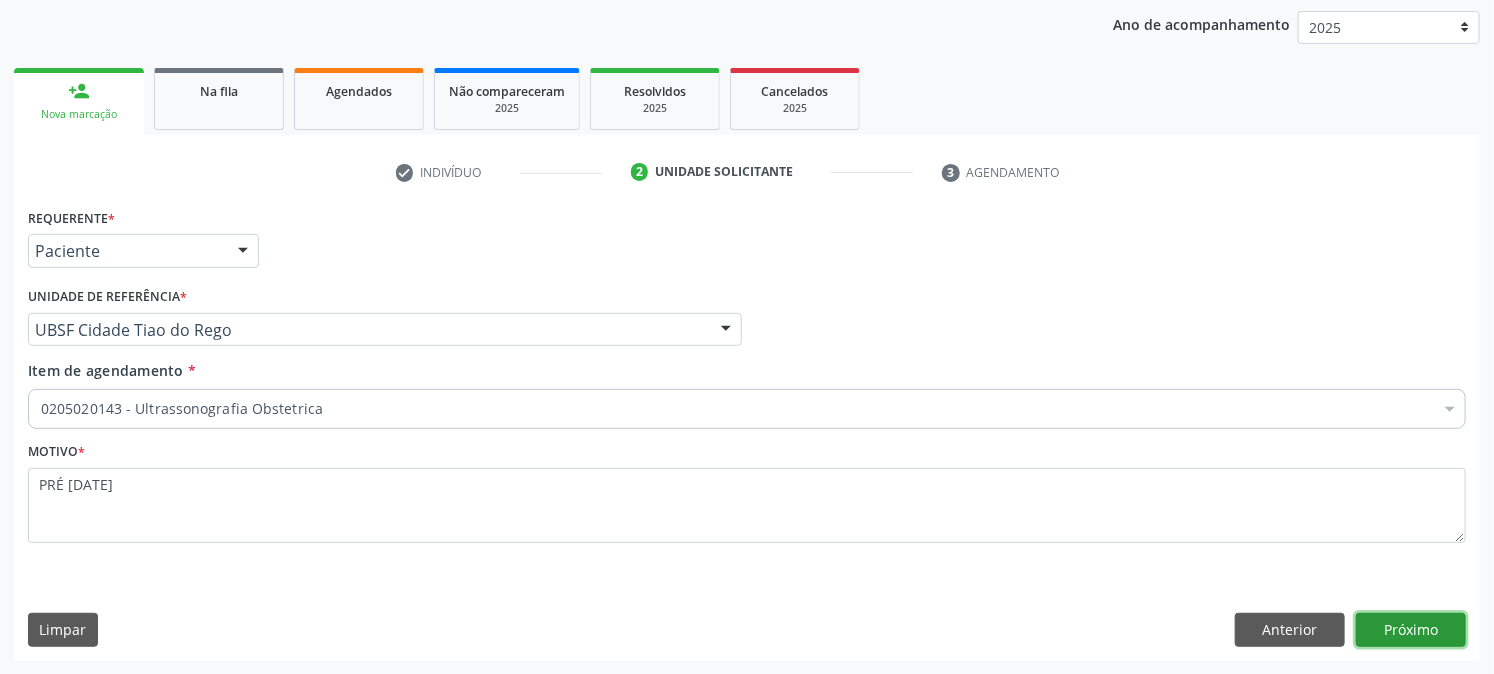 click on "Próximo" at bounding box center (1411, 630) 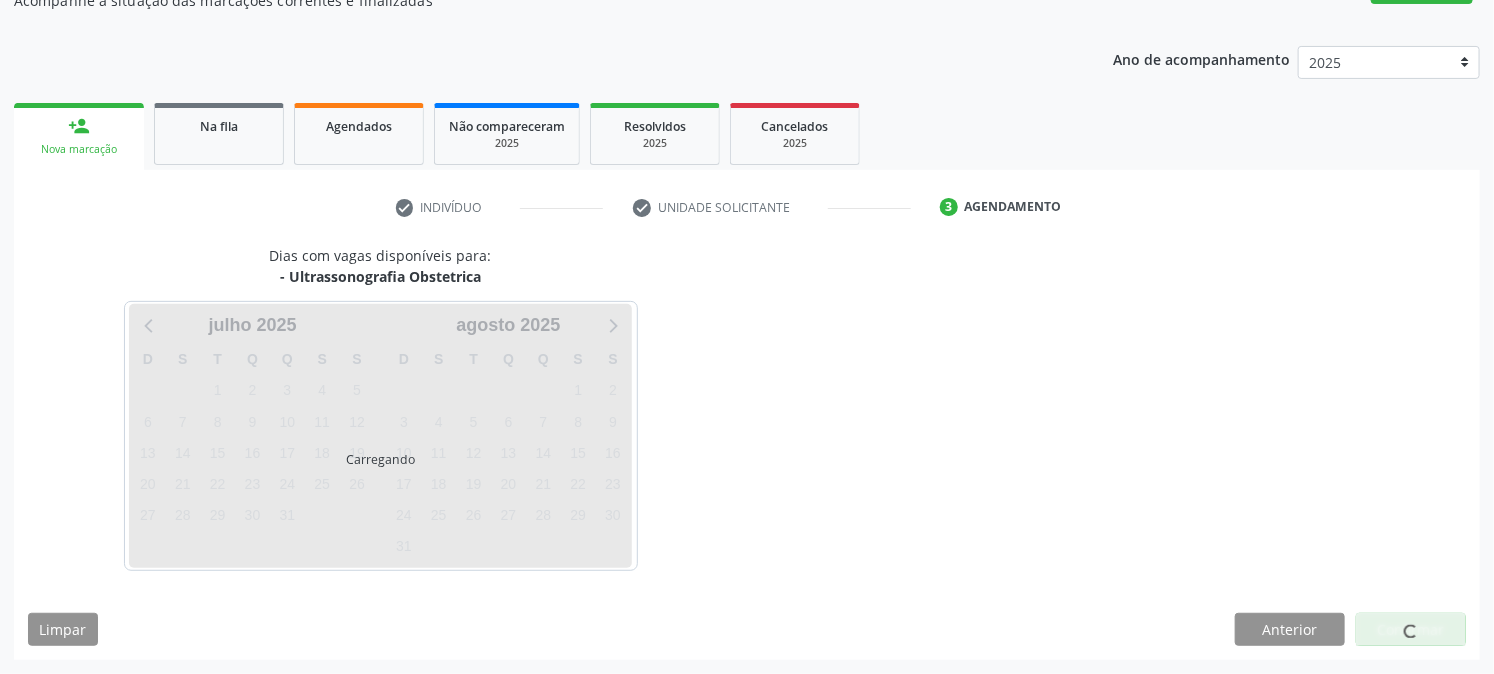 scroll, scrollTop: 195, scrollLeft: 0, axis: vertical 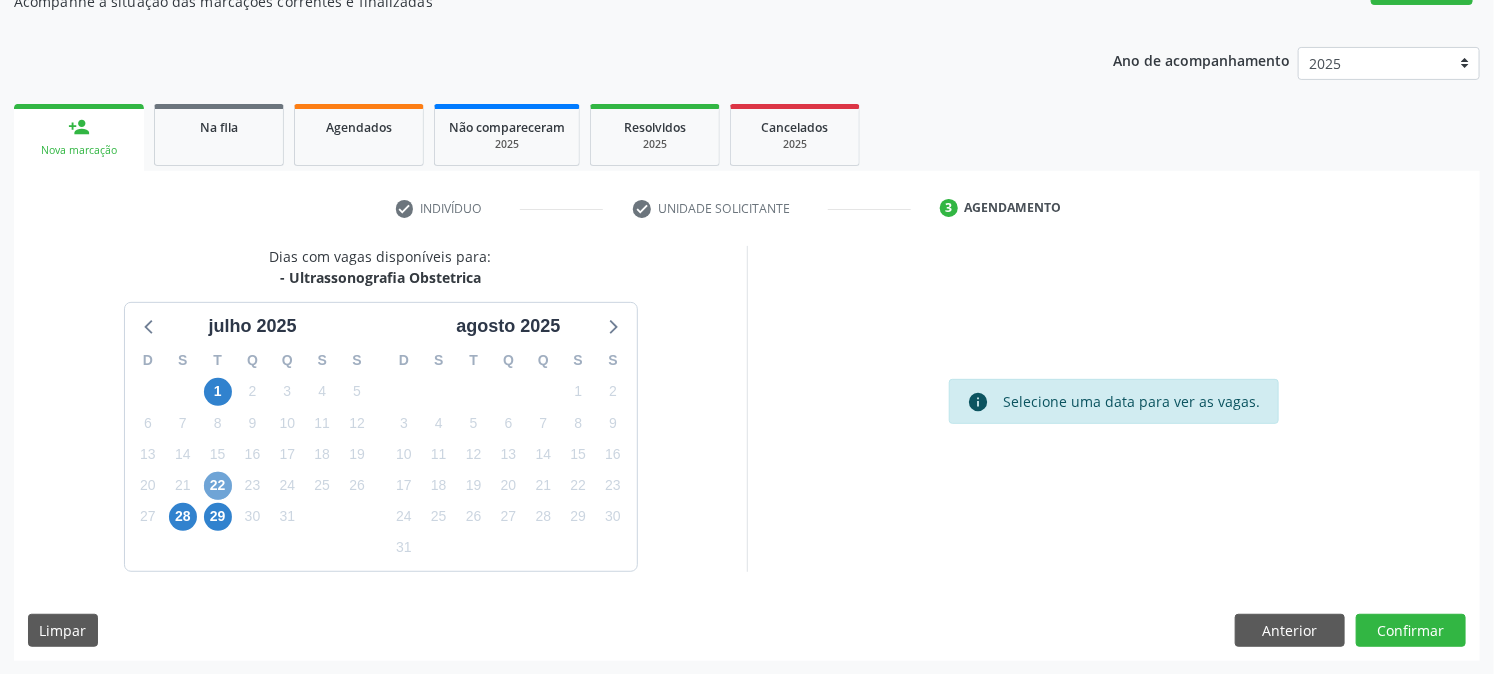 click on "22" at bounding box center (218, 486) 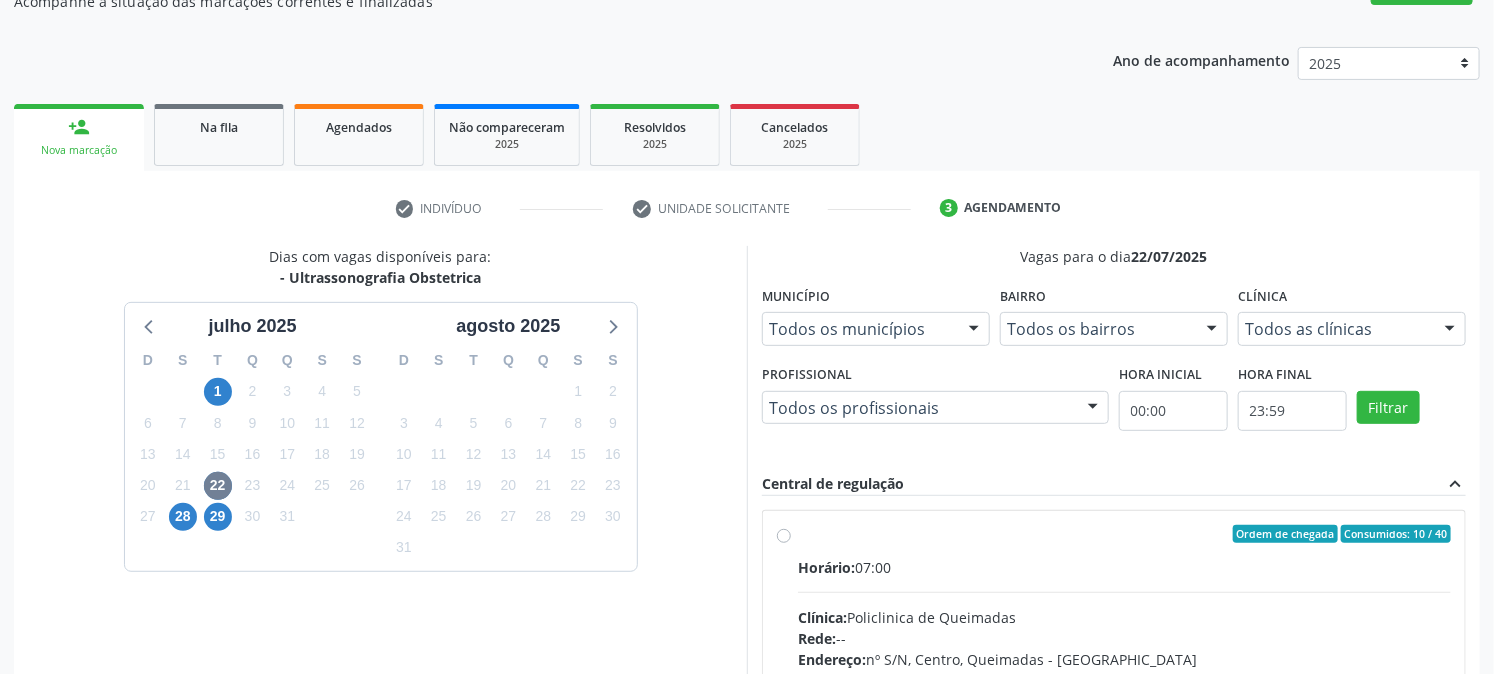 click on "Ordem de chegada
Consumidos: 10 / 40
Horário:   07:00
Clínica:  Policlinica de Queimadas
Rede:
--
Endereço:   nº S/N, Centro, Queimadas - PB
Telefone:   --
Profissional:
--
Informações adicionais sobre o atendimento
Idade de atendimento:
Sem restrição
Gênero(s) atendido(s):
Sem restrição
Informações adicionais:
--" at bounding box center (1124, 678) 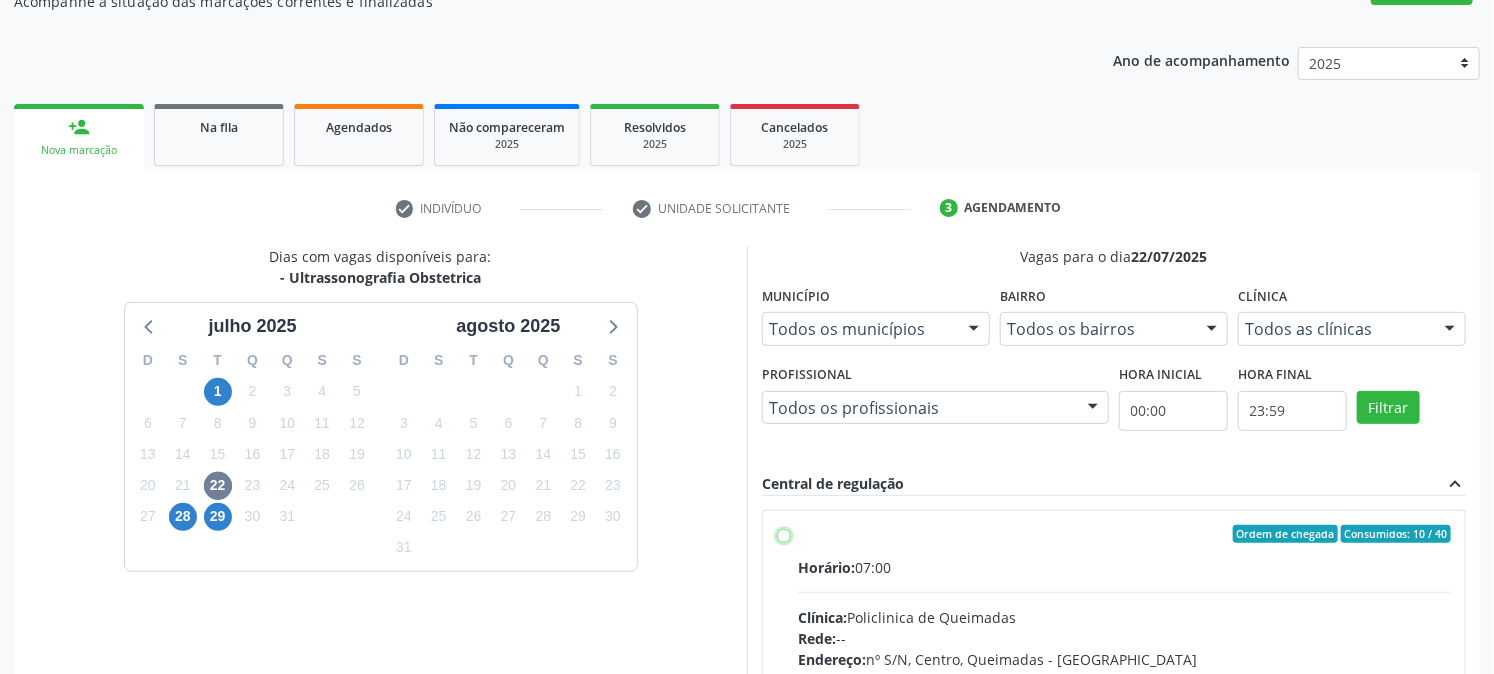 click on "Ordem de chegada
Consumidos: 10 / 40
Horário:   07:00
Clínica:  Policlinica de Queimadas
Rede:
--
Endereço:   nº S/N, Centro, Queimadas - PB
Telefone:   --
Profissional:
--
Informações adicionais sobre o atendimento
Idade de atendimento:
Sem restrição
Gênero(s) atendido(s):
Sem restrição
Informações adicionais:
--" at bounding box center (784, 534) 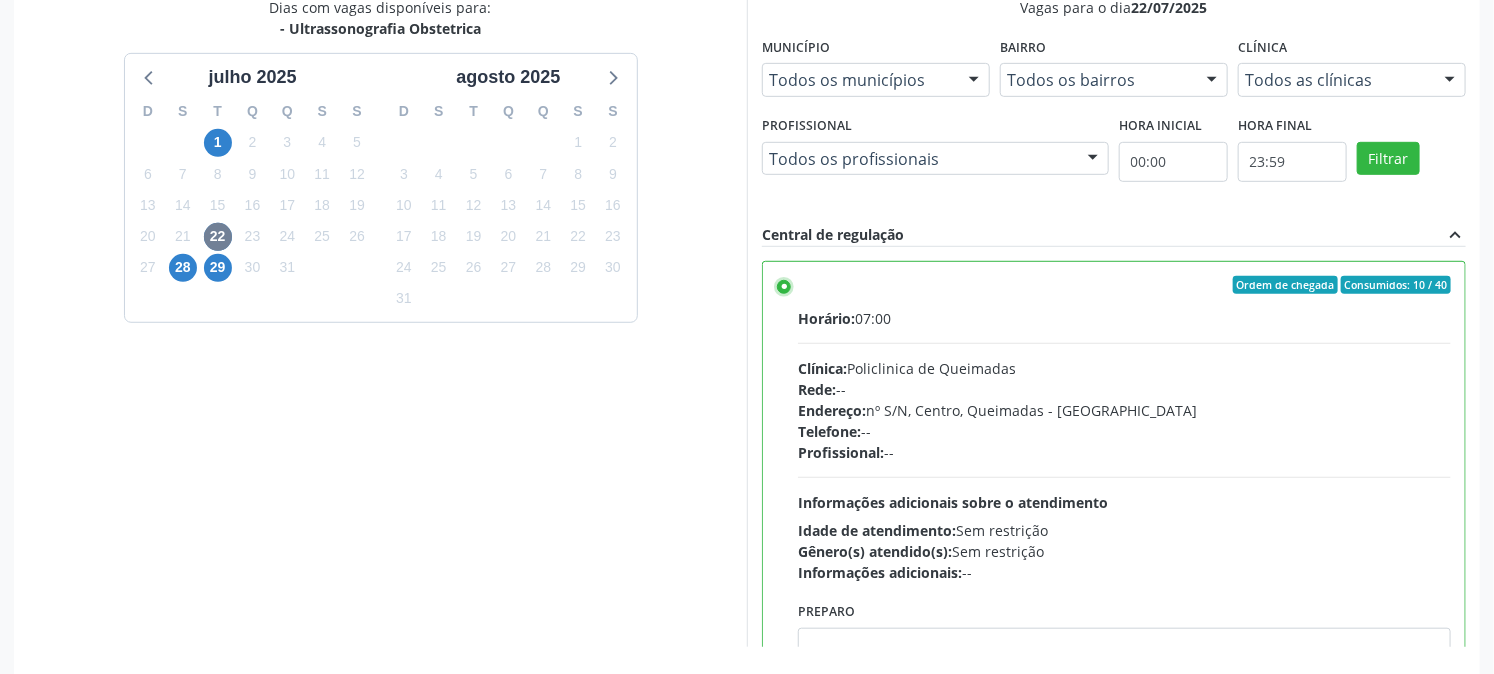 scroll, scrollTop: 520, scrollLeft: 0, axis: vertical 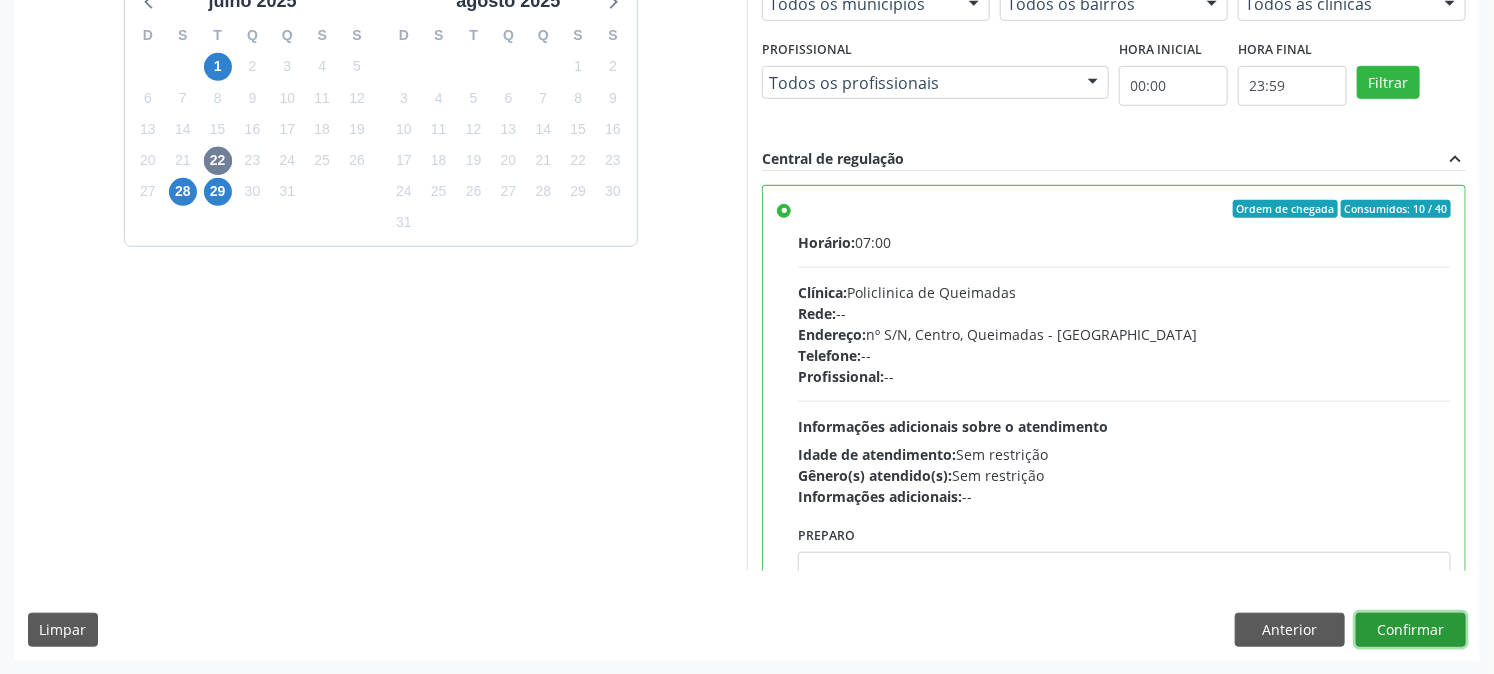 click on "Confirmar" at bounding box center (1411, 630) 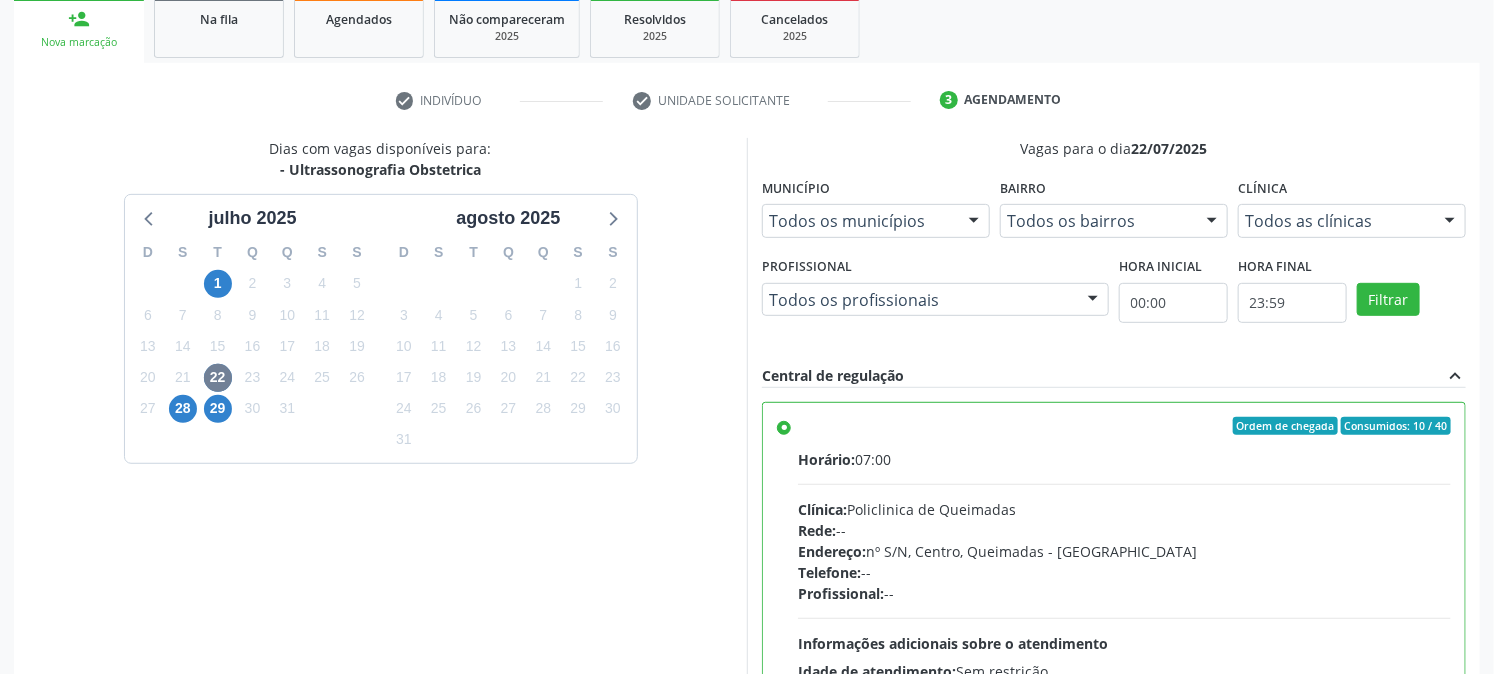 scroll, scrollTop: 520, scrollLeft: 0, axis: vertical 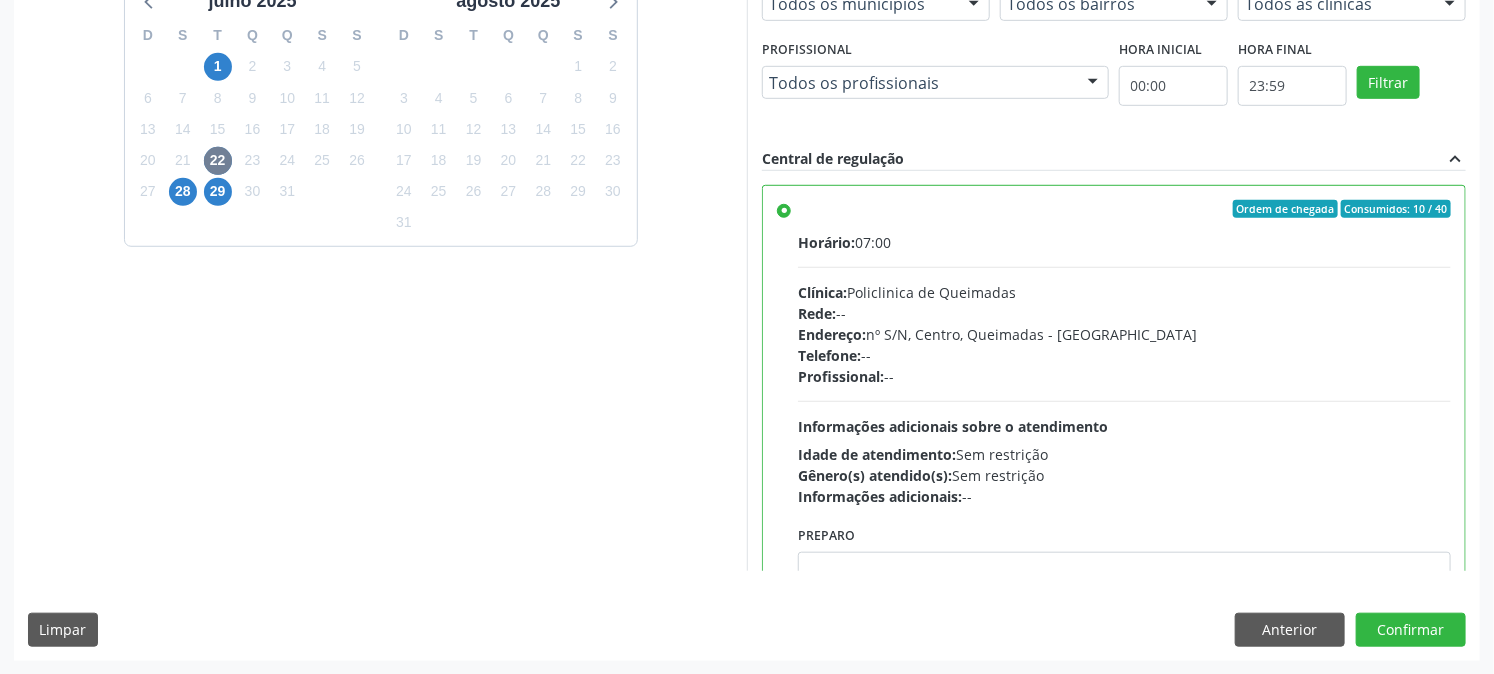 click on "Dias com vagas disponíveis para:
- Ultrassonografia Obstetrica
[DATE] D S T Q Q S S 29 30 1 2 3 4 5 6 7 8 9 10 11 12 13 14 15 16 17 18 19 20 21 22 23 24 25 26 27 28 29 30 31 1 2 3 4 5 6 7 8 [DATE] D S T Q Q S S 27 28 29 30 31 1 2 3 4 5 6 7 8 9 10 11 12 13 14 15 16 17 18 19 20 21 22 23 24 25 26 27 28 29 30 31 1 2 3 4 5 6
Vagas para o dia
[DATE]
Município
Todos os municípios         Todos os municípios   [GEOGRAPHIC_DATA] - [GEOGRAPHIC_DATA] resultado encontrado para: "   "
Não há nenhuma opção para ser exibida.
Bairro
Todos os bairros         Todos os bairros   [GEOGRAPHIC_DATA] resultado encontrado para: "   "
Não há nenhuma opção para ser exibida.
Clínica
Todos as clínicas         Todos as clínicas   Policlinica de Queimadas
Nenhum resultado encontrado para: "   "
Profissional" at bounding box center (747, 290) 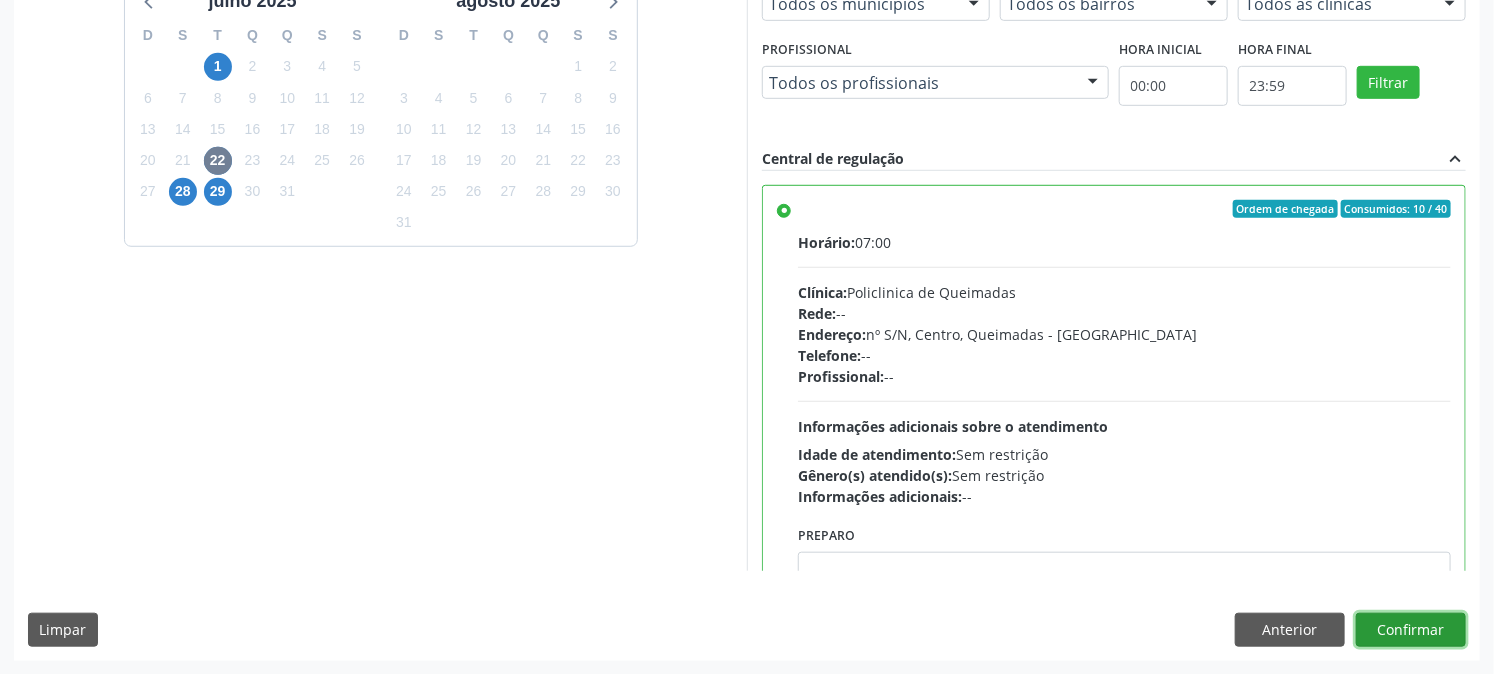 click on "Confirmar" at bounding box center [1411, 630] 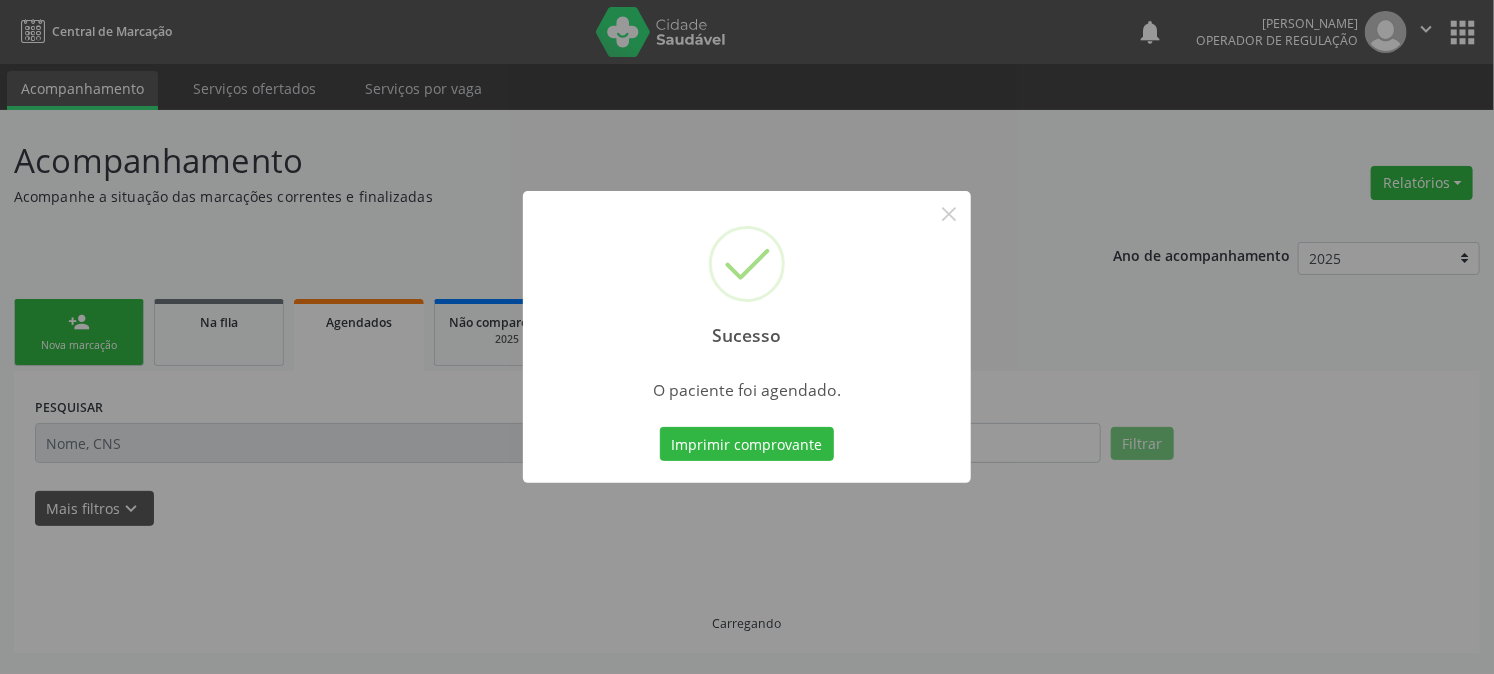 scroll, scrollTop: 0, scrollLeft: 0, axis: both 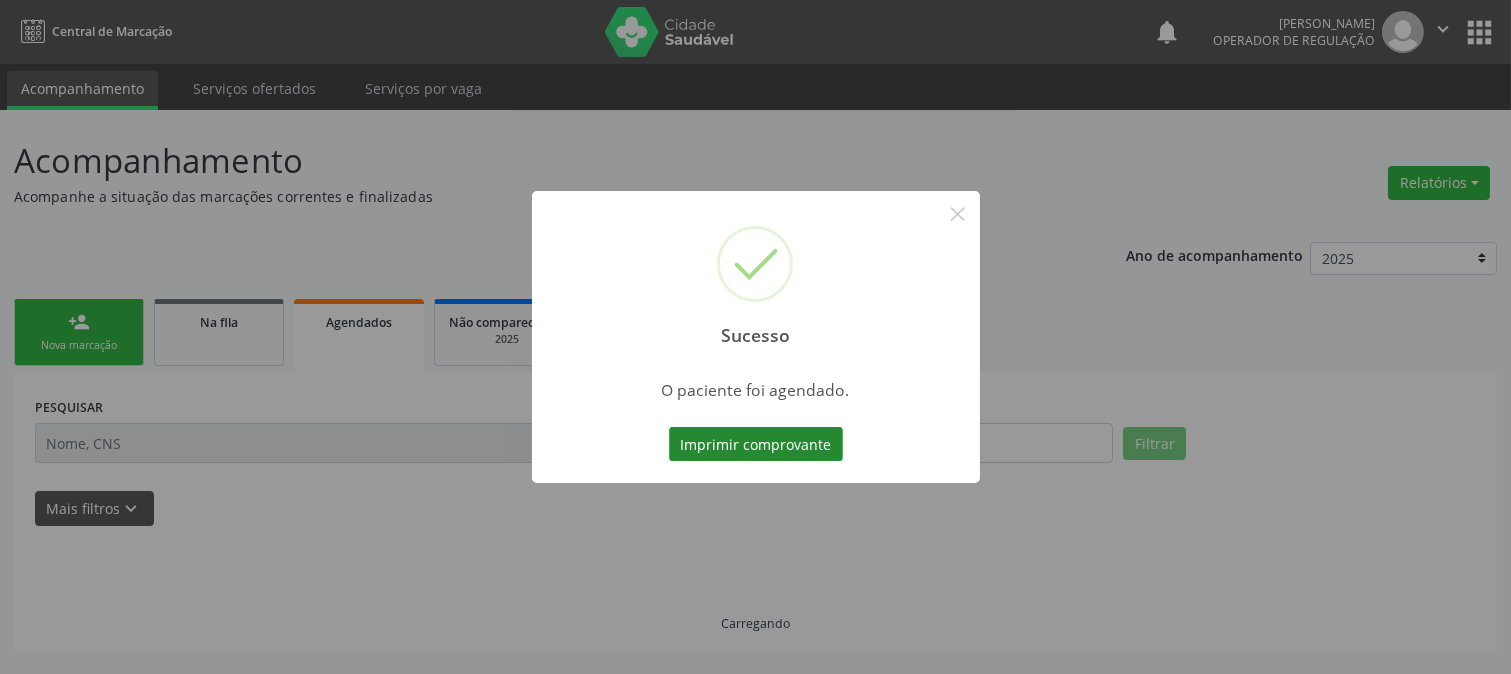 click on "Imprimir comprovante" at bounding box center [756, 444] 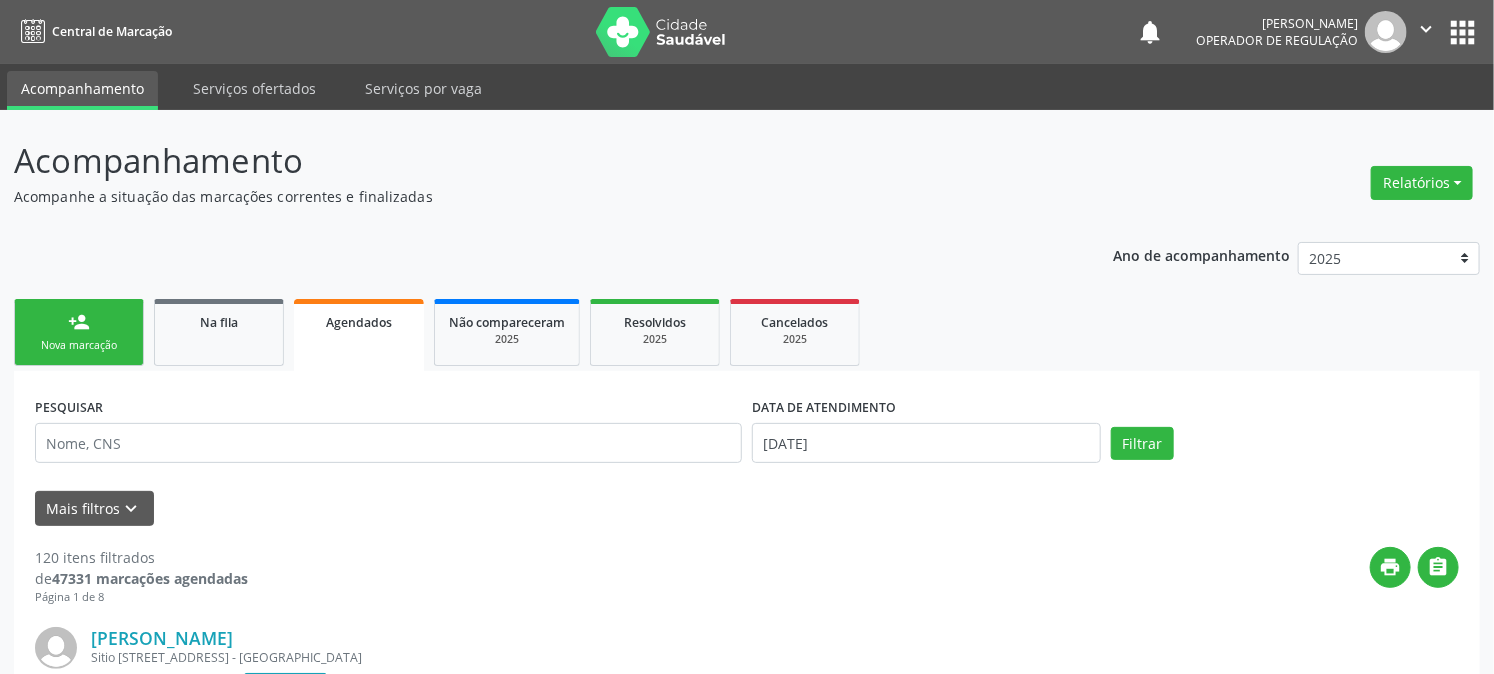 click on "Agendados" at bounding box center [359, 322] 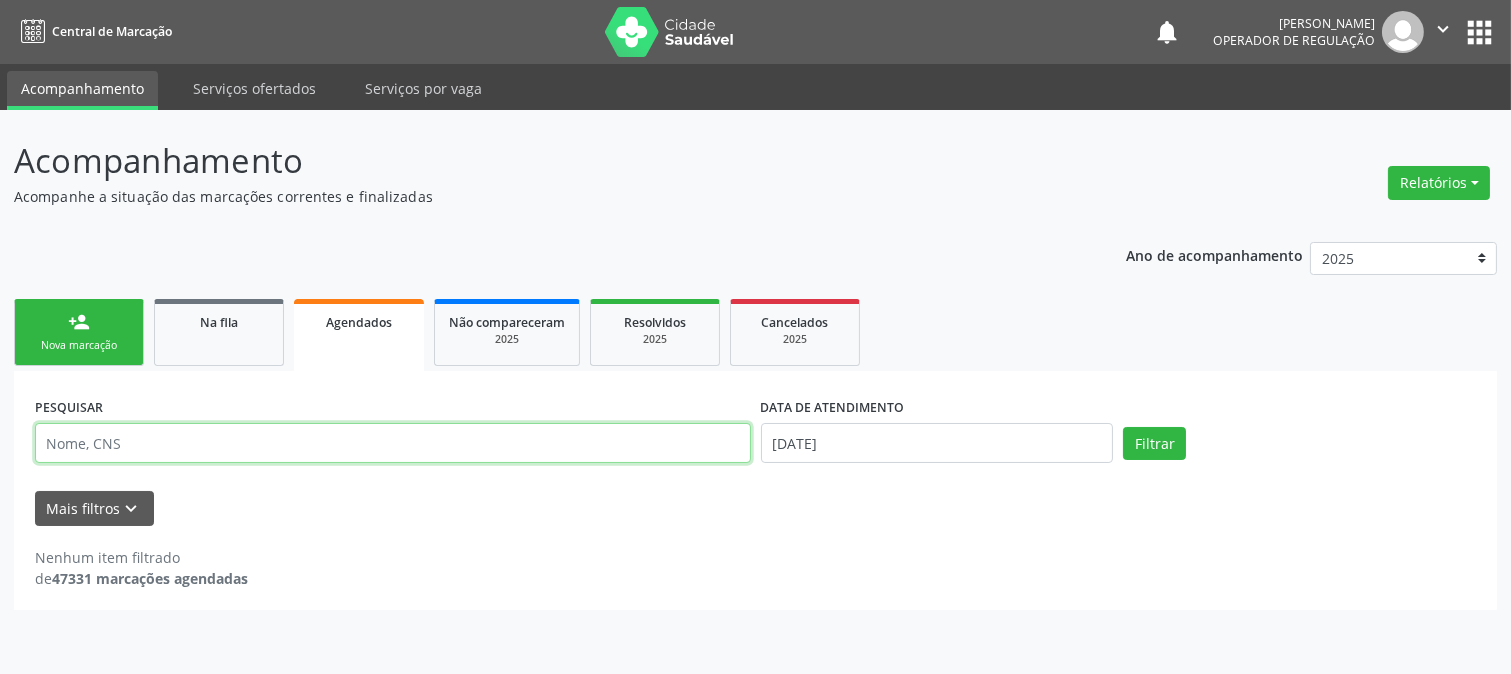 click at bounding box center [393, 443] 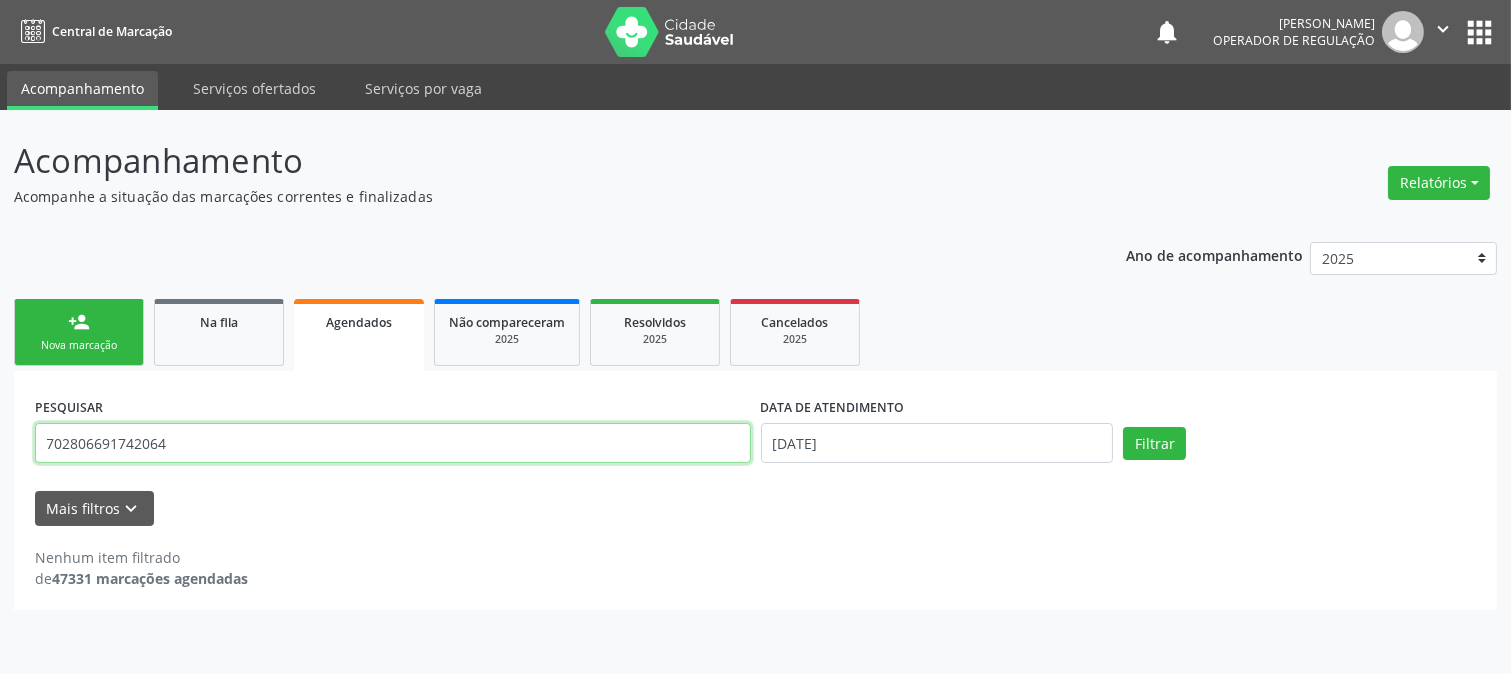 type on "702806691742064" 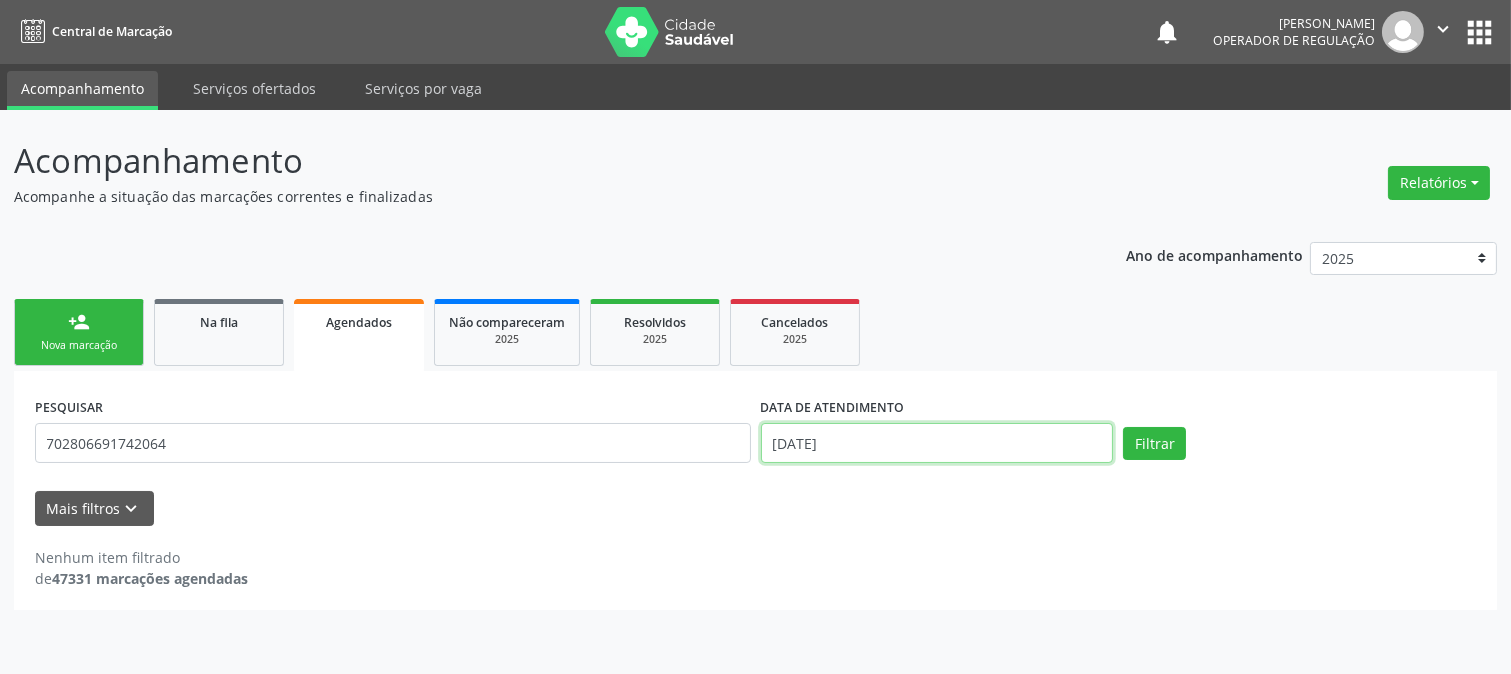 click on "[DATE]" at bounding box center (937, 443) 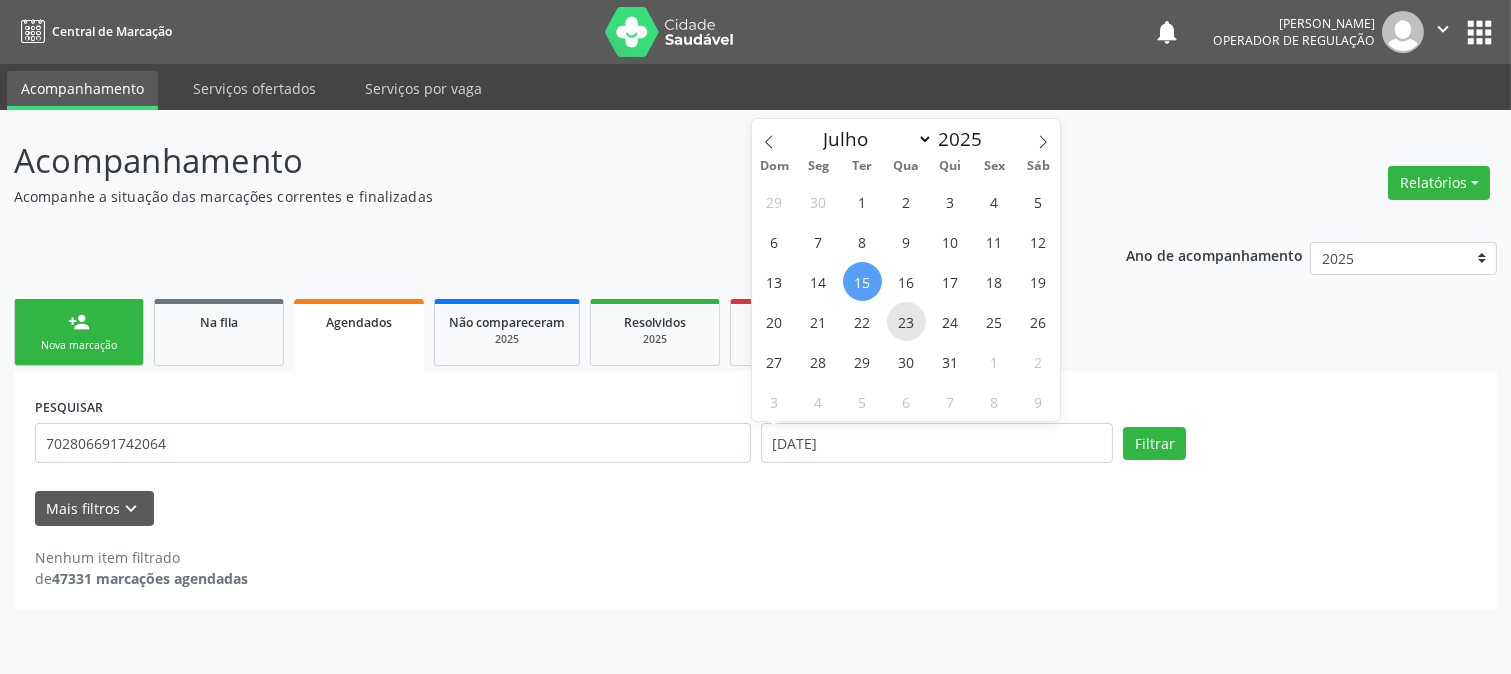 click on "23" at bounding box center (906, 321) 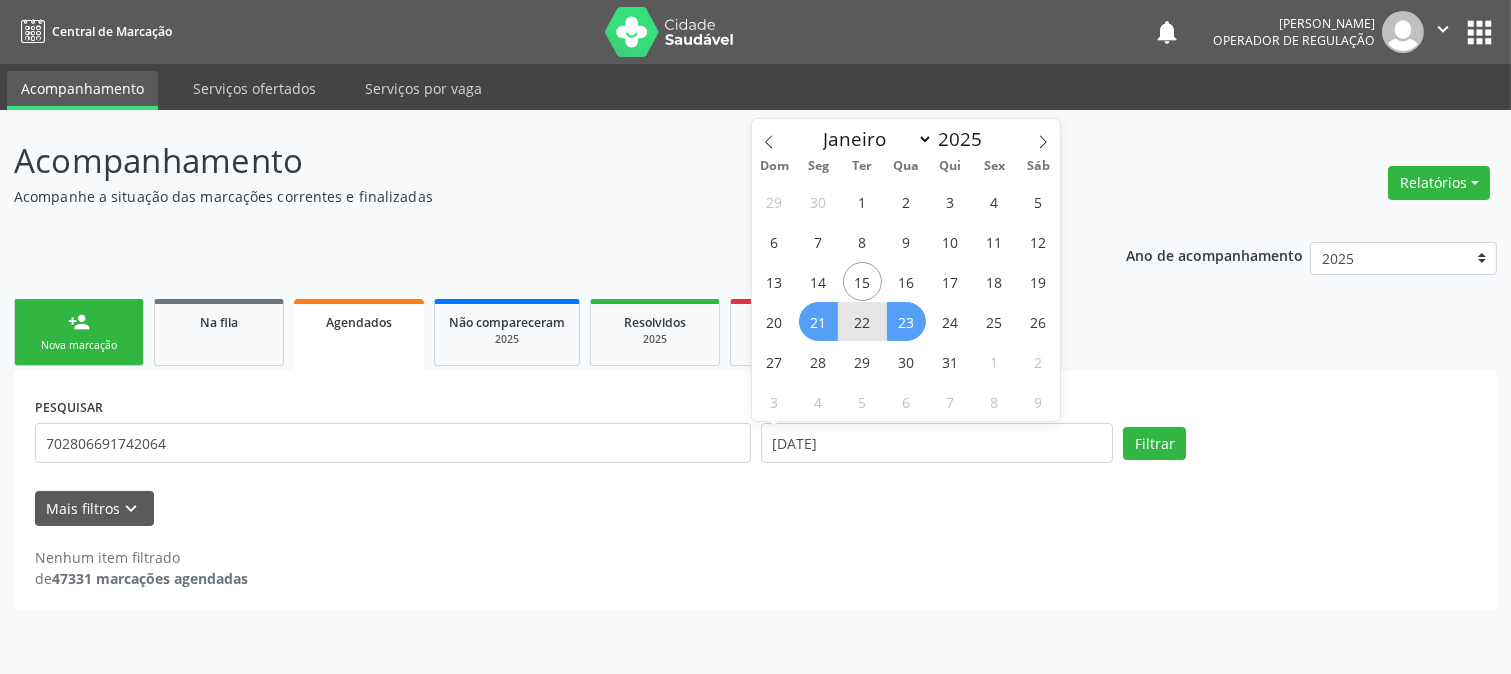 click on "21" at bounding box center (818, 321) 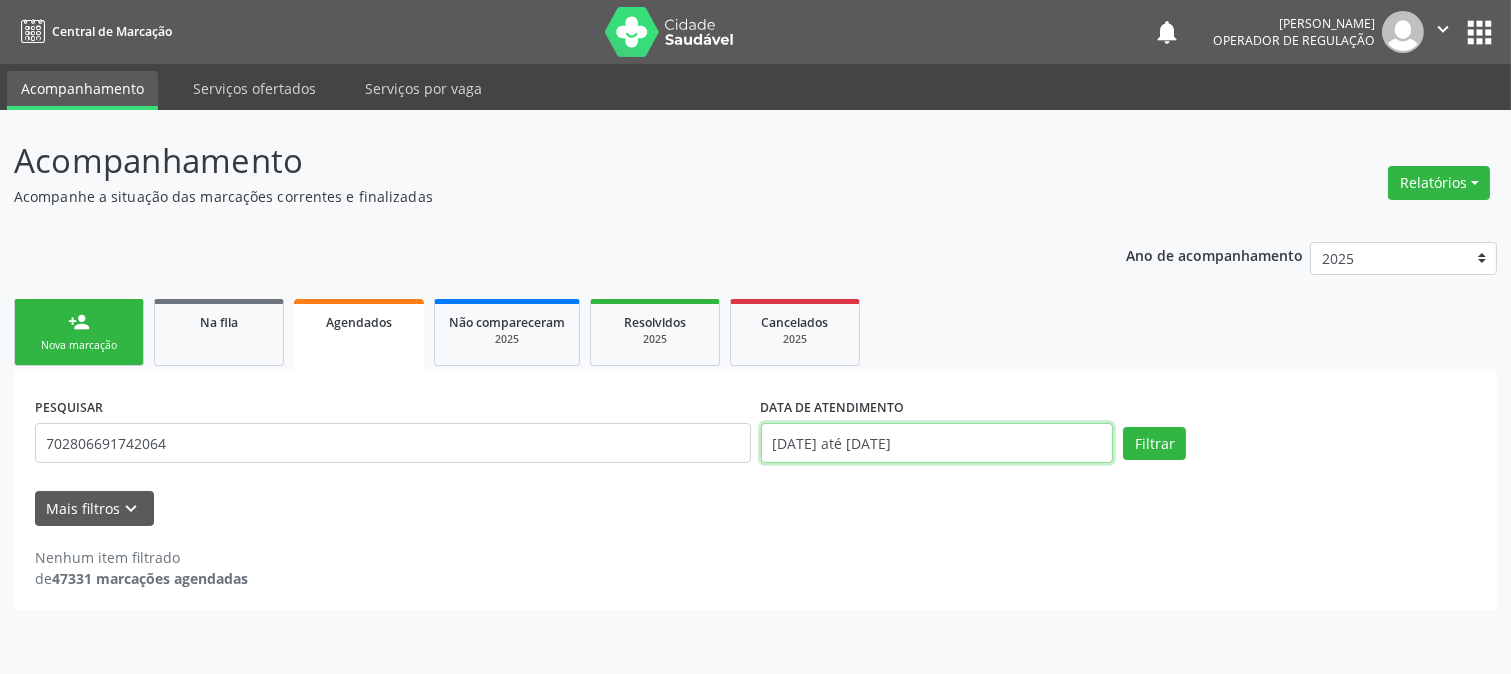 click on "[DATE] até [DATE]" at bounding box center (937, 443) 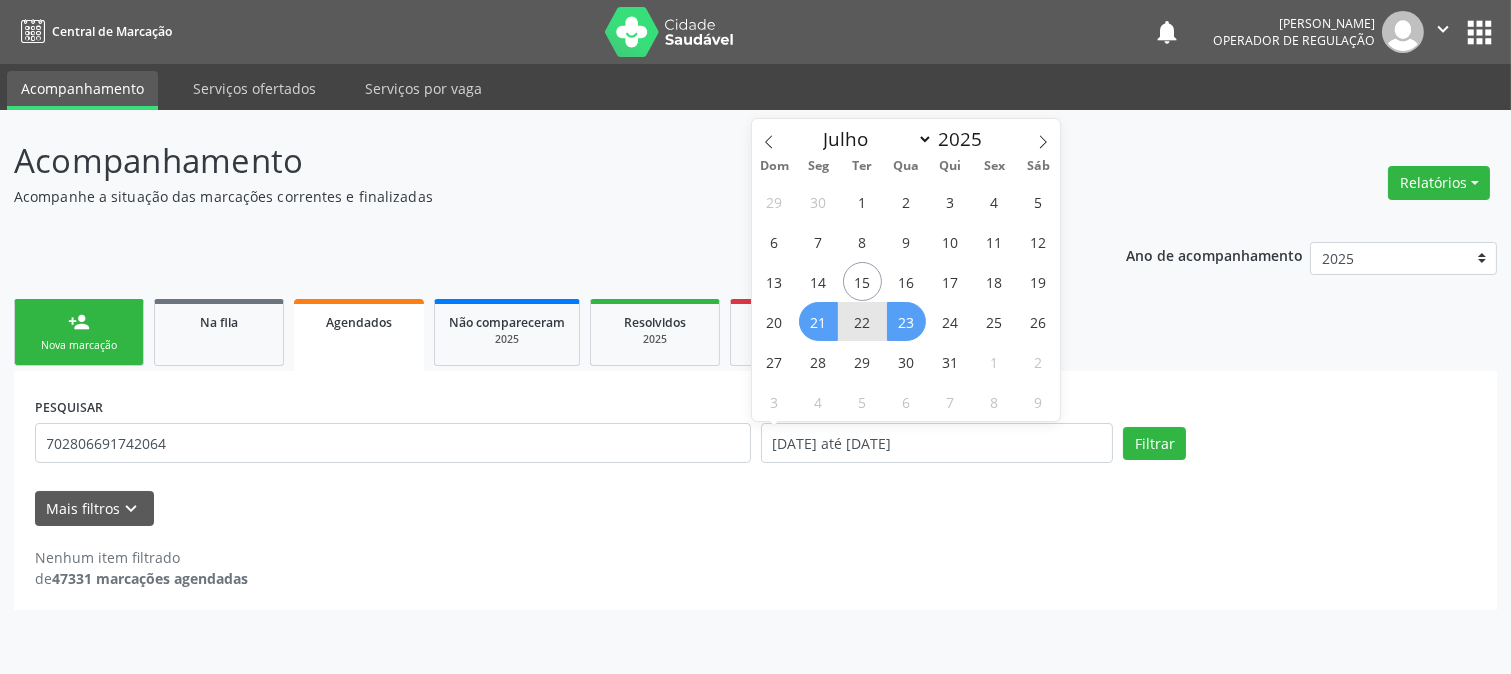 click on "22" at bounding box center (862, 321) 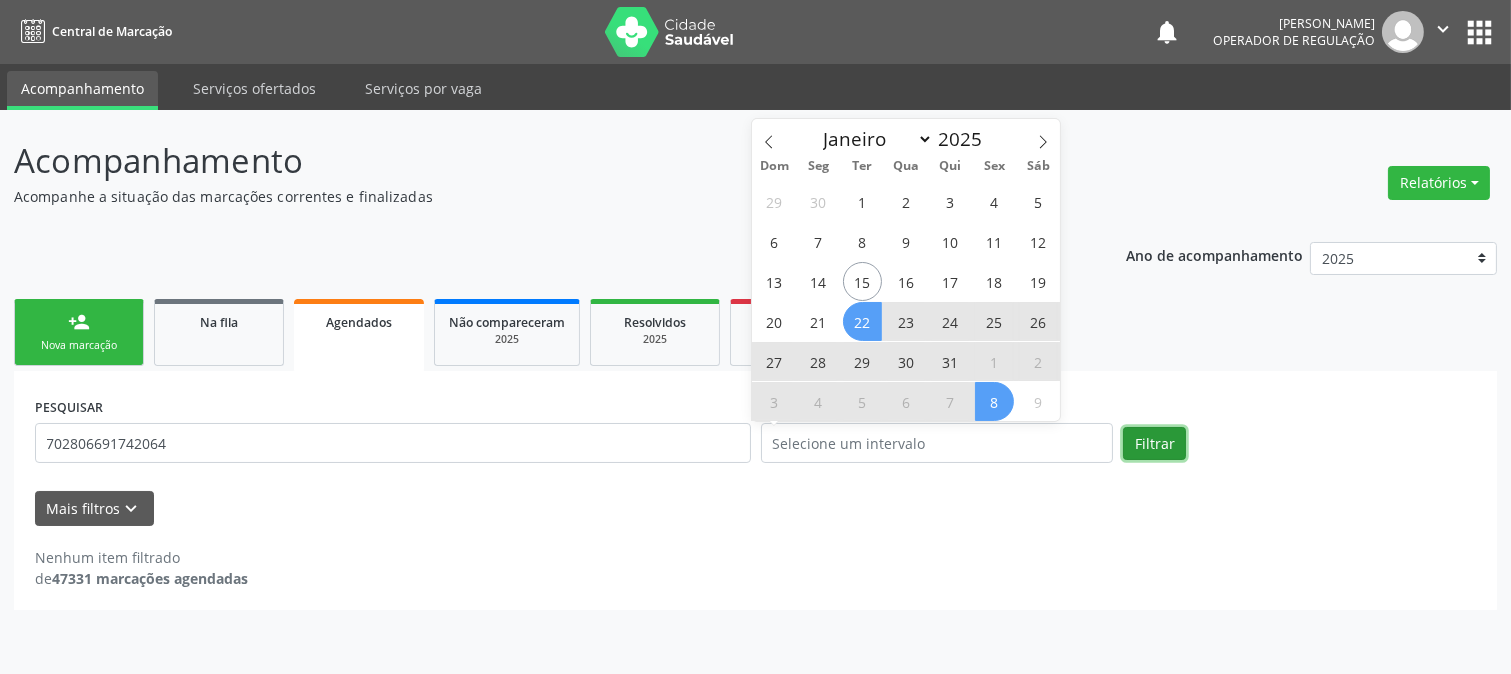 click on "Filtrar" at bounding box center (1154, 444) 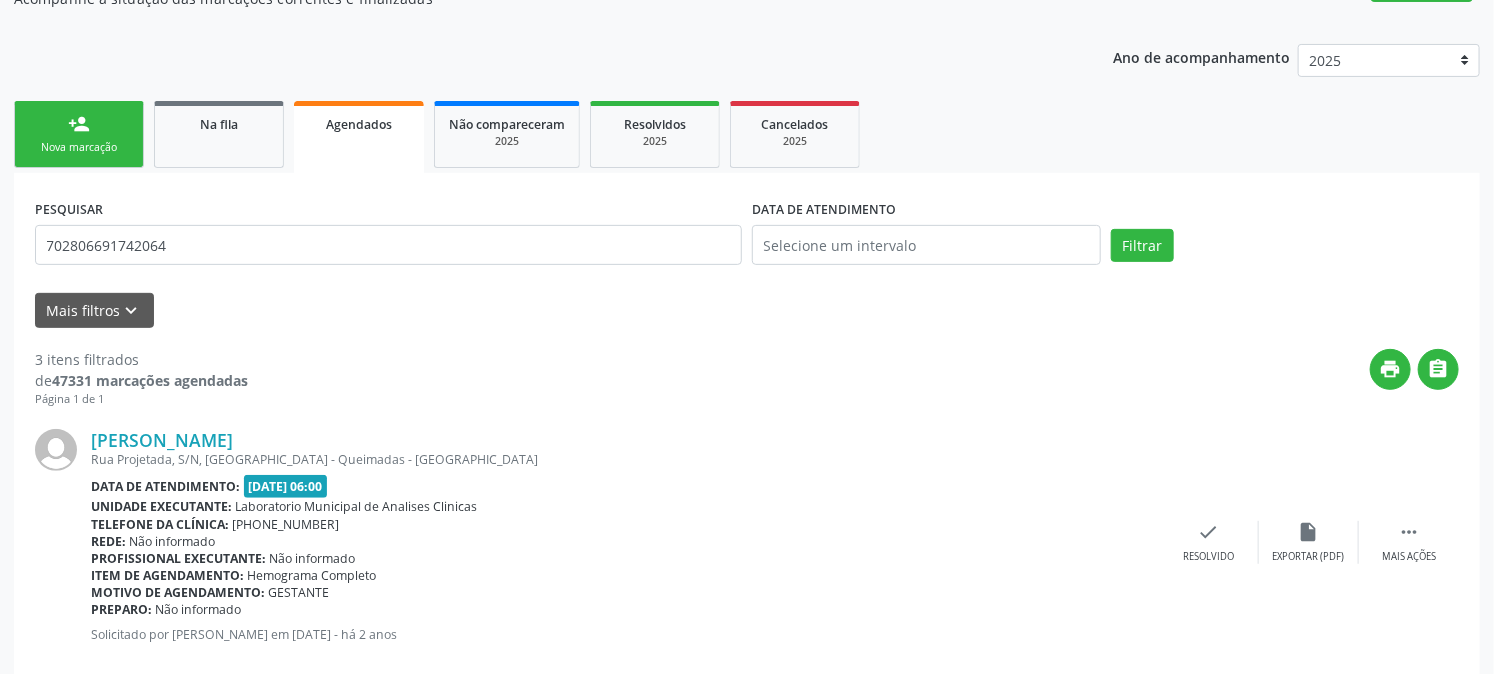 scroll, scrollTop: 777, scrollLeft: 0, axis: vertical 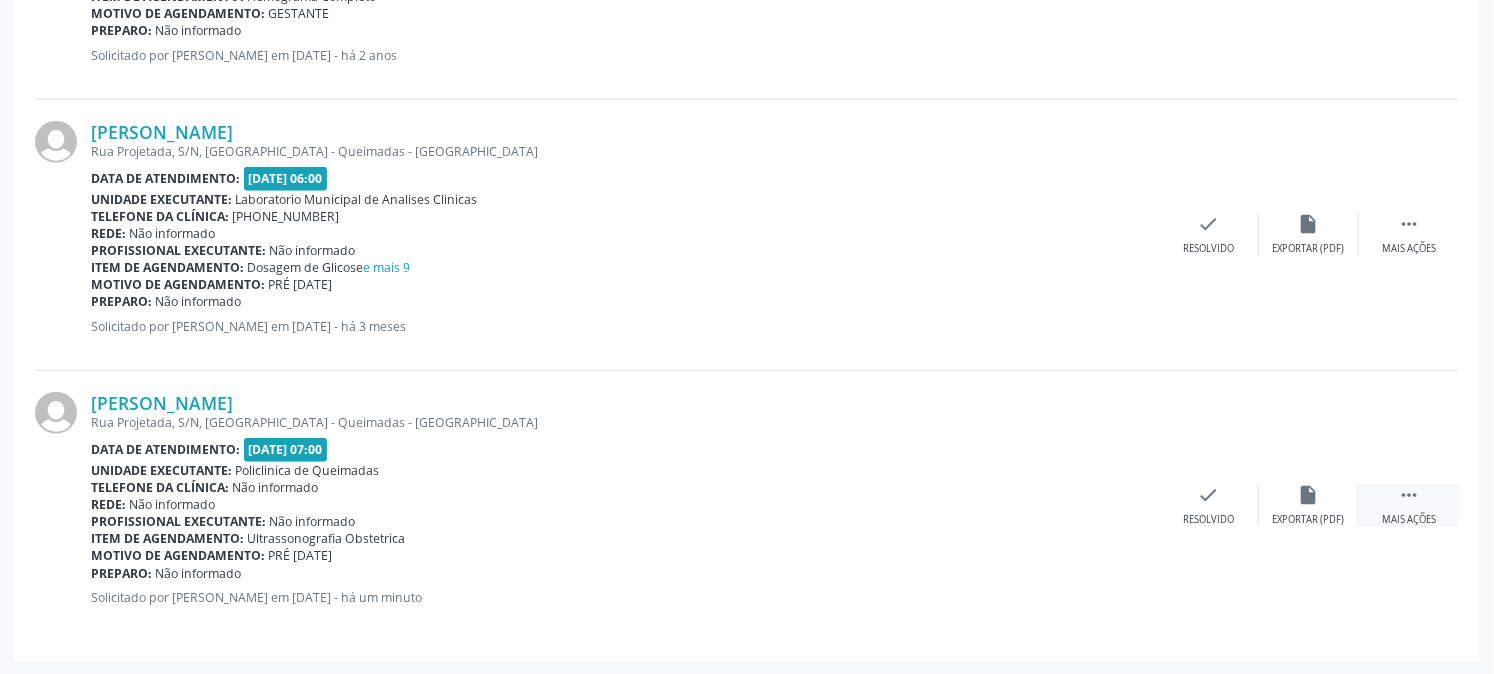 click on "Mais ações" at bounding box center (1409, 520) 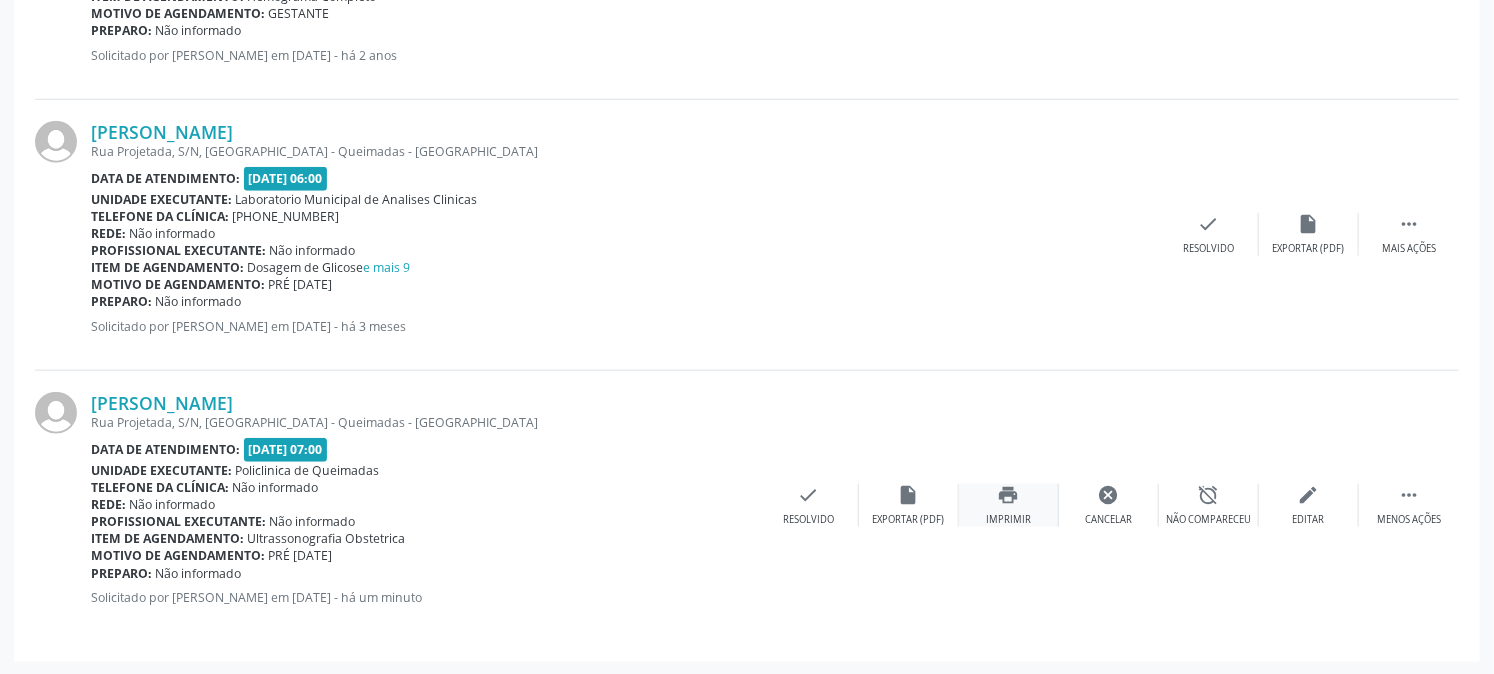 click on "print" at bounding box center [1009, 495] 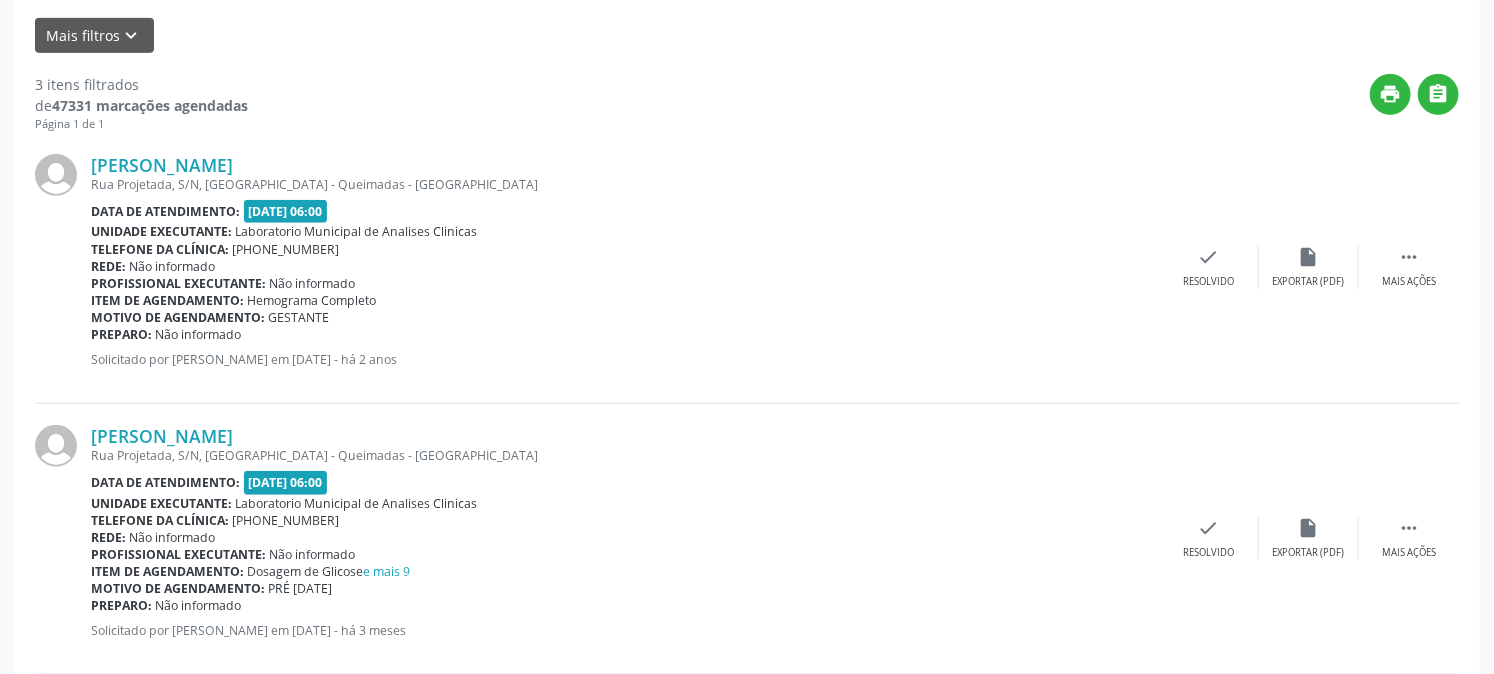 scroll, scrollTop: 0, scrollLeft: 0, axis: both 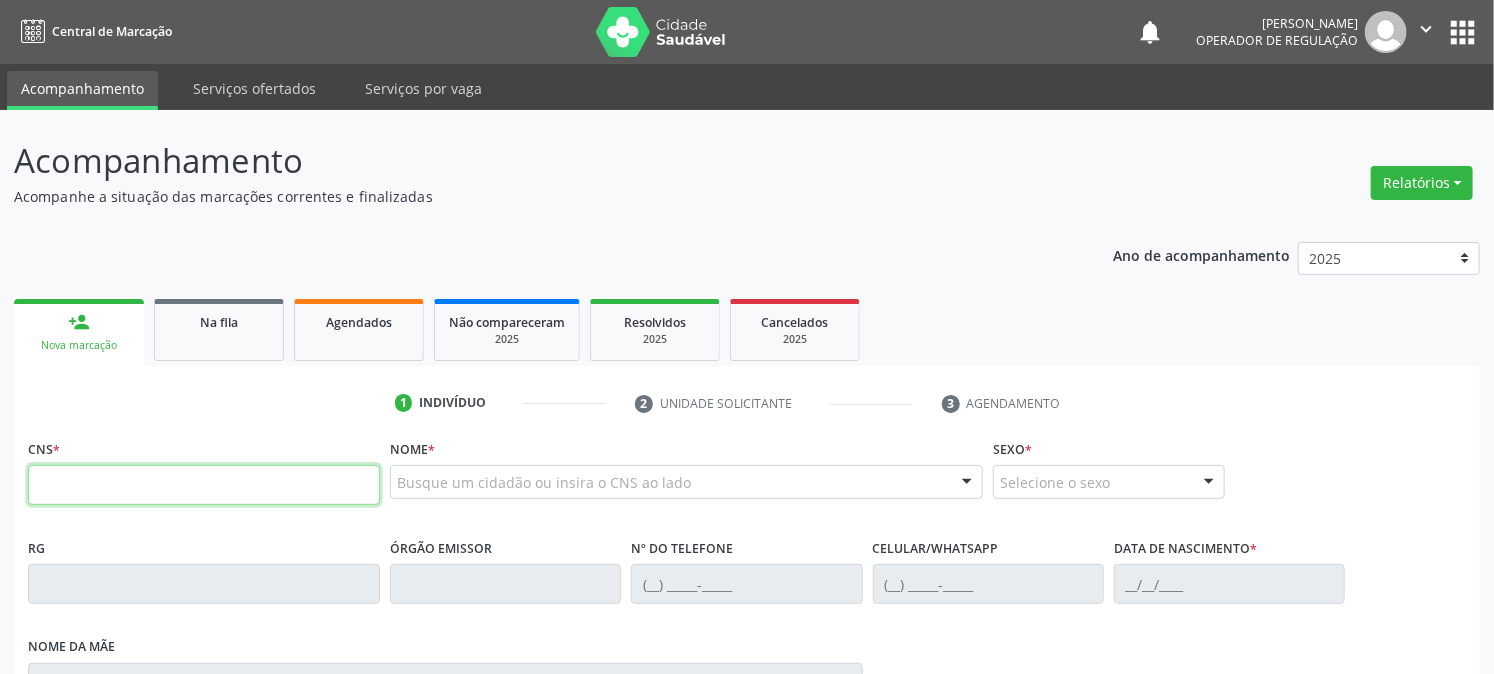 click at bounding box center [204, 485] 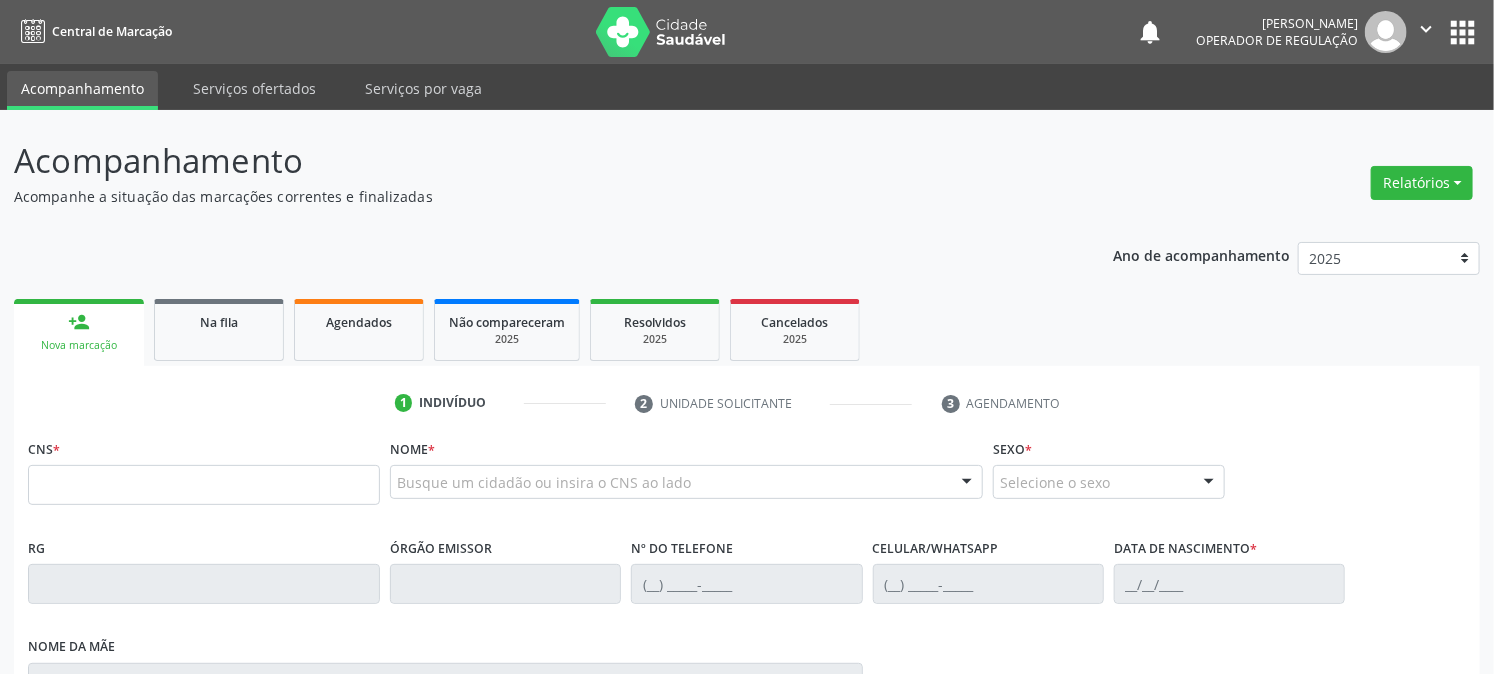 click on "notifications
Emilia Lanusa Oliveira da Silva
Operador de regulação

Configurações
Sair
apps" at bounding box center [1308, 32] 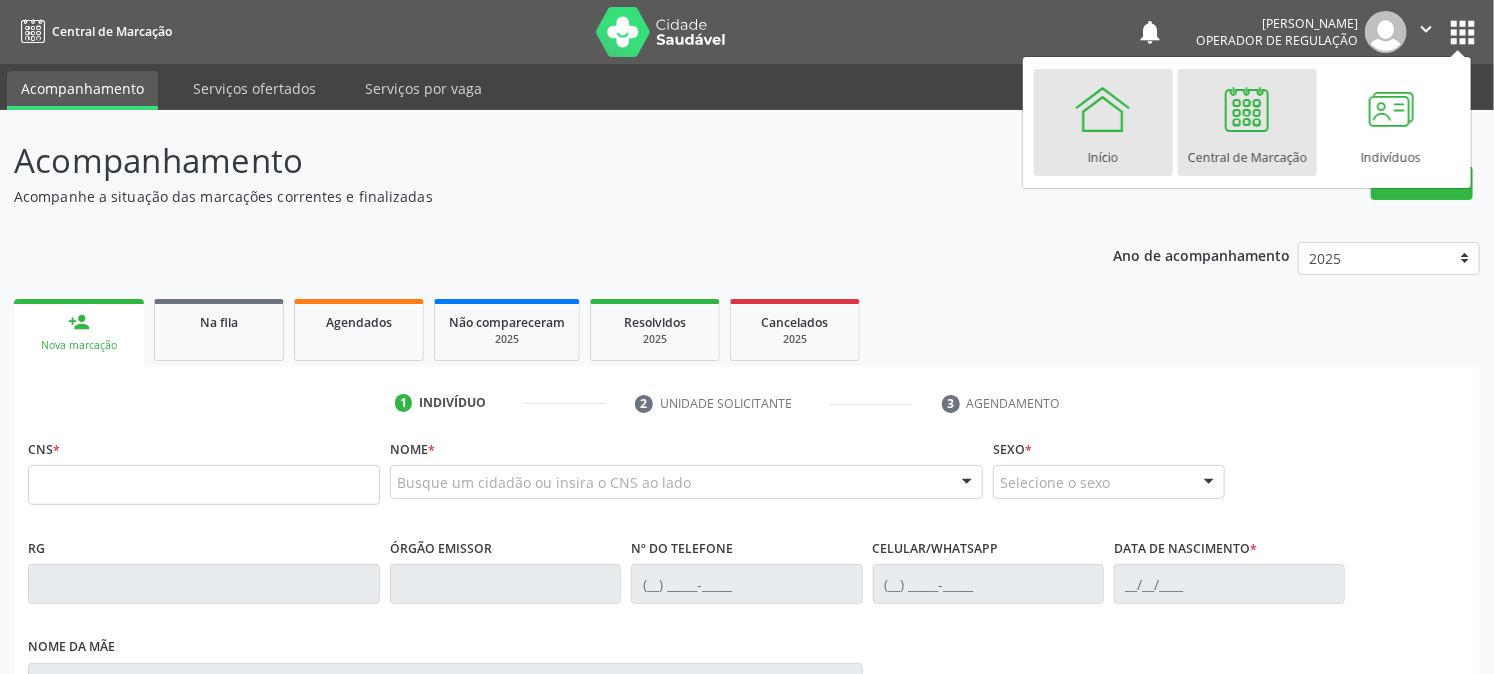 click on "Início" at bounding box center [1103, 122] 